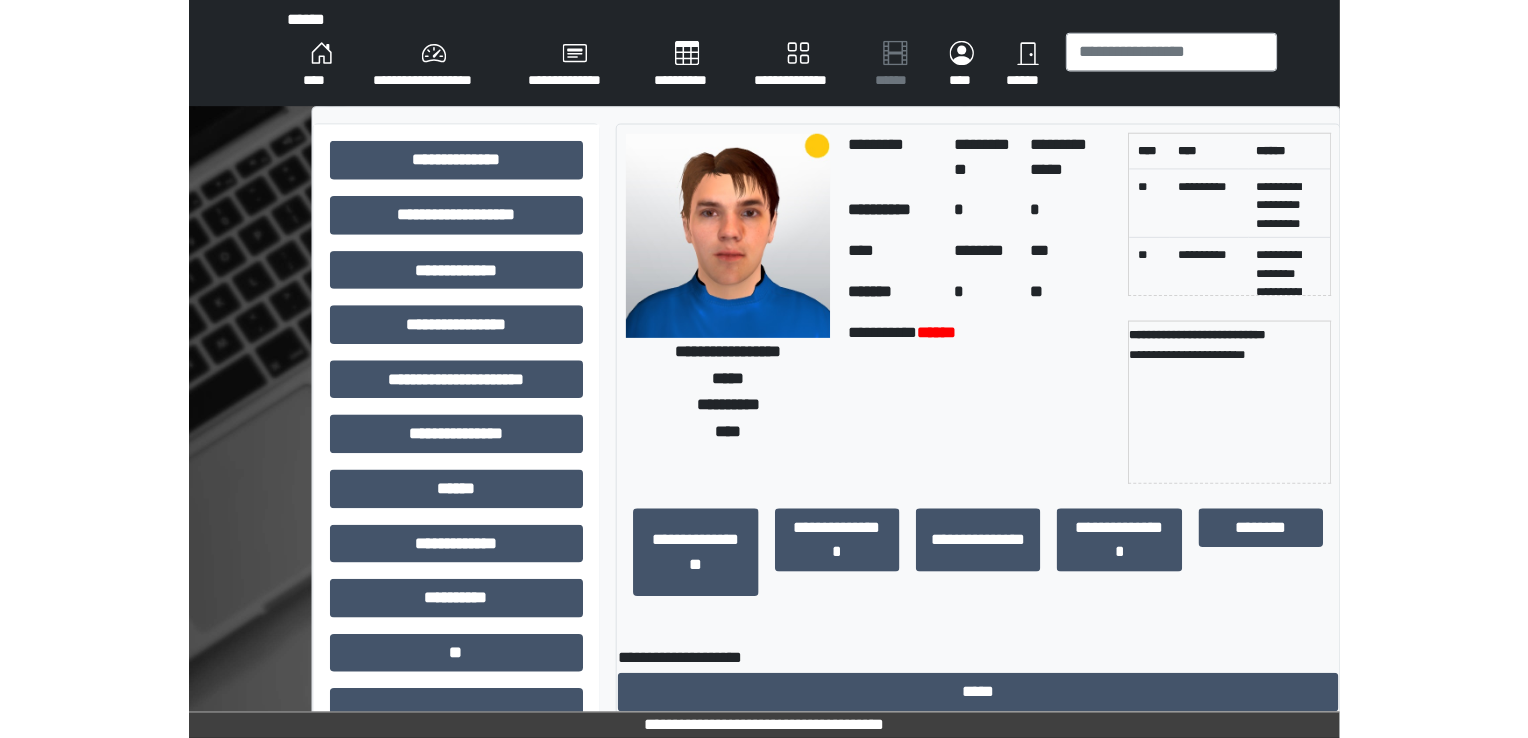 scroll, scrollTop: 0, scrollLeft: 0, axis: both 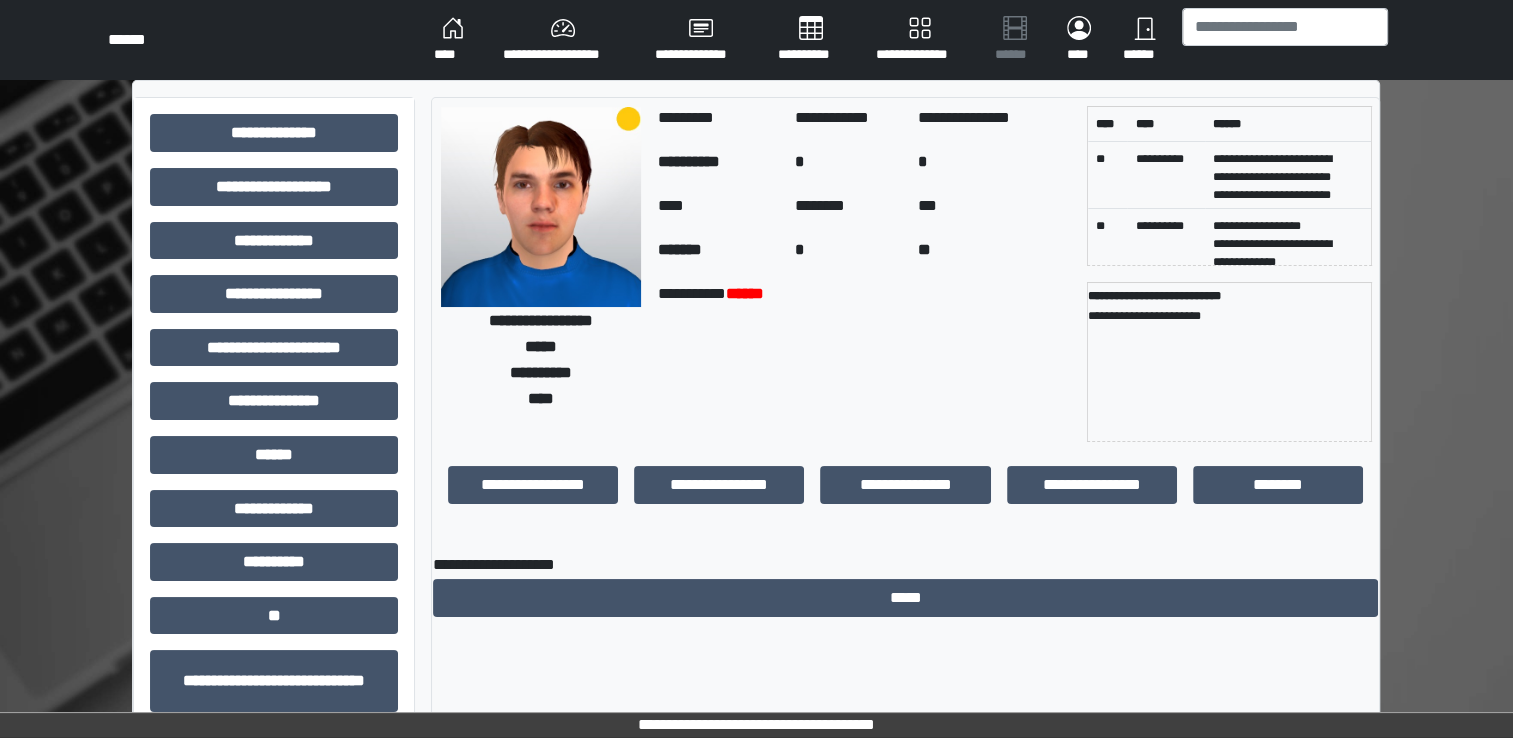 click on "**********" at bounding box center [563, 40] 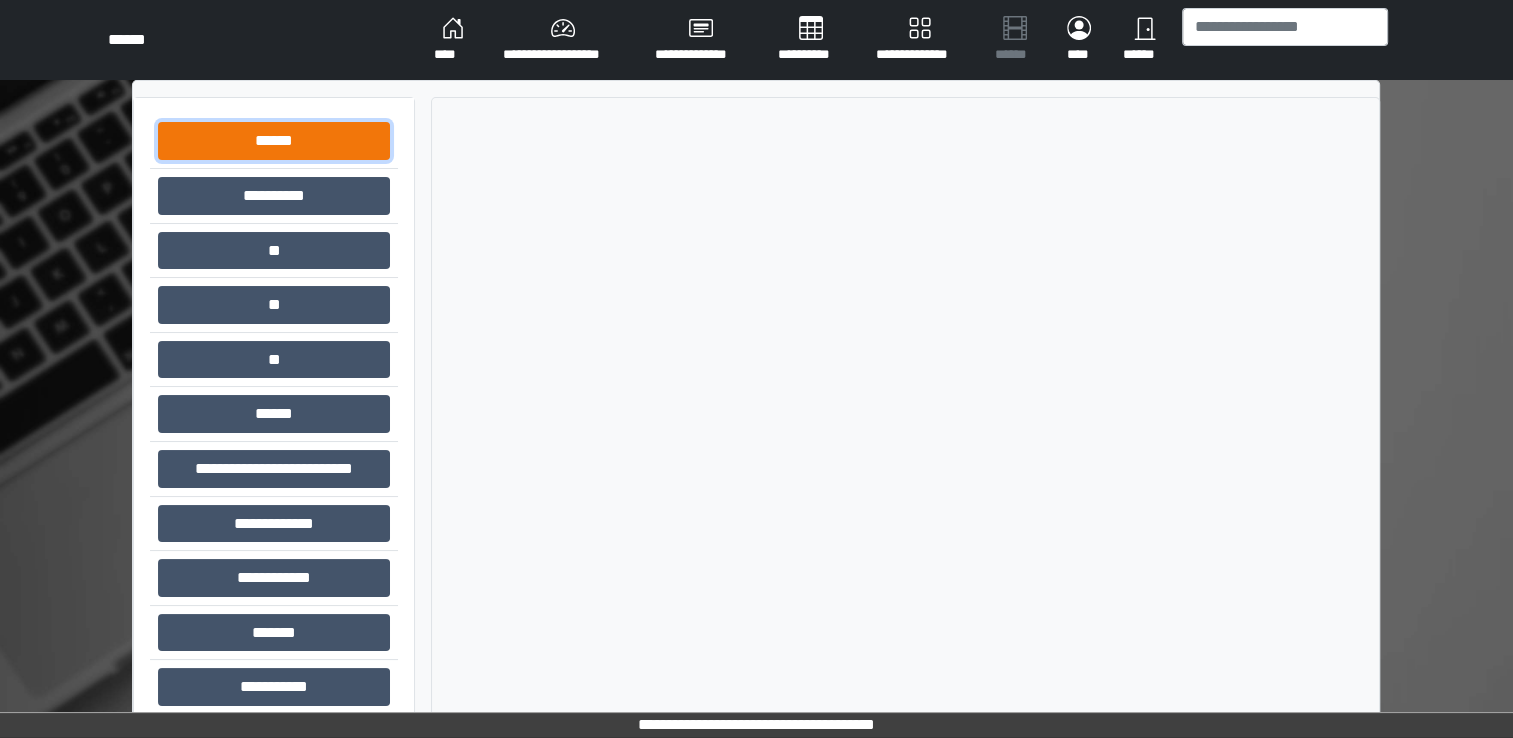 click on "******" at bounding box center (274, 141) 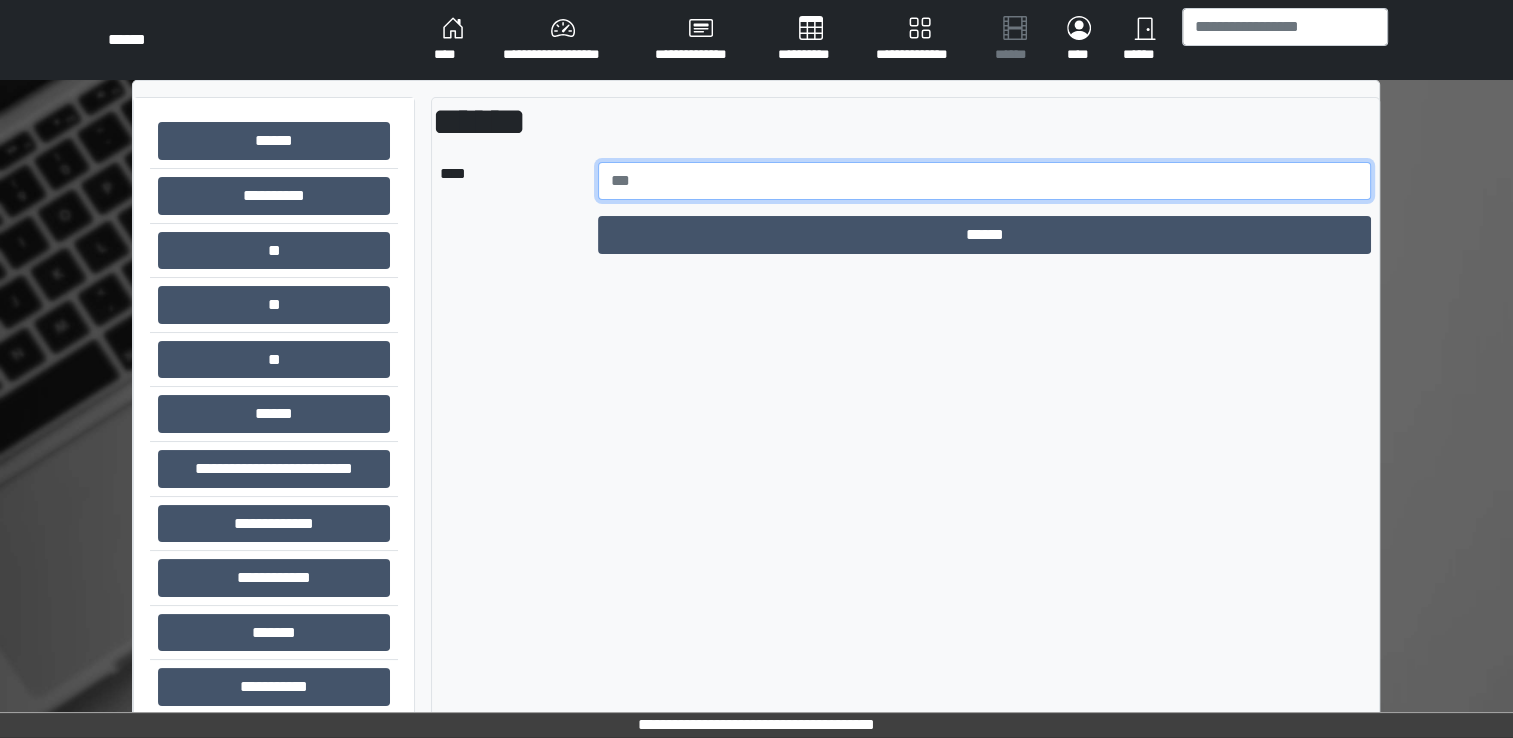 click at bounding box center [985, 181] 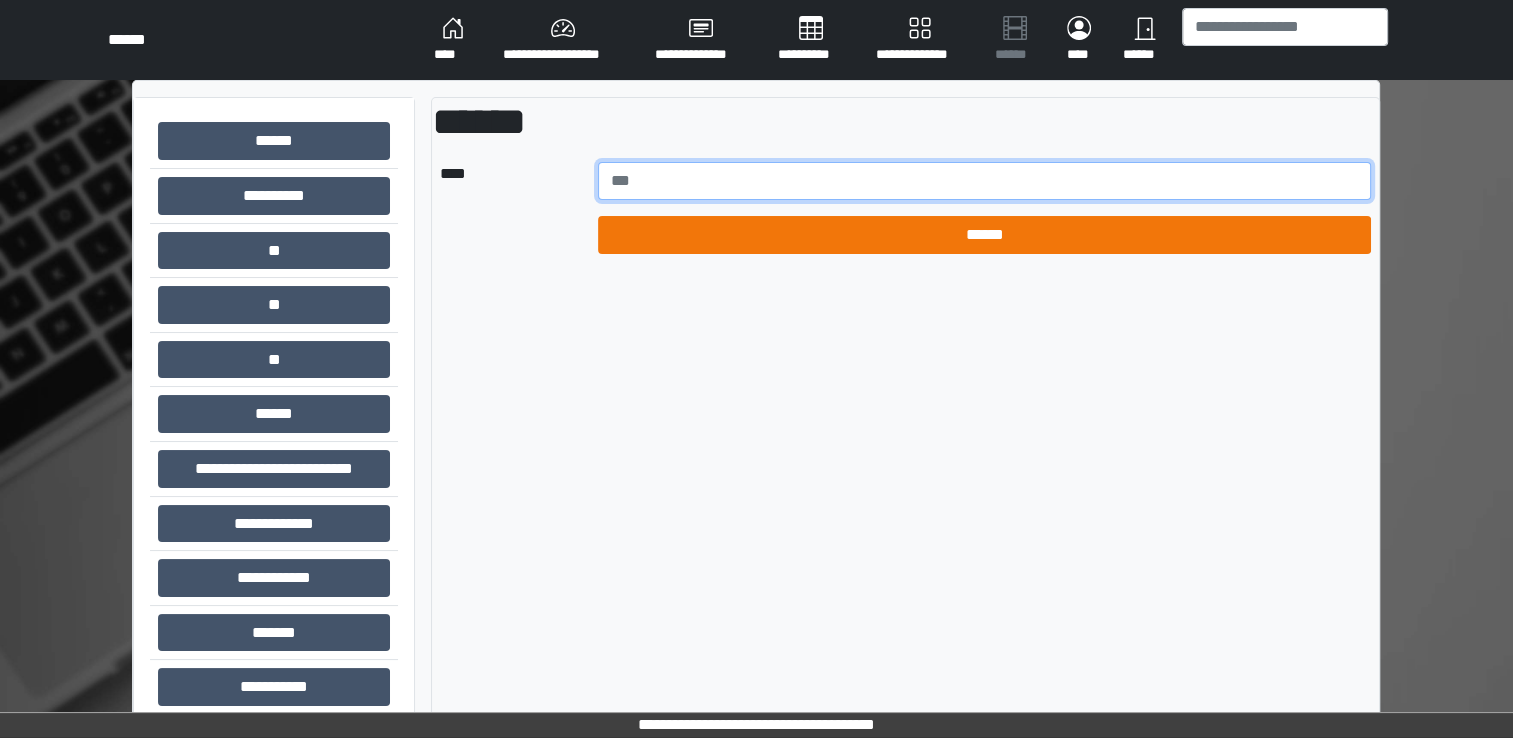 type on "******" 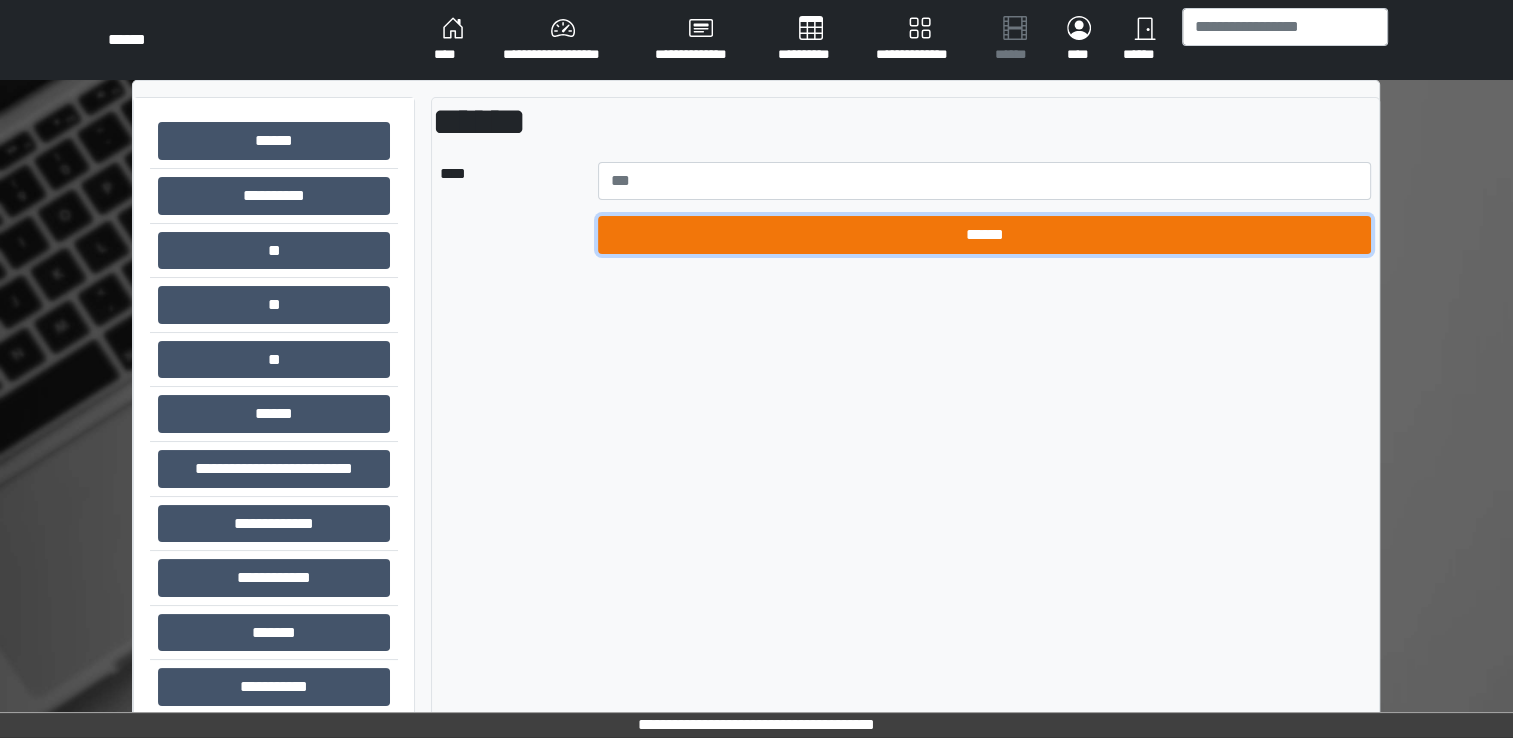 click on "******" at bounding box center (985, 235) 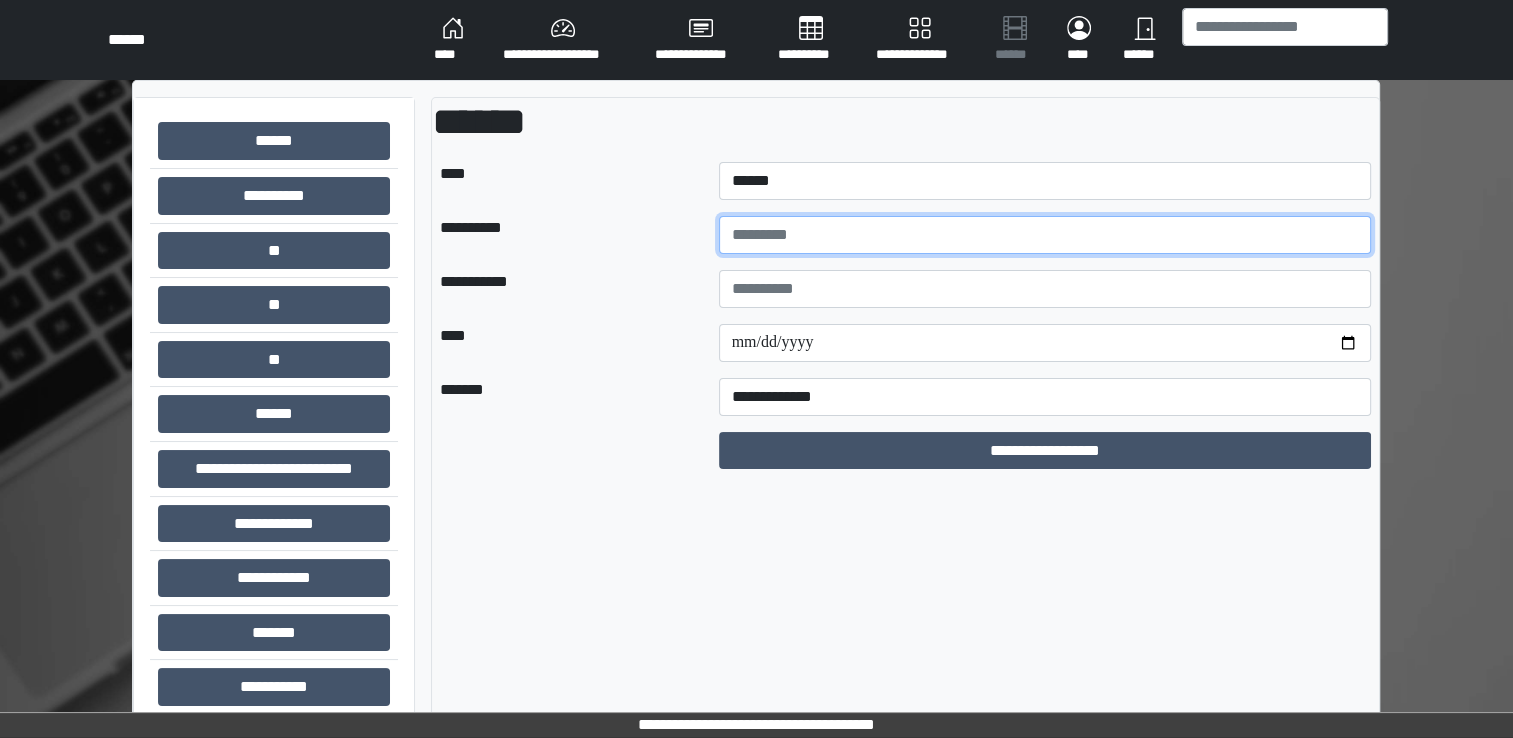 click at bounding box center (1045, 235) 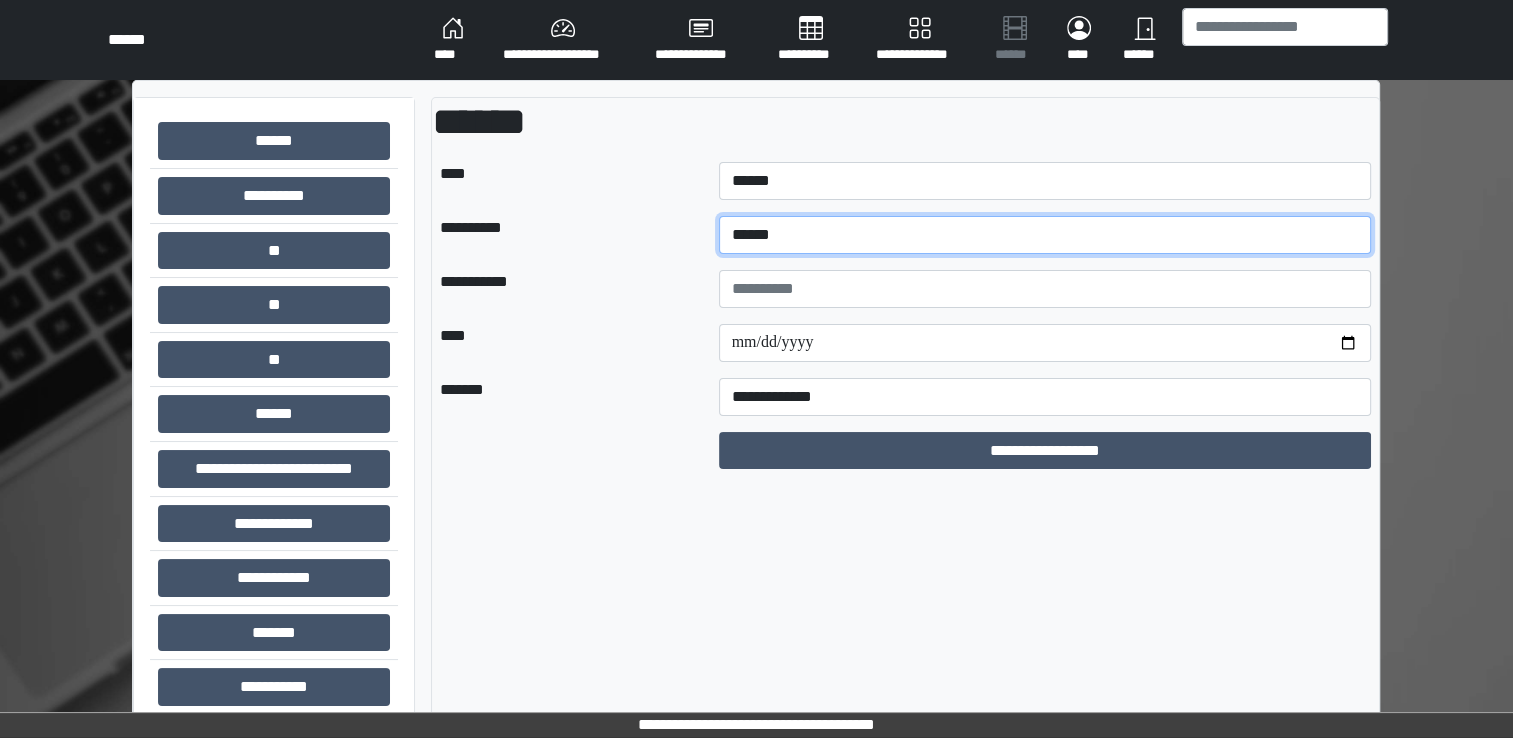 type on "******" 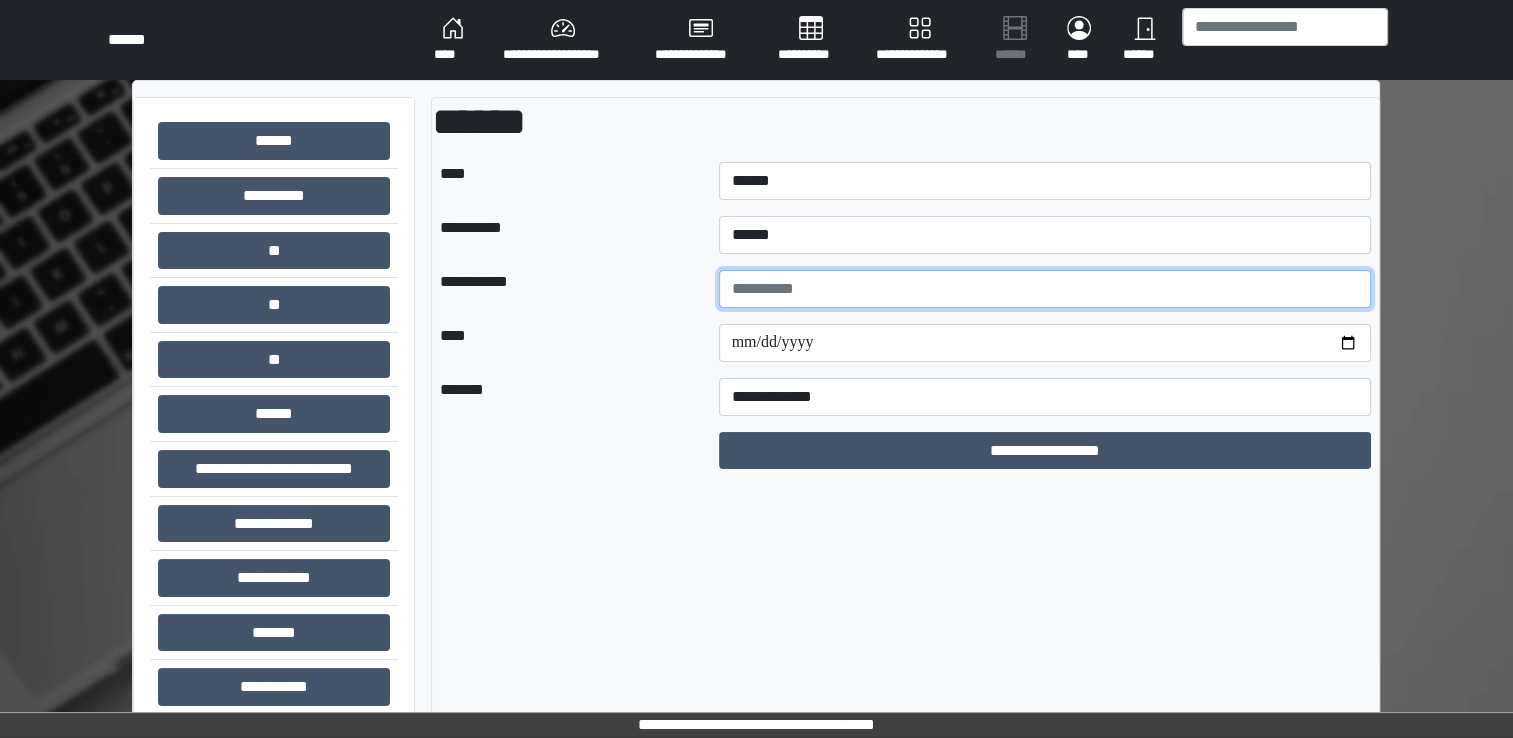 click at bounding box center [1045, 289] 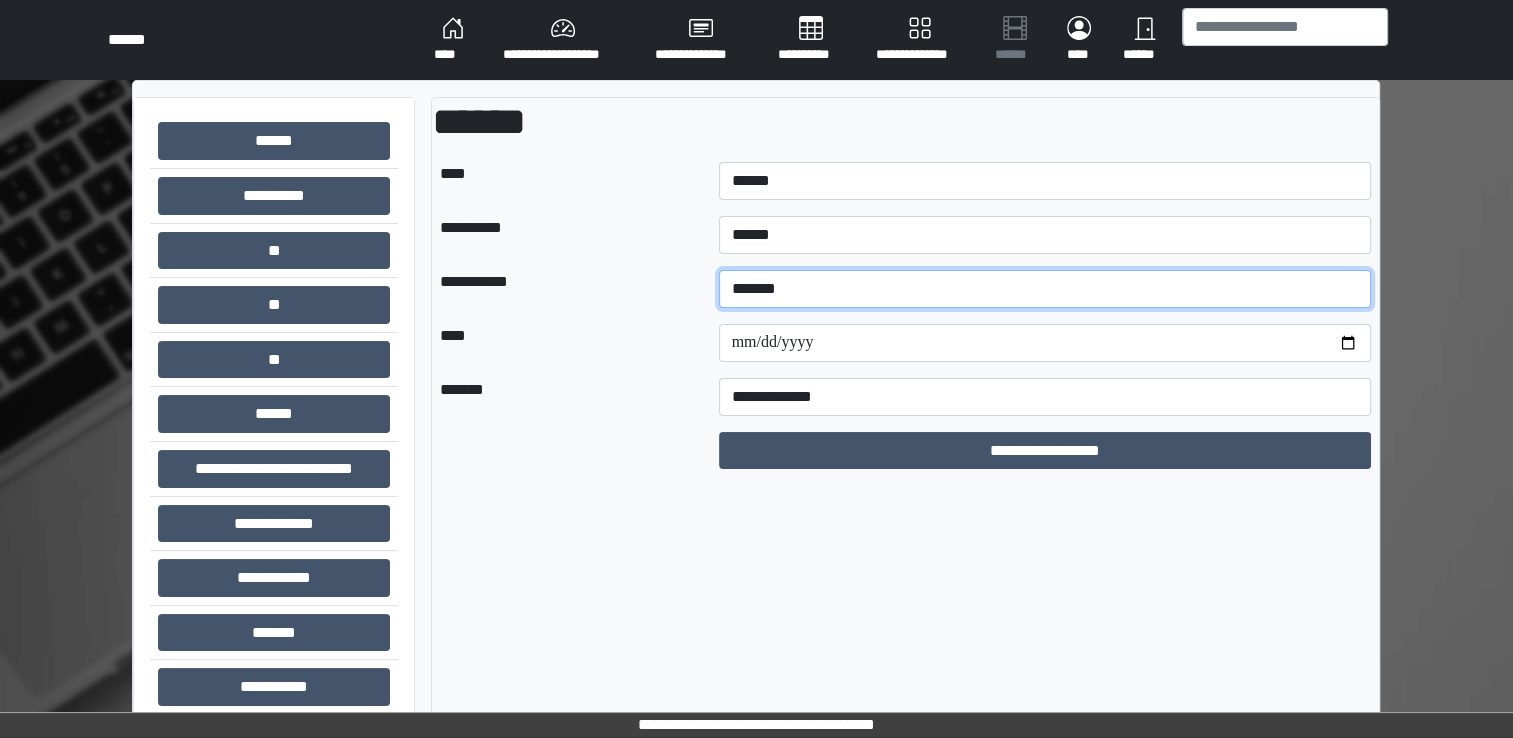 type on "*******" 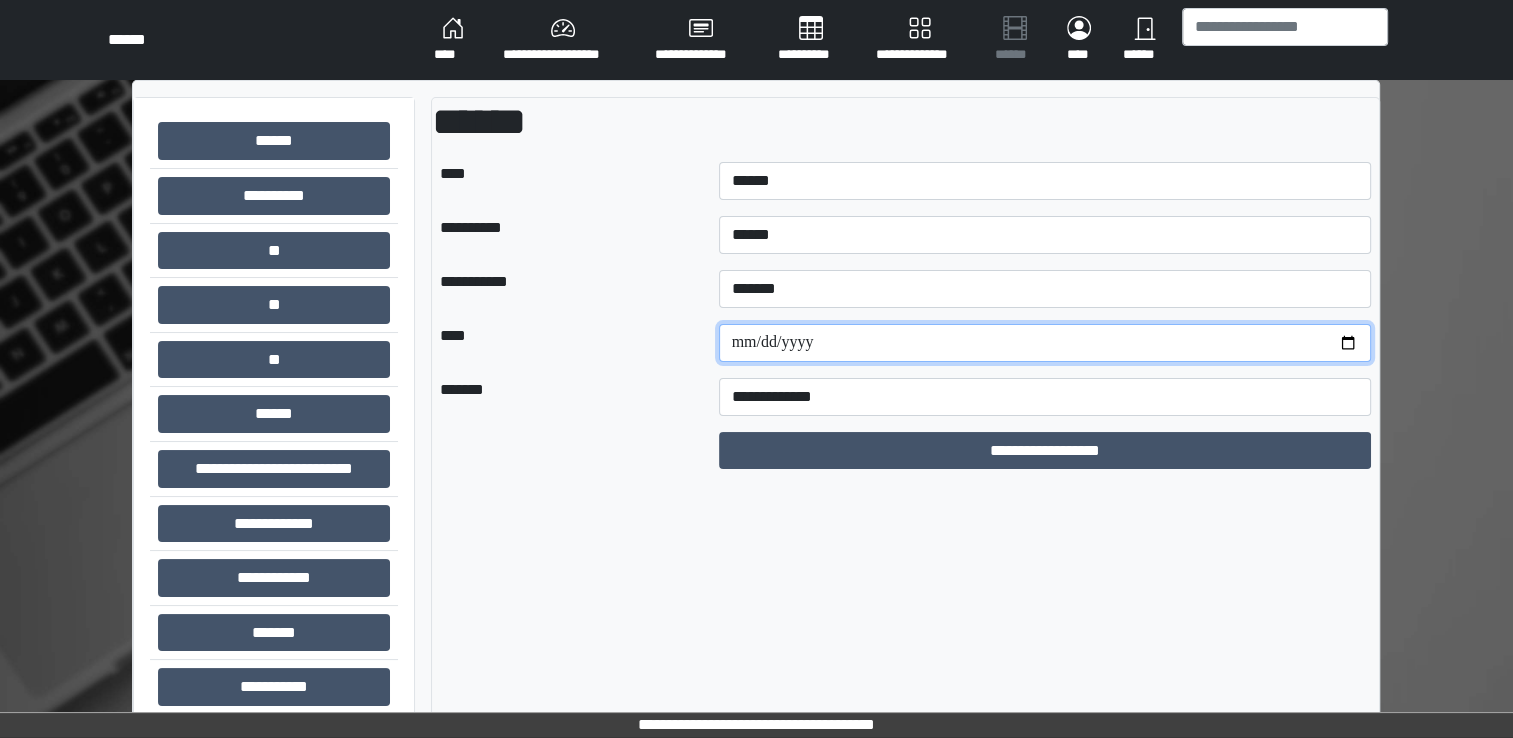 click at bounding box center (1045, 343) 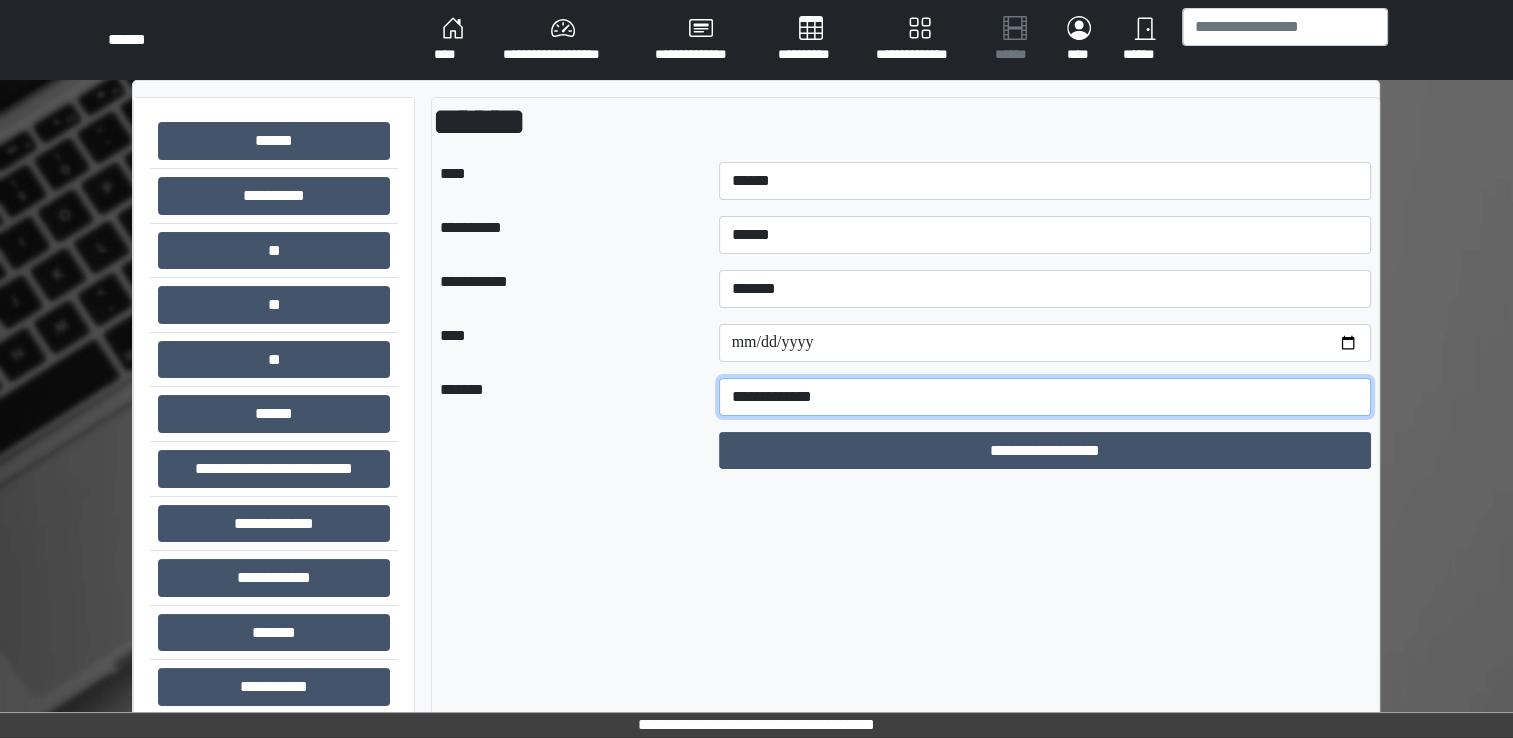 click on "**********" at bounding box center (1045, 397) 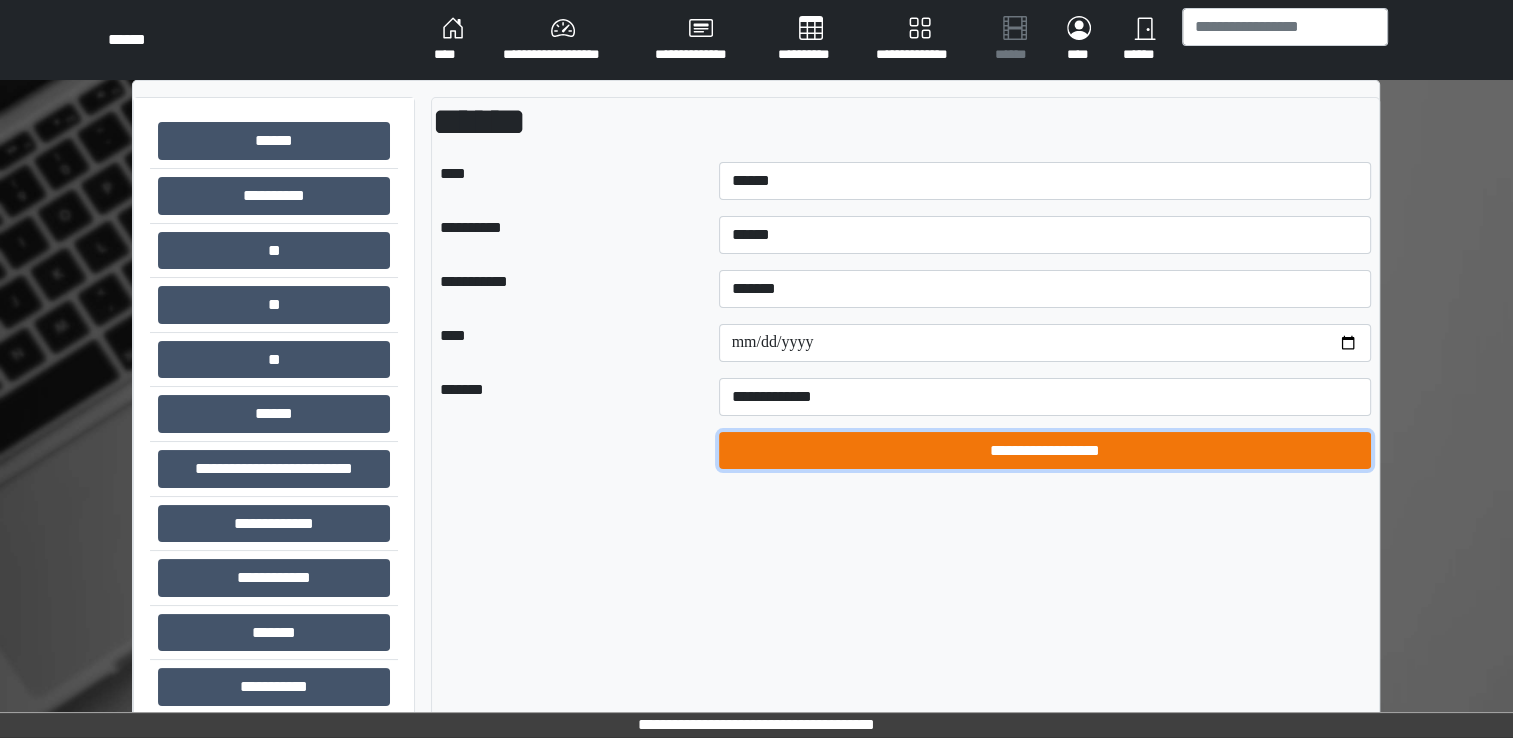 click on "**********" at bounding box center (1045, 451) 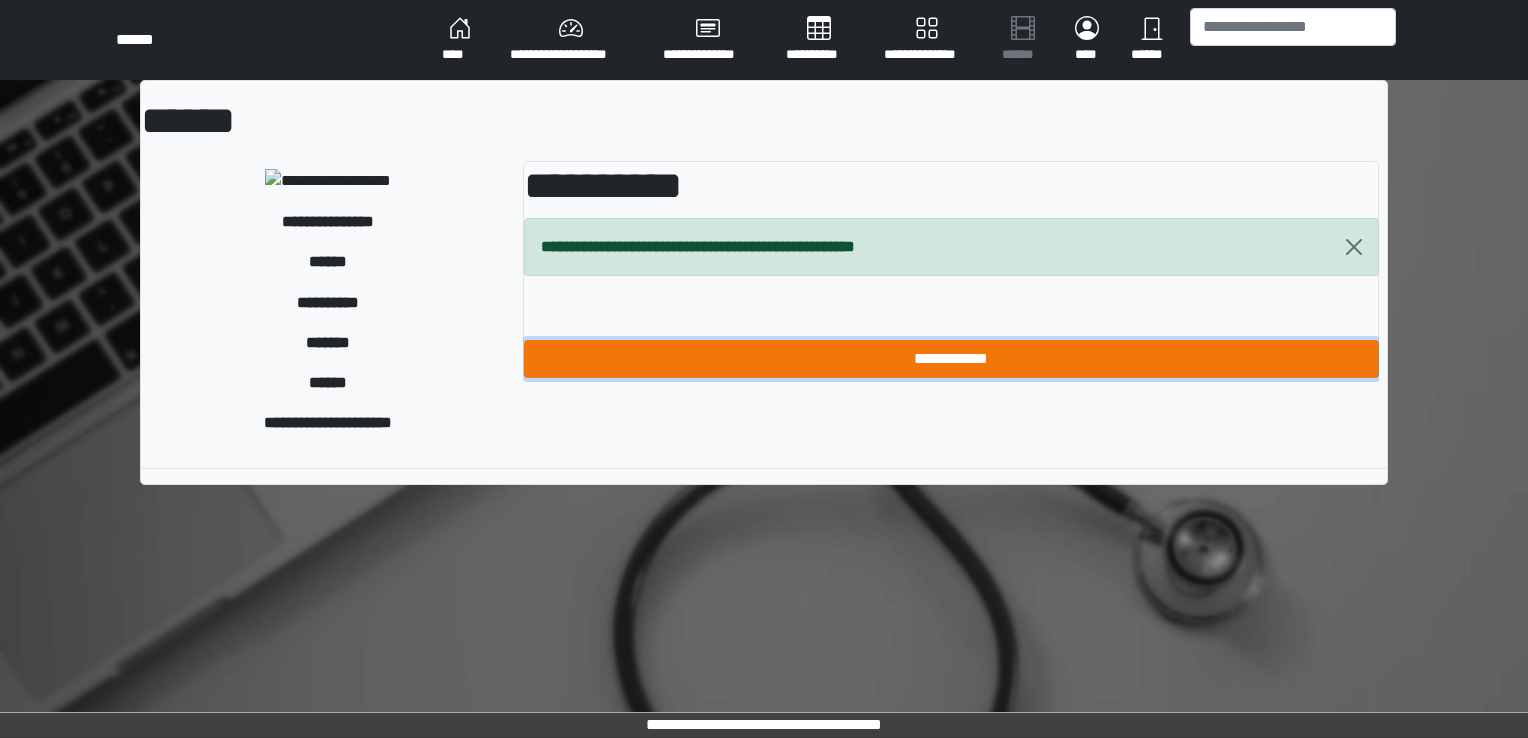 click on "**********" at bounding box center (951, 359) 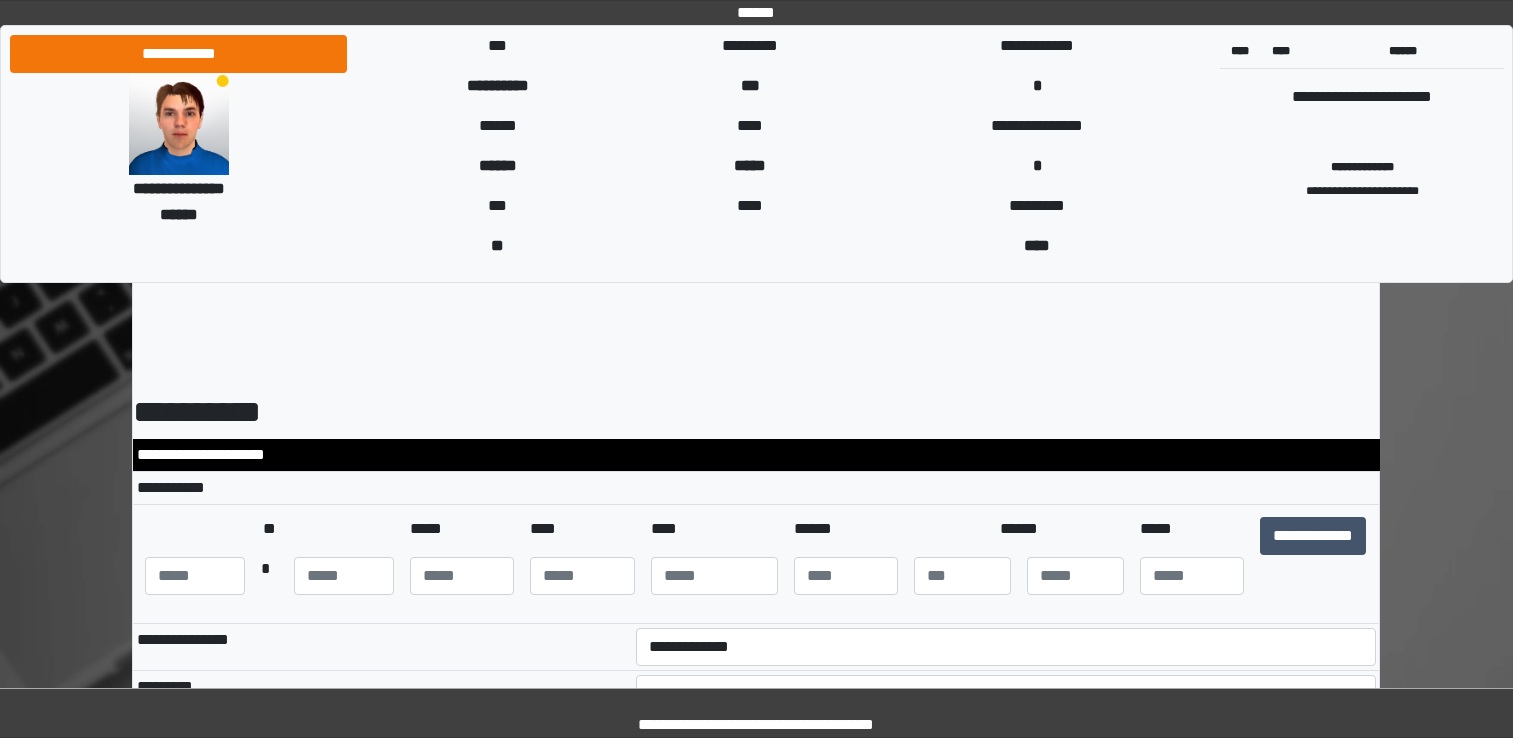 scroll, scrollTop: 0, scrollLeft: 0, axis: both 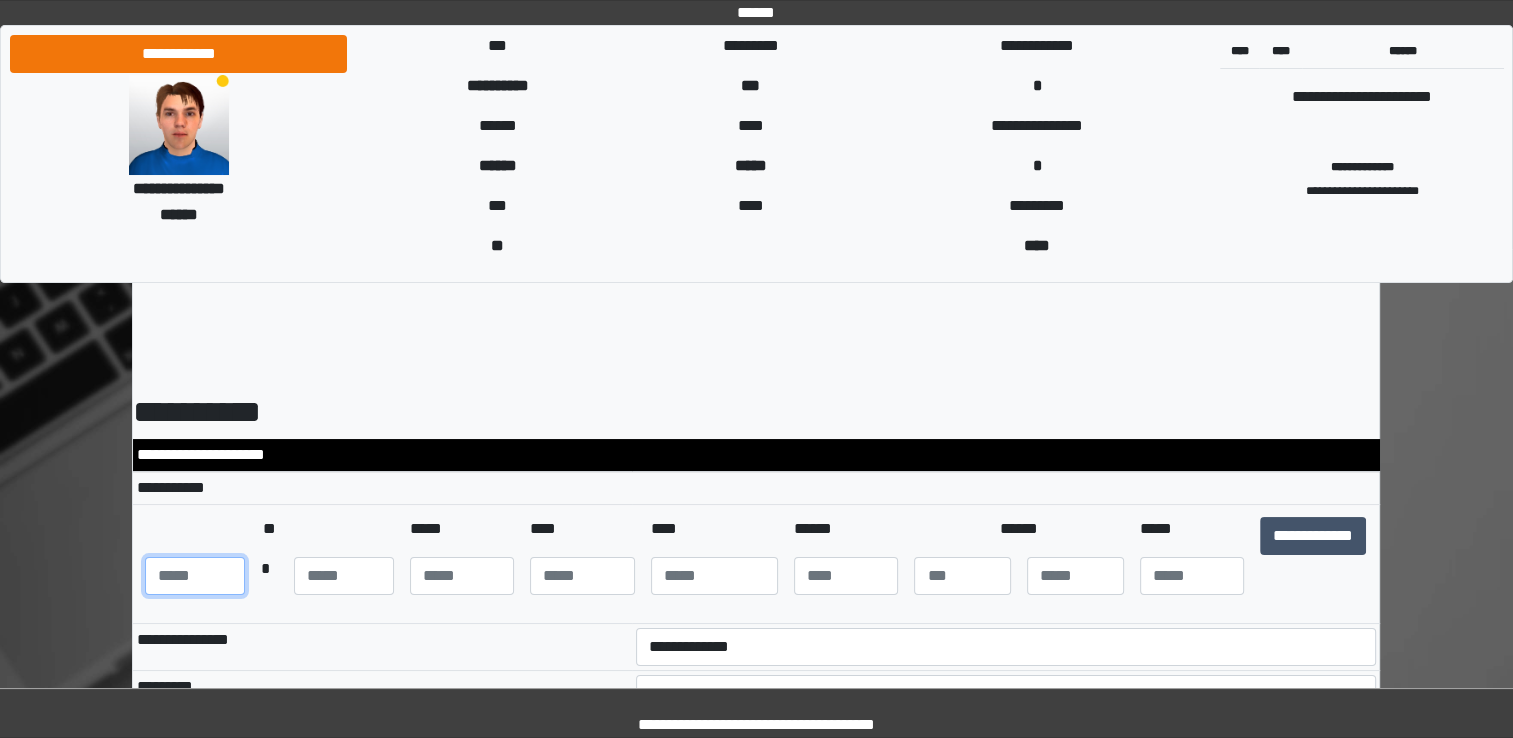 click at bounding box center [195, 576] 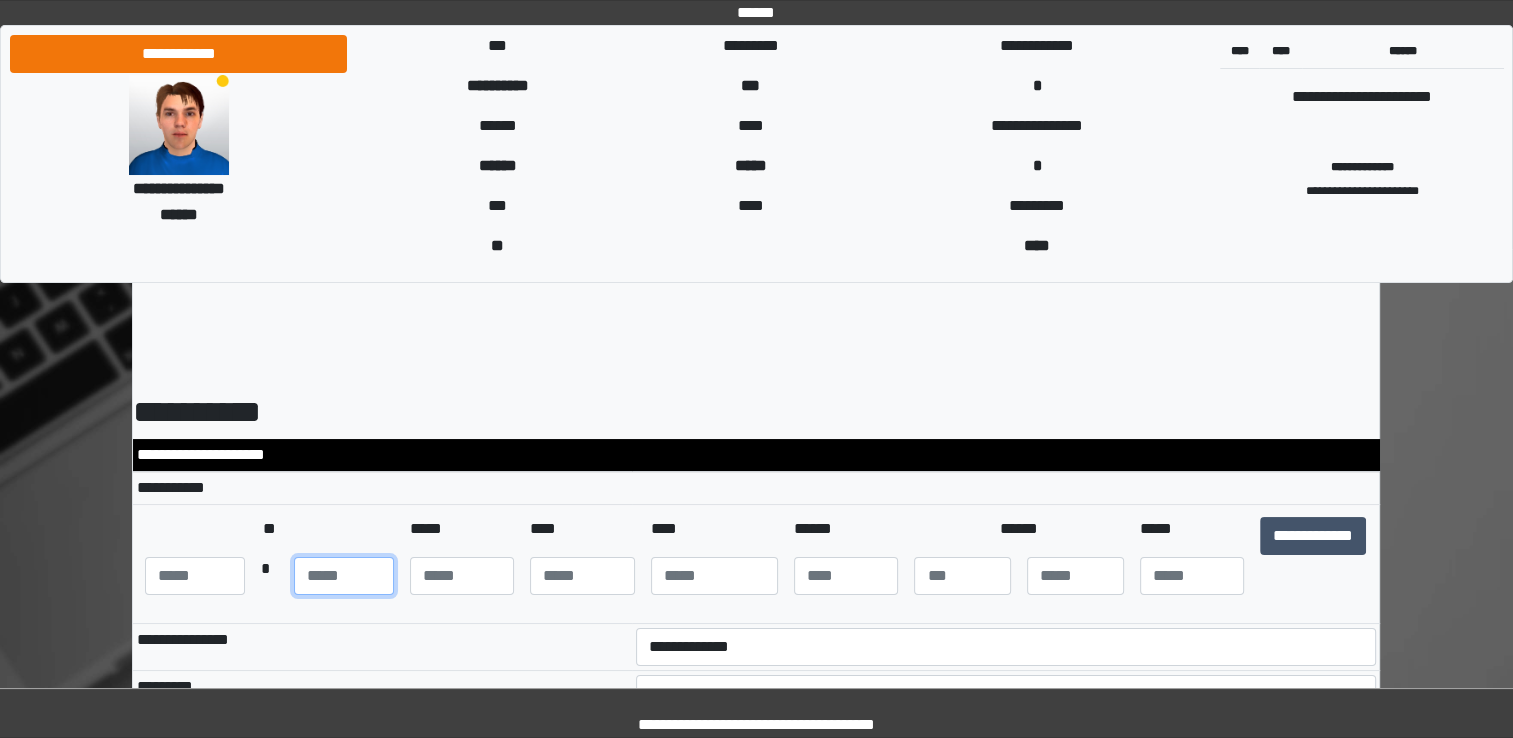 type on "**" 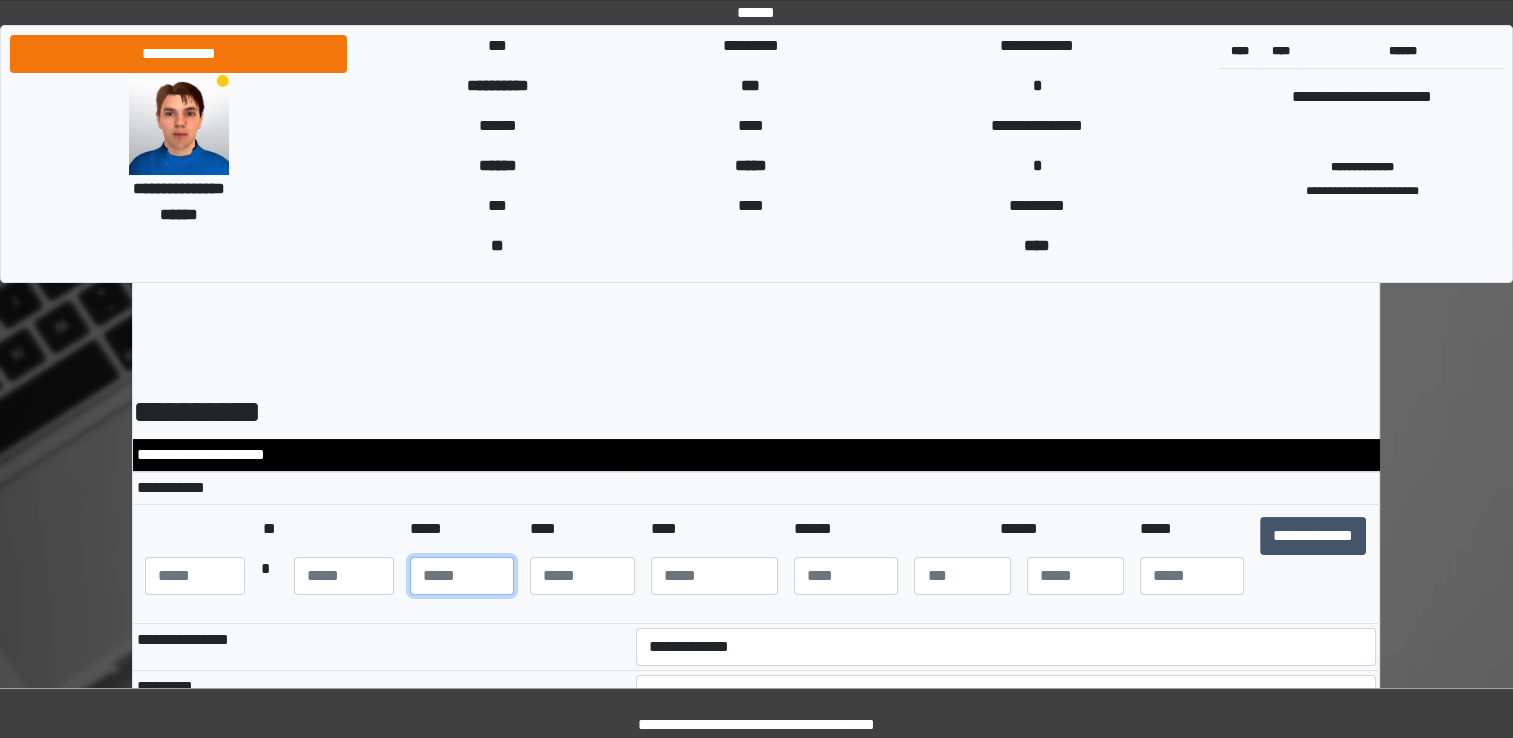 type on "**" 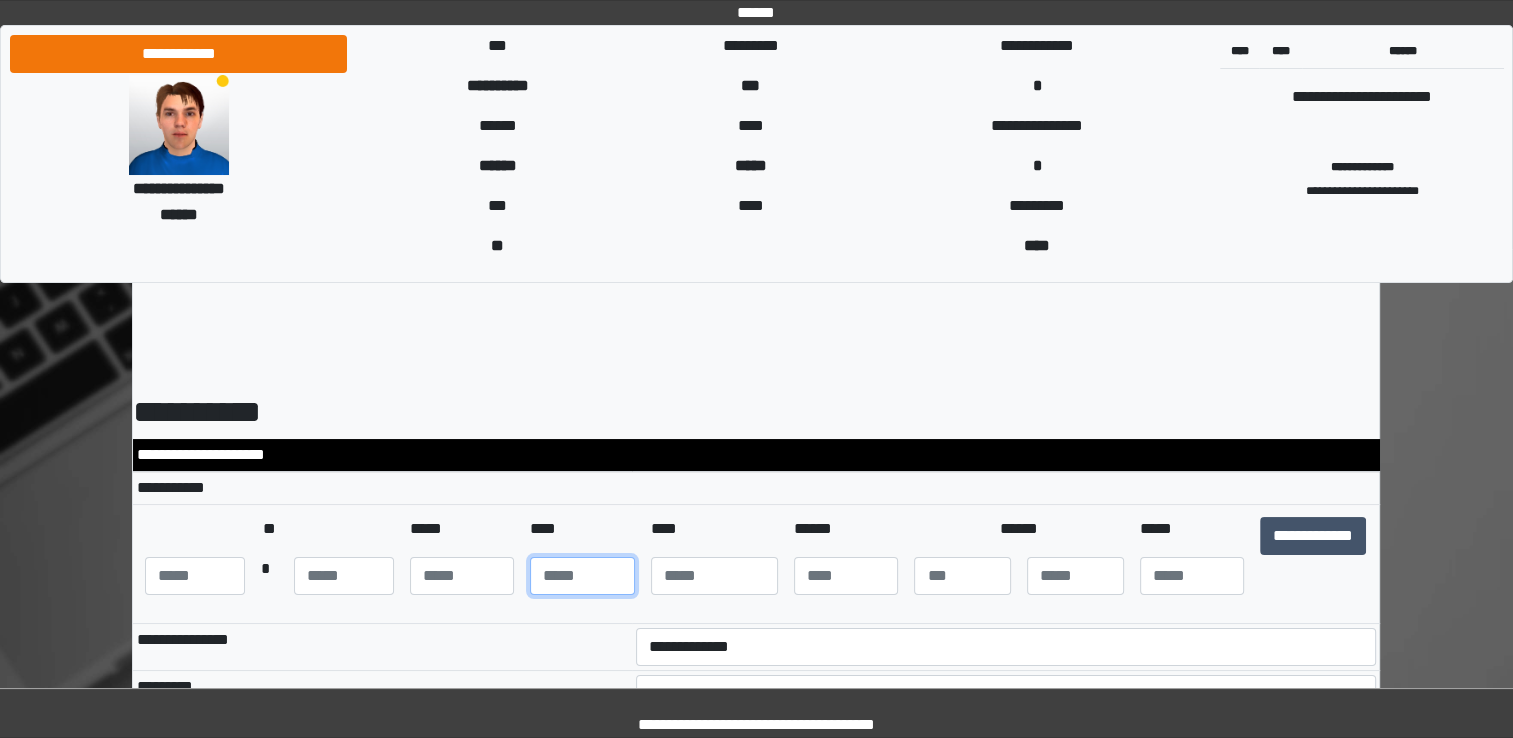type on "**" 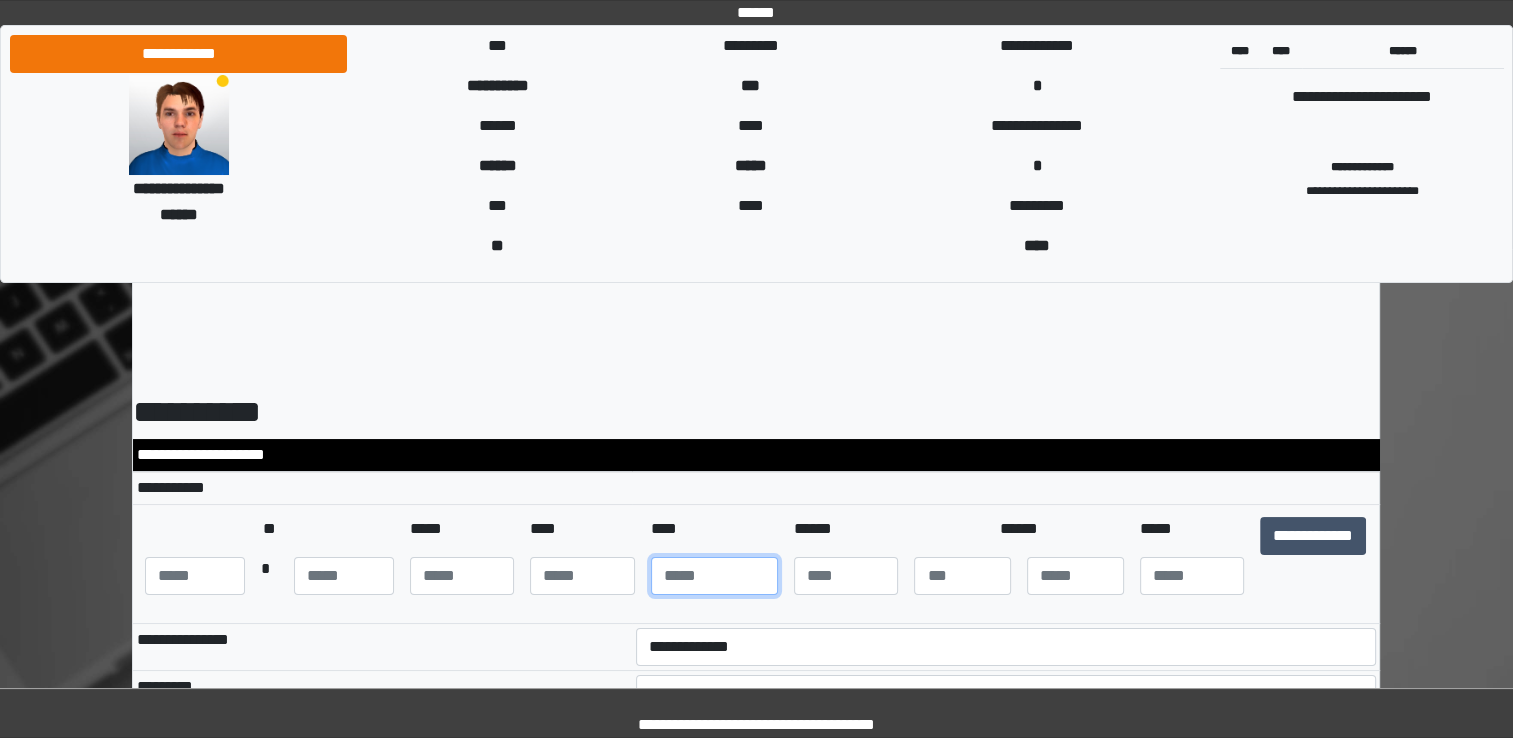 type on "****" 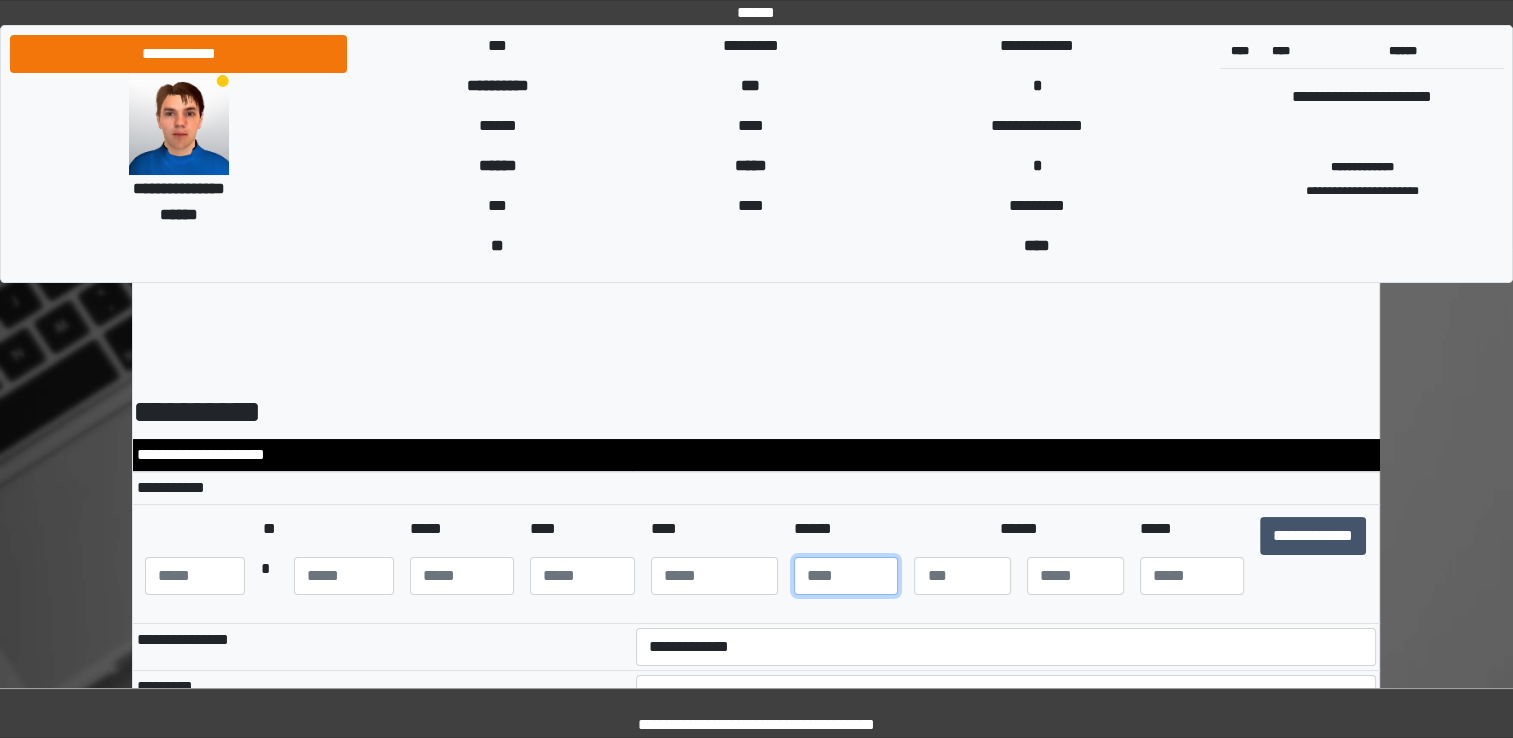 type on "***" 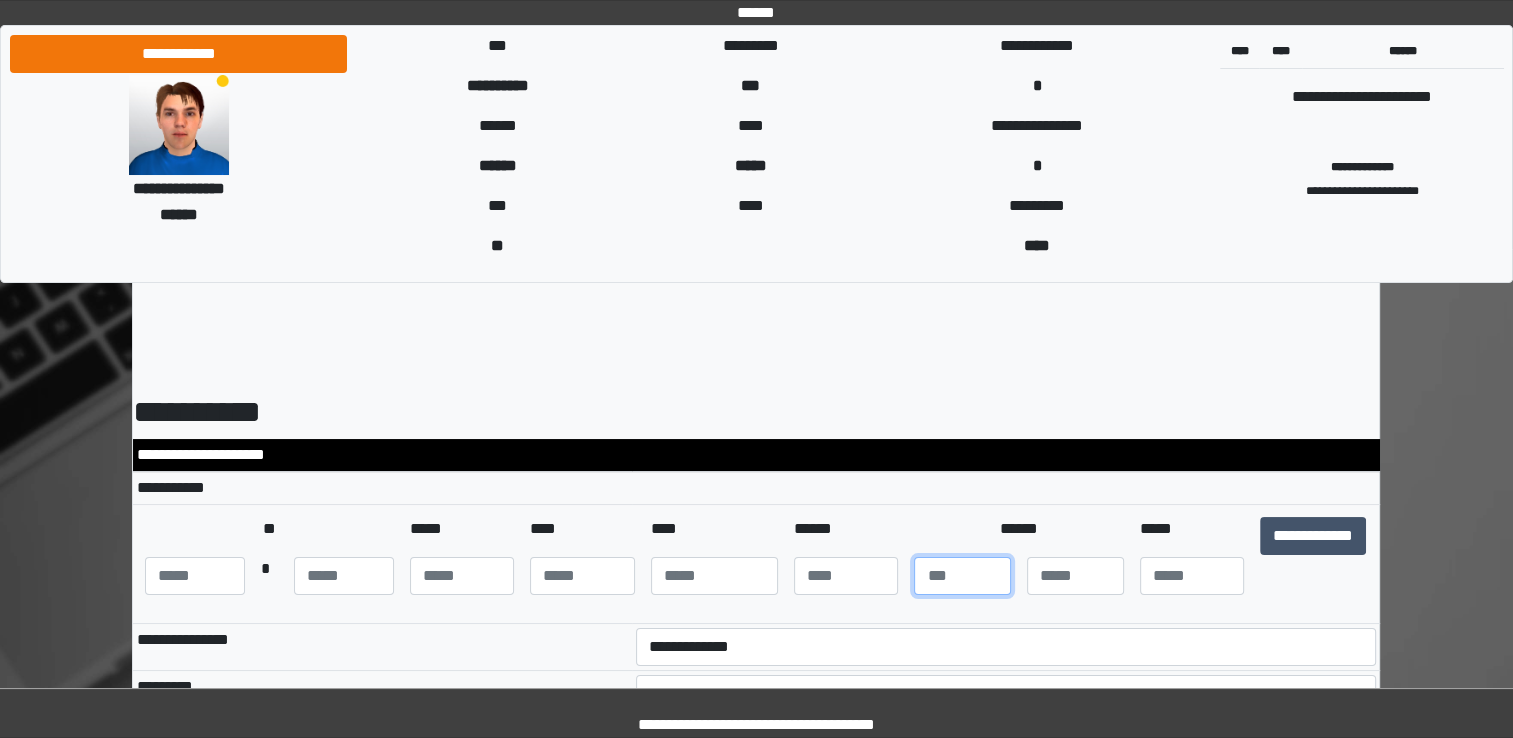 type on "*" 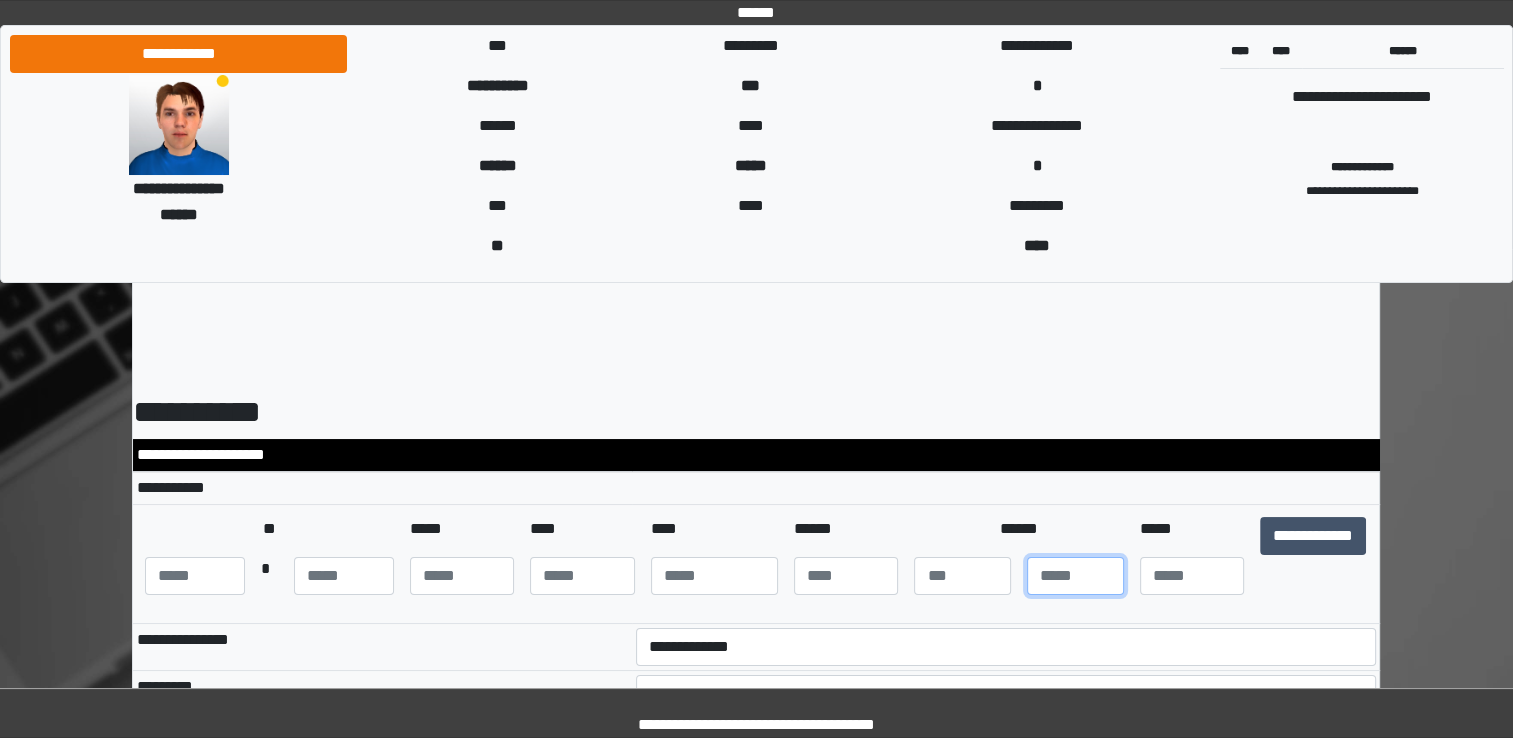 type on "*" 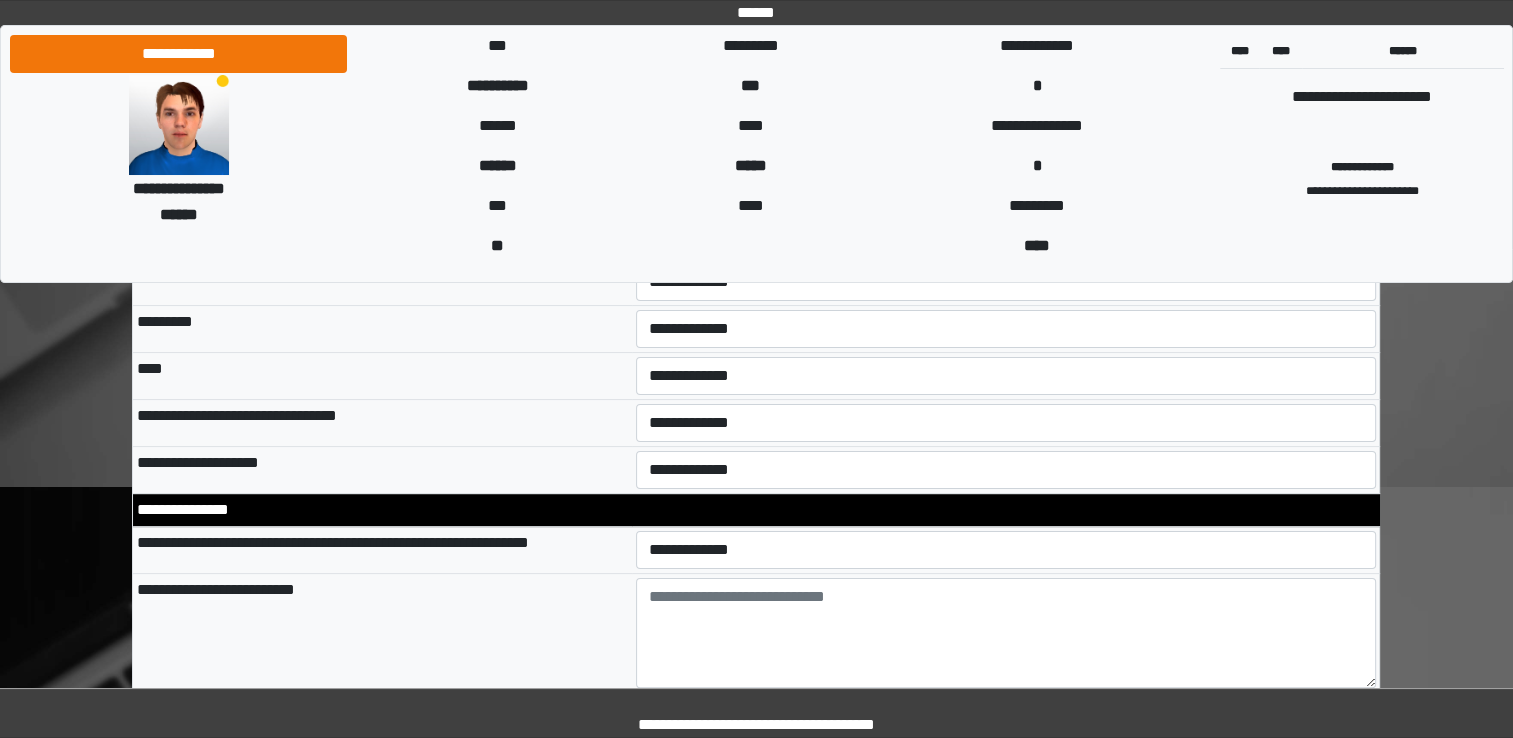 scroll, scrollTop: 209, scrollLeft: 0, axis: vertical 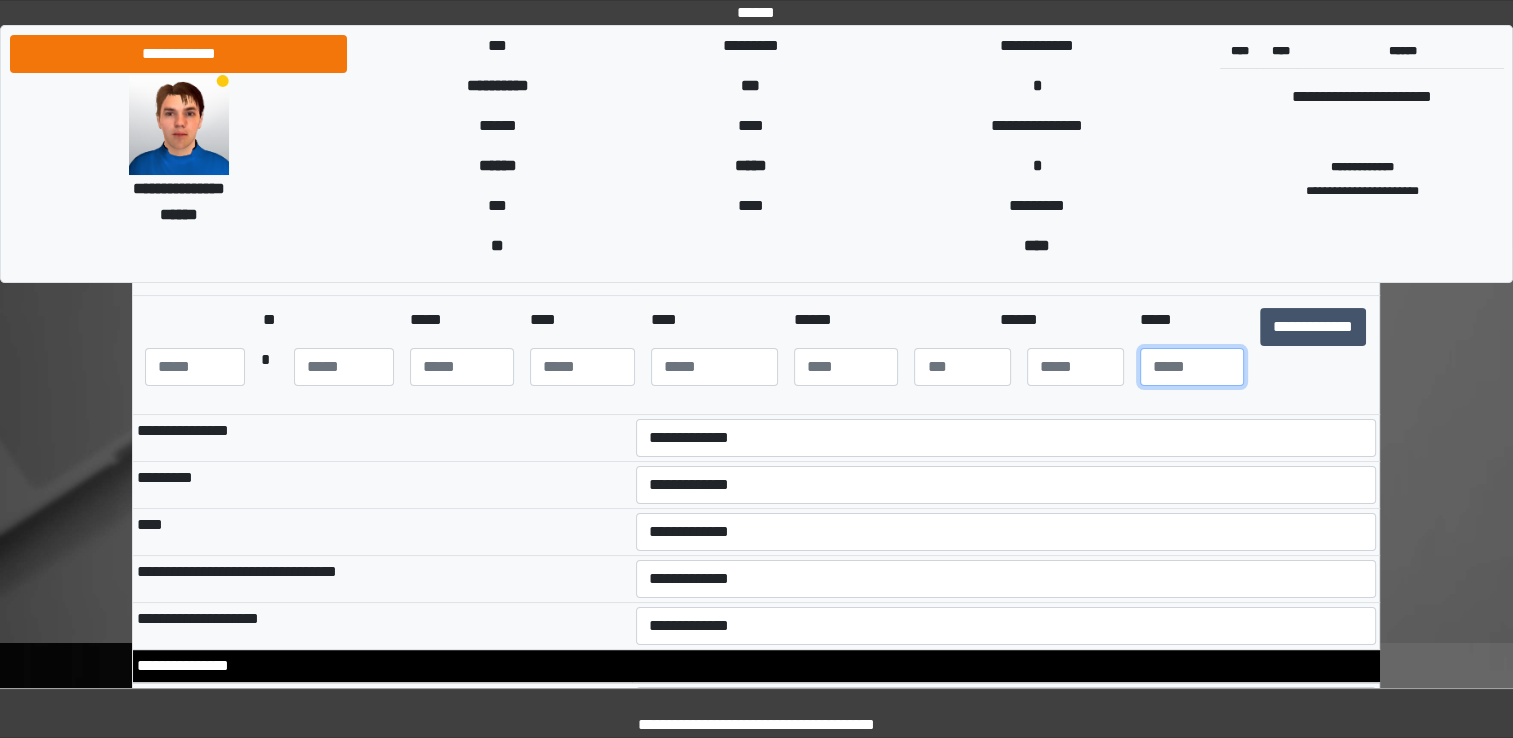 type on "**" 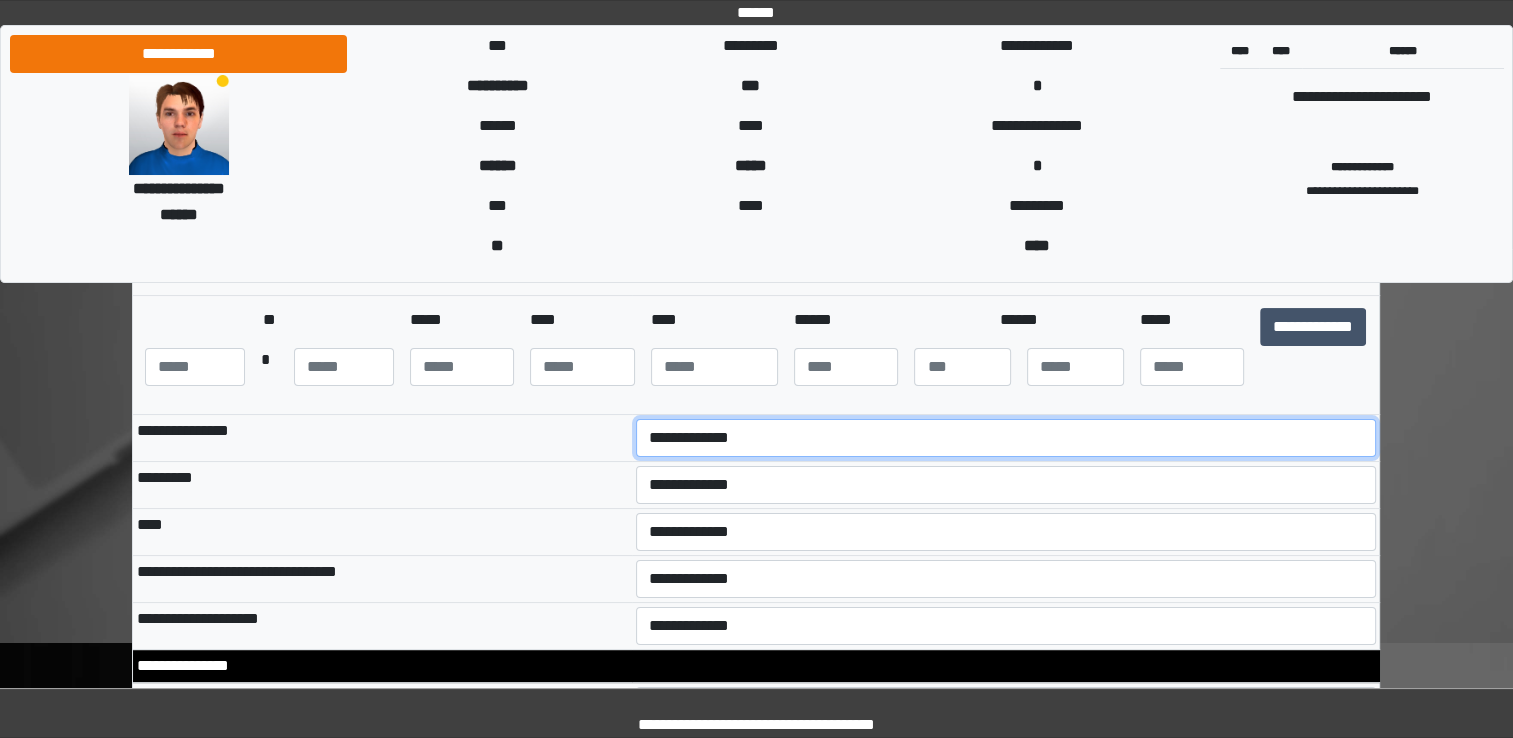 click on "[FIRST] [LAST] [STREET_NAME] [STREET_TYPE] [ADDRESS_LINE_1] [ADDRESS_LINE_2] [ADDRESS_LINE_3] [CITY] [STATE] [ZIP]" at bounding box center [1006, 438] 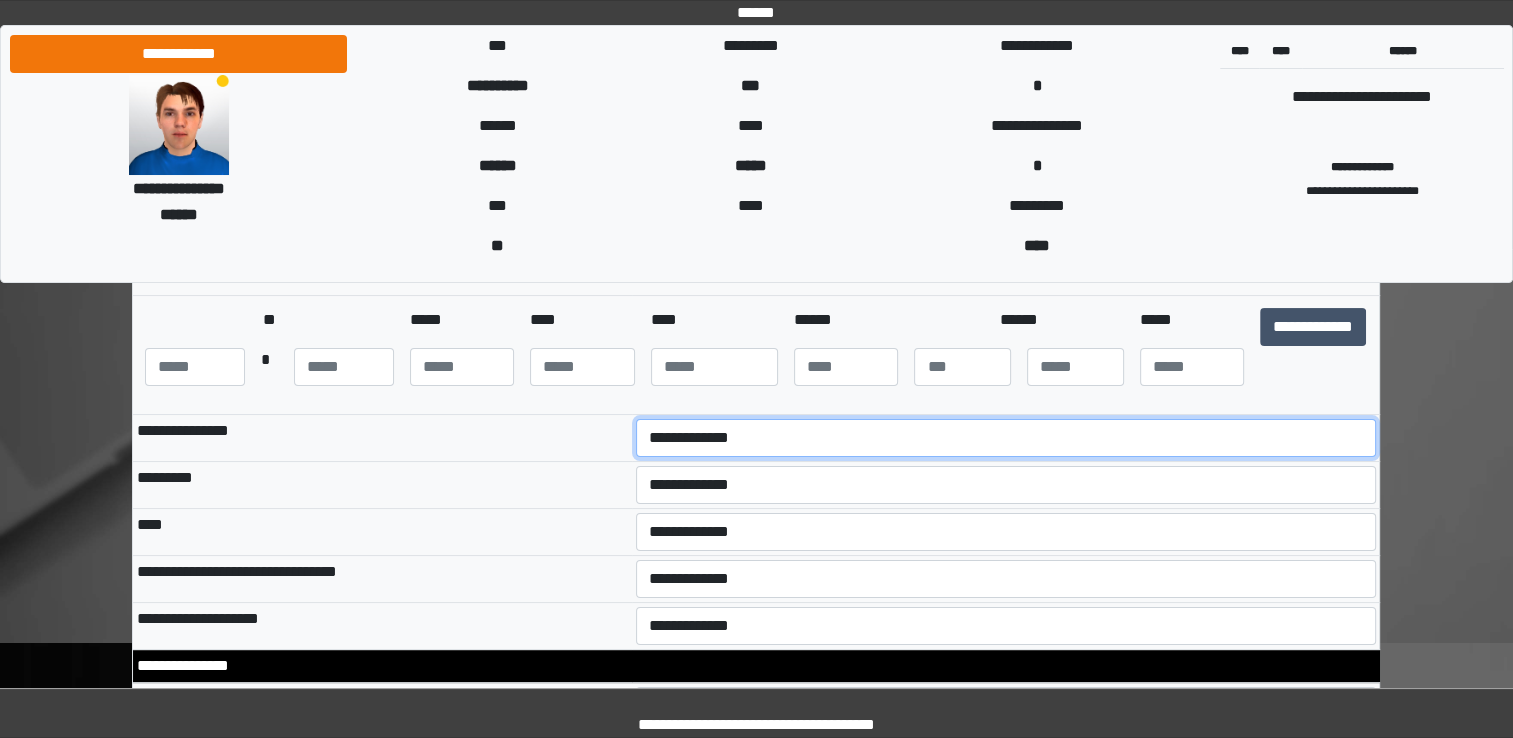 select on "***" 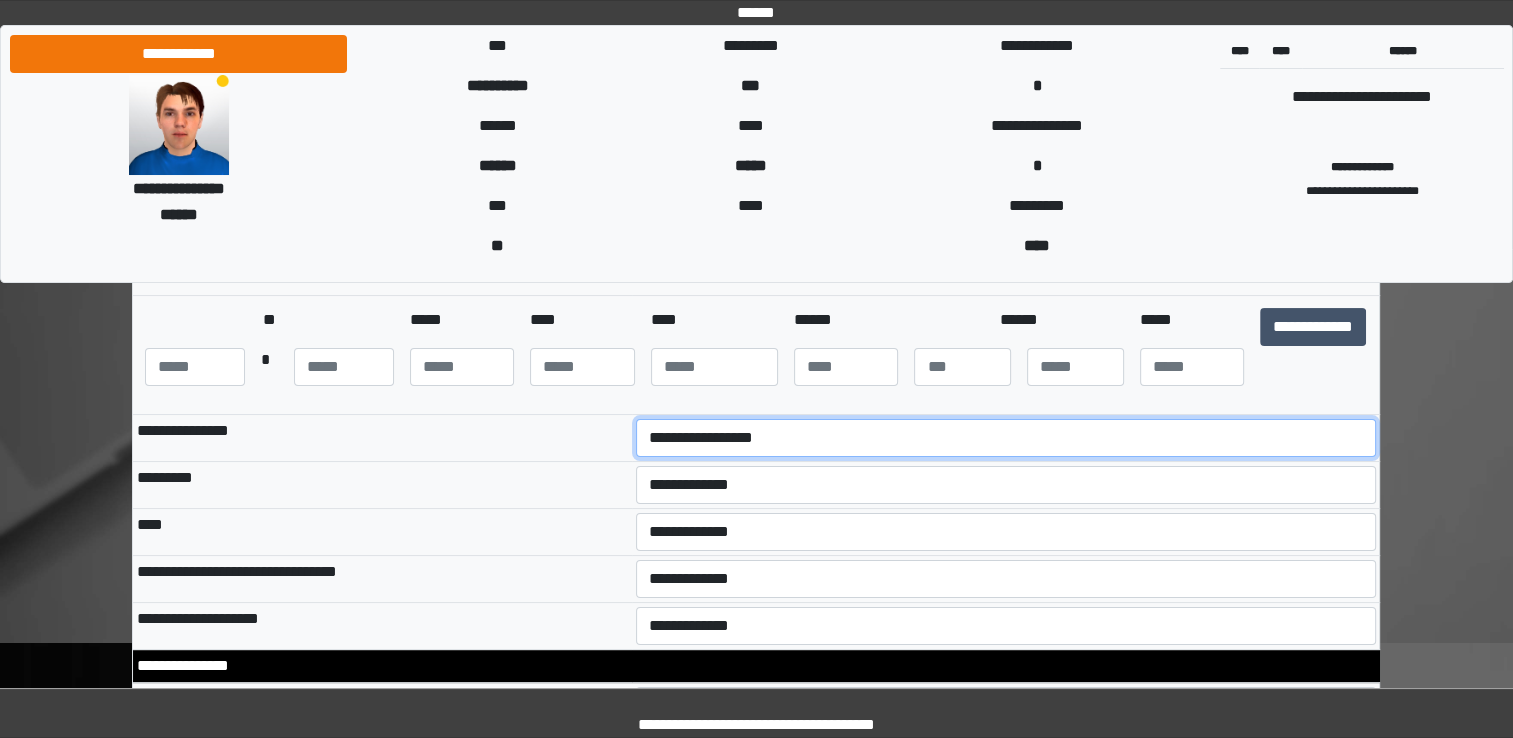 click on "[FIRST] [LAST] [STREET_NAME] [STREET_TYPE] [ADDRESS_LINE_1] [ADDRESS_LINE_2] [ADDRESS_LINE_3] [CITY] [STATE] [ZIP]" at bounding box center [1006, 438] 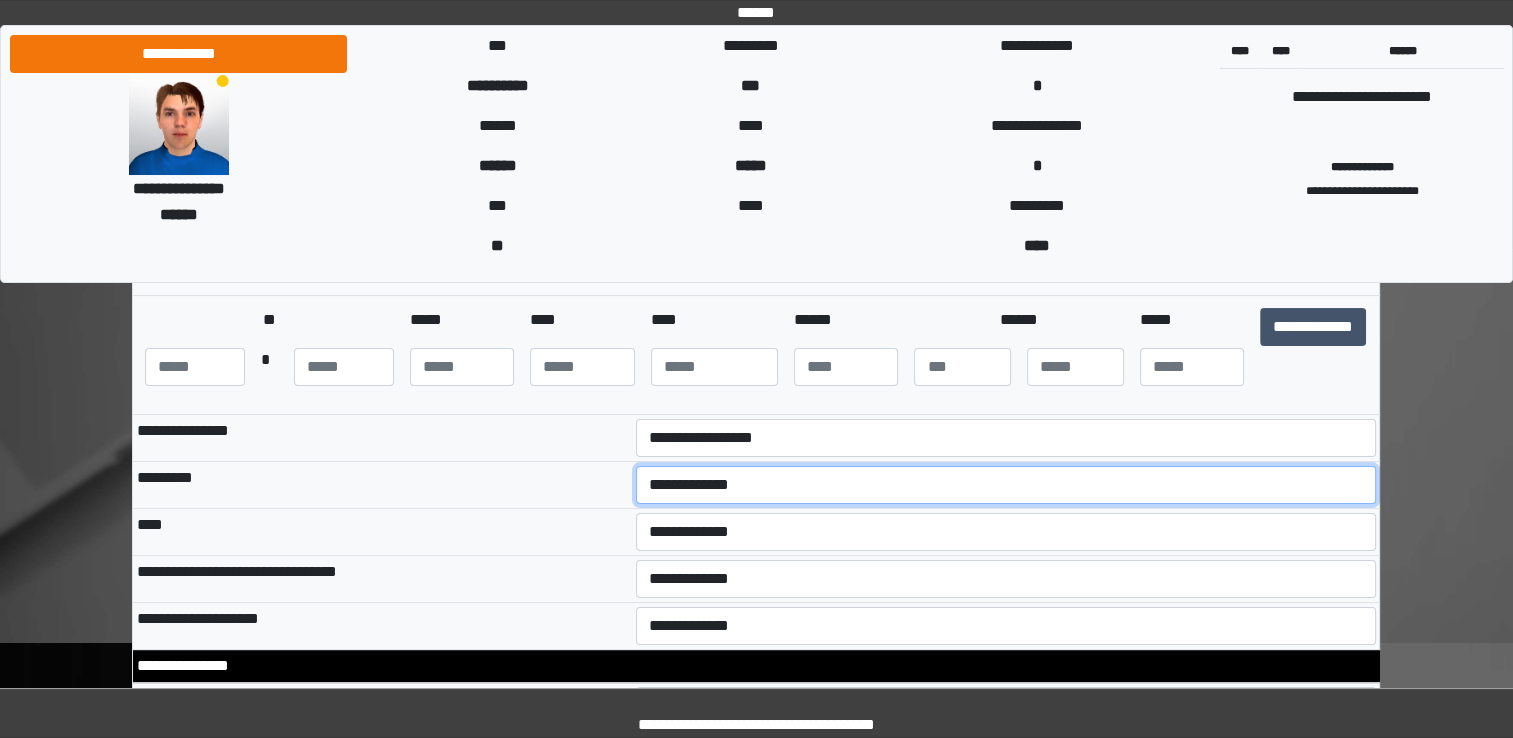 click on "[FIRST] [LAST] [STREET_NAME] [STREET_TYPE]" at bounding box center [1006, 485] 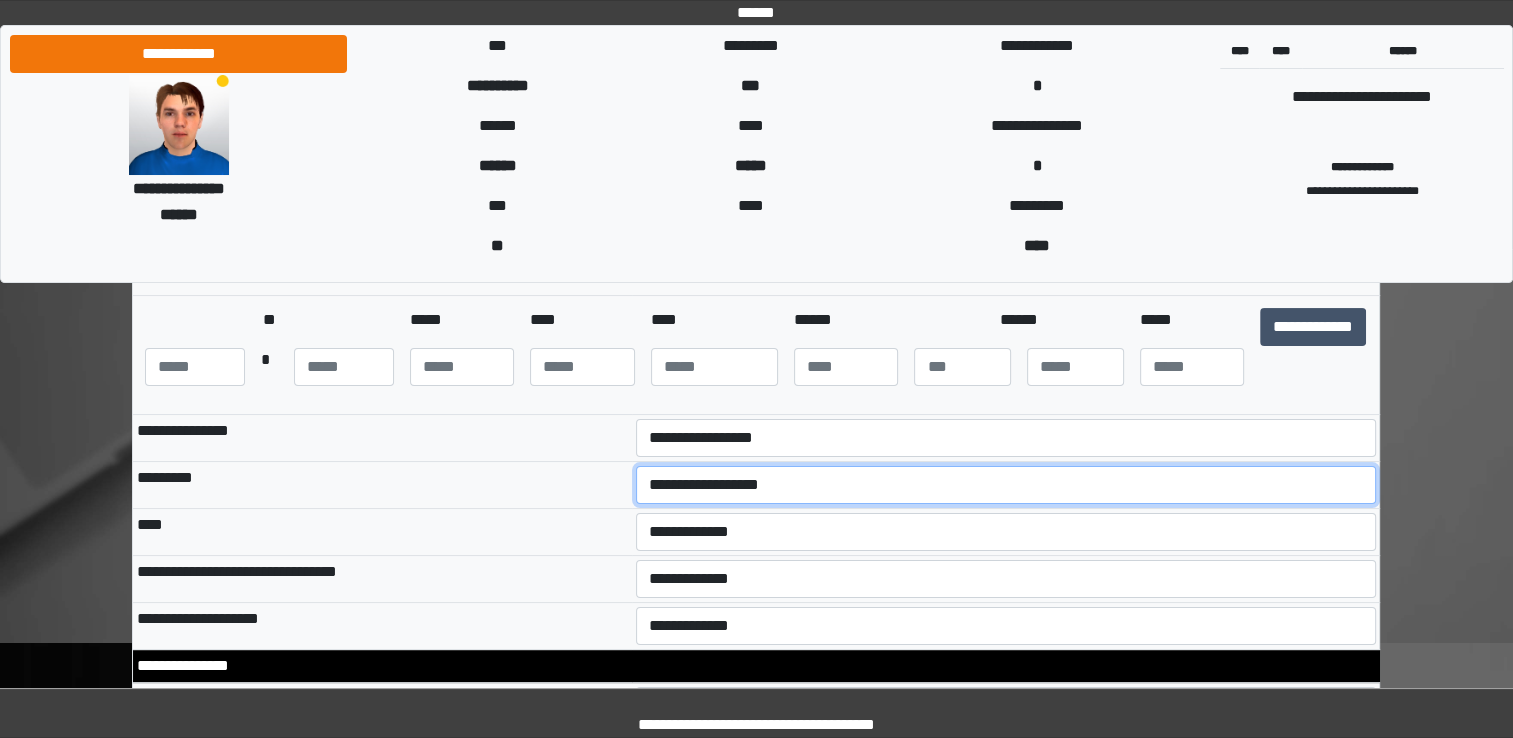 click on "[FIRST] [LAST] [STREET_NAME] [STREET_TYPE]" at bounding box center (1006, 485) 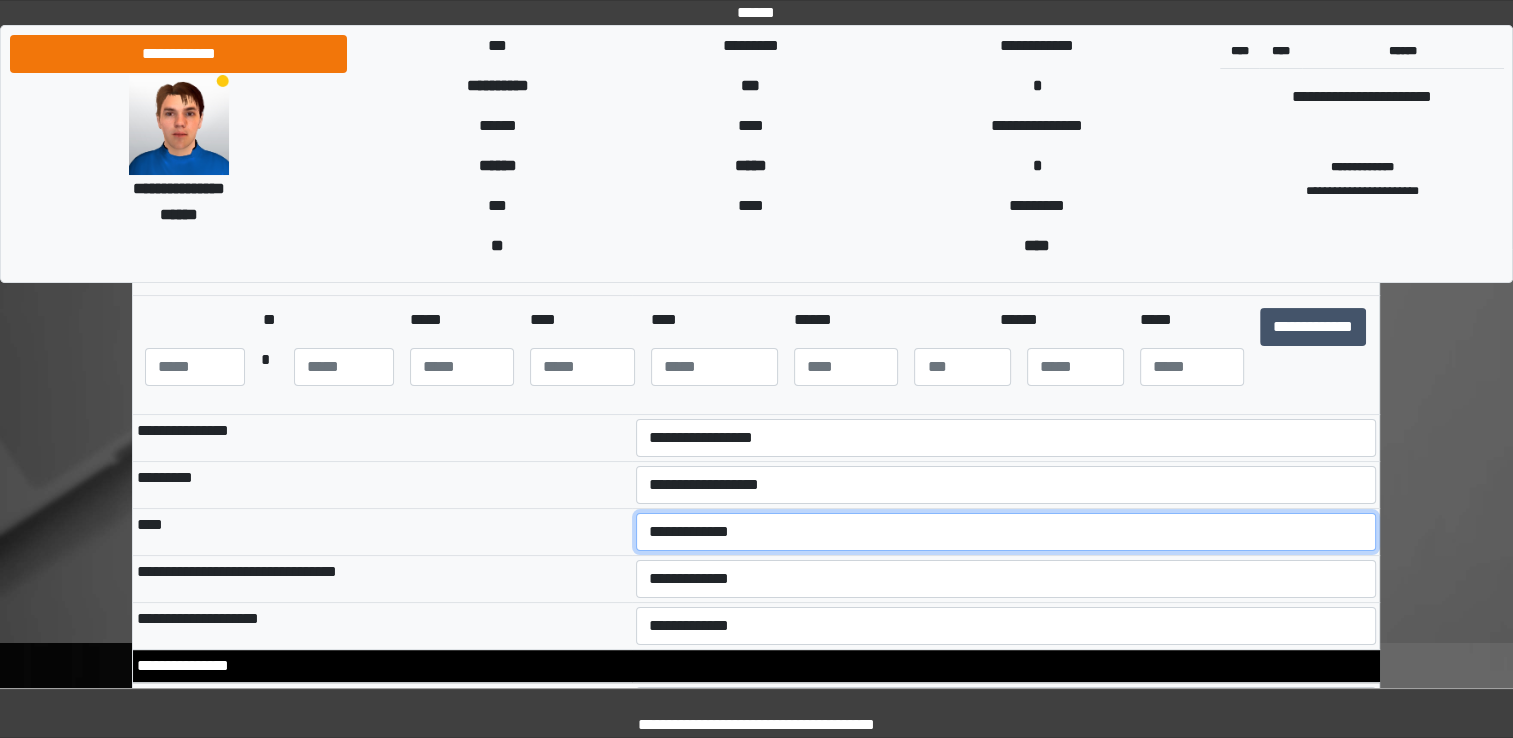click on "[FIRST] [LAST] [CITY] [STATE] [ZIP]" at bounding box center [1006, 532] 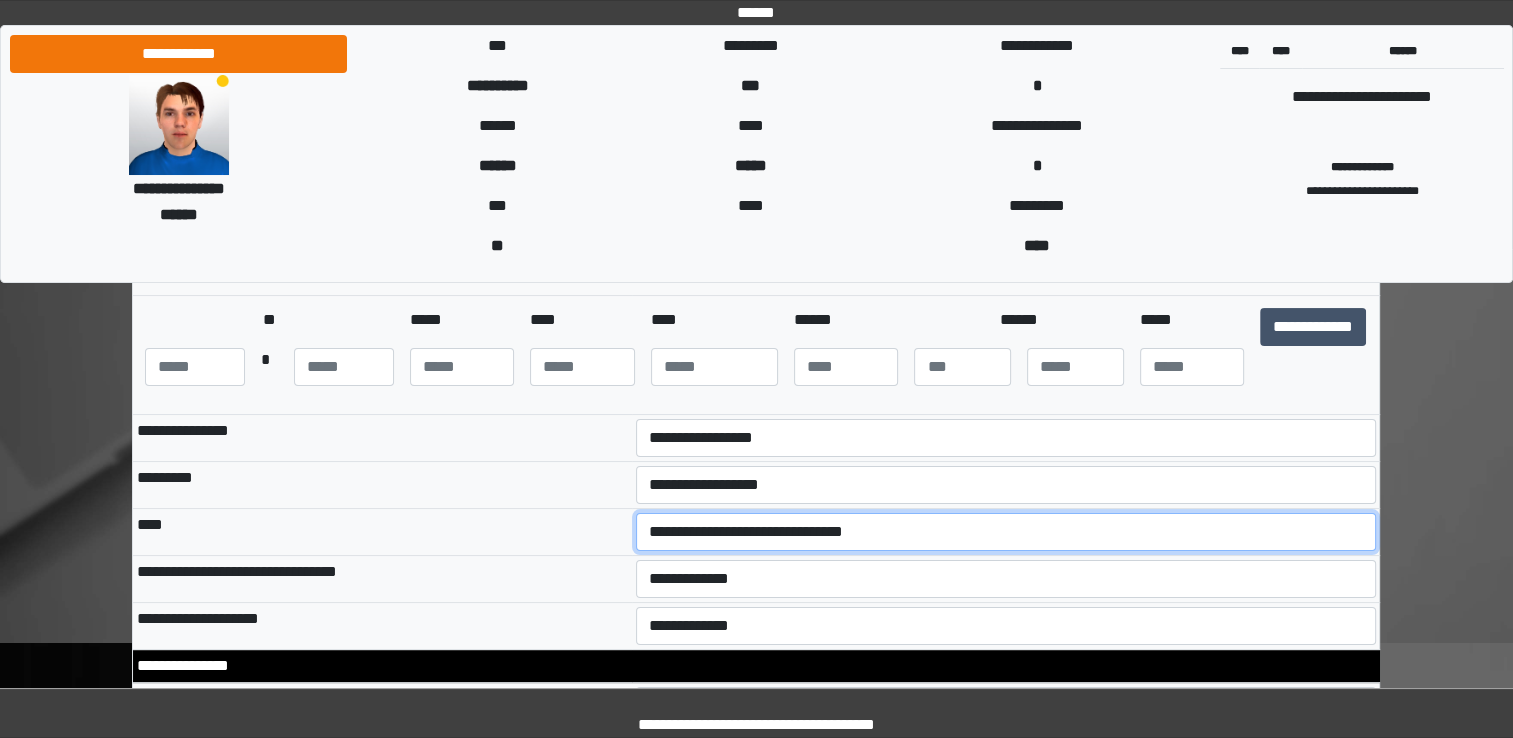 click on "[FIRST] [LAST] [CITY] [STATE] [ZIP]" at bounding box center (1006, 532) 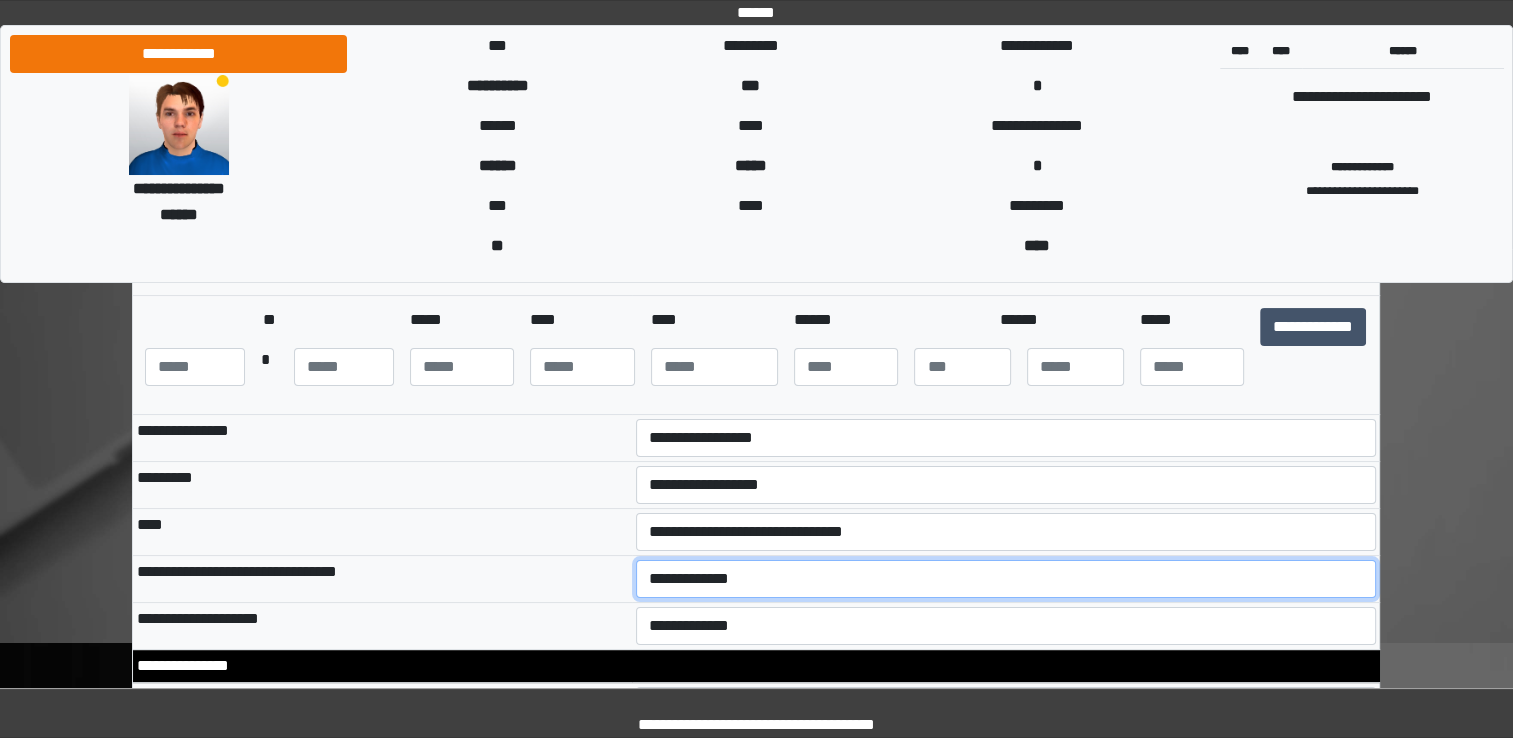 click on "**********" at bounding box center [1006, 579] 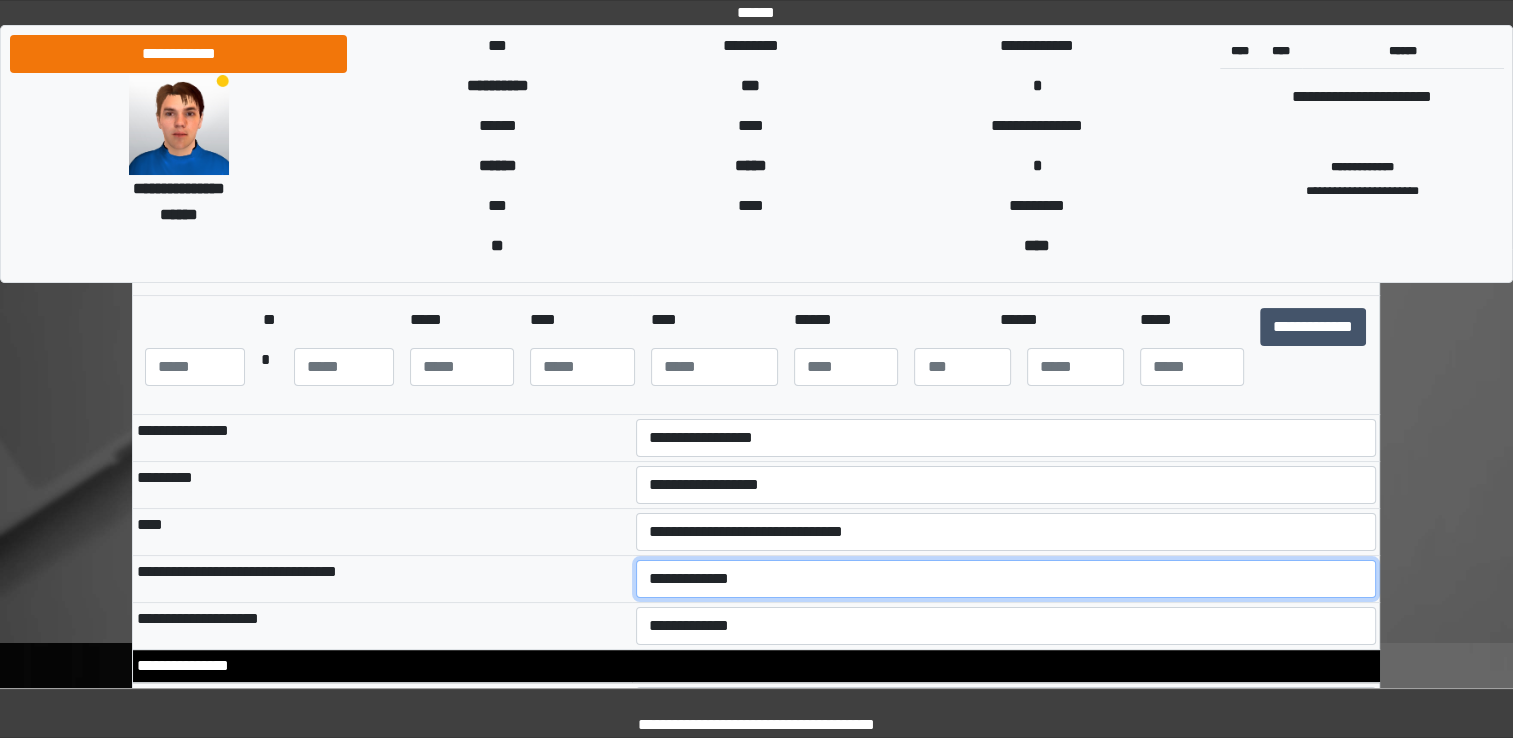 select on "*" 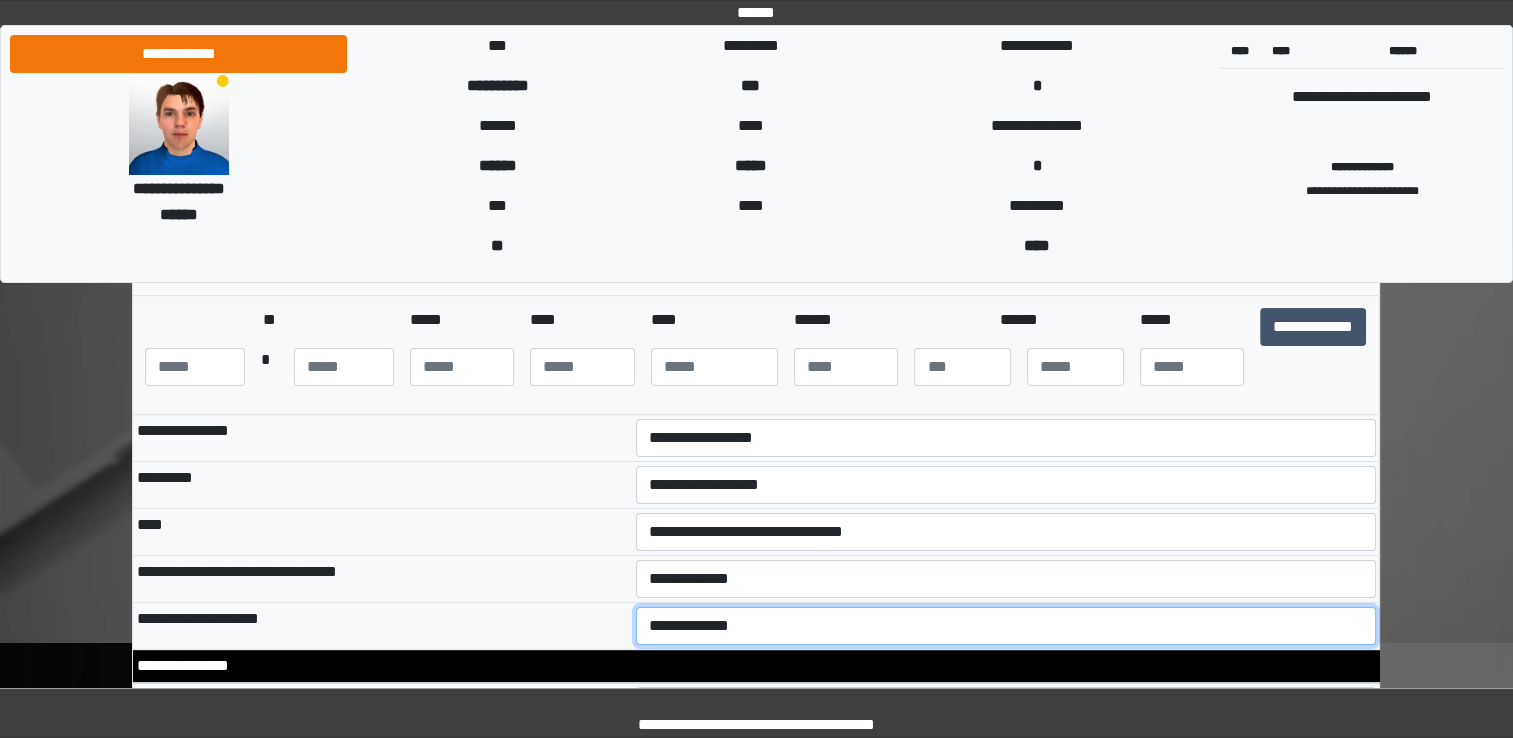 click on "[FIRST] [LAST] [FIRST] [LAST]" at bounding box center (1006, 626) 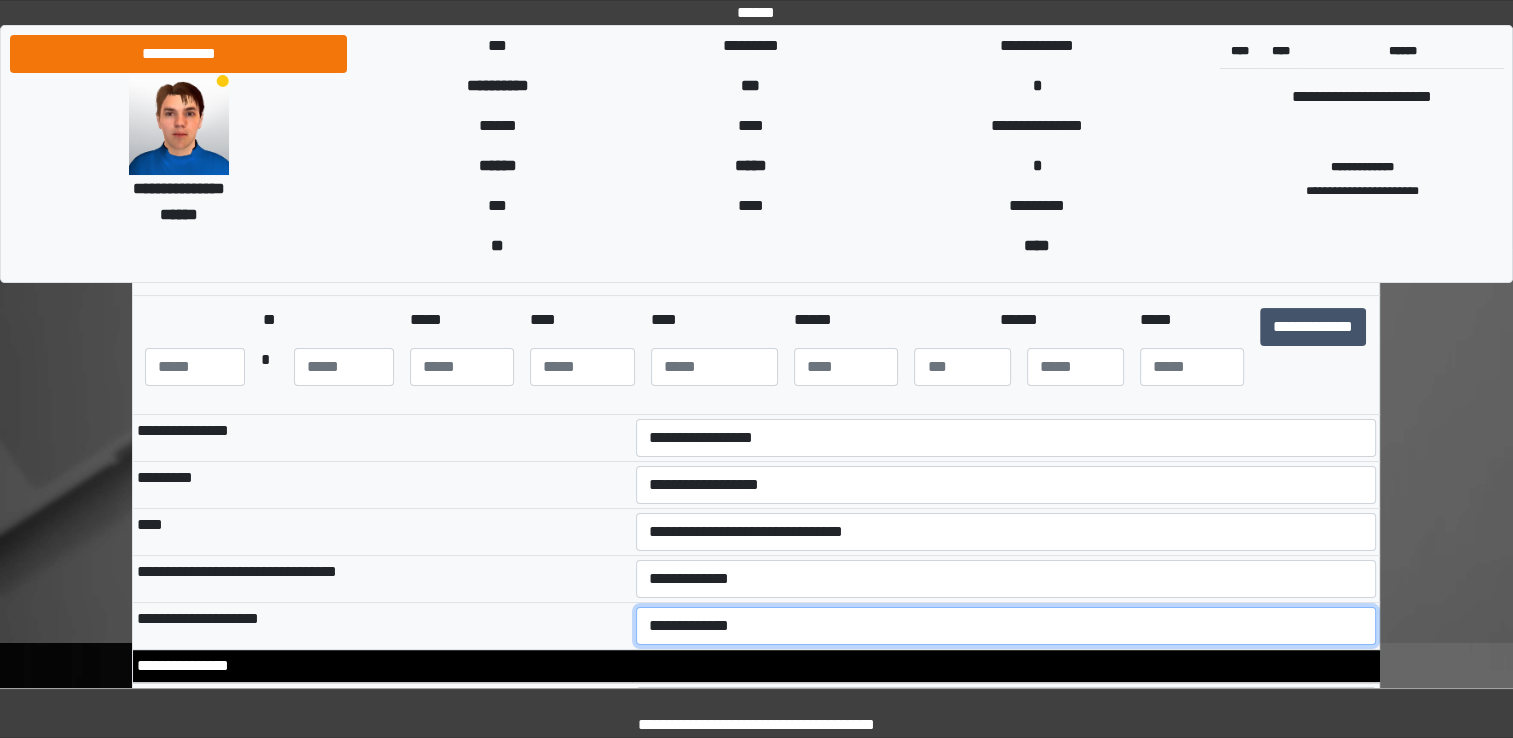 select on "**" 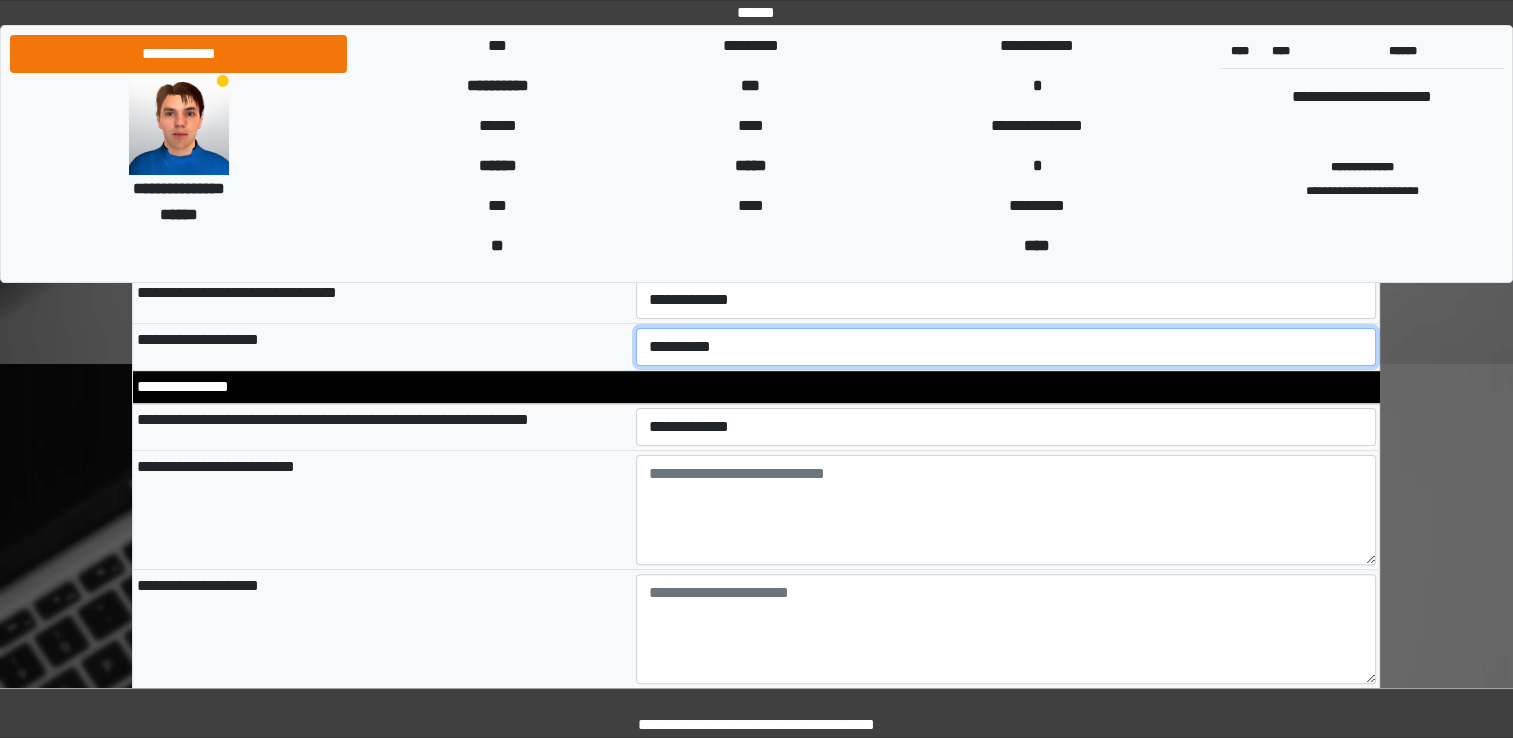 scroll, scrollTop: 489, scrollLeft: 0, axis: vertical 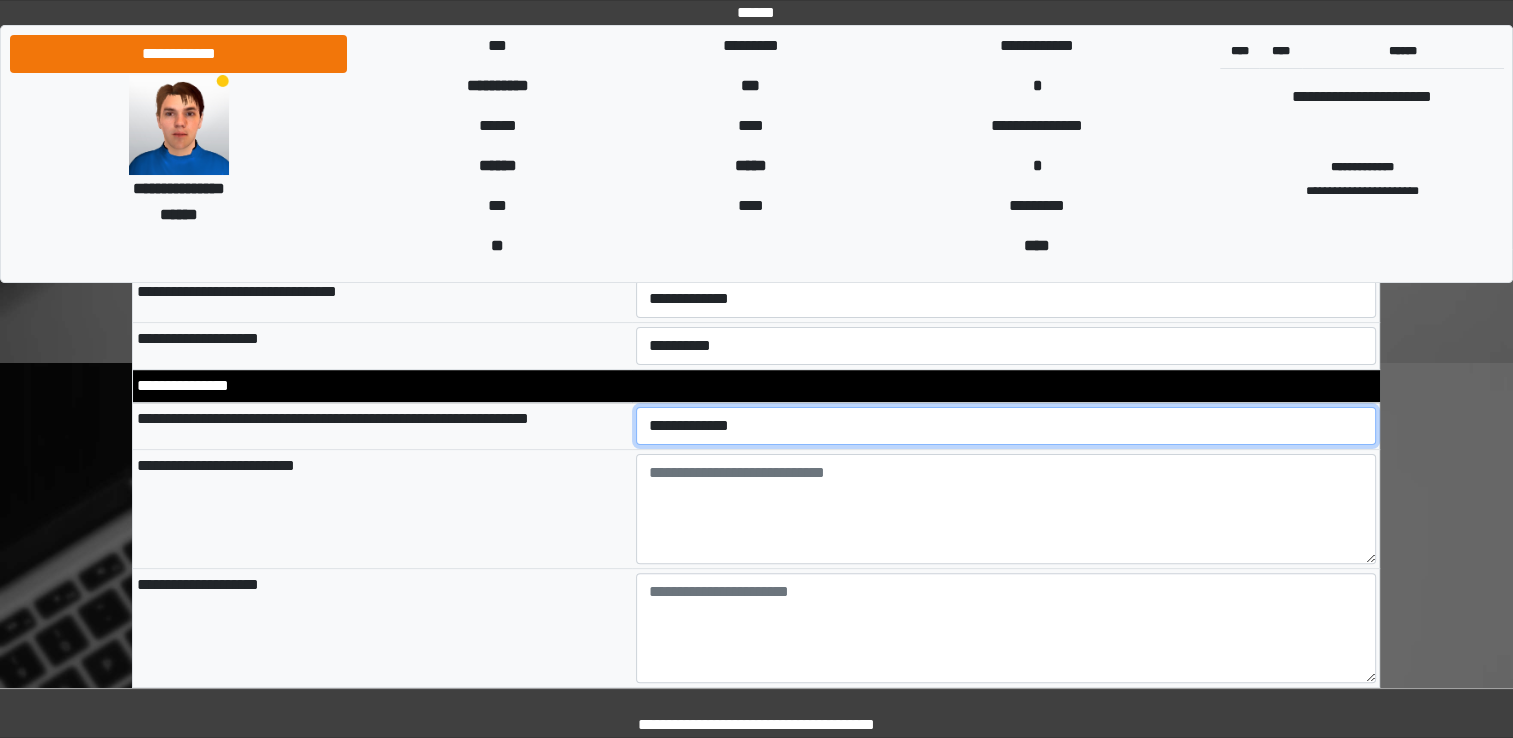 click on "**********" at bounding box center [1006, 426] 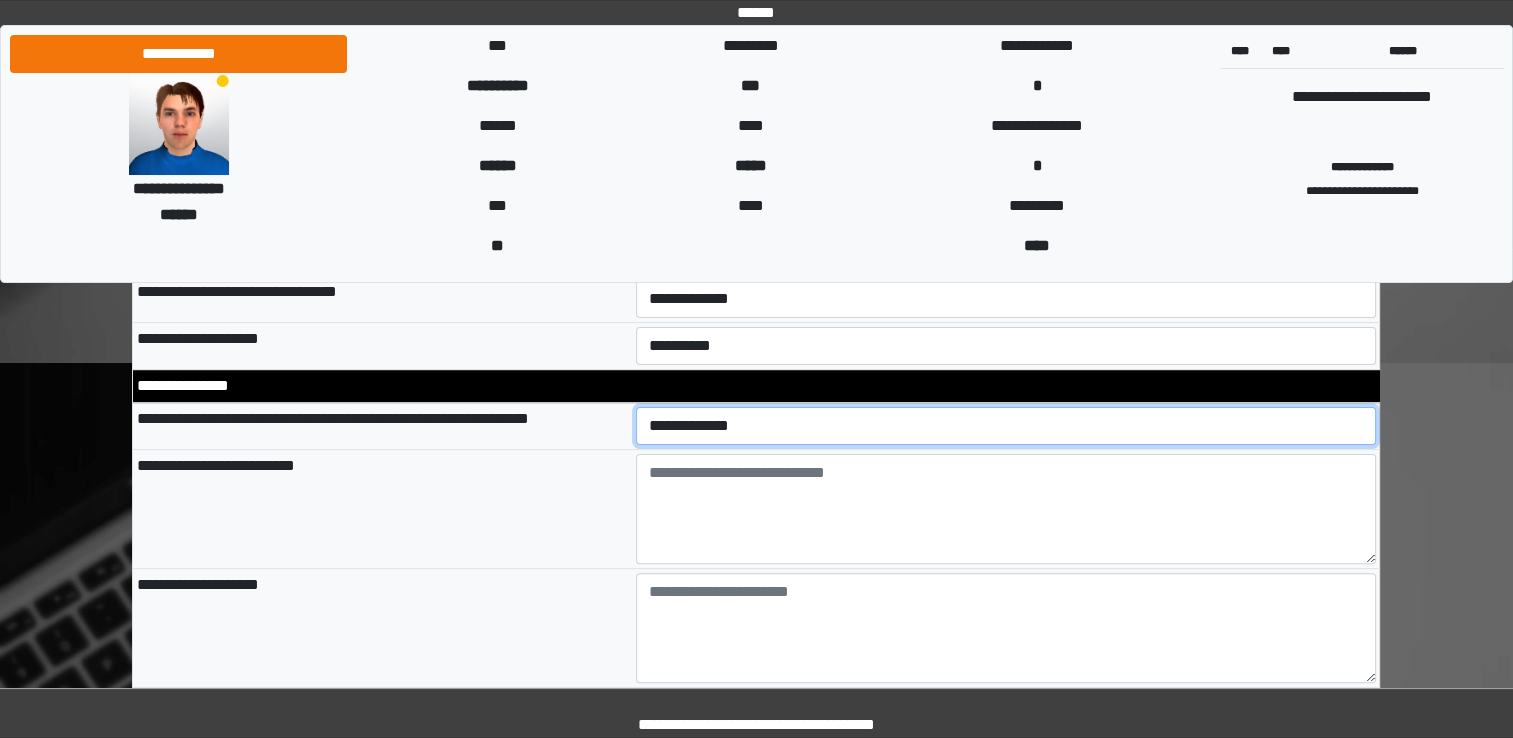 click on "**********" at bounding box center (1006, 426) 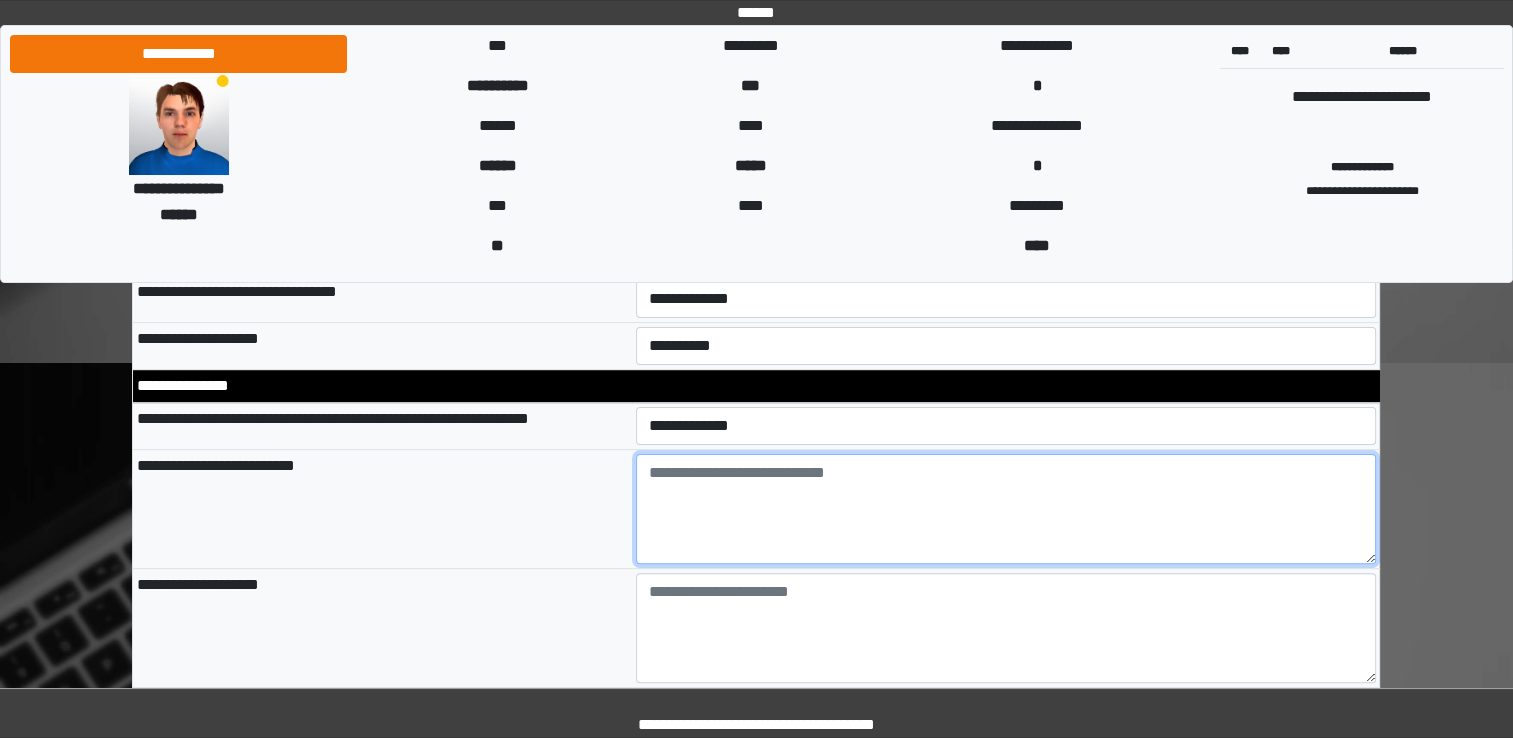click at bounding box center [1006, 509] 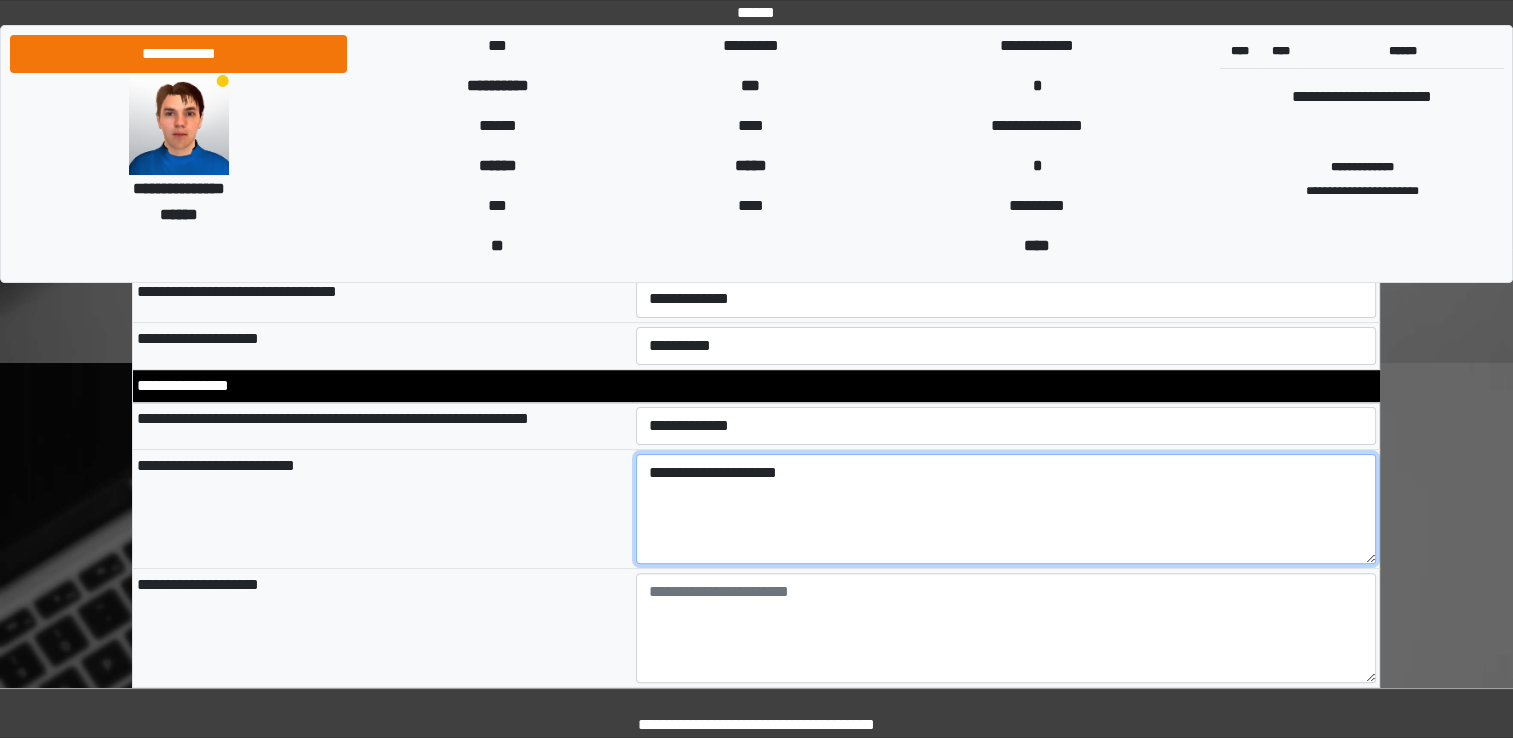 type on "**********" 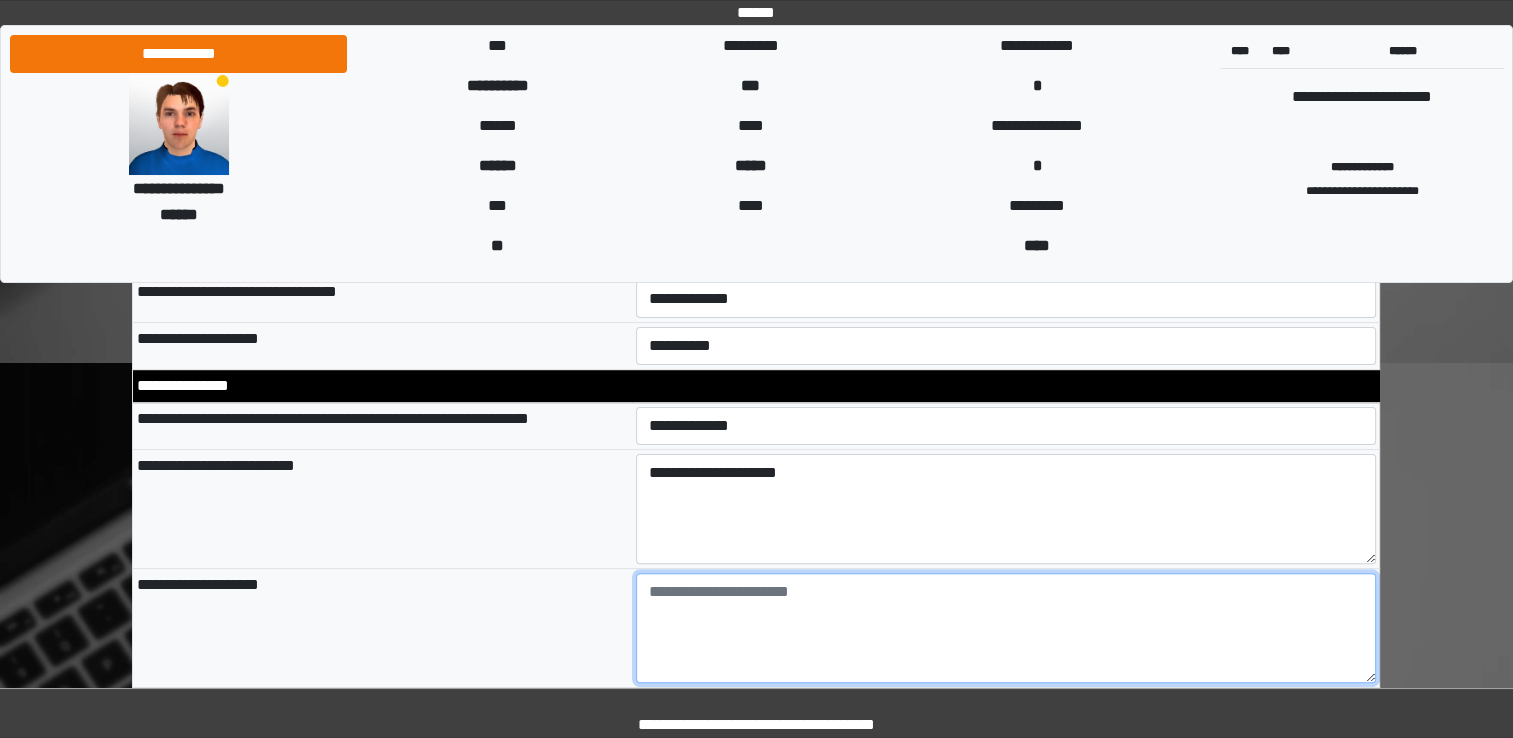 click at bounding box center (1006, 628) 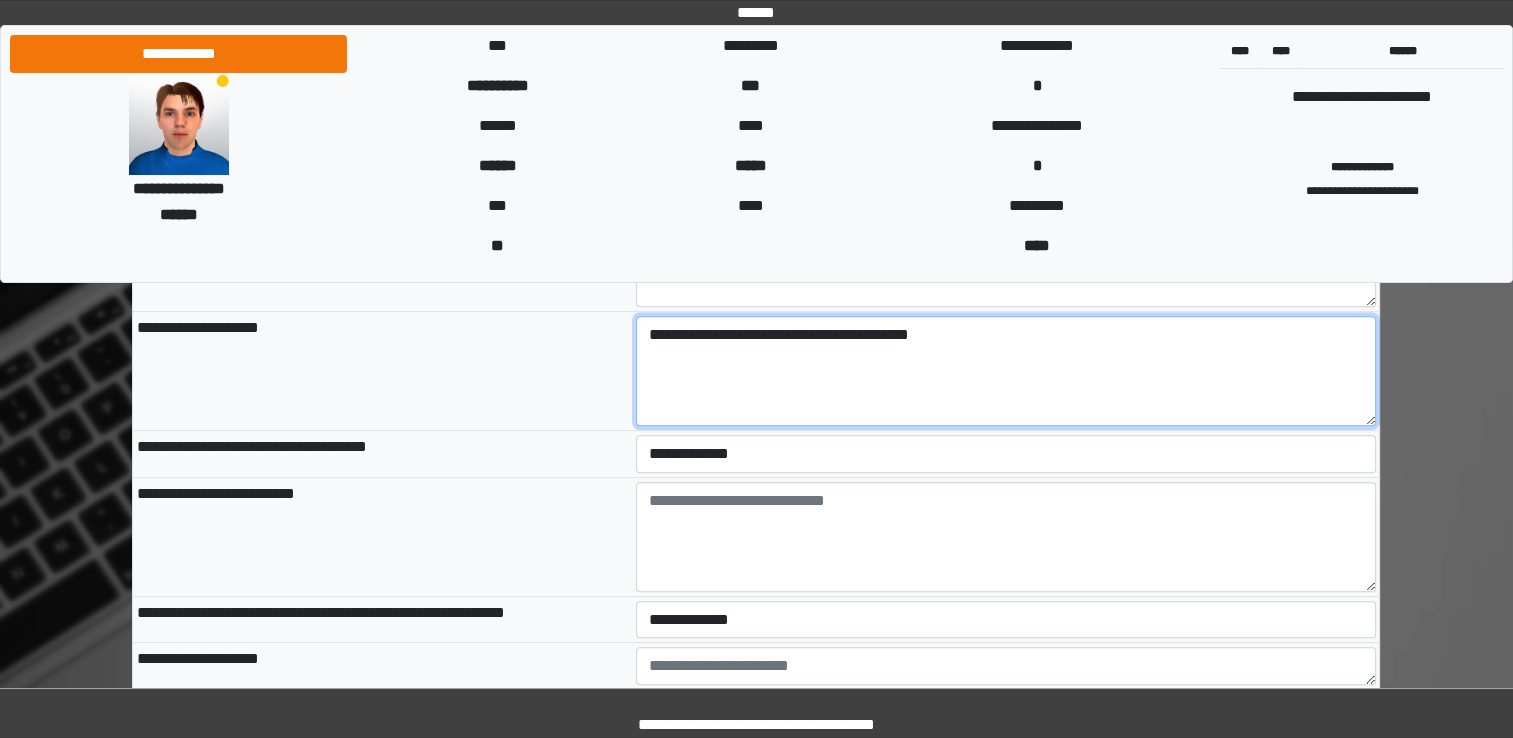 scroll, scrollTop: 761, scrollLeft: 0, axis: vertical 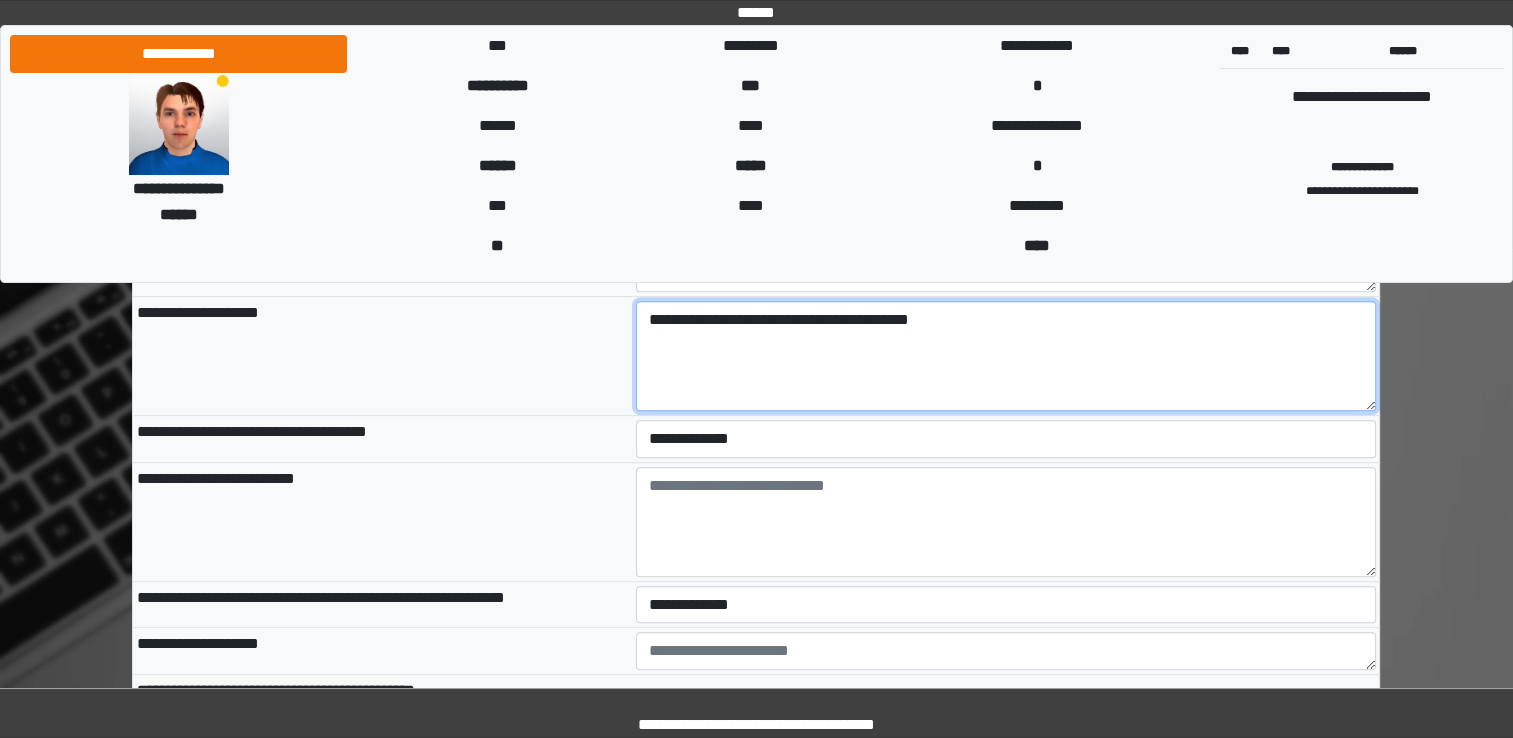 type on "**********" 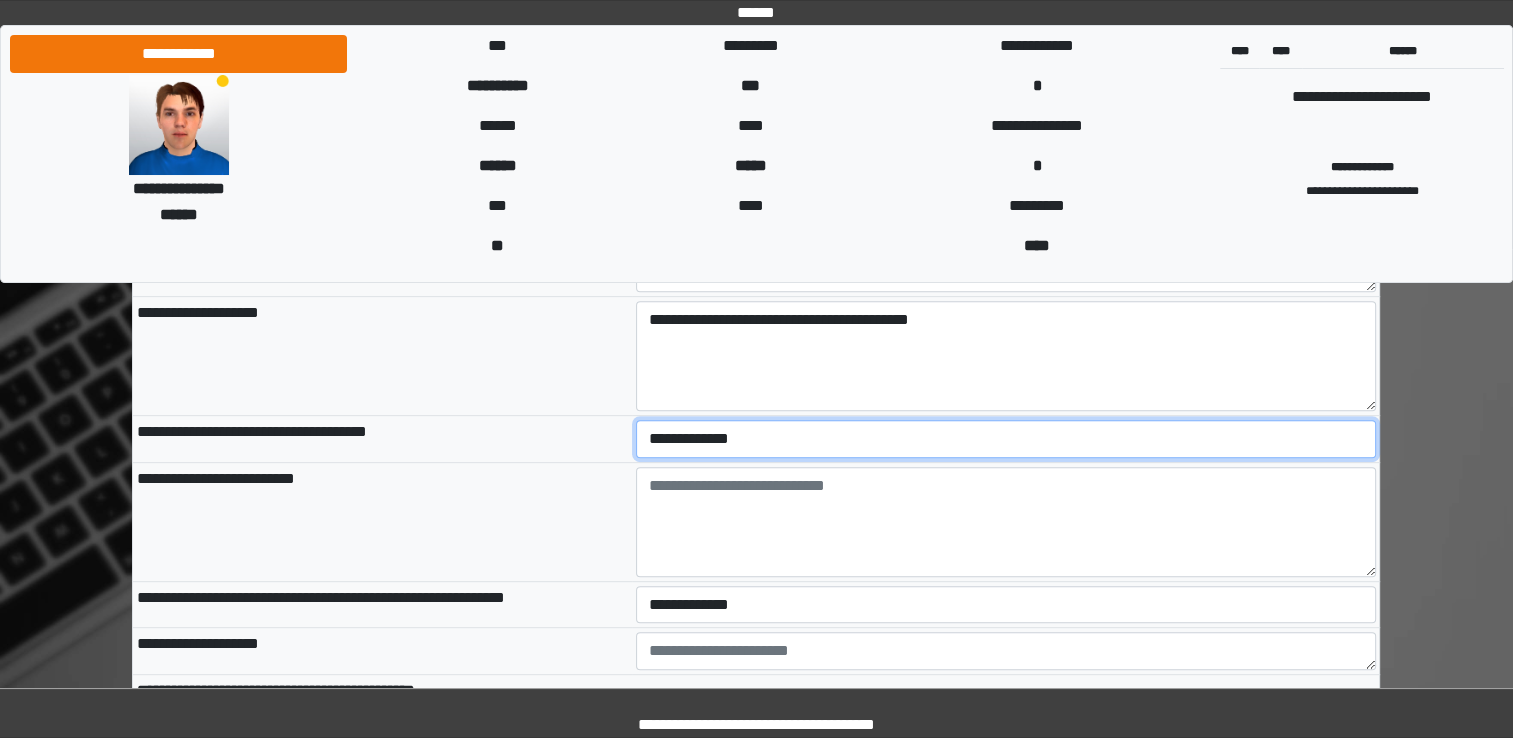 click on "**********" at bounding box center [1006, 439] 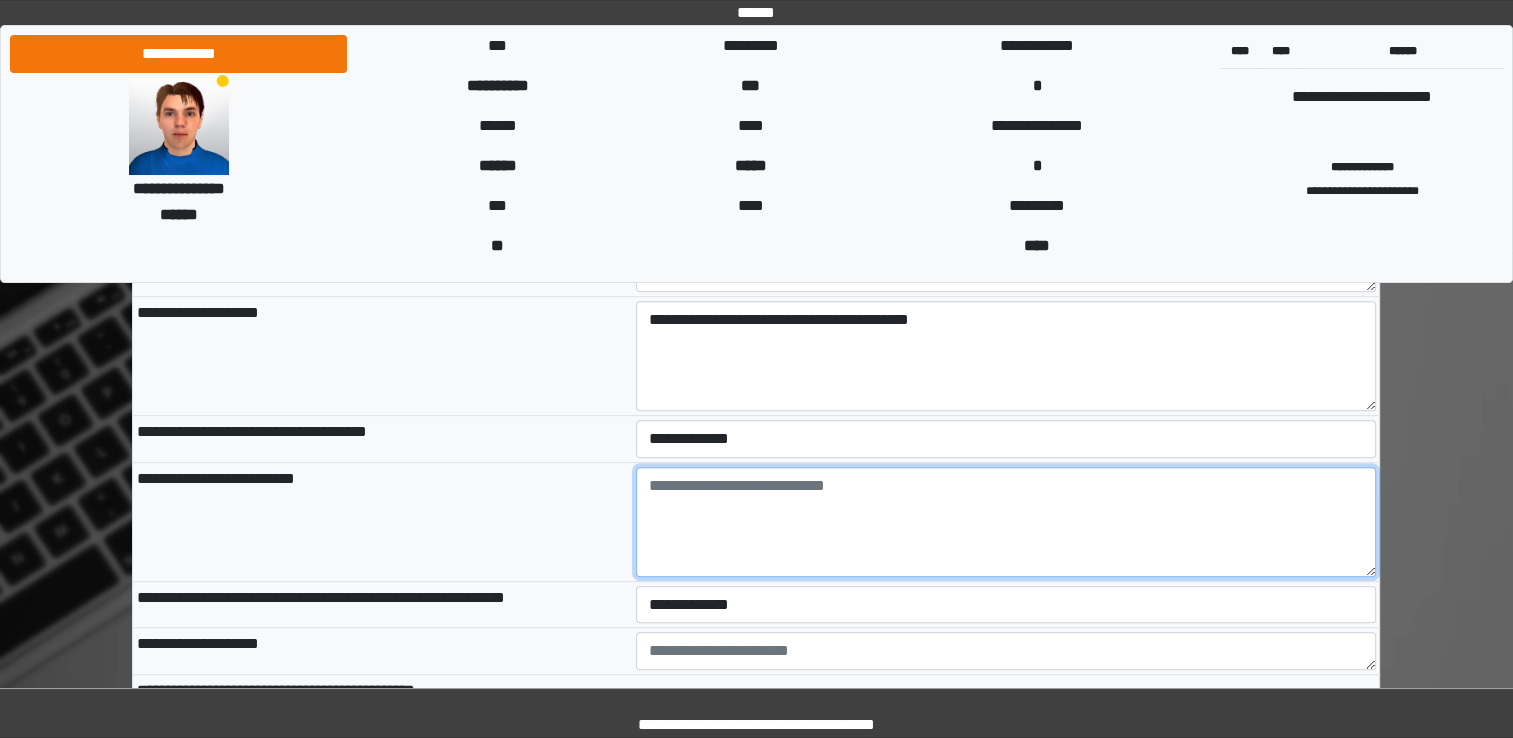 click at bounding box center (1006, 522) 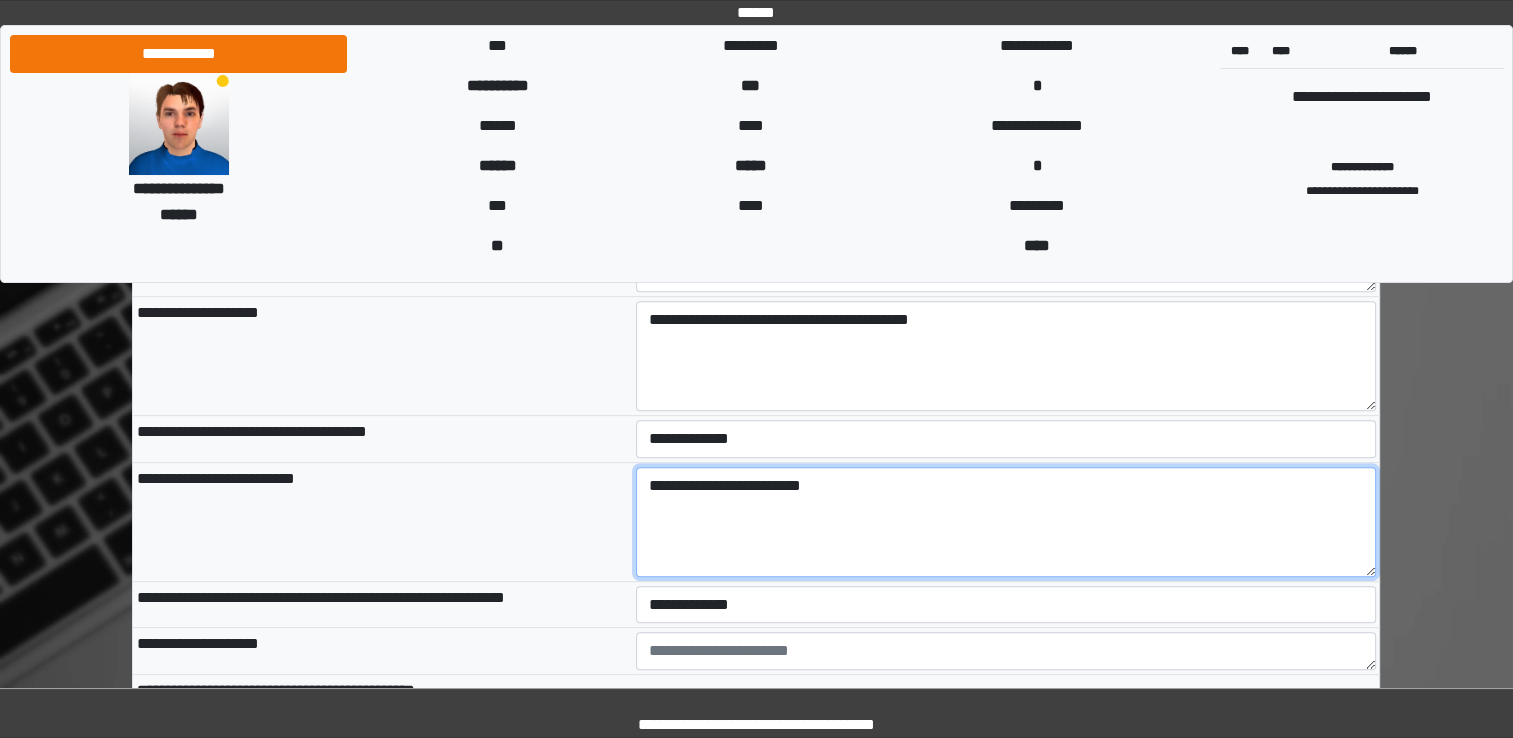 type on "**********" 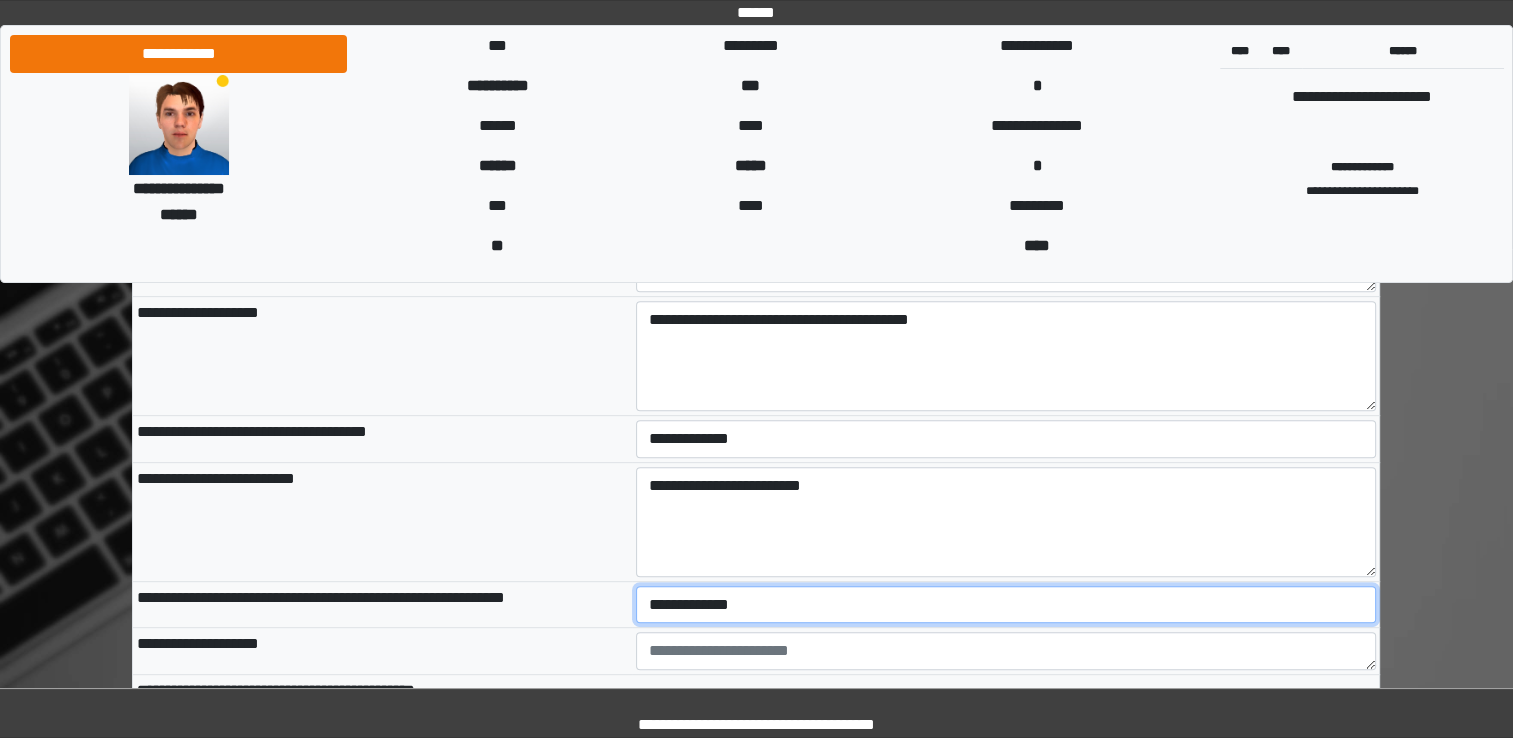 click on "**********" at bounding box center (1006, 605) 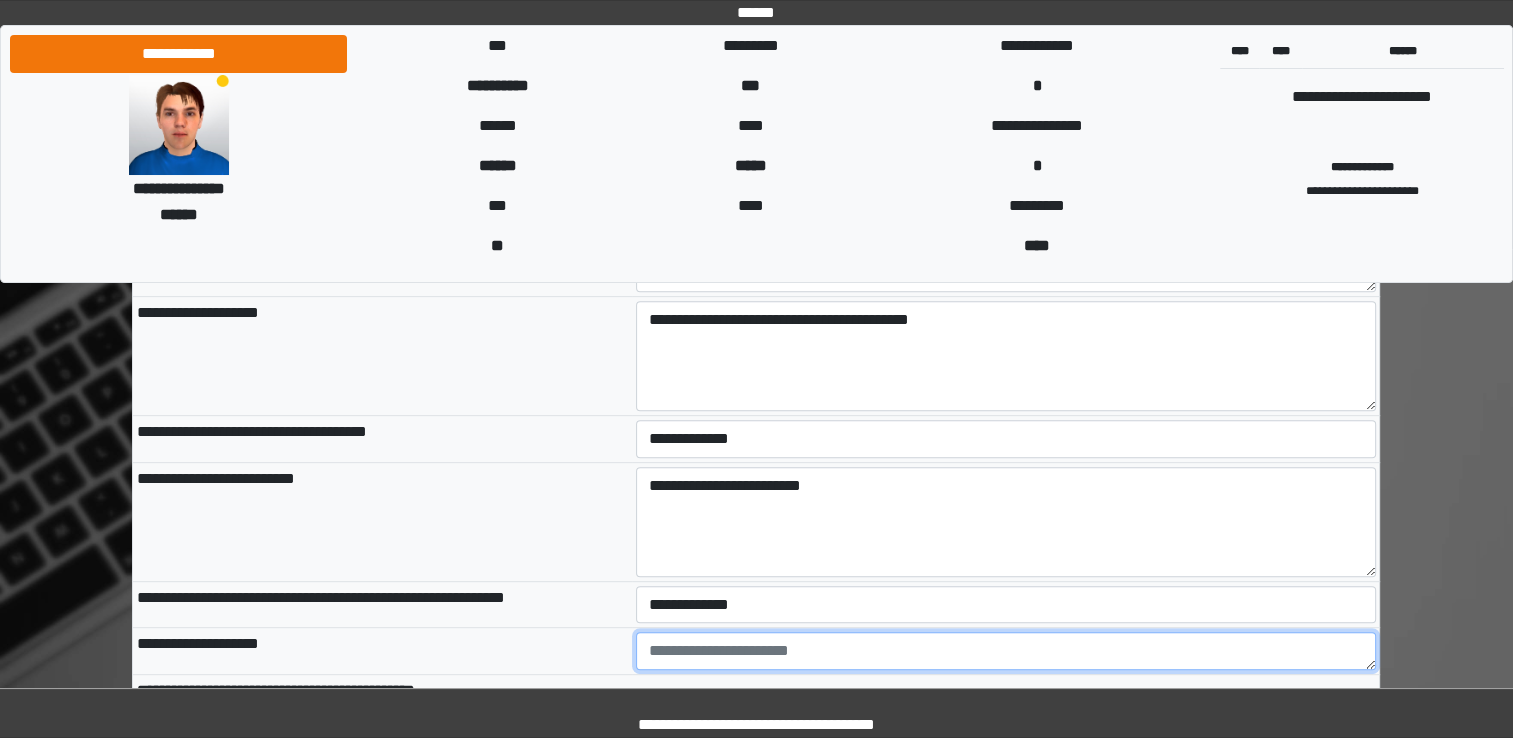 click at bounding box center [1006, 651] 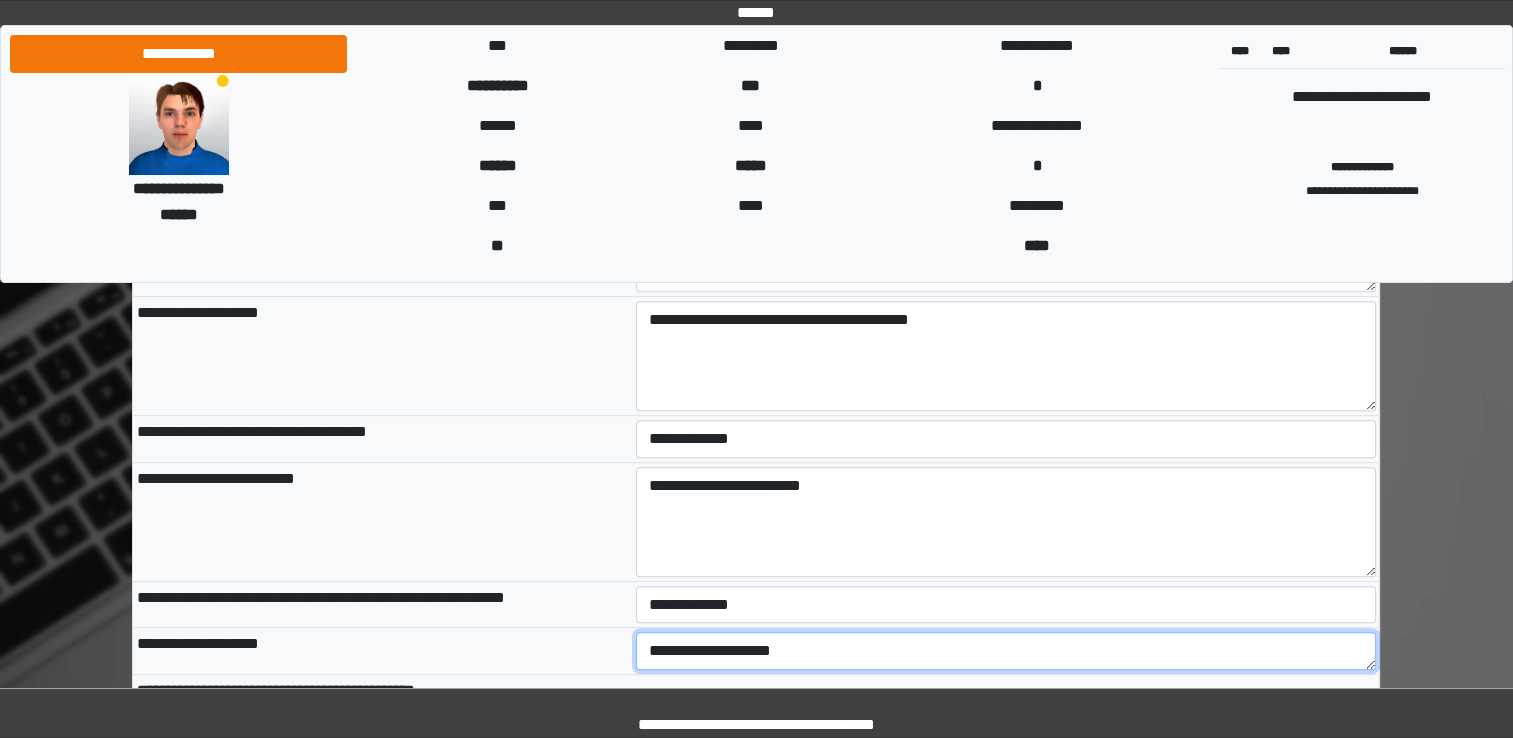 type on "**********" 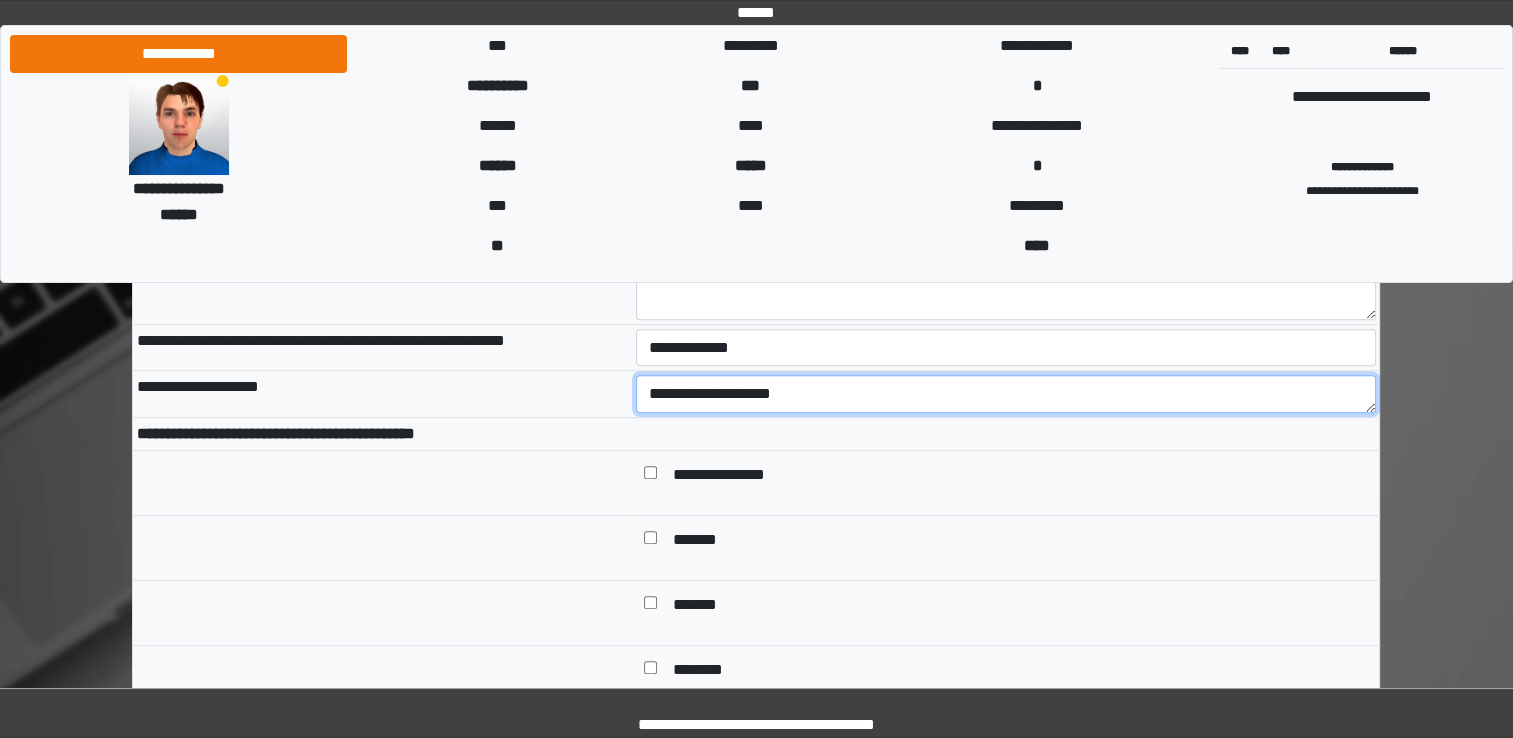 scroll, scrollTop: 1033, scrollLeft: 0, axis: vertical 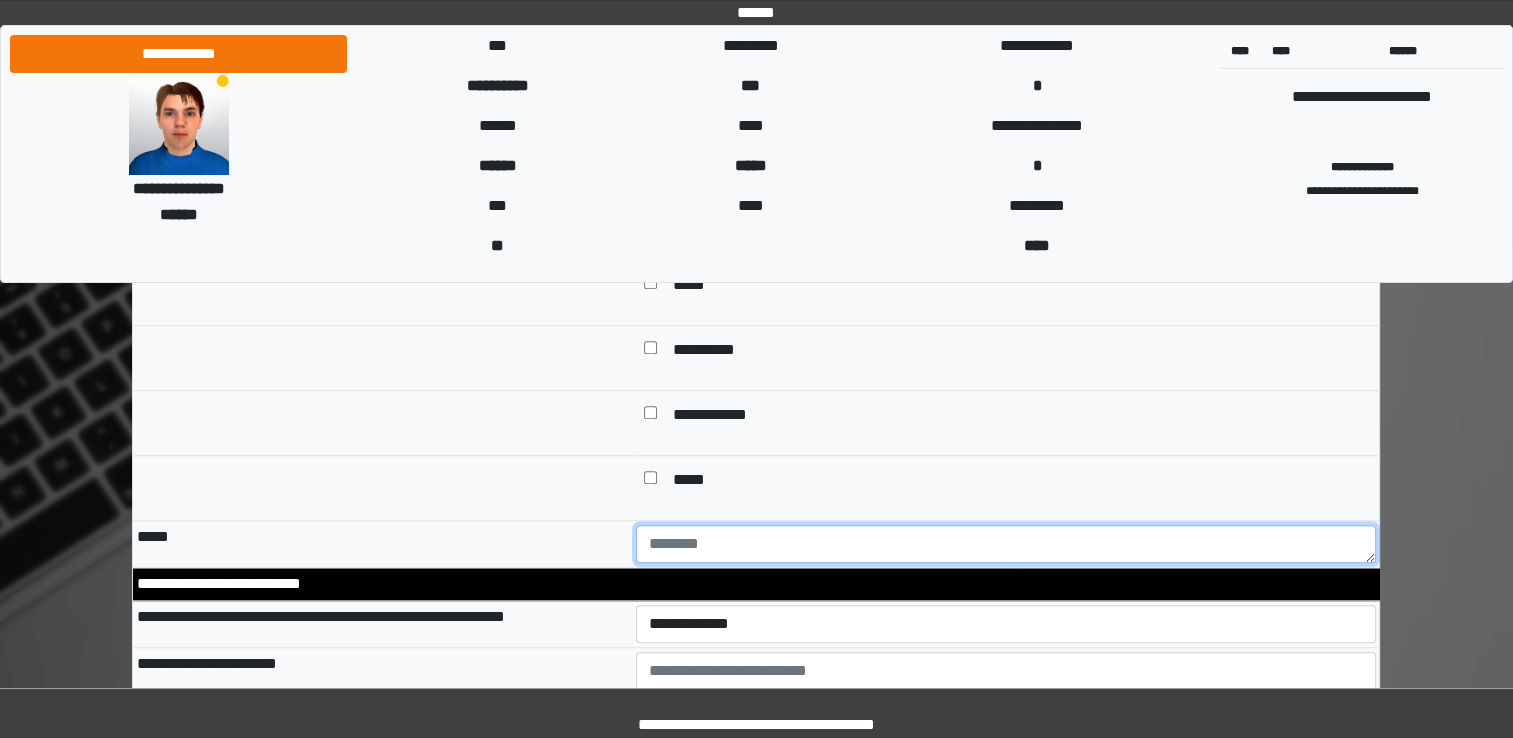 click at bounding box center (1006, 544) 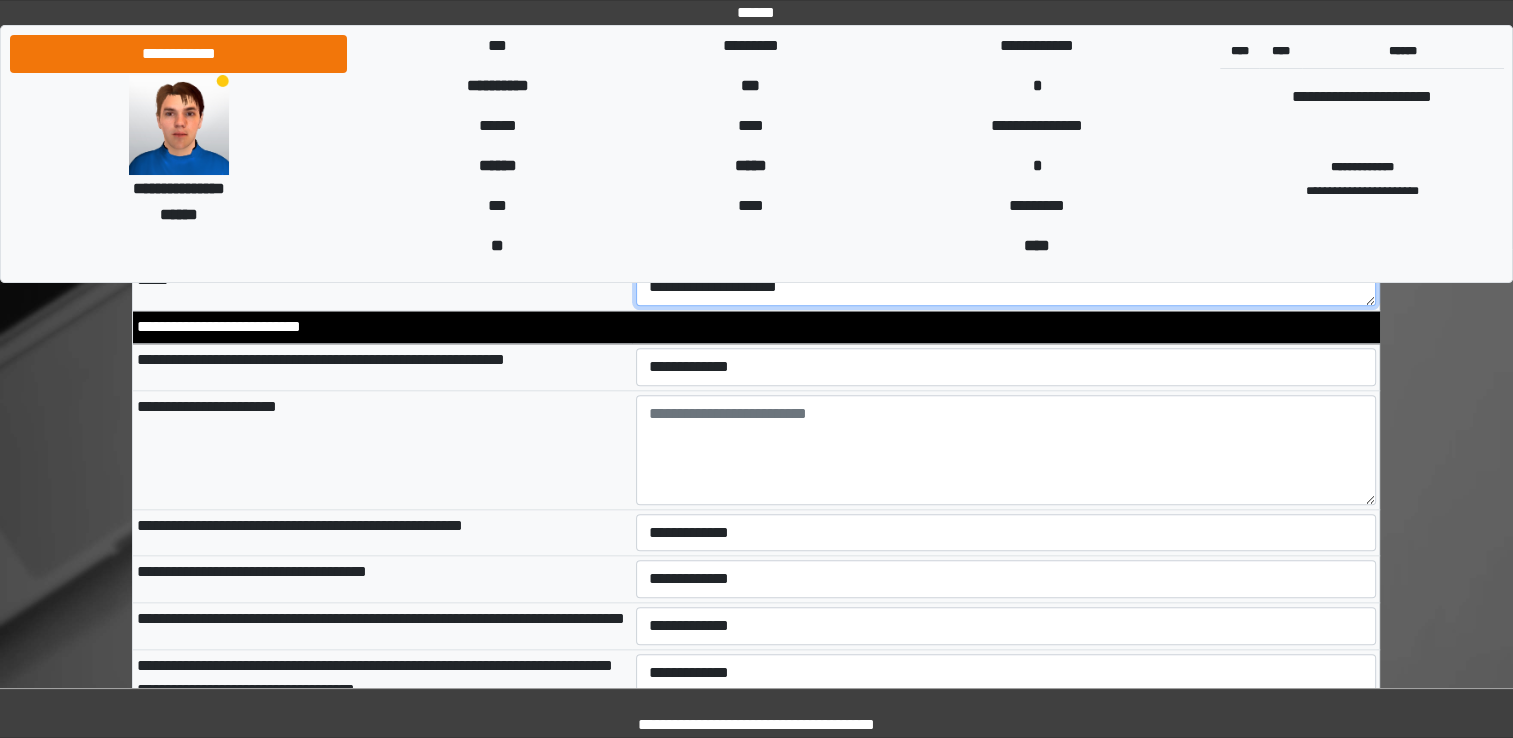 scroll, scrollTop: 2065, scrollLeft: 0, axis: vertical 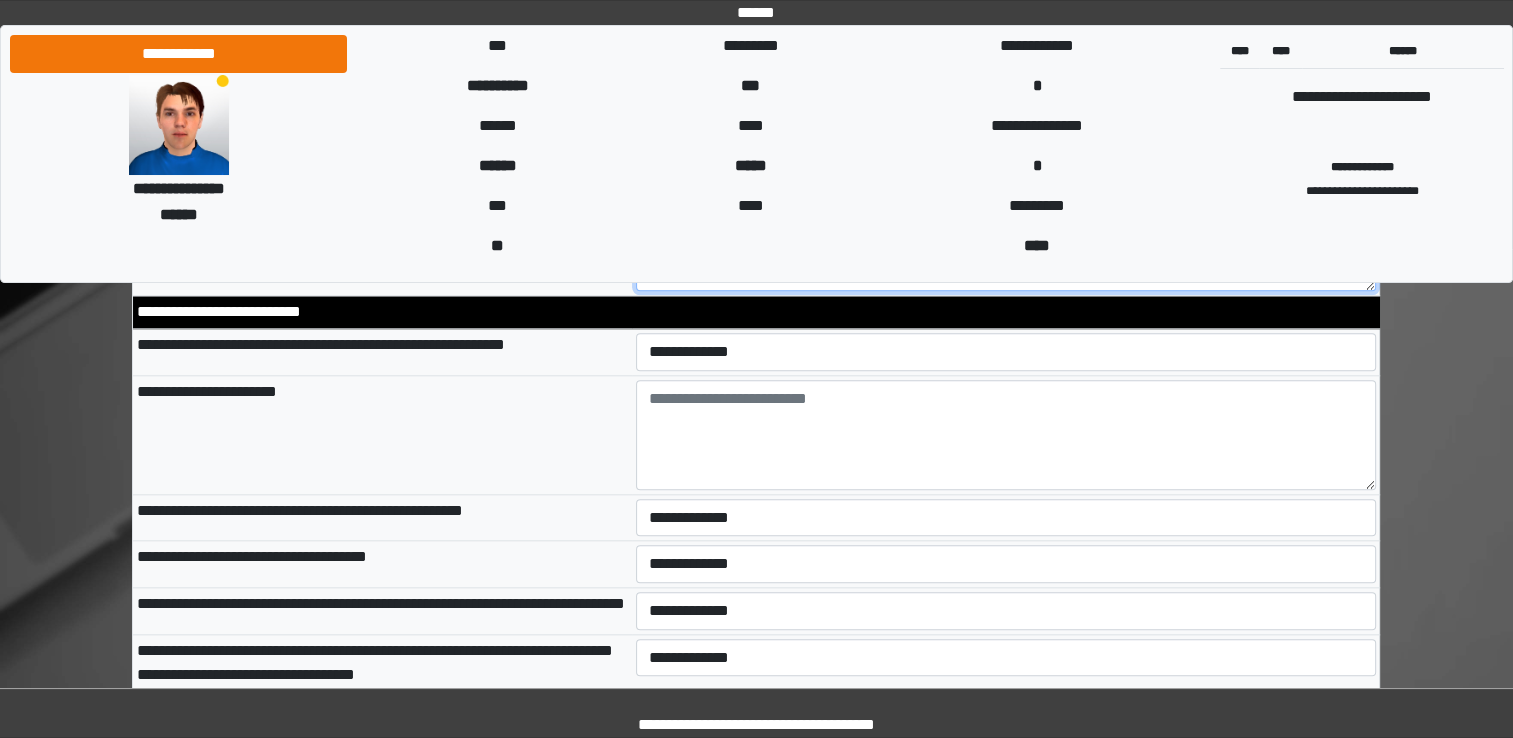 type on "**********" 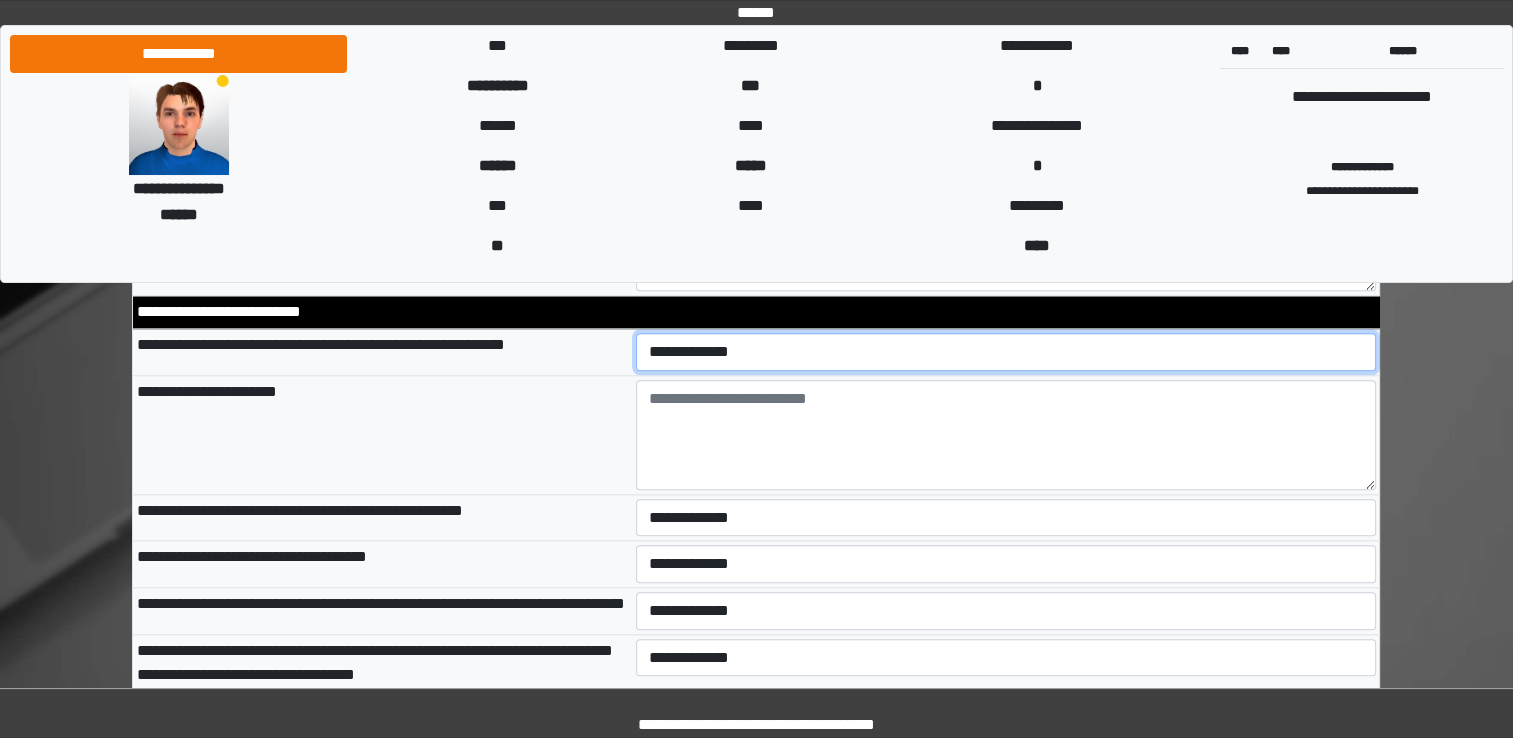 click on "**********" at bounding box center (1006, 352) 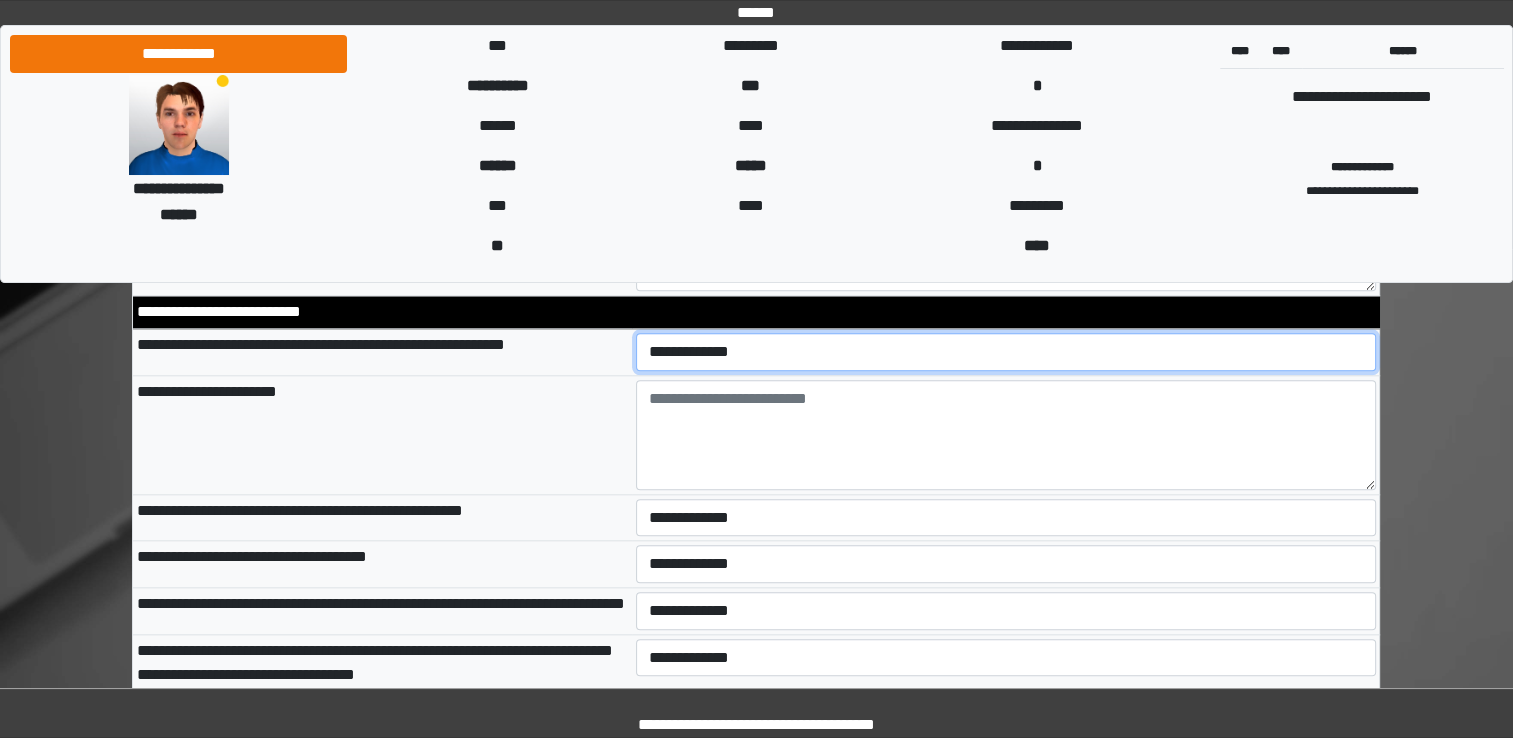 select on "*" 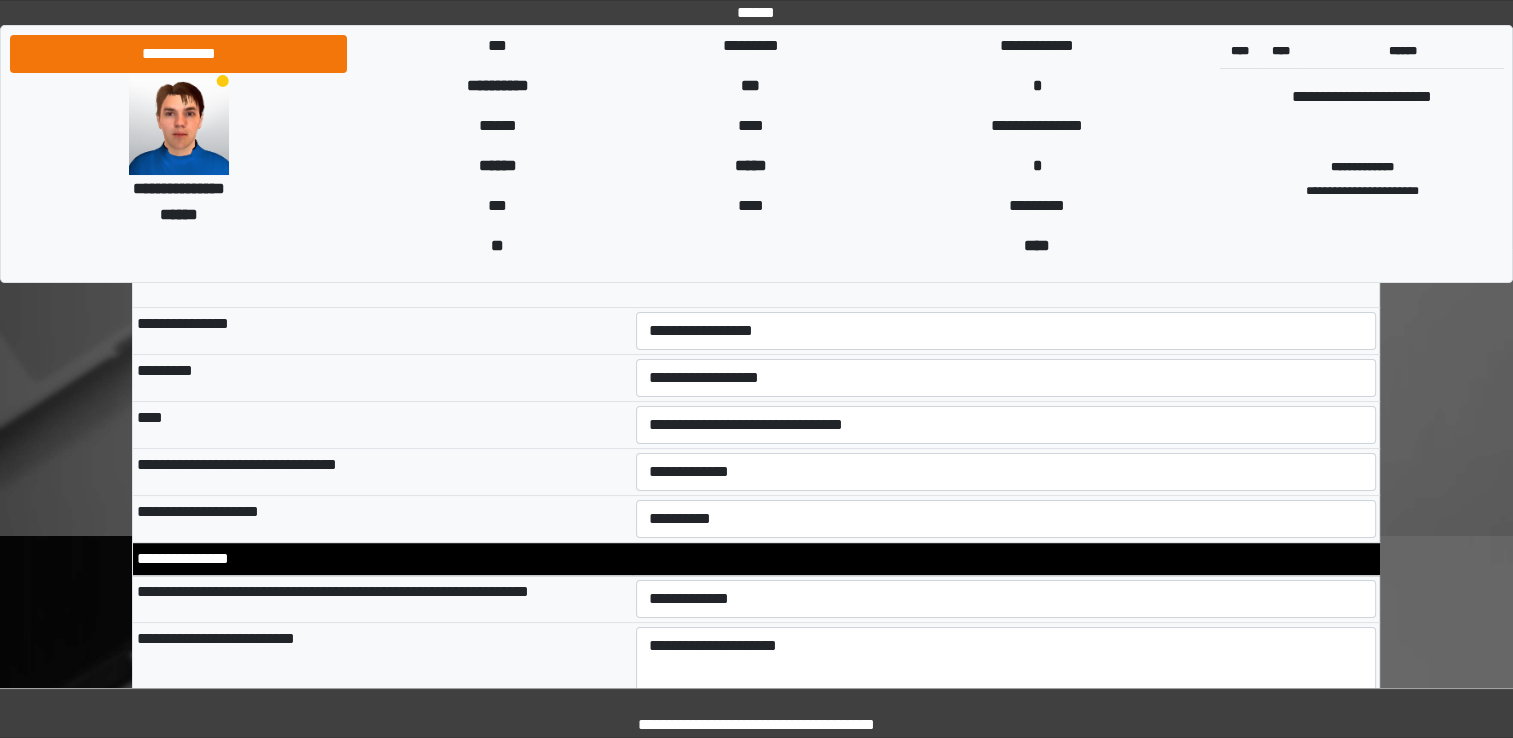 scroll, scrollTop: 332, scrollLeft: 0, axis: vertical 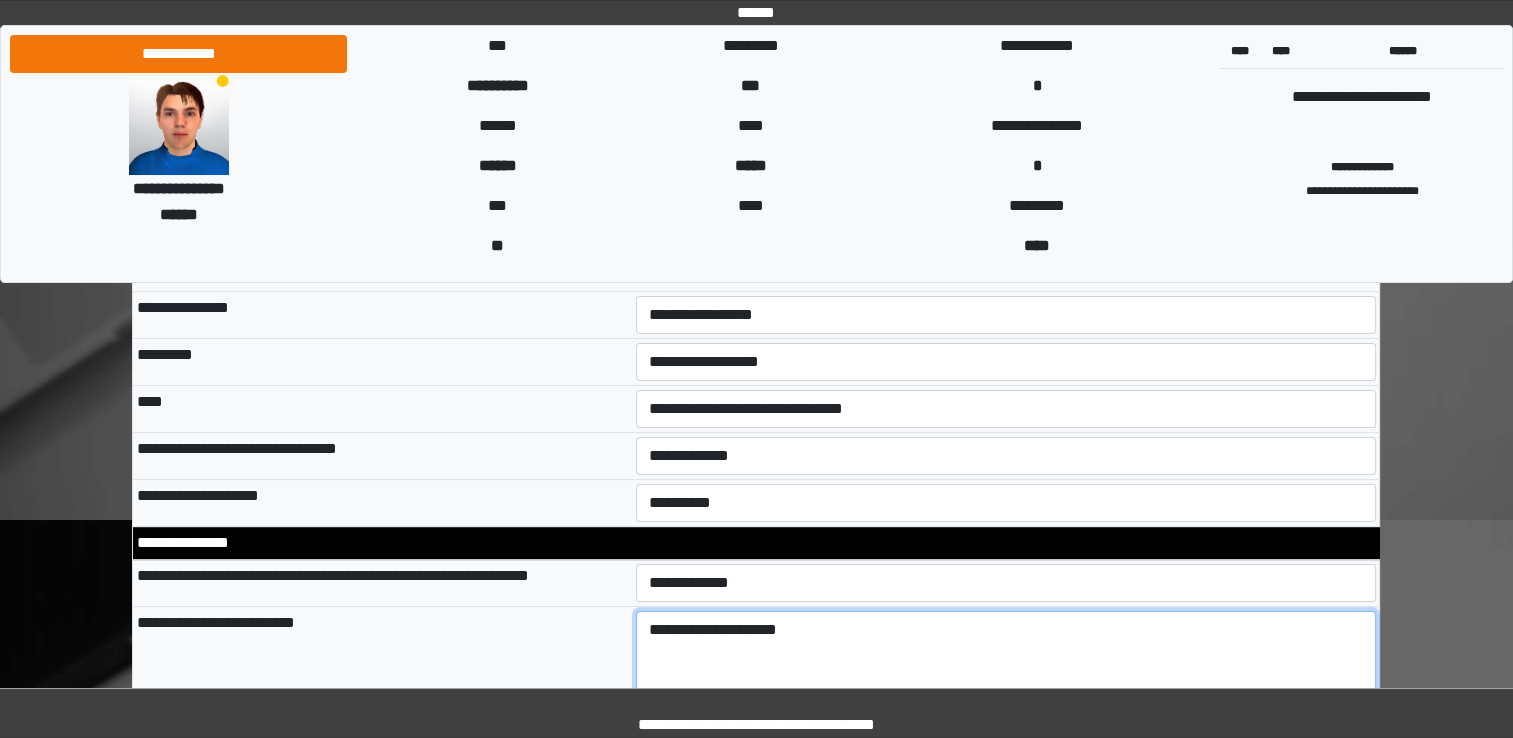 click on "**********" at bounding box center (1006, 666) 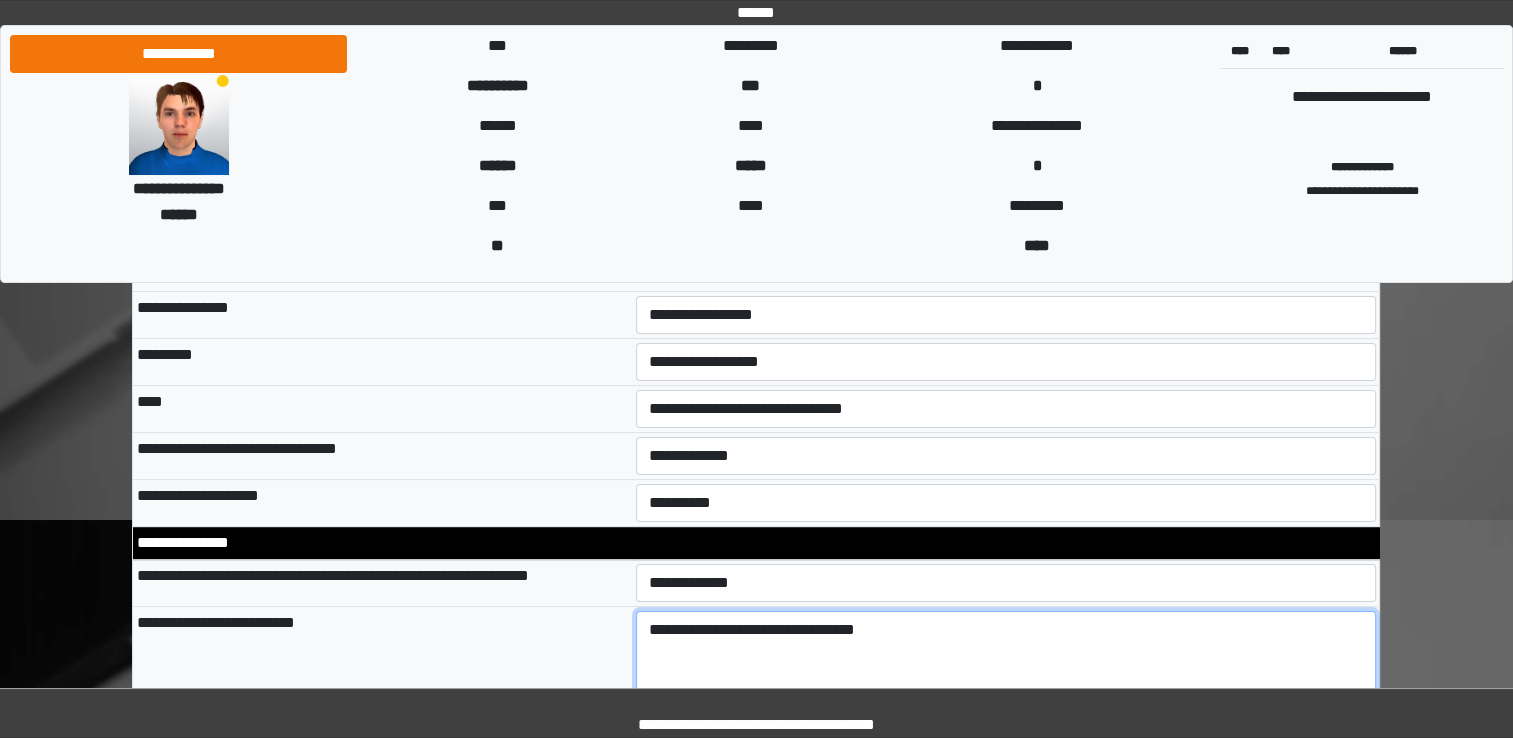 click on "**********" at bounding box center [1006, 666] 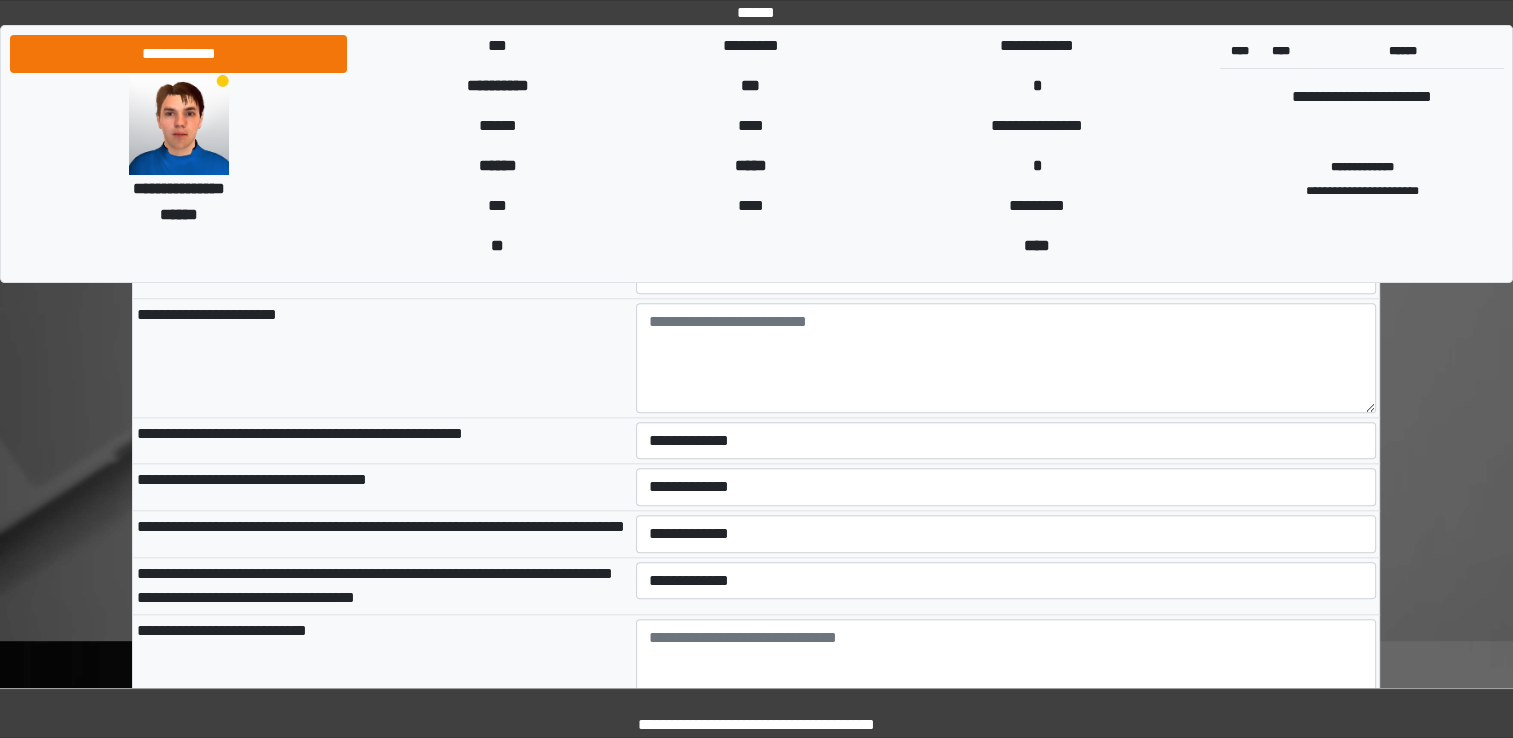 scroll, scrollTop: 2159, scrollLeft: 0, axis: vertical 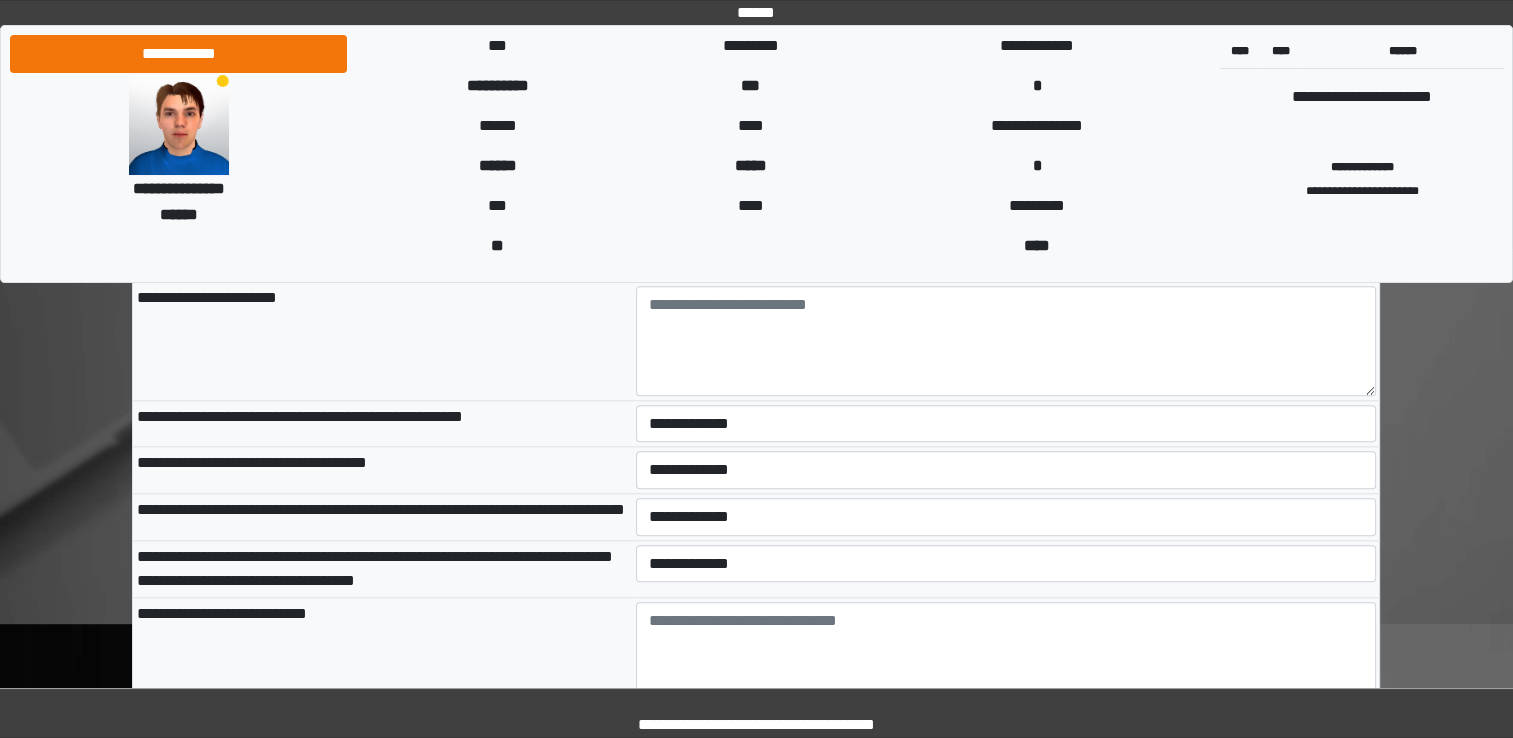 type on "**********" 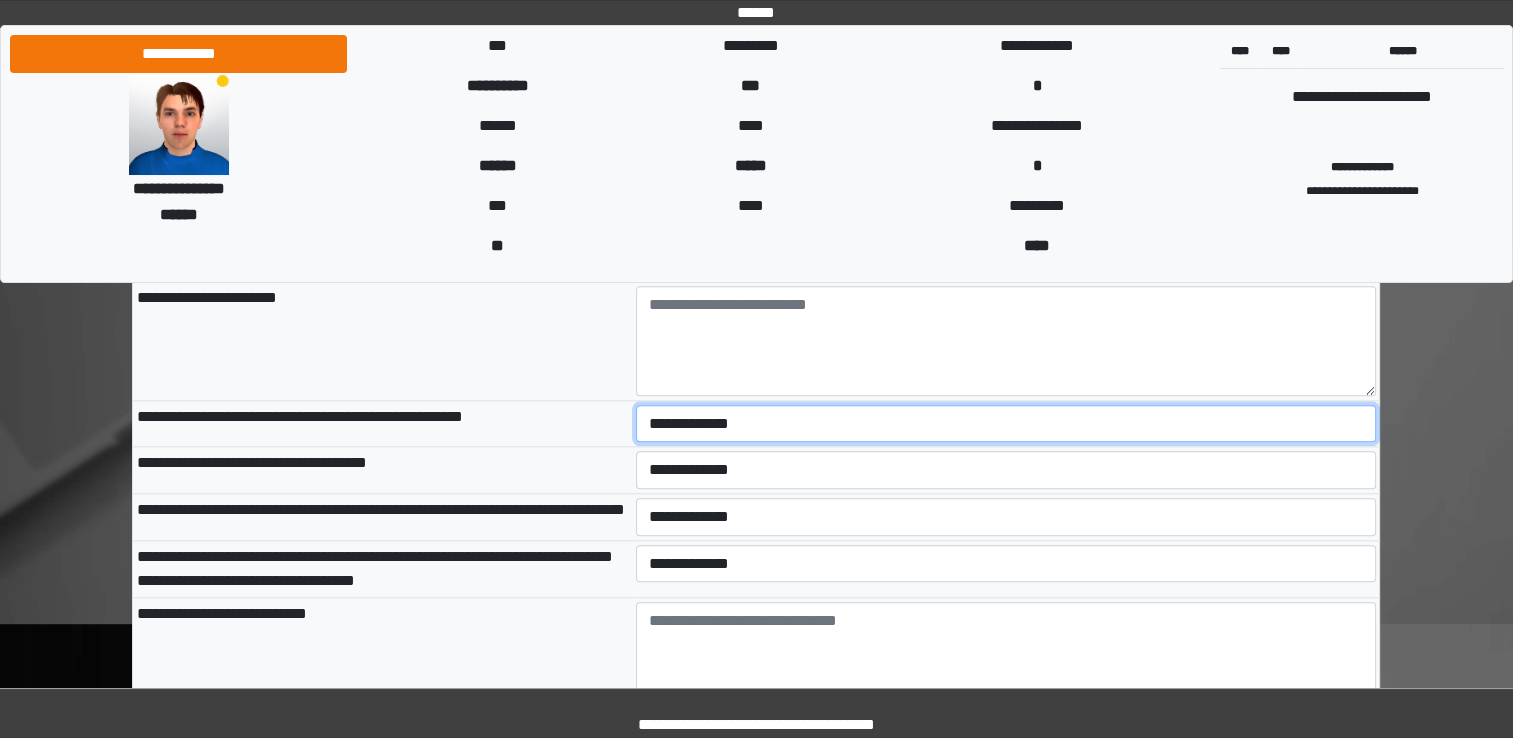 click on "**********" at bounding box center [1006, 424] 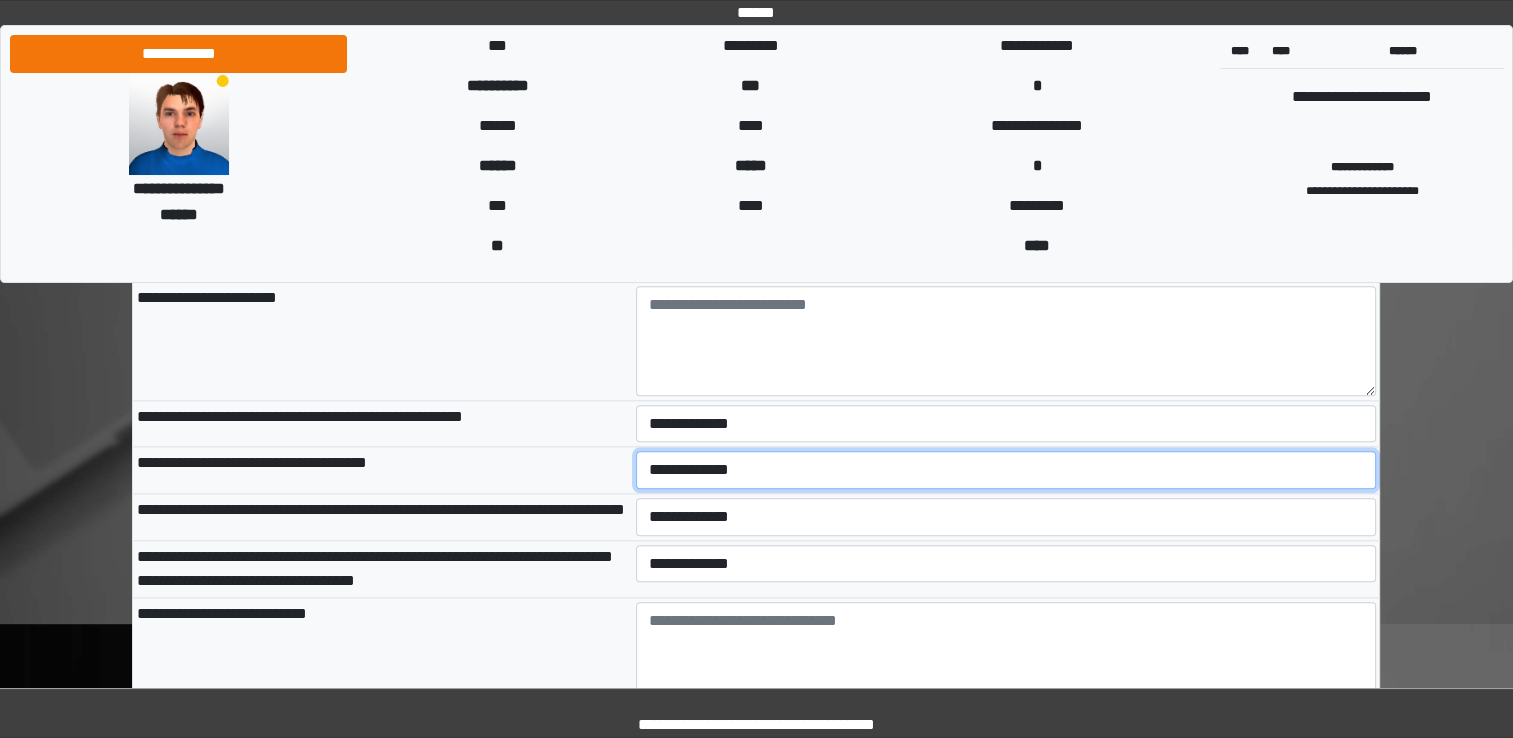 select on "*" 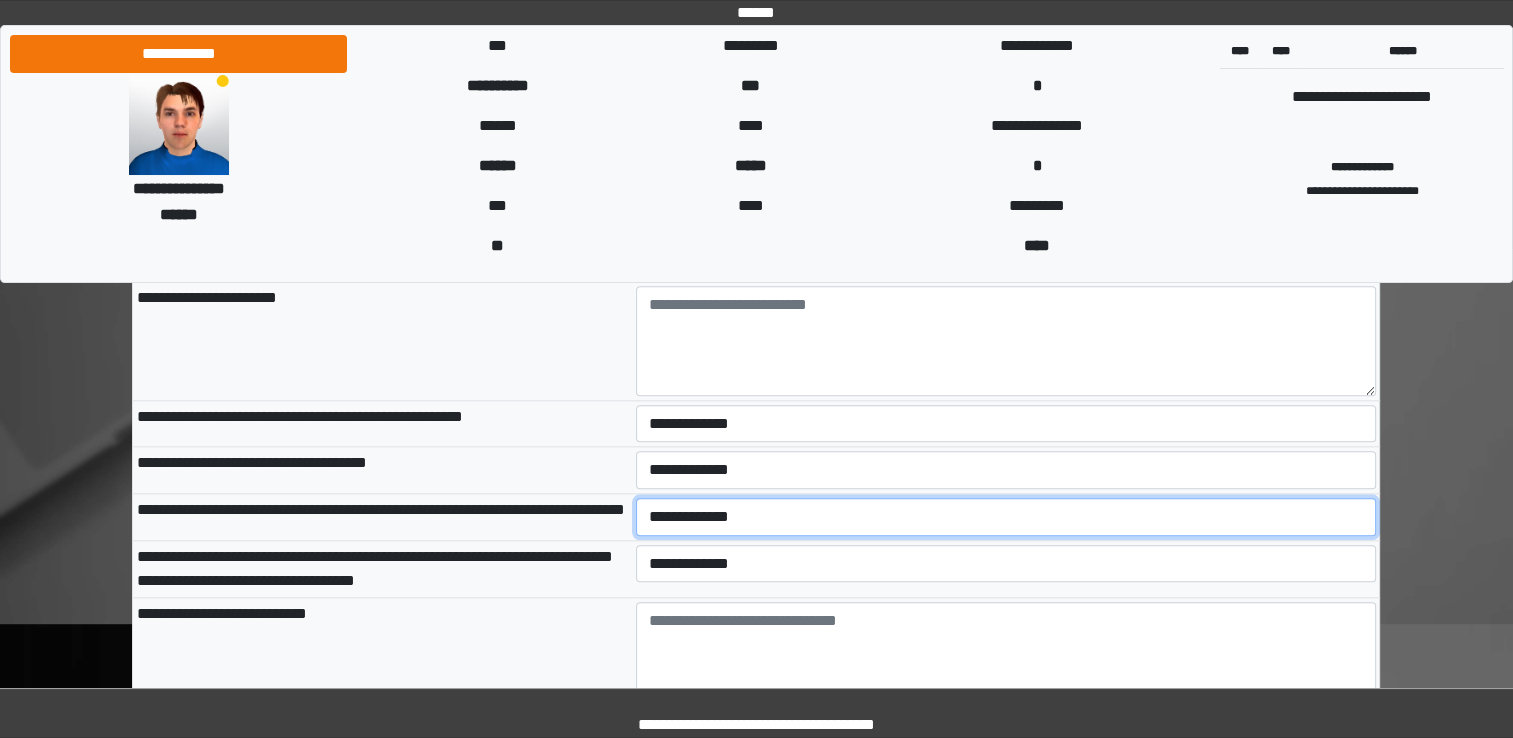 select on "*" 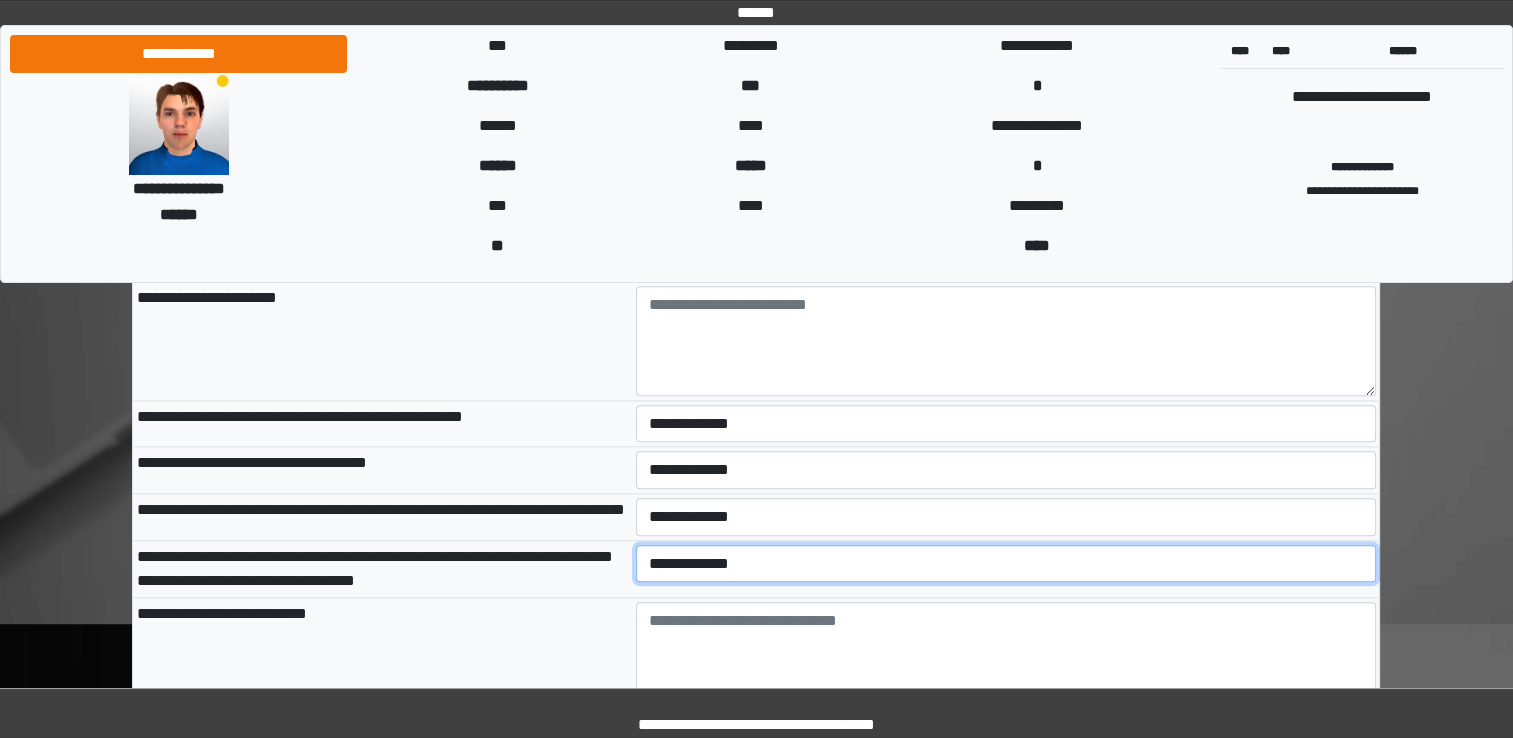 select on "*" 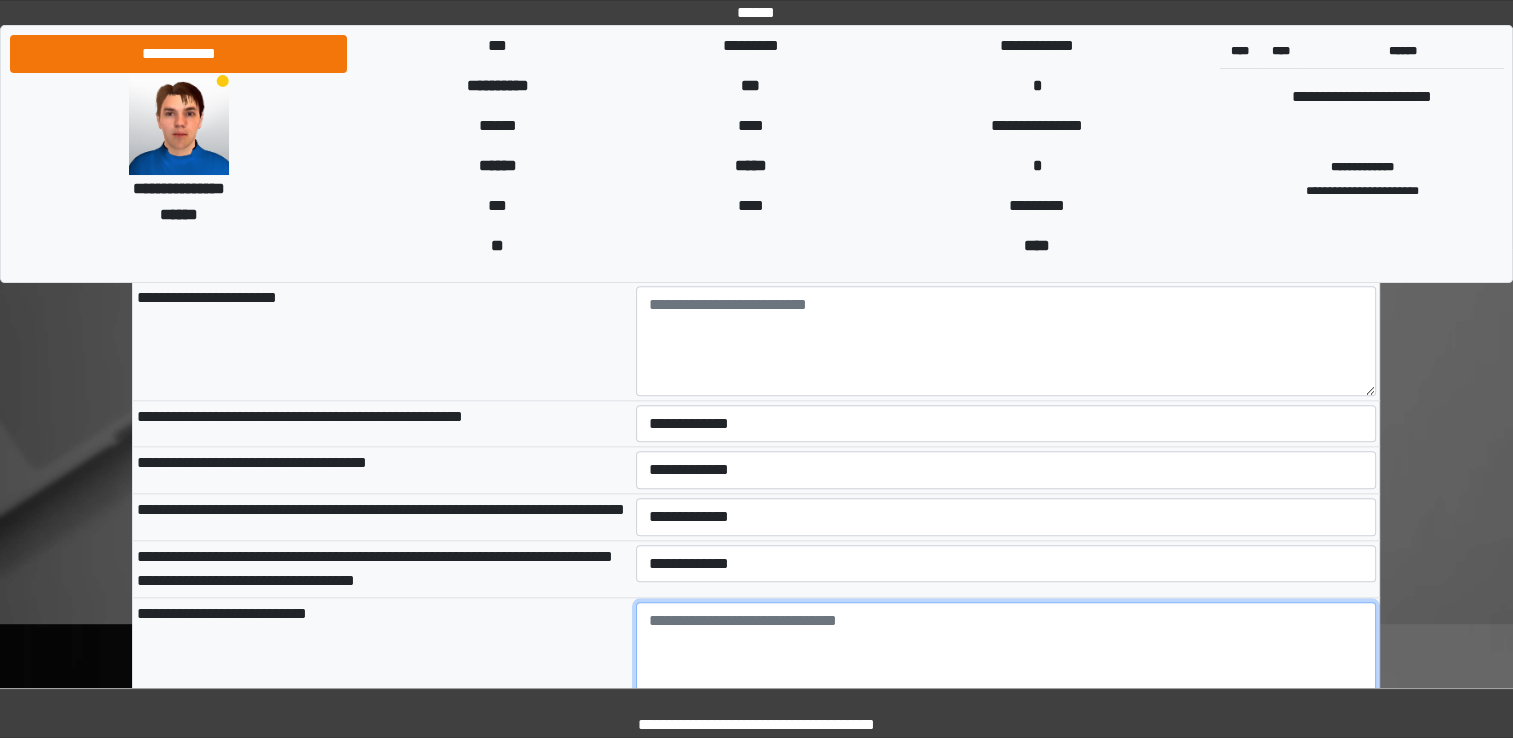 click at bounding box center [1006, 657] 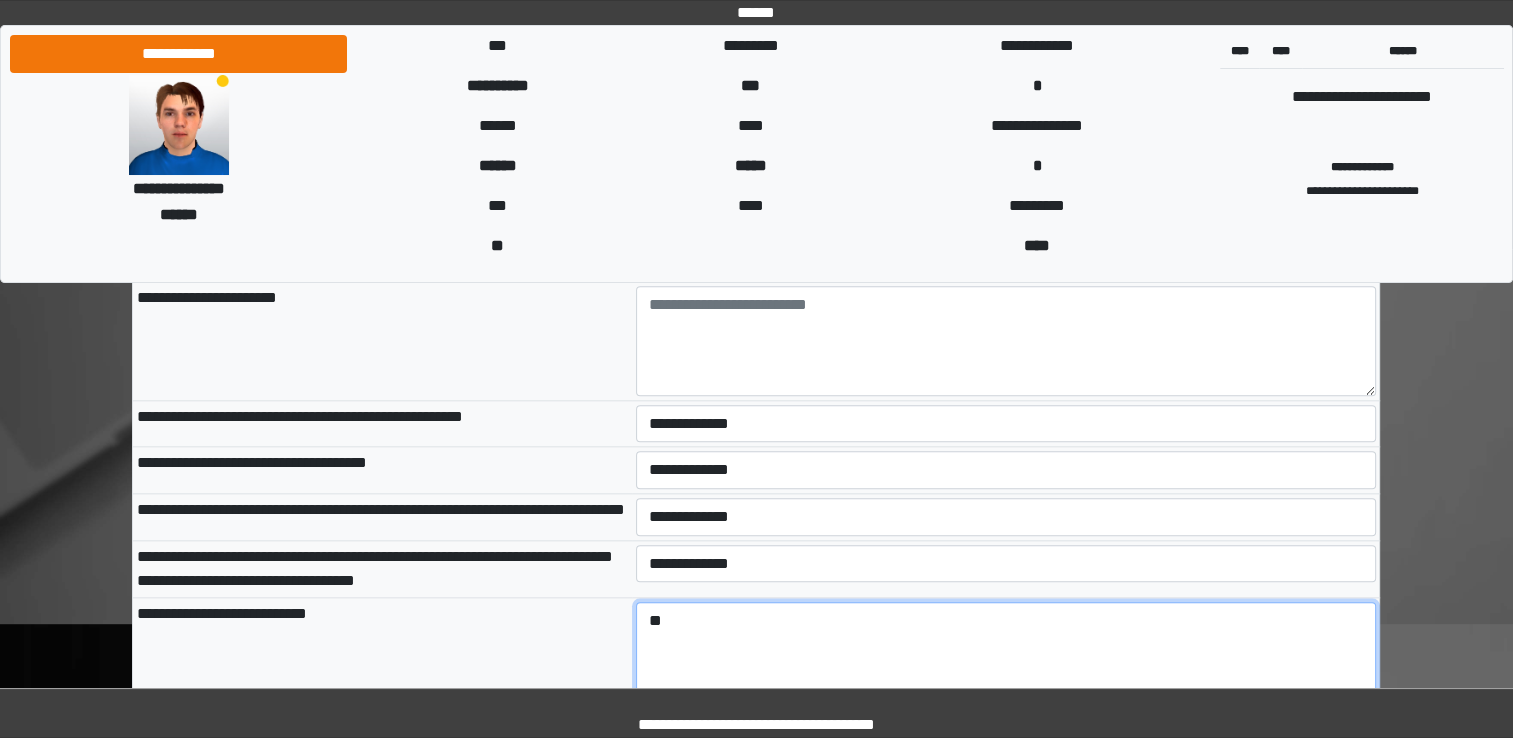 click on "**" at bounding box center [1006, 657] 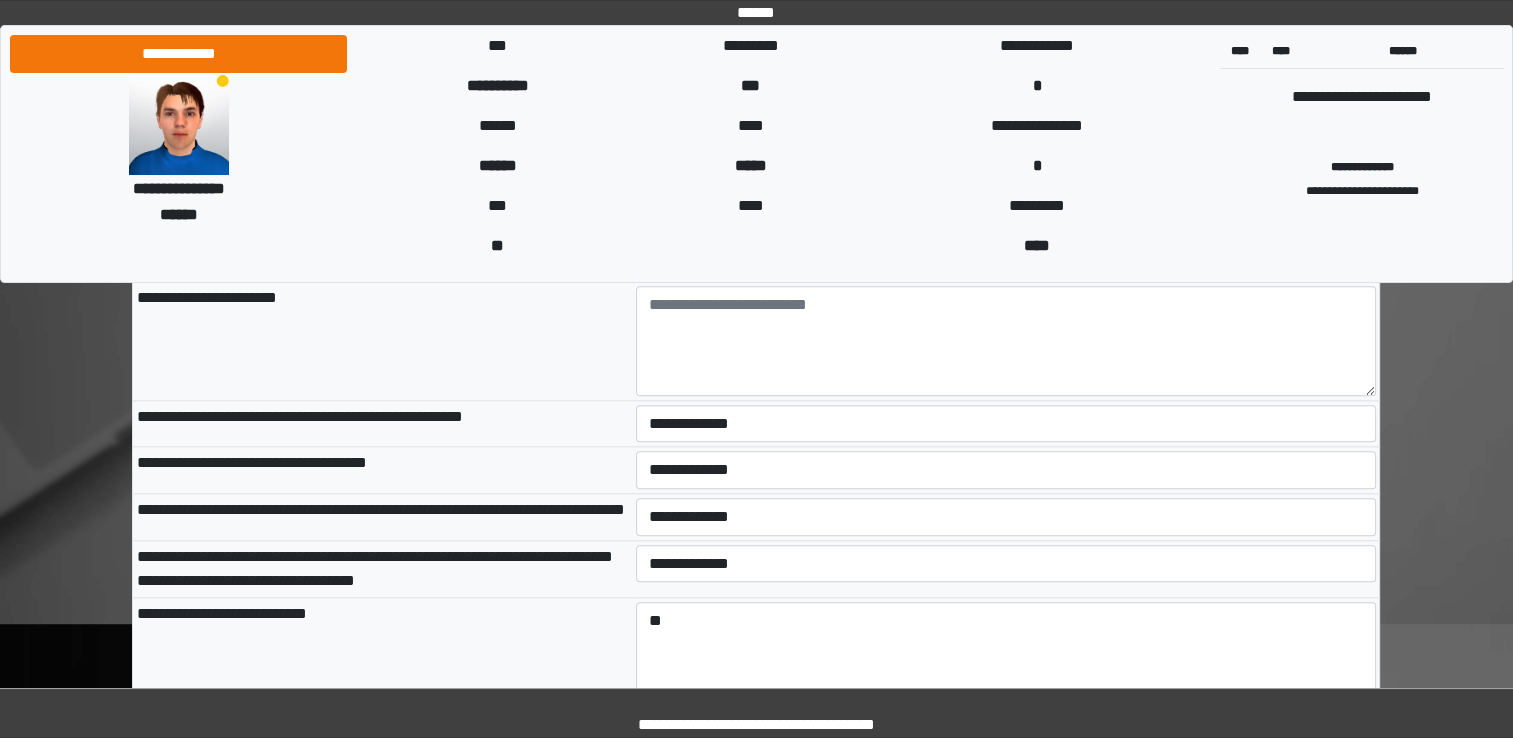 click on "**********" at bounding box center [382, 656] 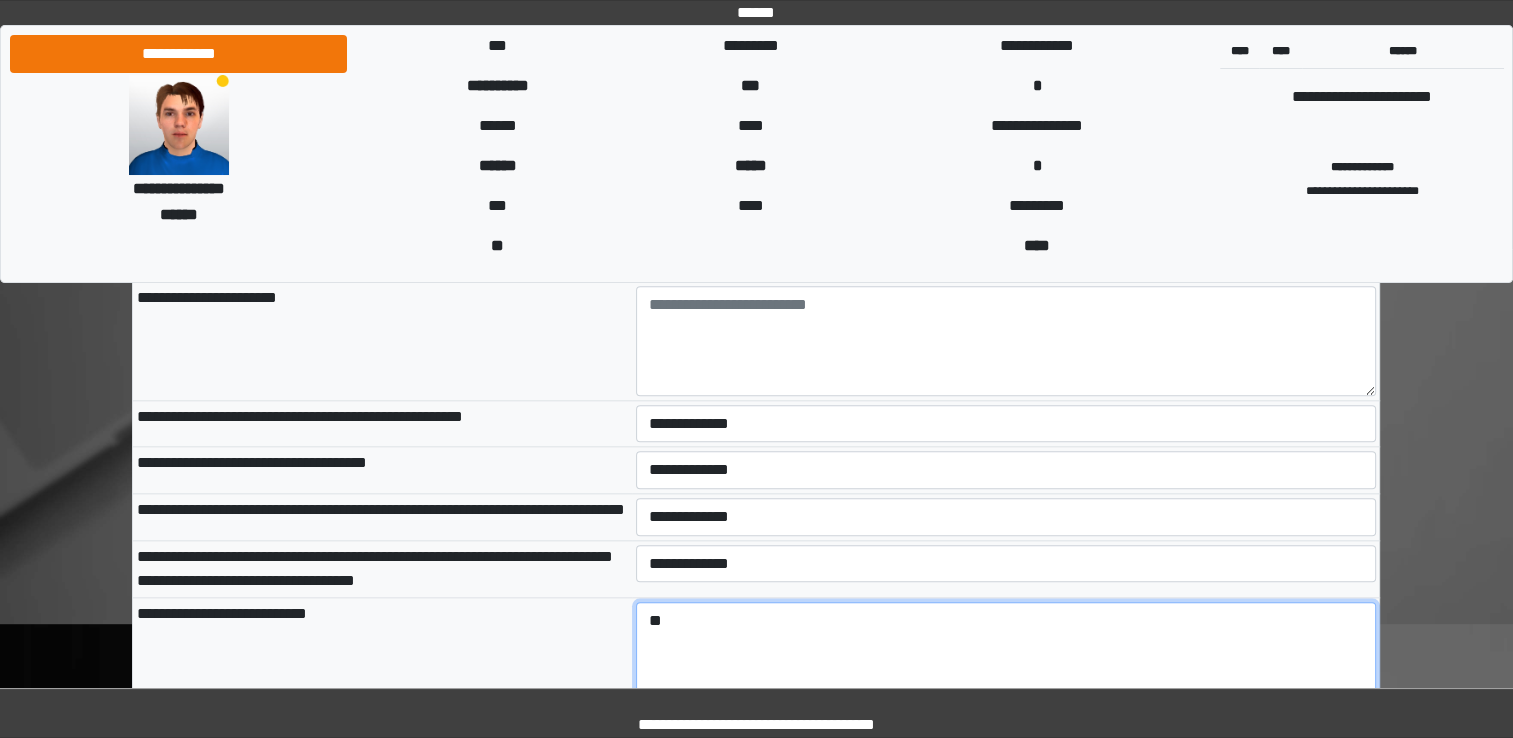 drag, startPoint x: 664, startPoint y: 622, endPoint x: 631, endPoint y: 613, distance: 34.20526 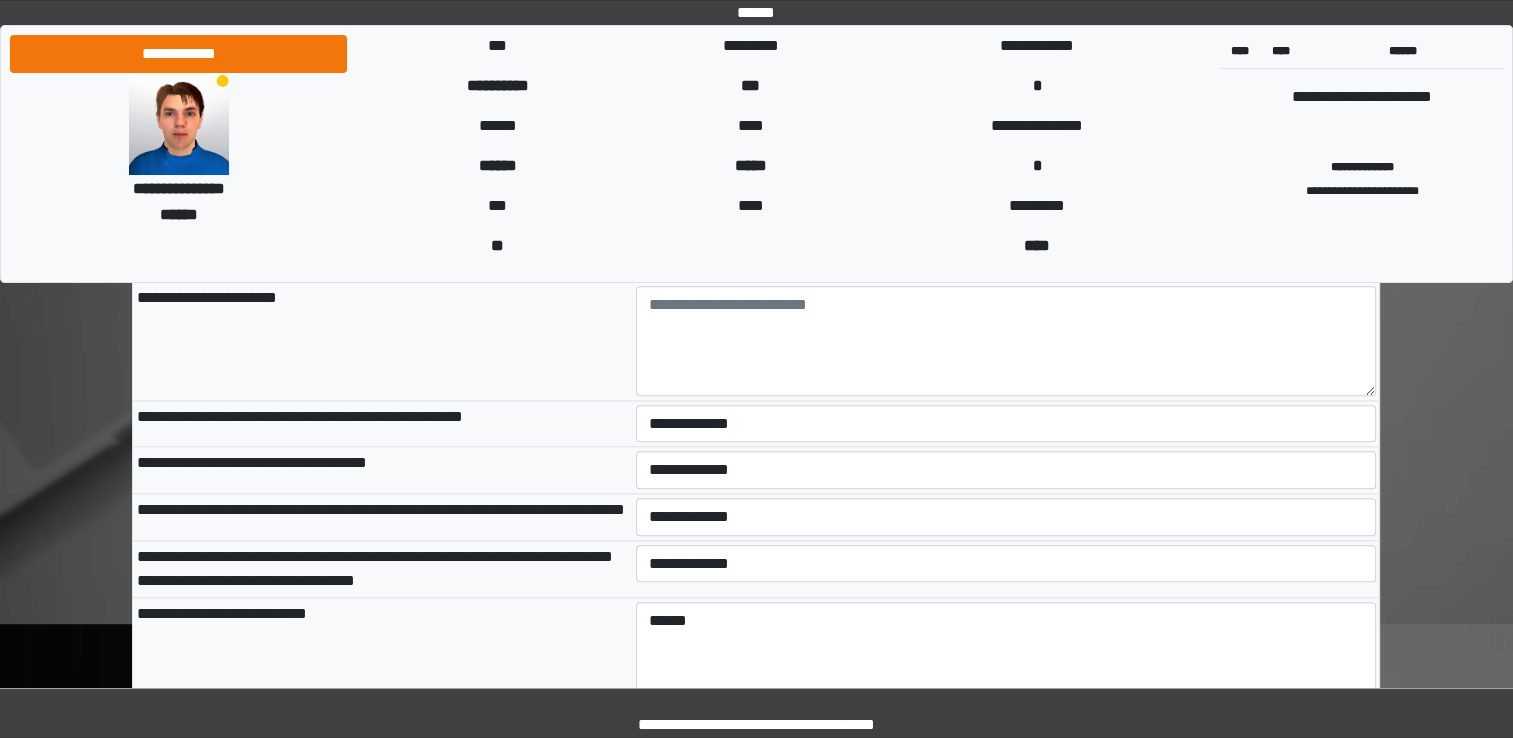click on "******" at bounding box center [1006, 656] 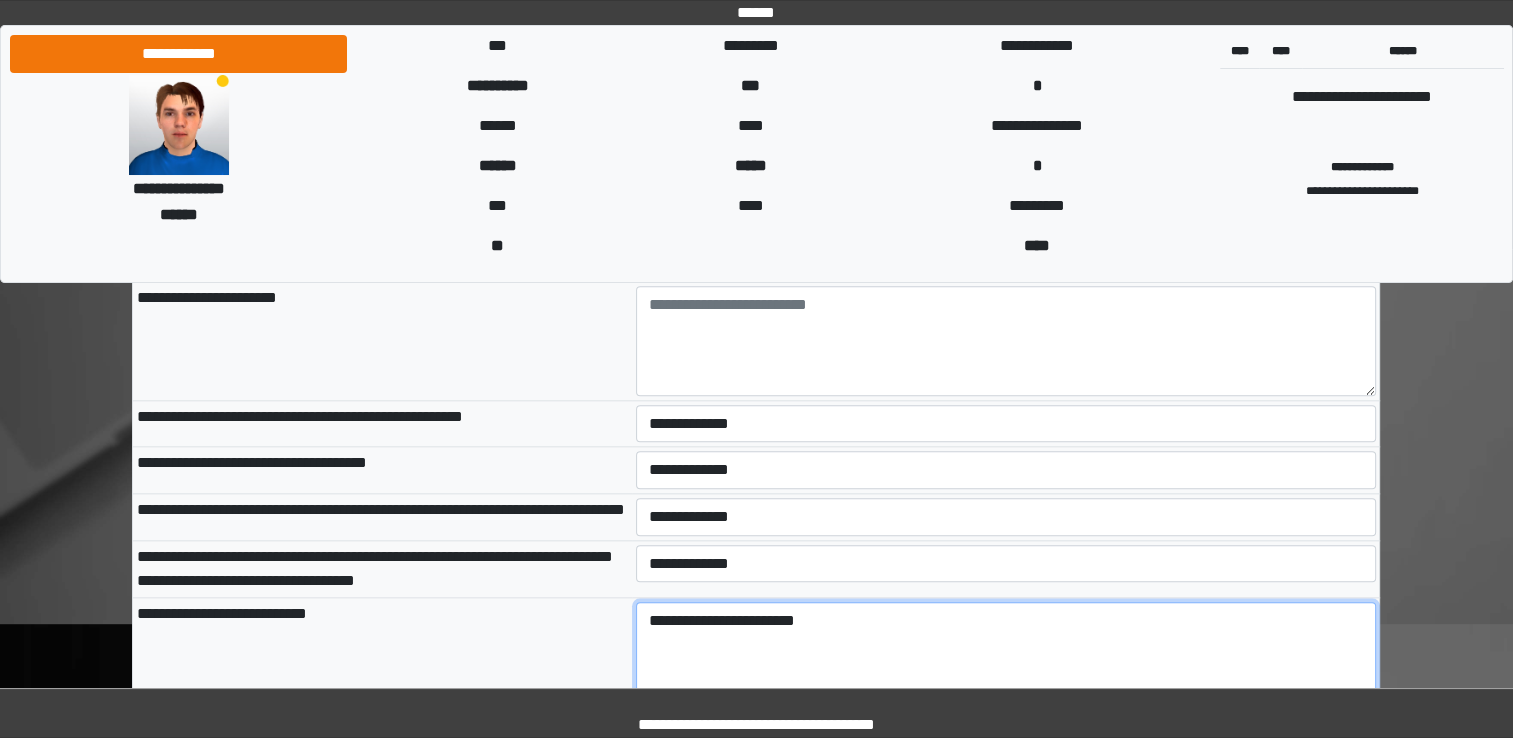 click on "**********" at bounding box center (1006, 657) 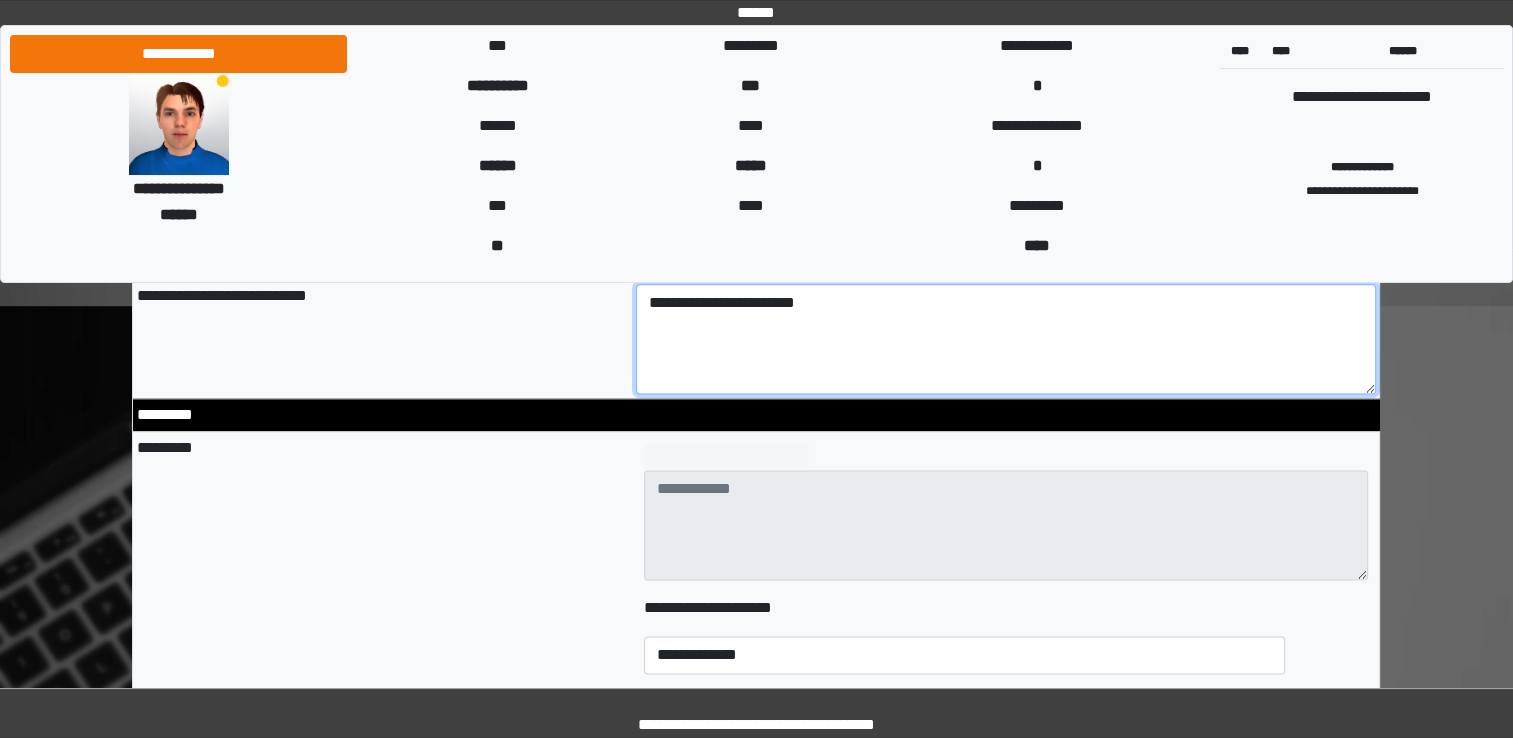 scroll, scrollTop: 2602, scrollLeft: 0, axis: vertical 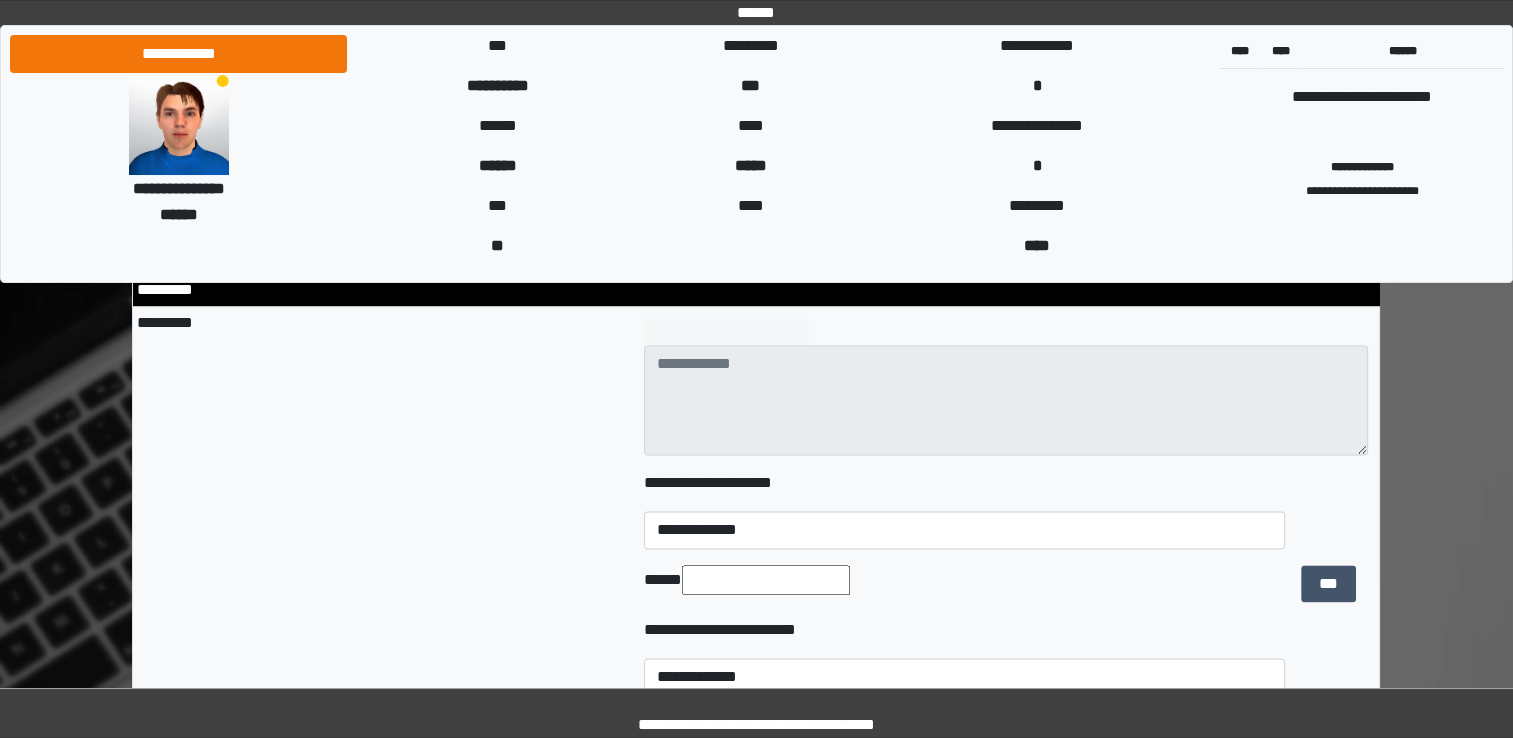 type on "**********" 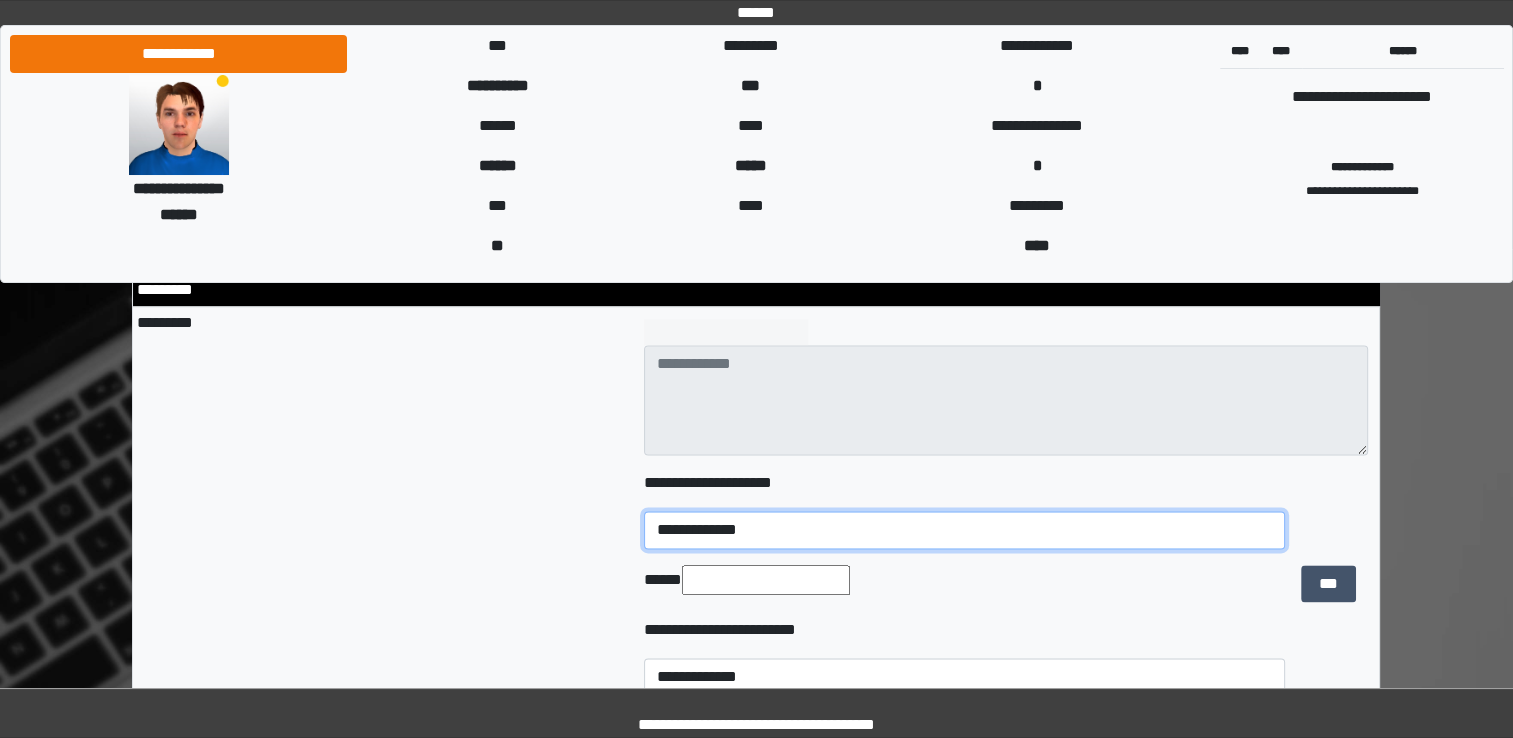 click on "**********" at bounding box center [964, 530] 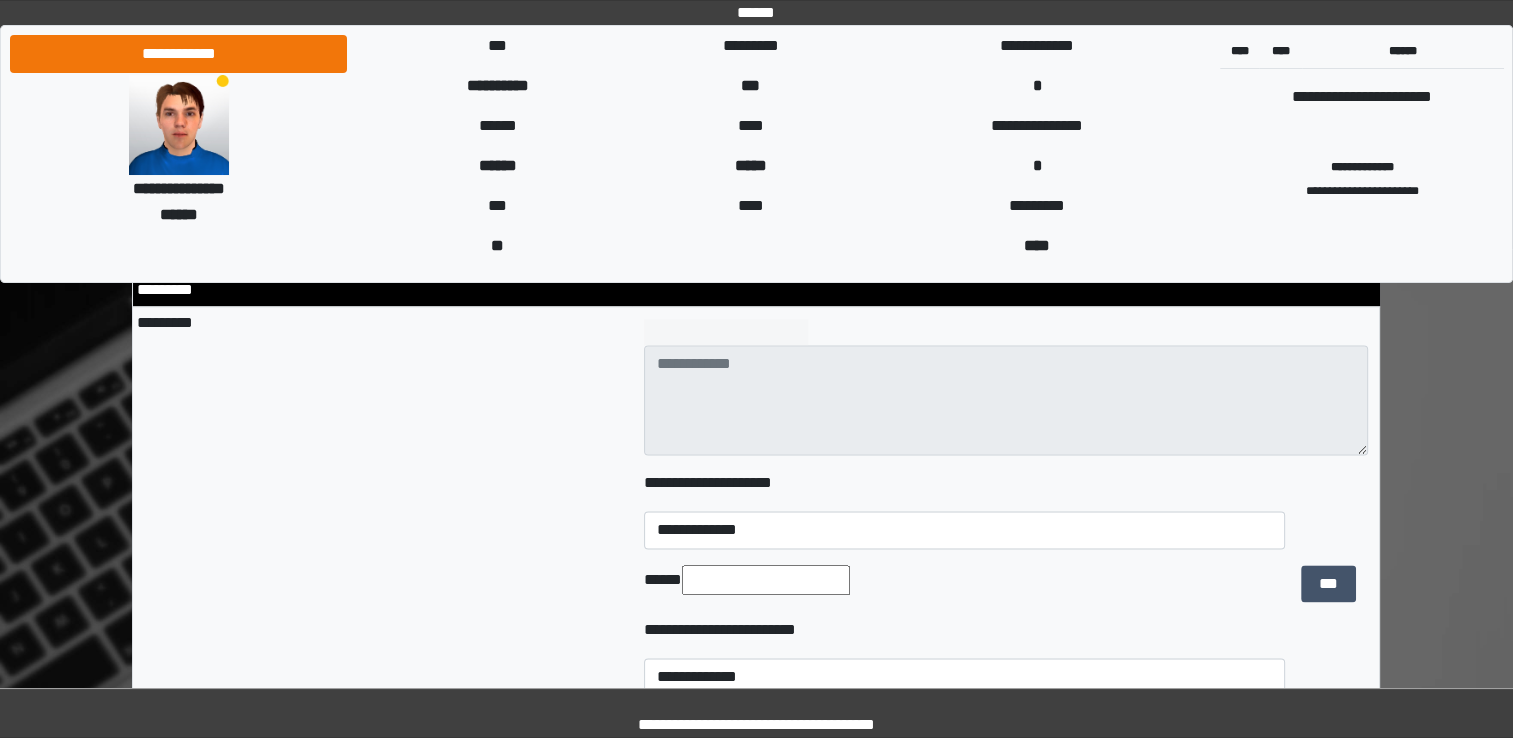 click at bounding box center [766, 580] 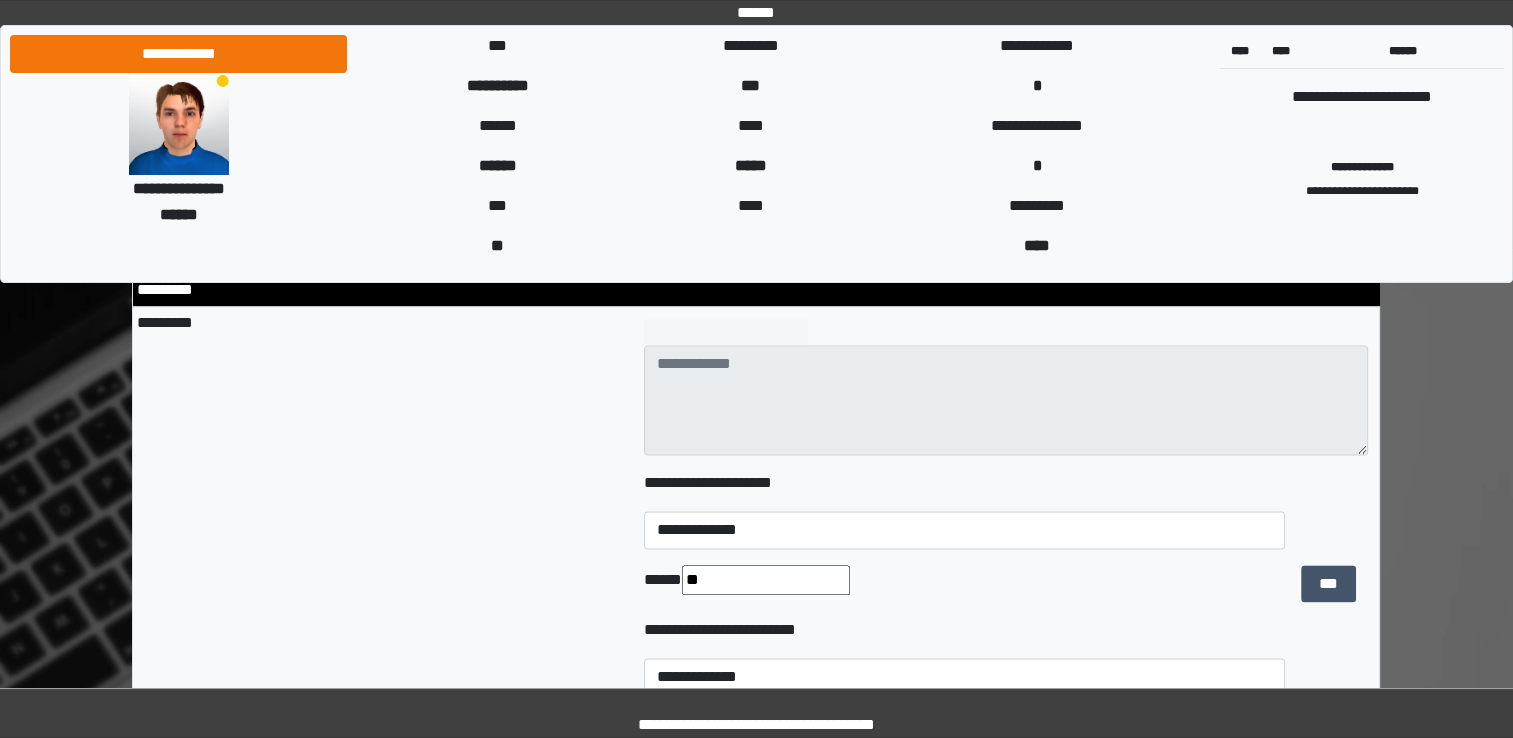 type on "****" 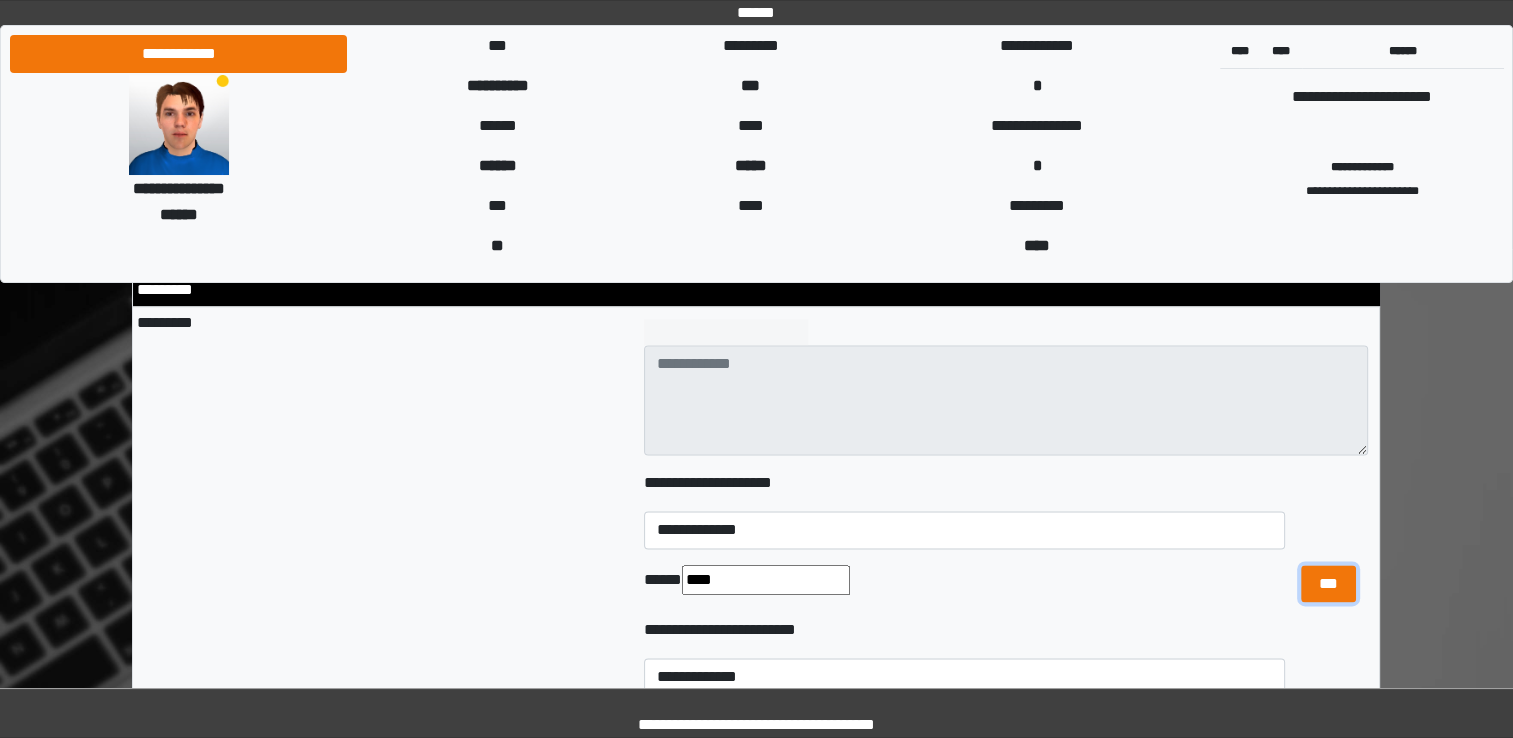 click on "***" at bounding box center [1328, 584] 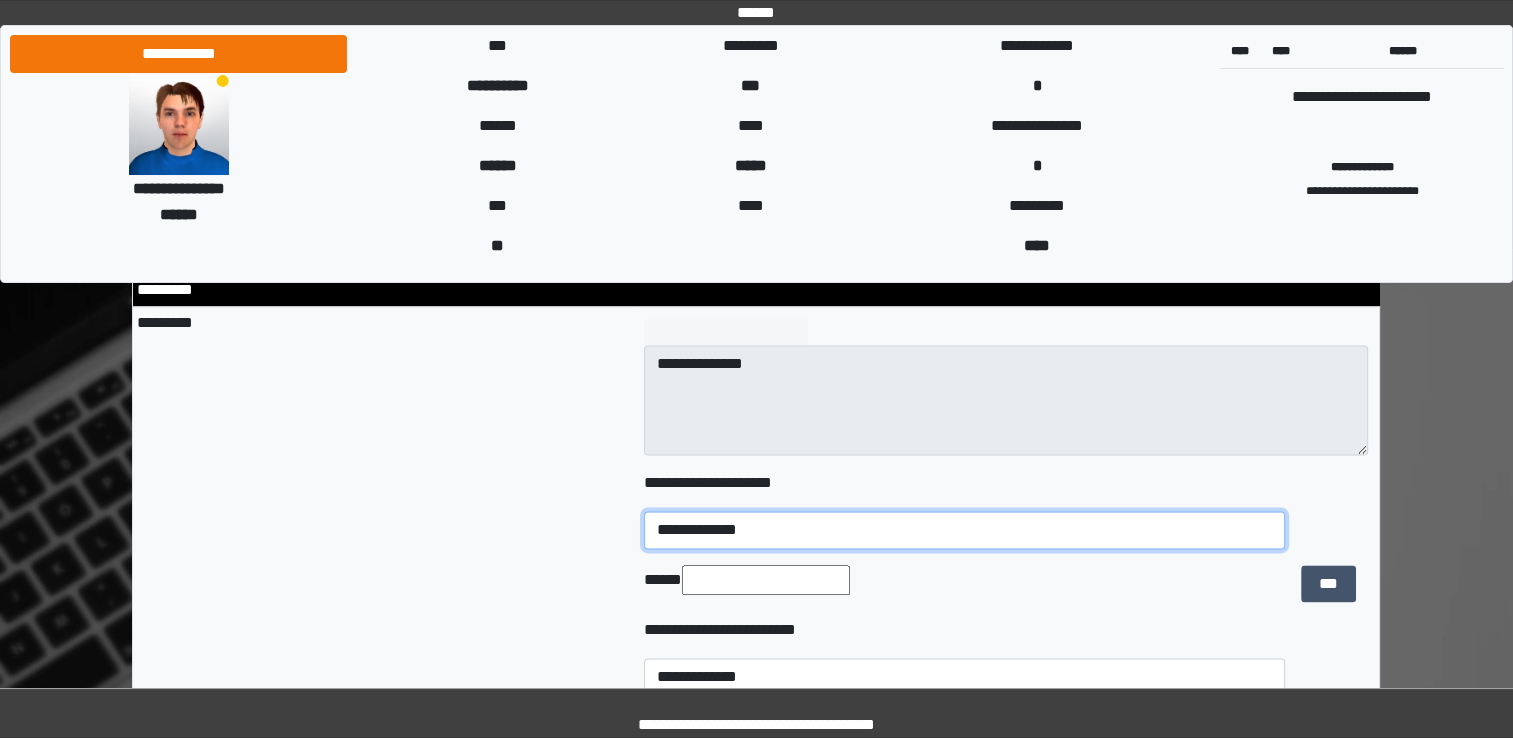 drag, startPoint x: 761, startPoint y: 529, endPoint x: 627, endPoint y: 521, distance: 134.23859 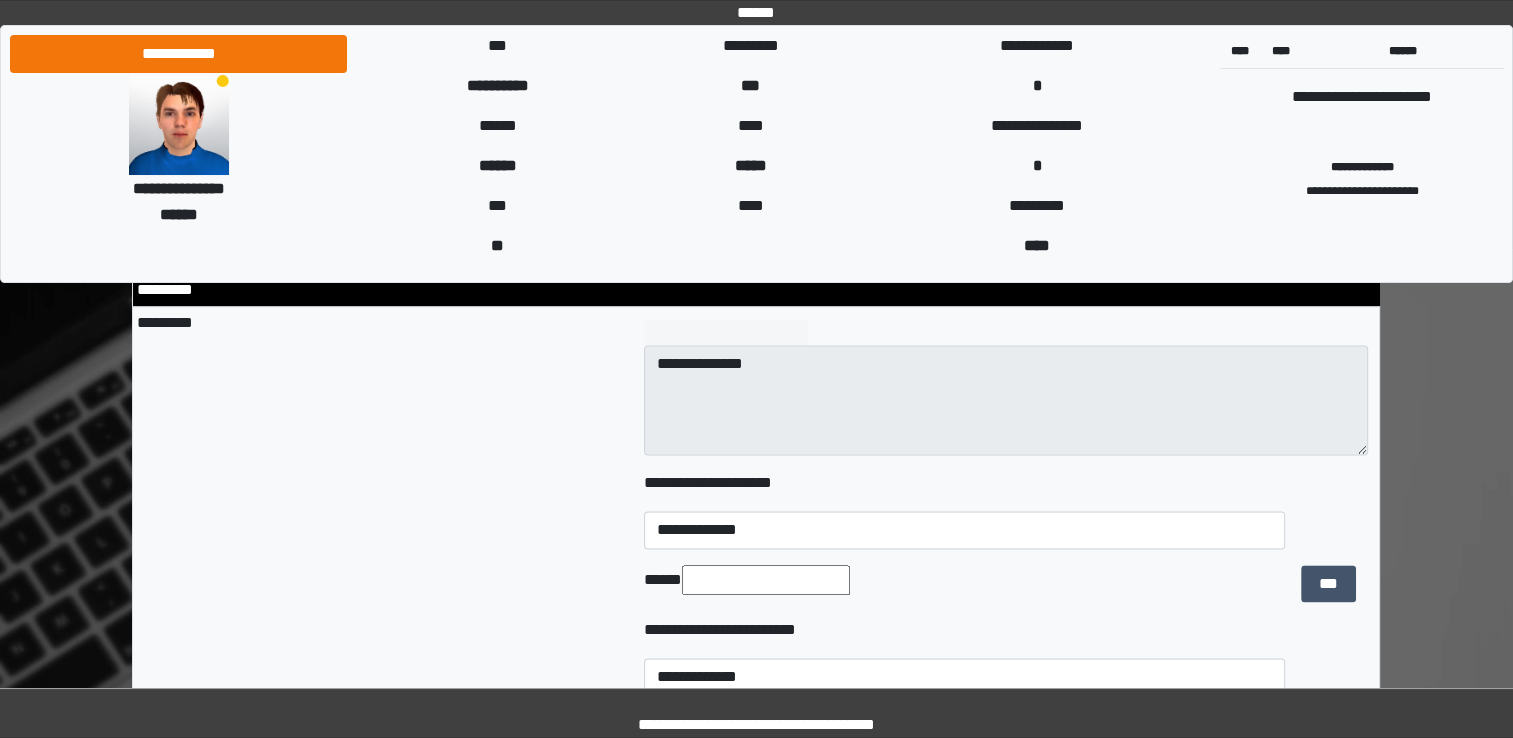 click at bounding box center [766, 580] 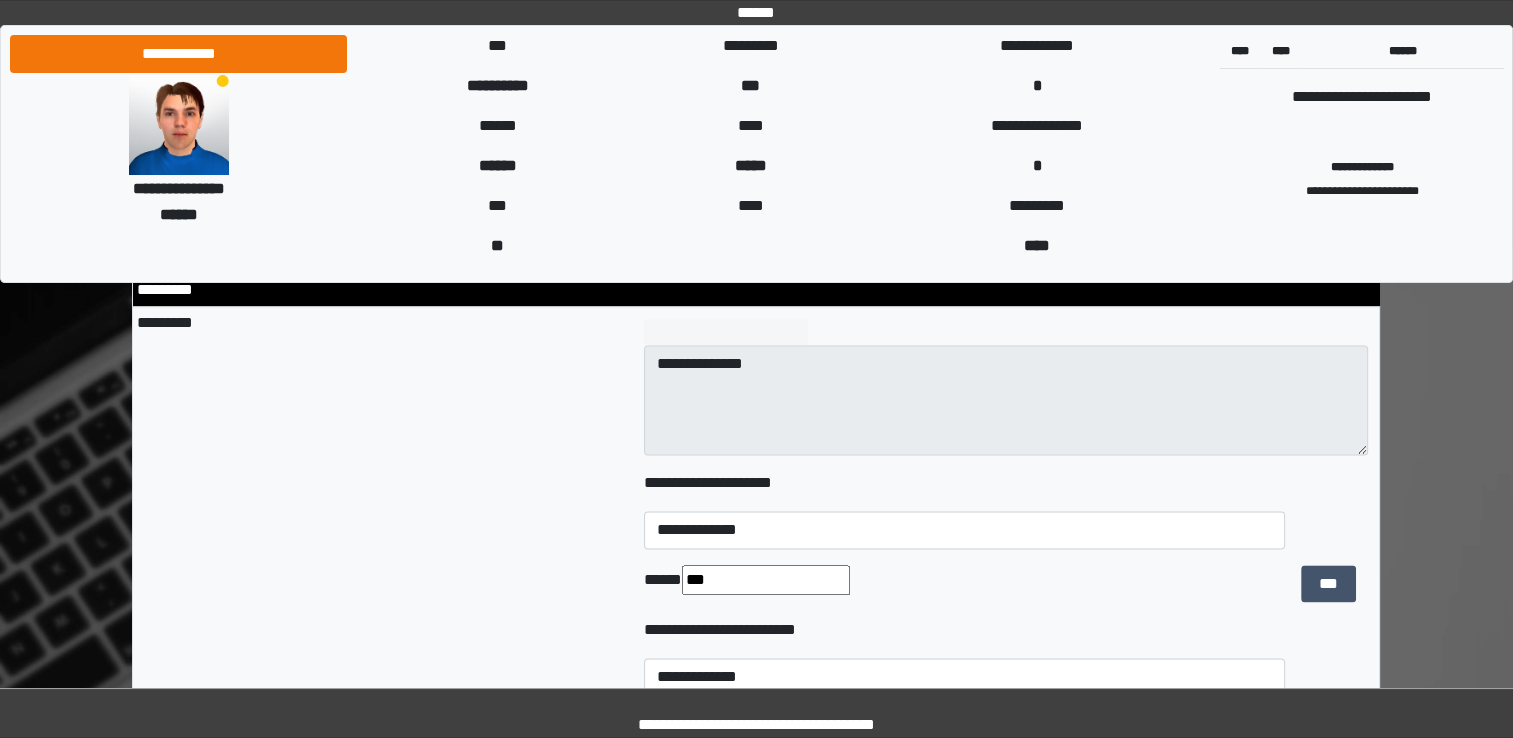 type on "****" 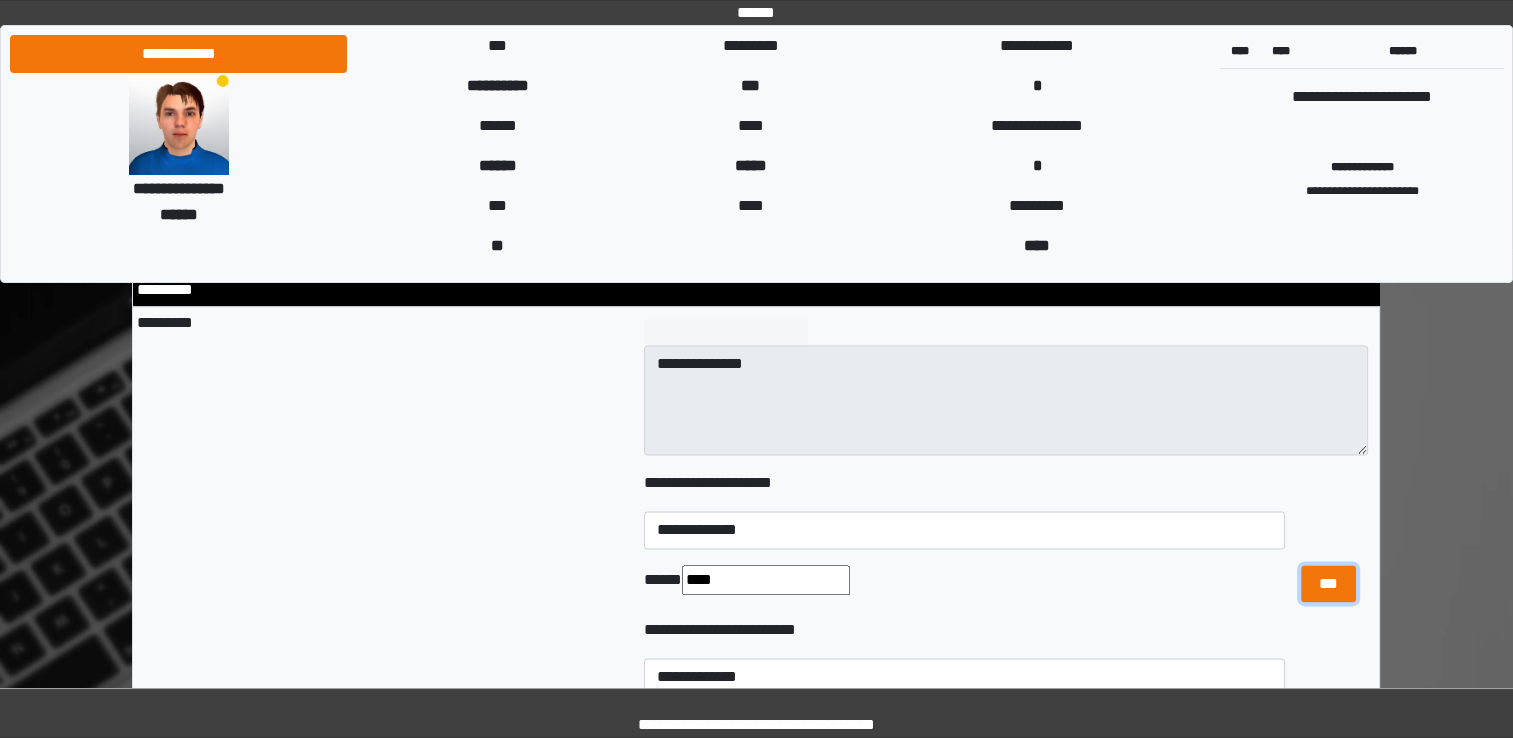 click on "***" at bounding box center [1328, 584] 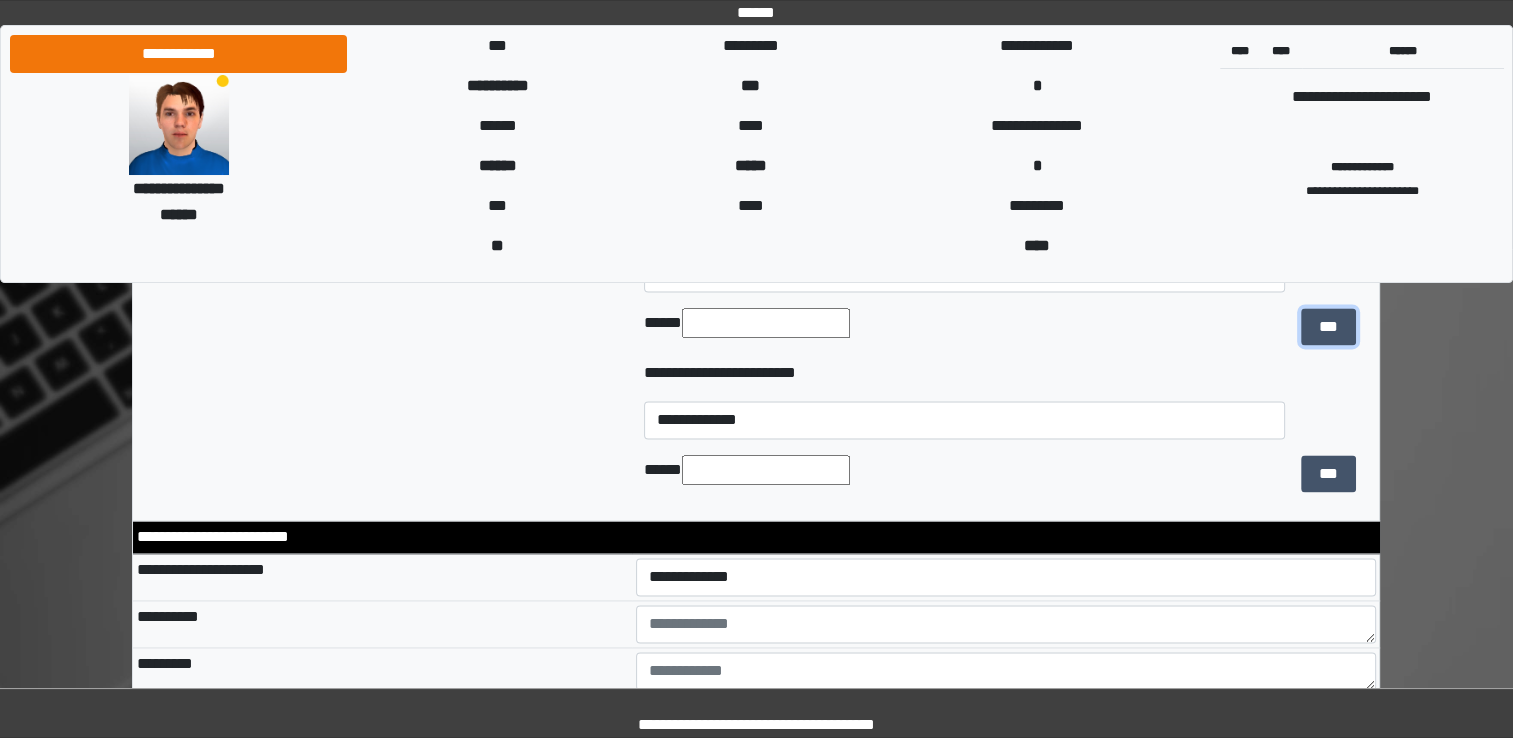scroll, scrollTop: 2889, scrollLeft: 0, axis: vertical 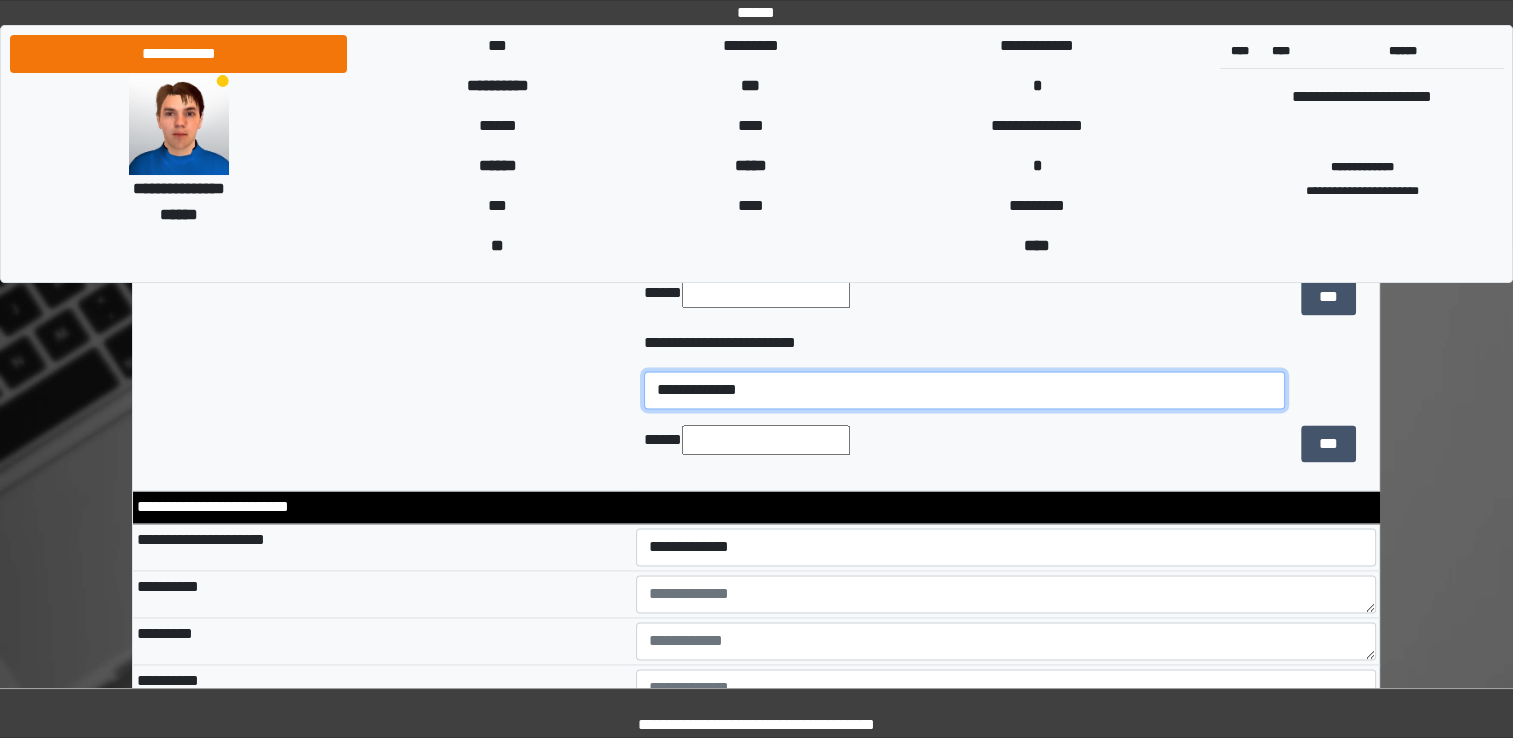 click on "[FIRST] [LAST]
[CITY]
[STATE]
[ZIP]
[COUNTRY]
[CONTINENT]" at bounding box center [964, 390] 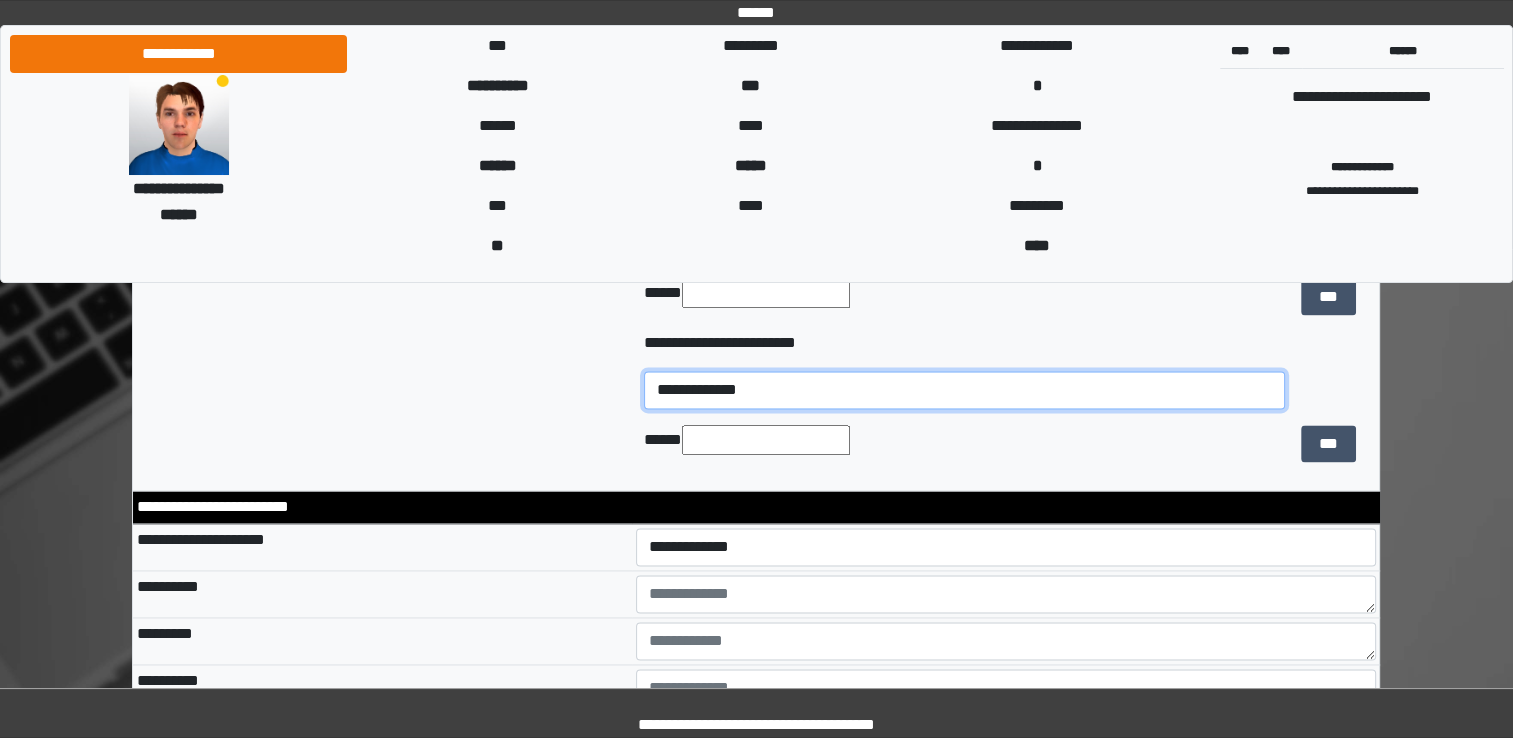 select on "***" 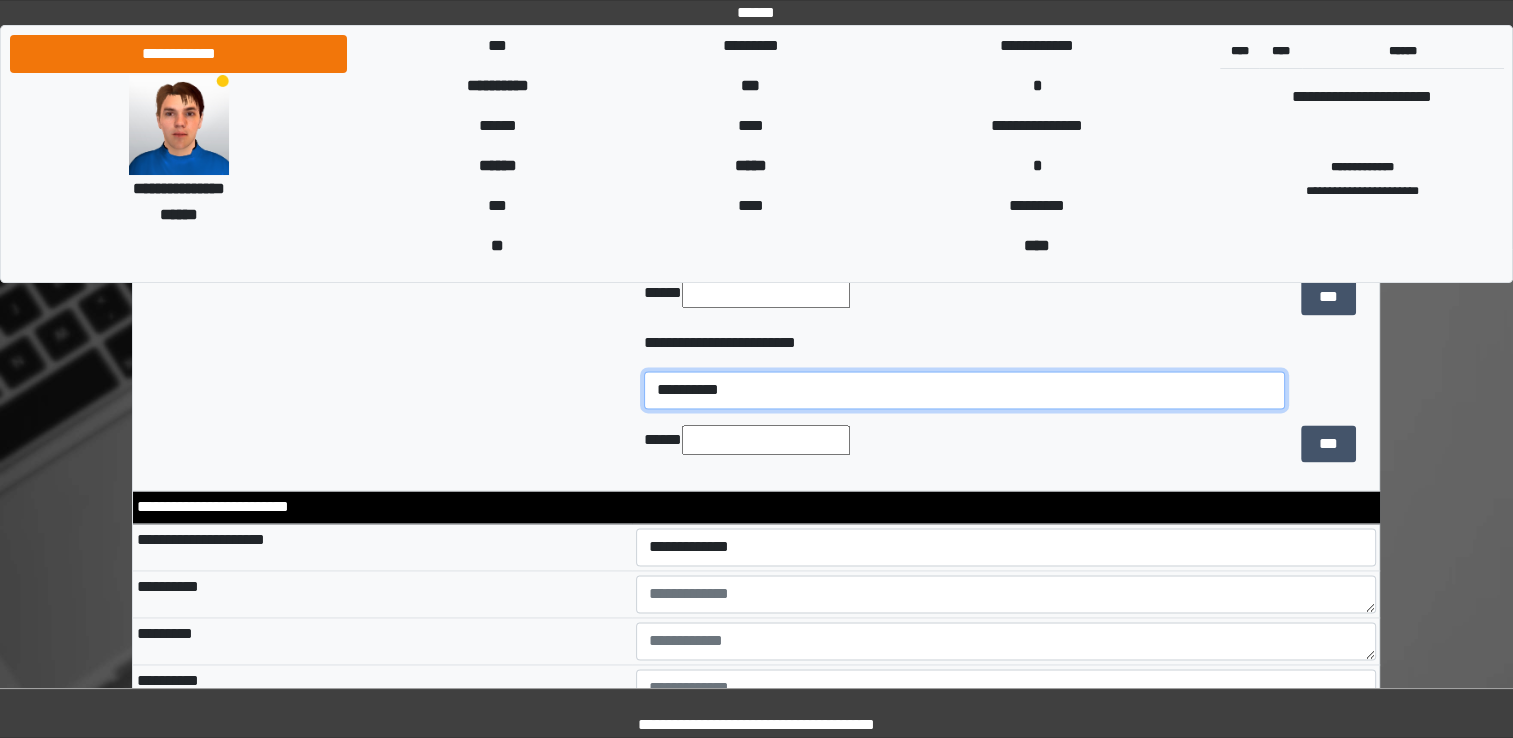 click on "[FIRST] [LAST]
[CITY]
[STATE]
[ZIP]
[COUNTRY]
[CONTINENT]" at bounding box center [964, 390] 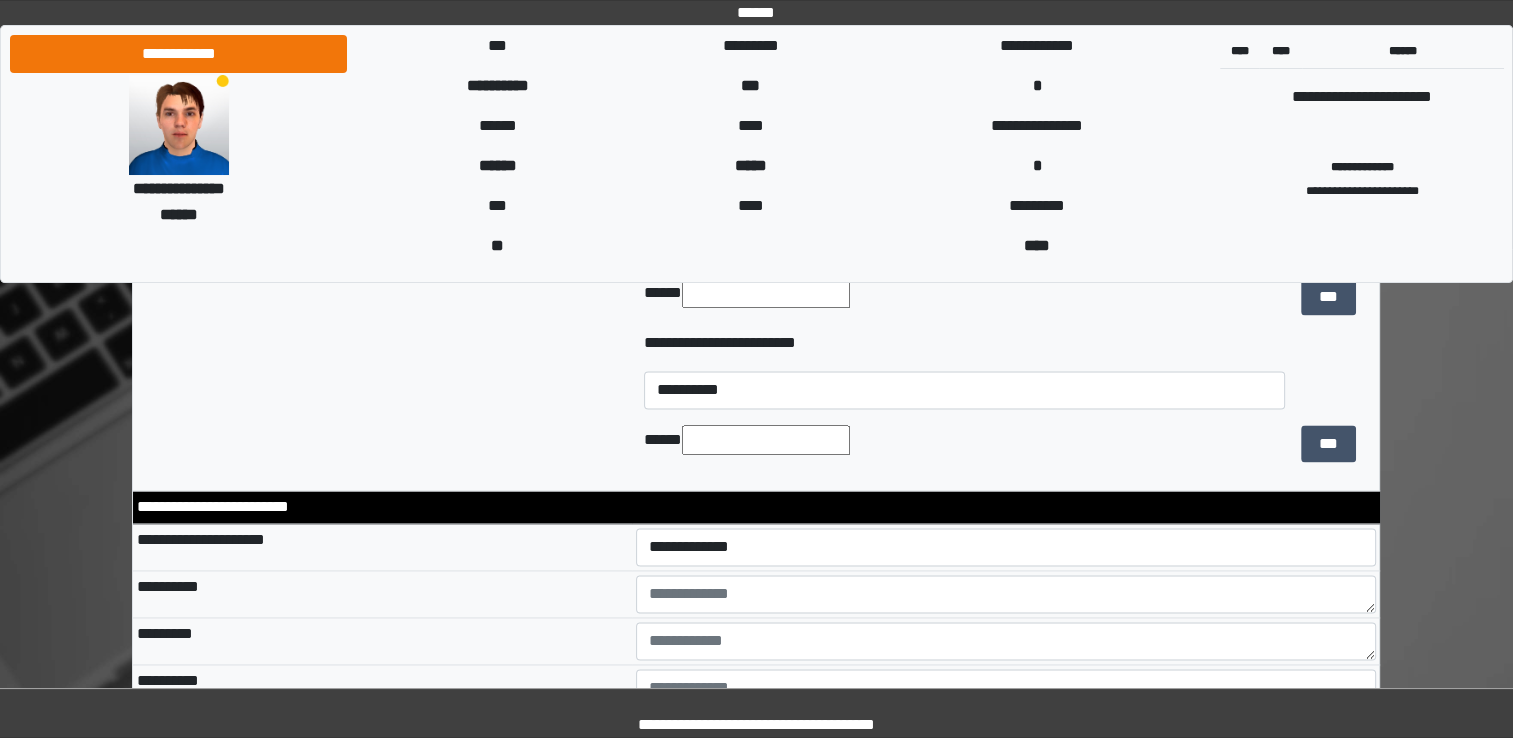 click at bounding box center [766, 440] 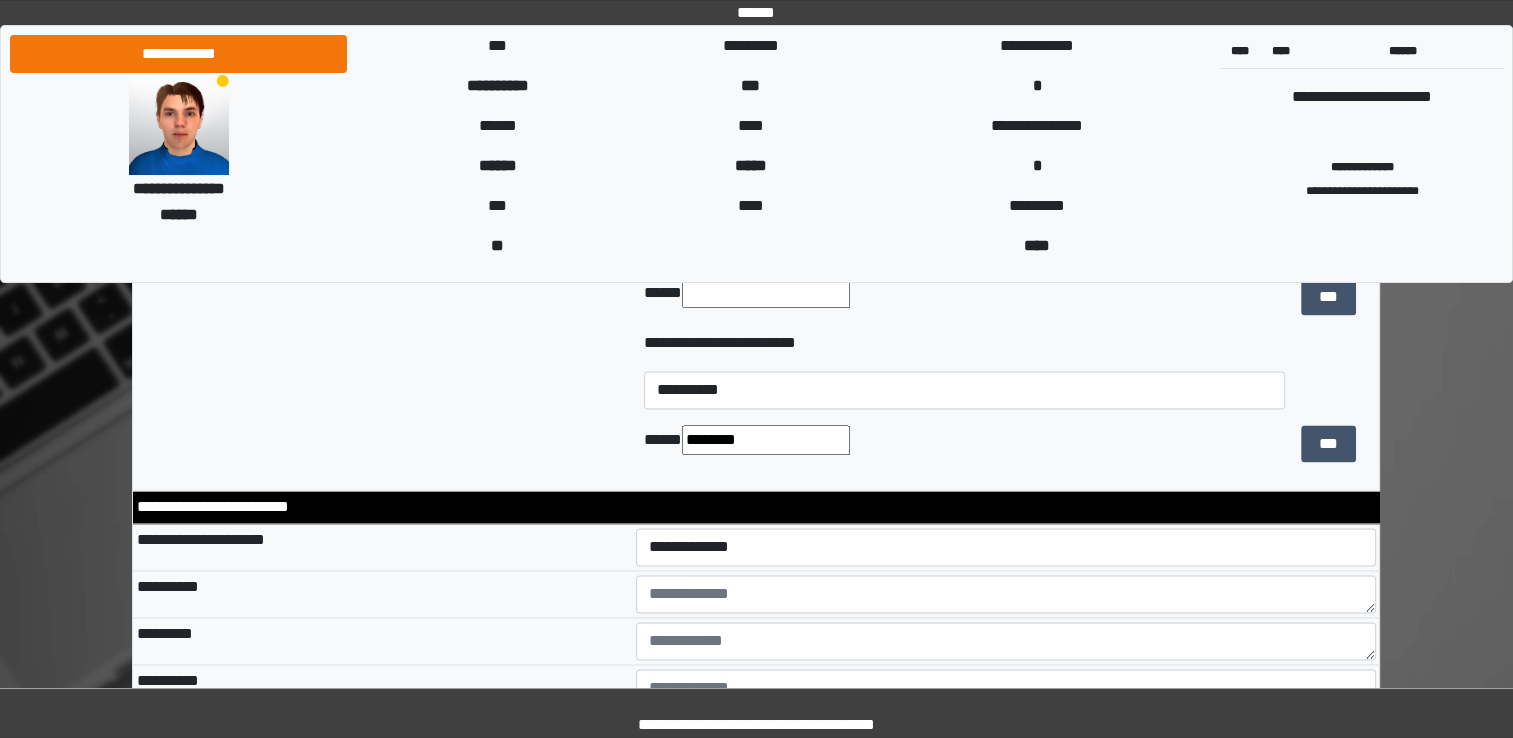 type on "********" 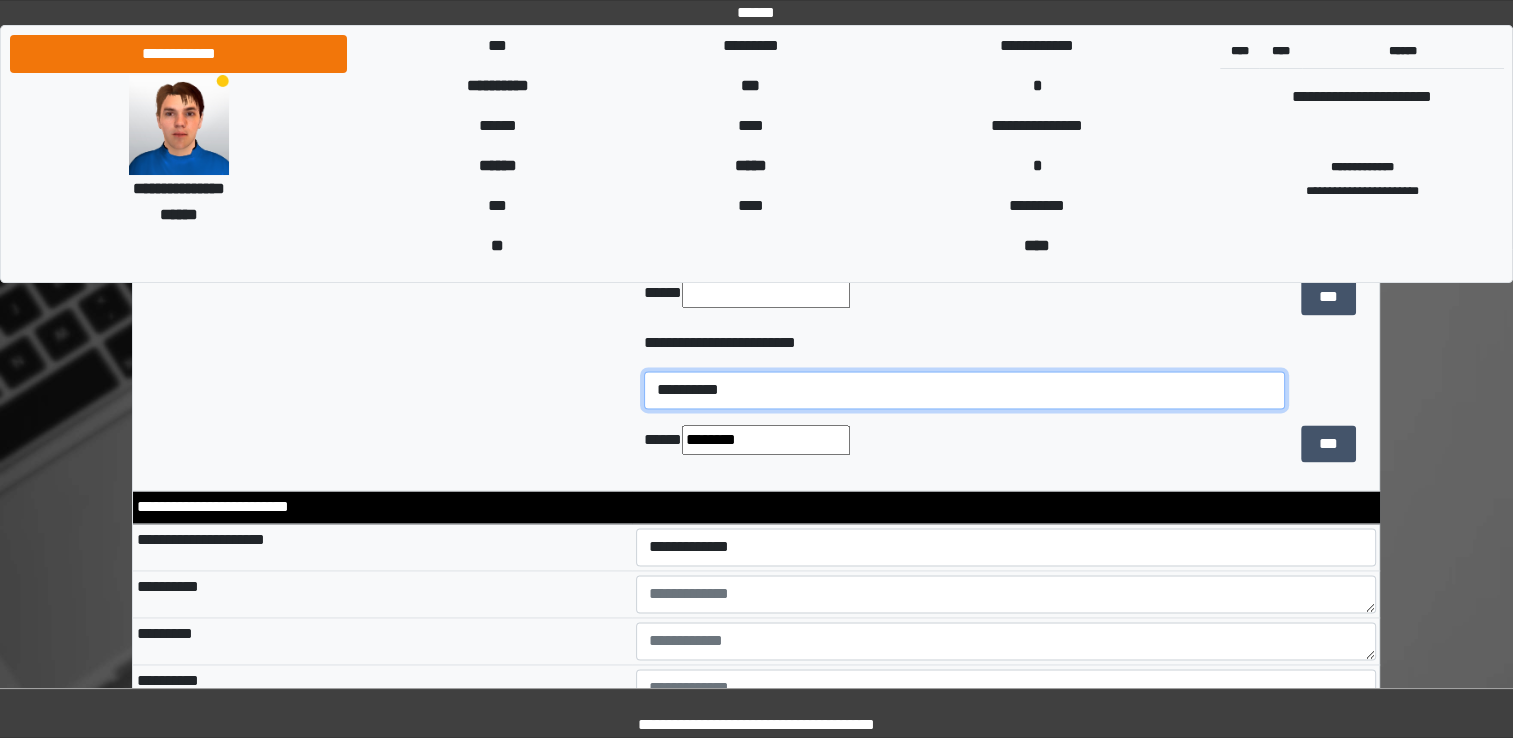 click on "[FIRST] [LAST]
[CITY]
[STATE]
[ZIP]
[COUNTRY]
[CONTINENT]" at bounding box center (964, 390) 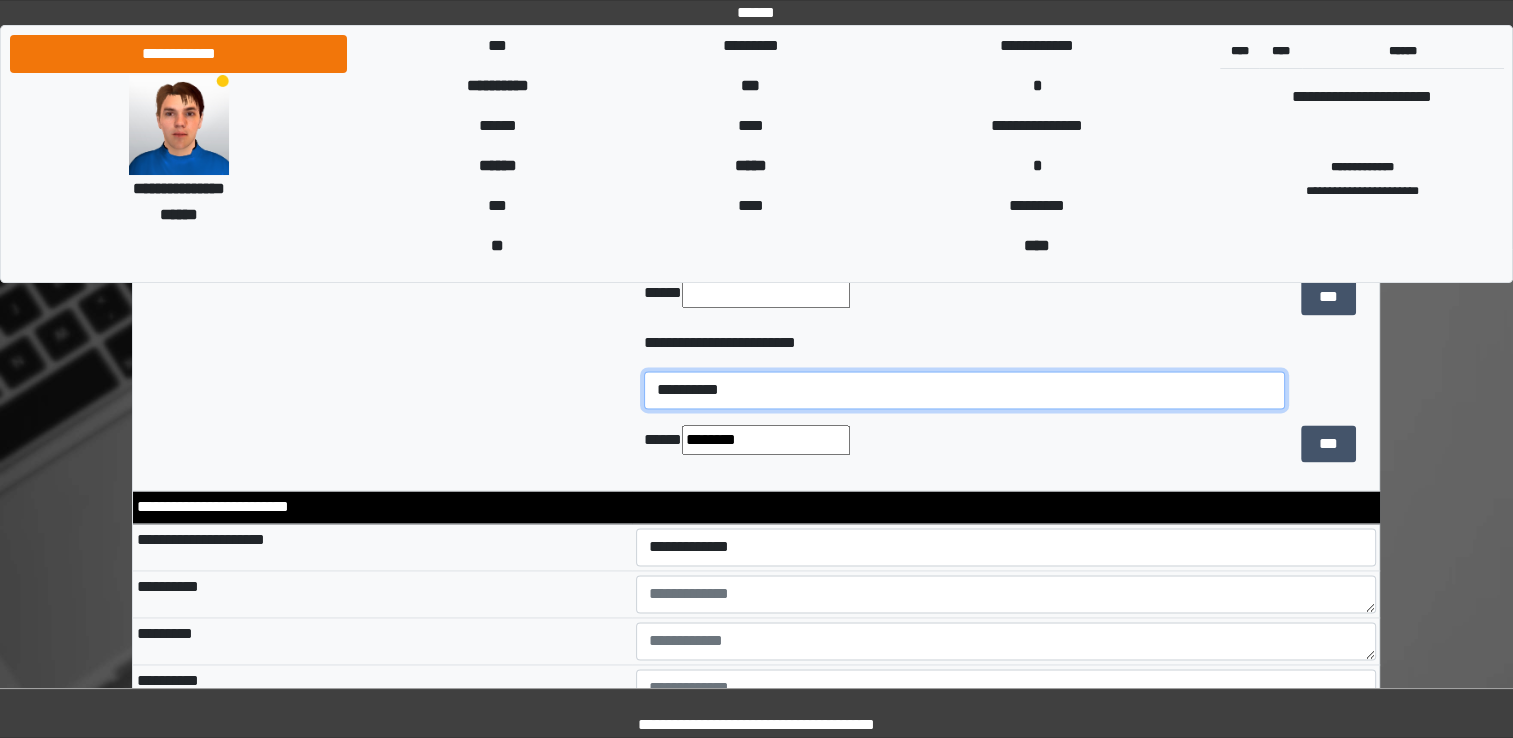 click on "[FIRST] [LAST]
[CITY]
[STATE]
[ZIP]
[COUNTRY]
[CONTINENT]" at bounding box center [964, 390] 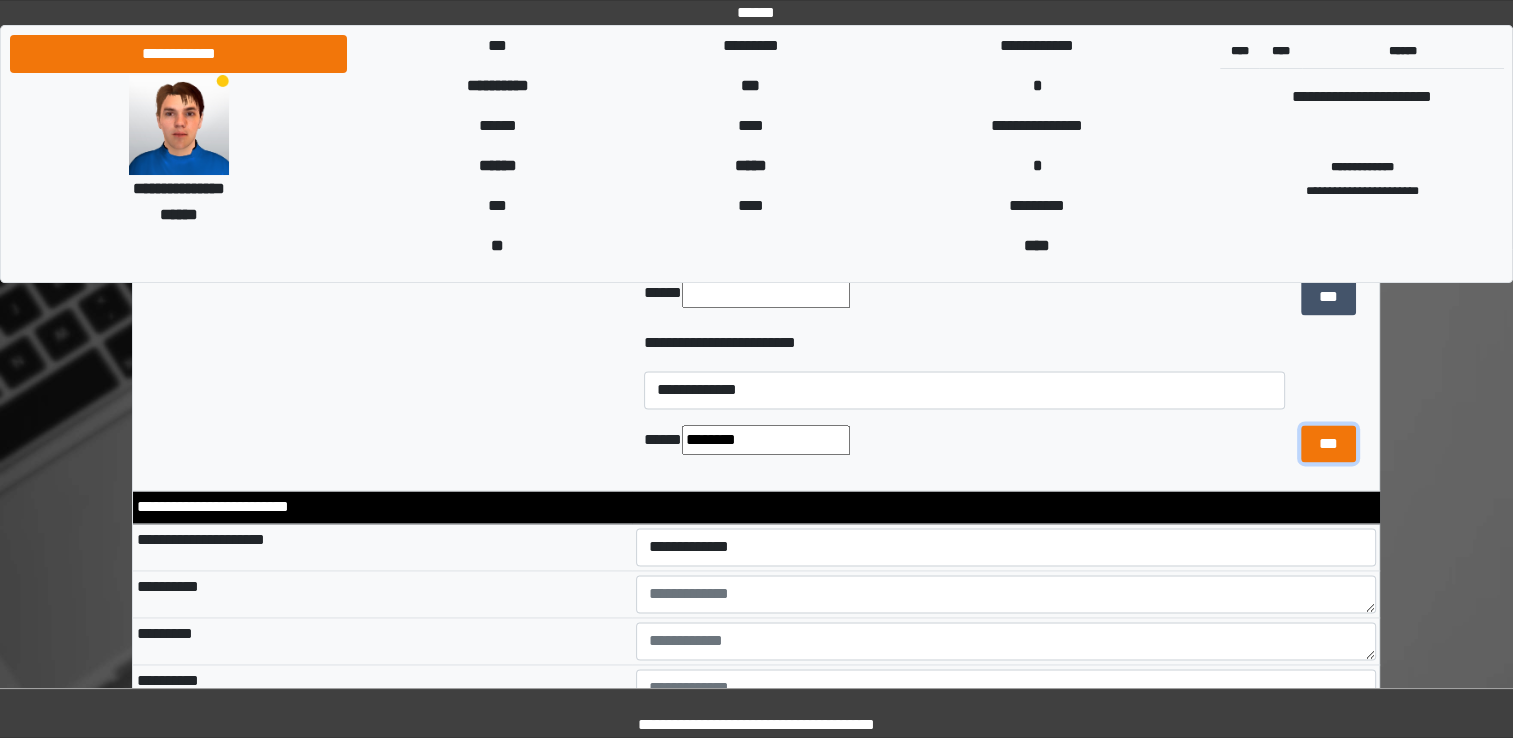click on "***" at bounding box center (1328, 444) 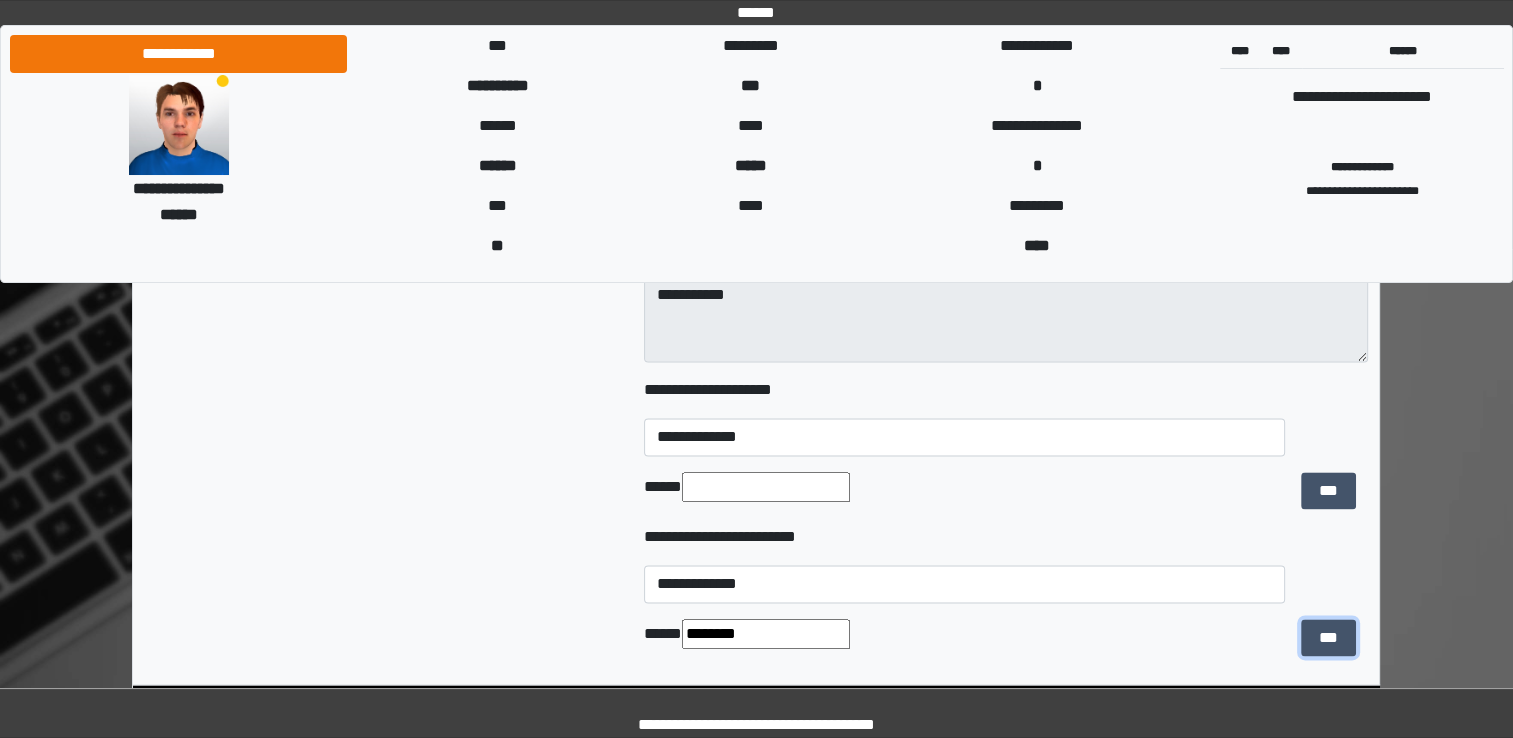 scroll, scrollTop: 2757, scrollLeft: 0, axis: vertical 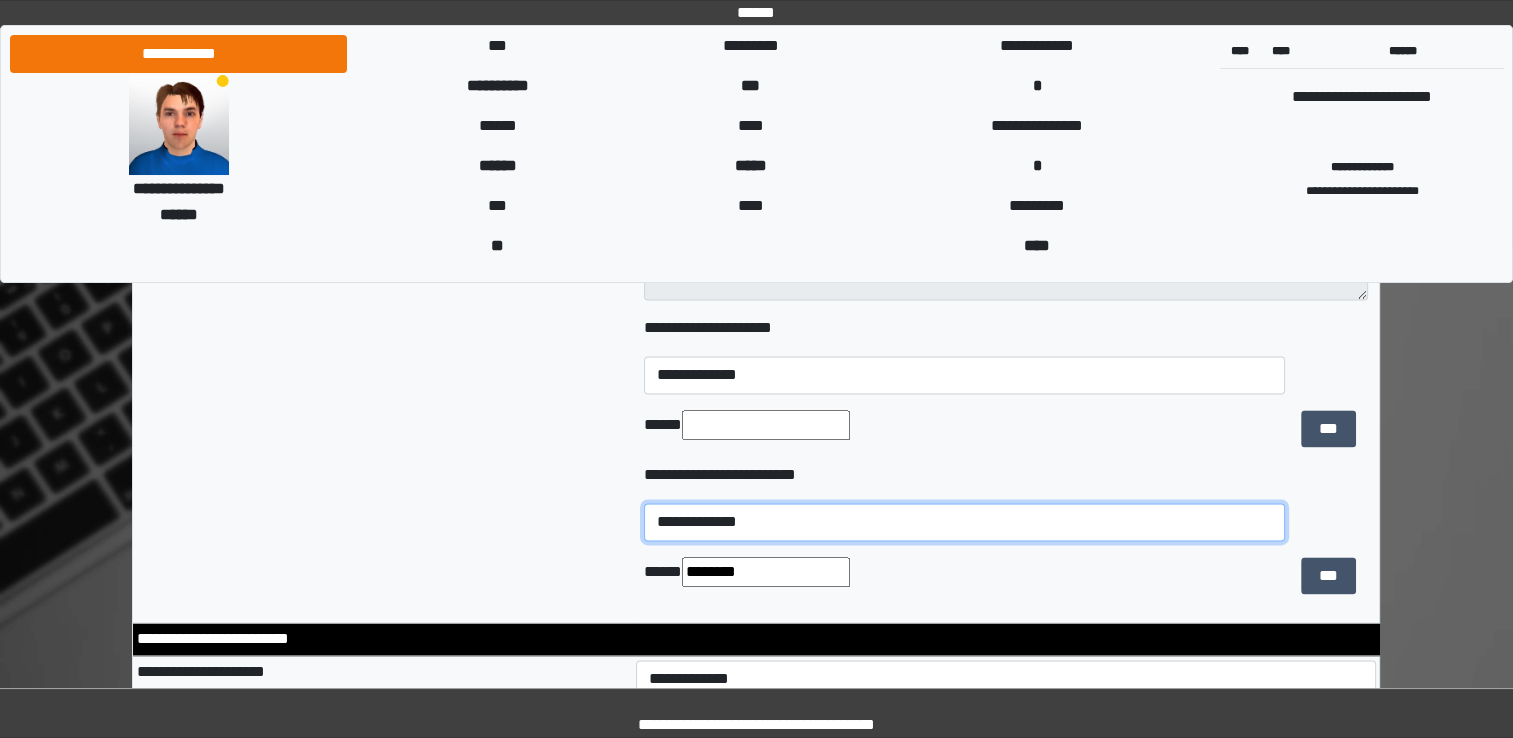 click on "[FIRST] [LAST]
[CITY]
[STATE]
[ZIP]
[COUNTRY]
[CONTINENT]" at bounding box center (964, 522) 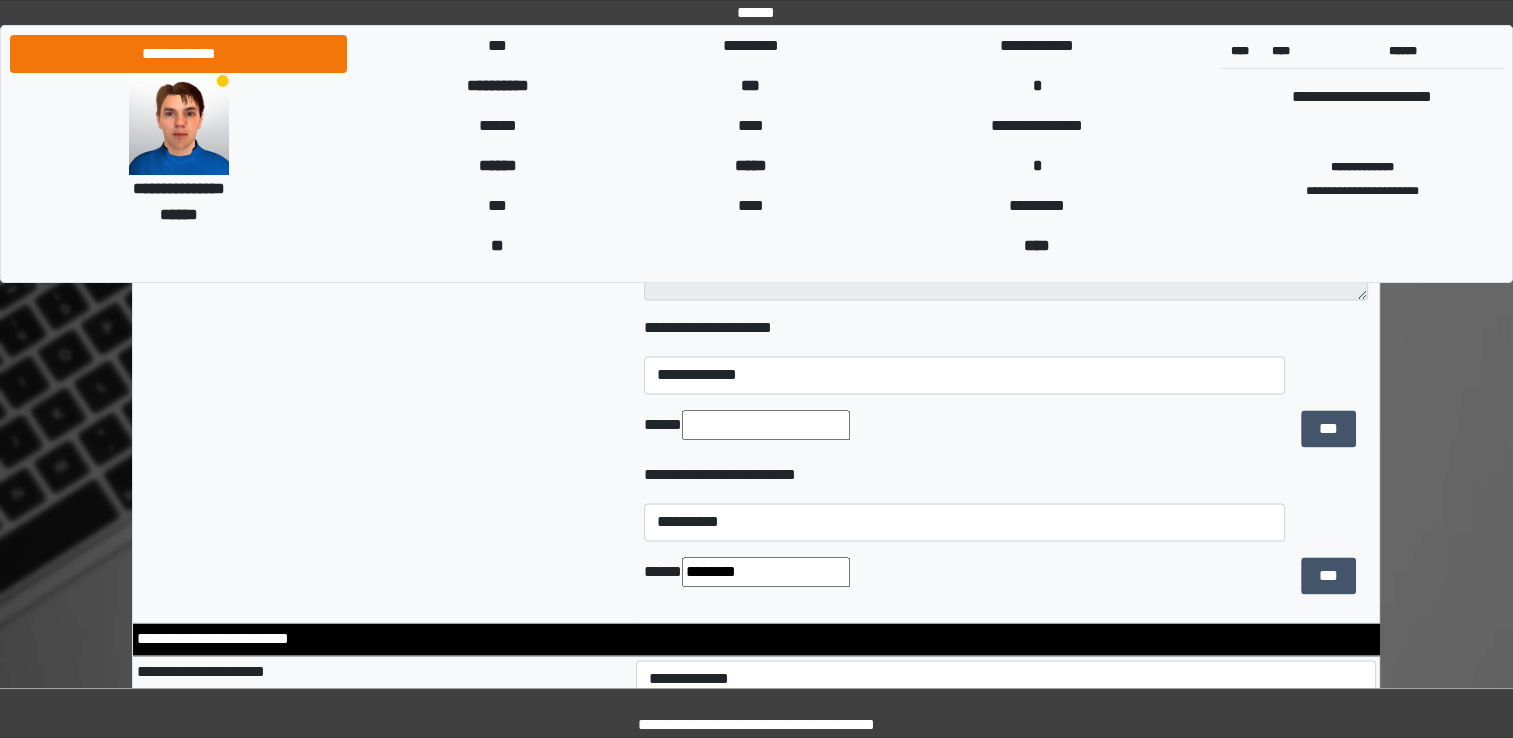 drag, startPoint x: 756, startPoint y: 568, endPoint x: 666, endPoint y: 573, distance: 90.13878 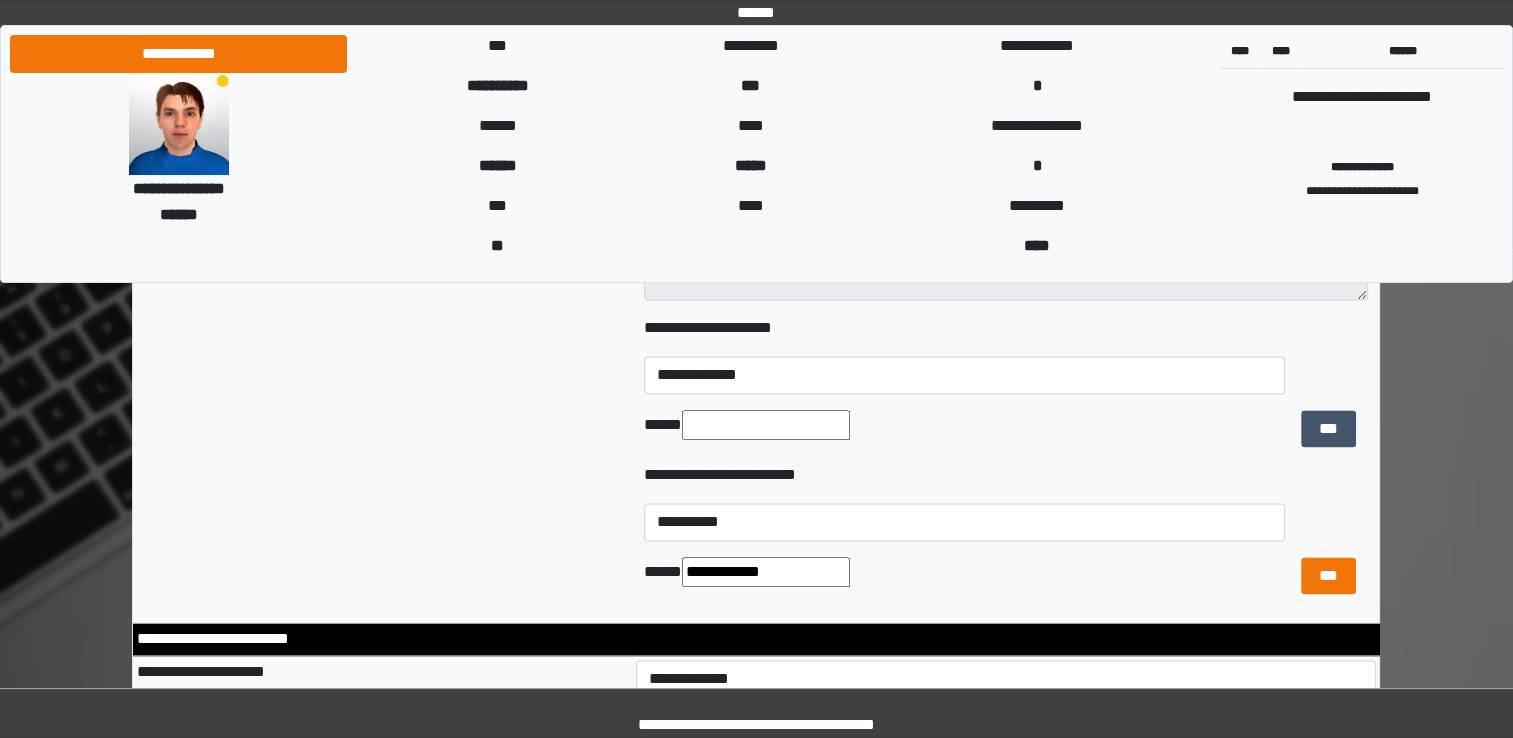 type on "**********" 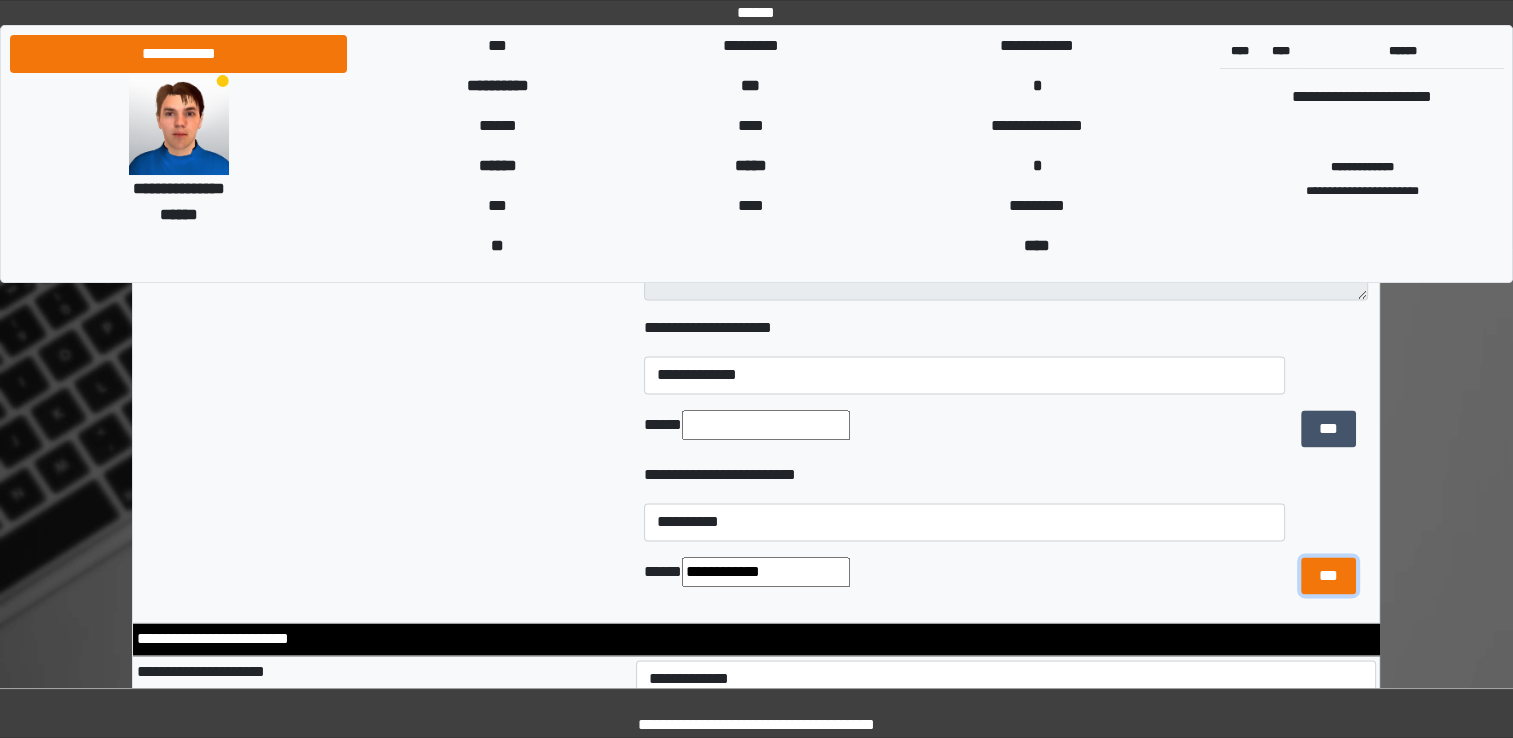 click on "***" at bounding box center [1328, 576] 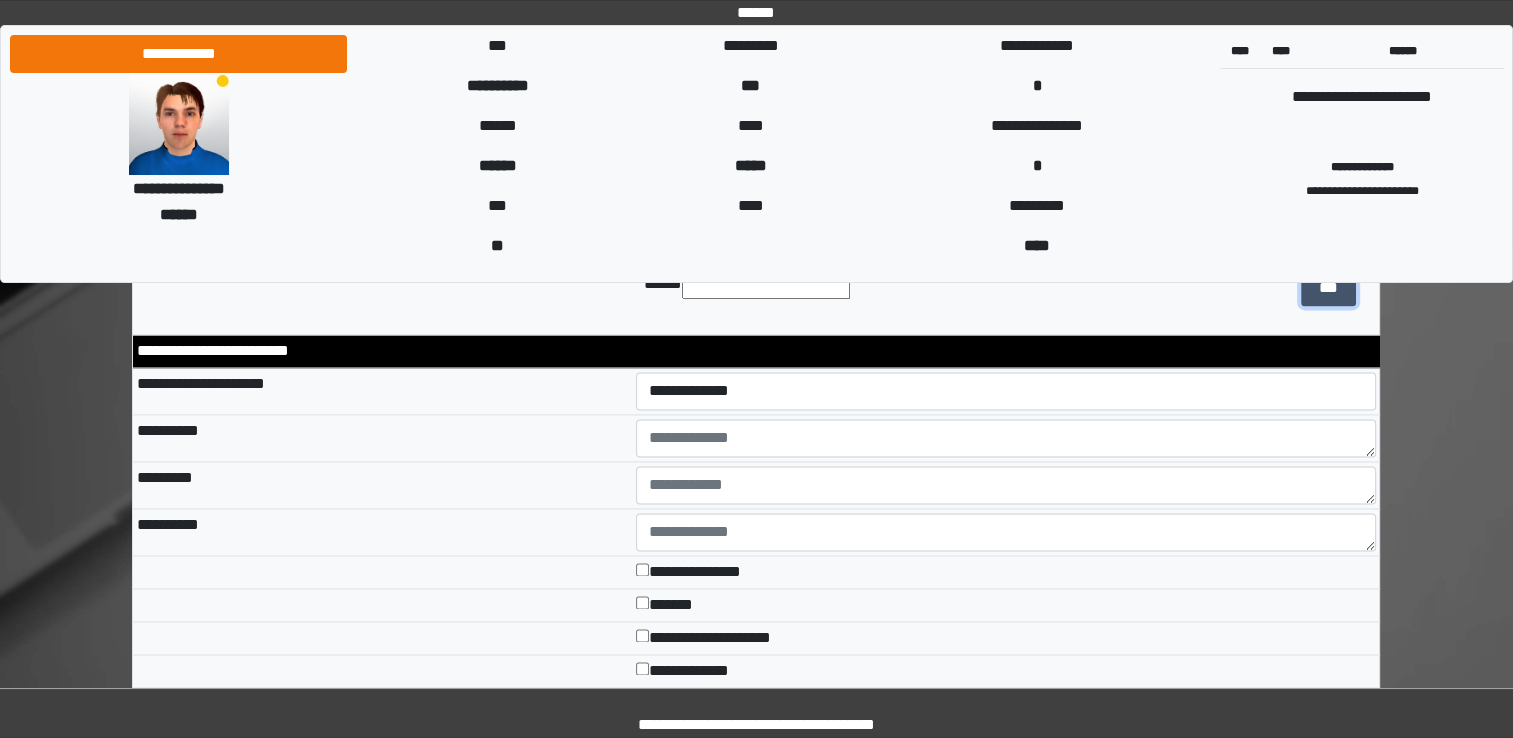 scroll, scrollTop: 3060, scrollLeft: 0, axis: vertical 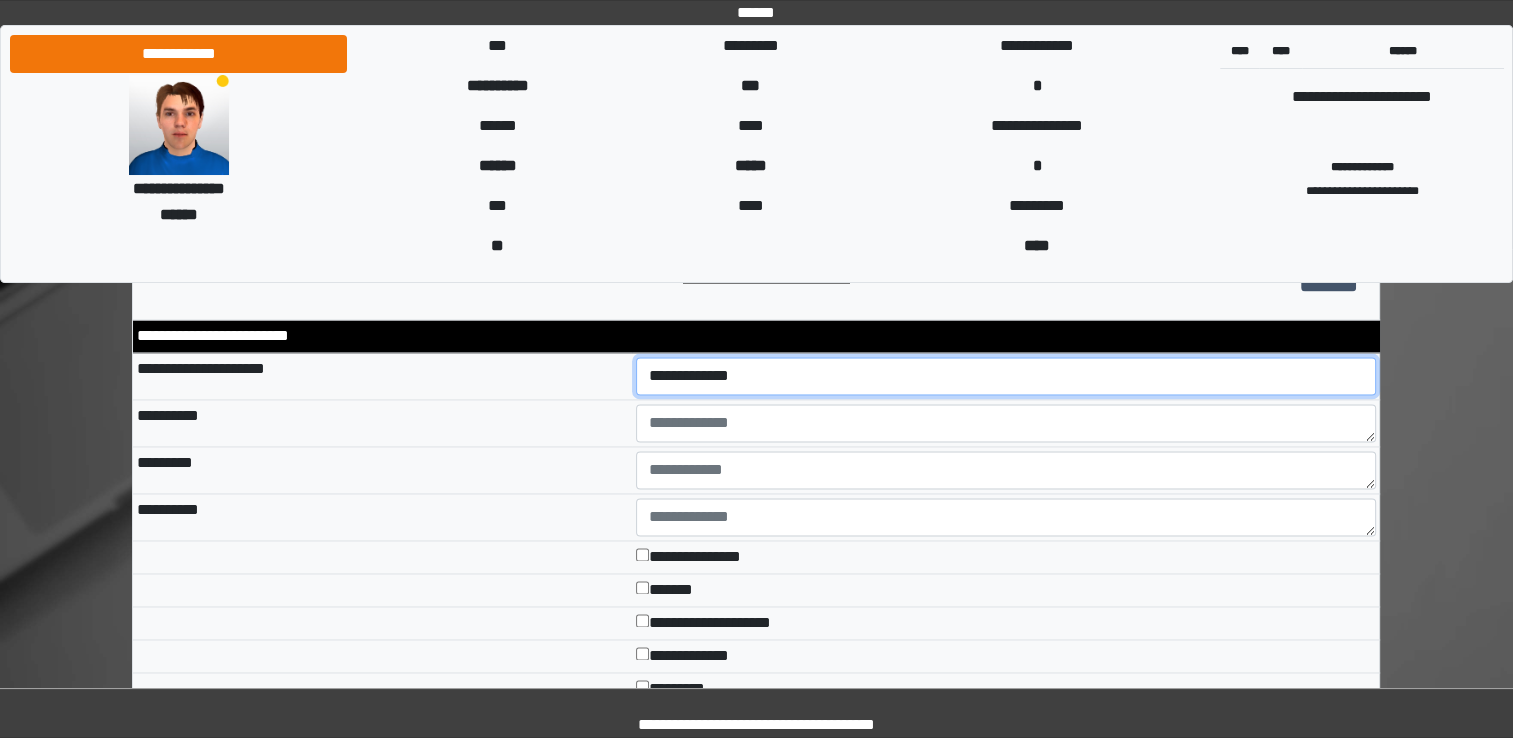 click on "**********" at bounding box center (1006, 376) 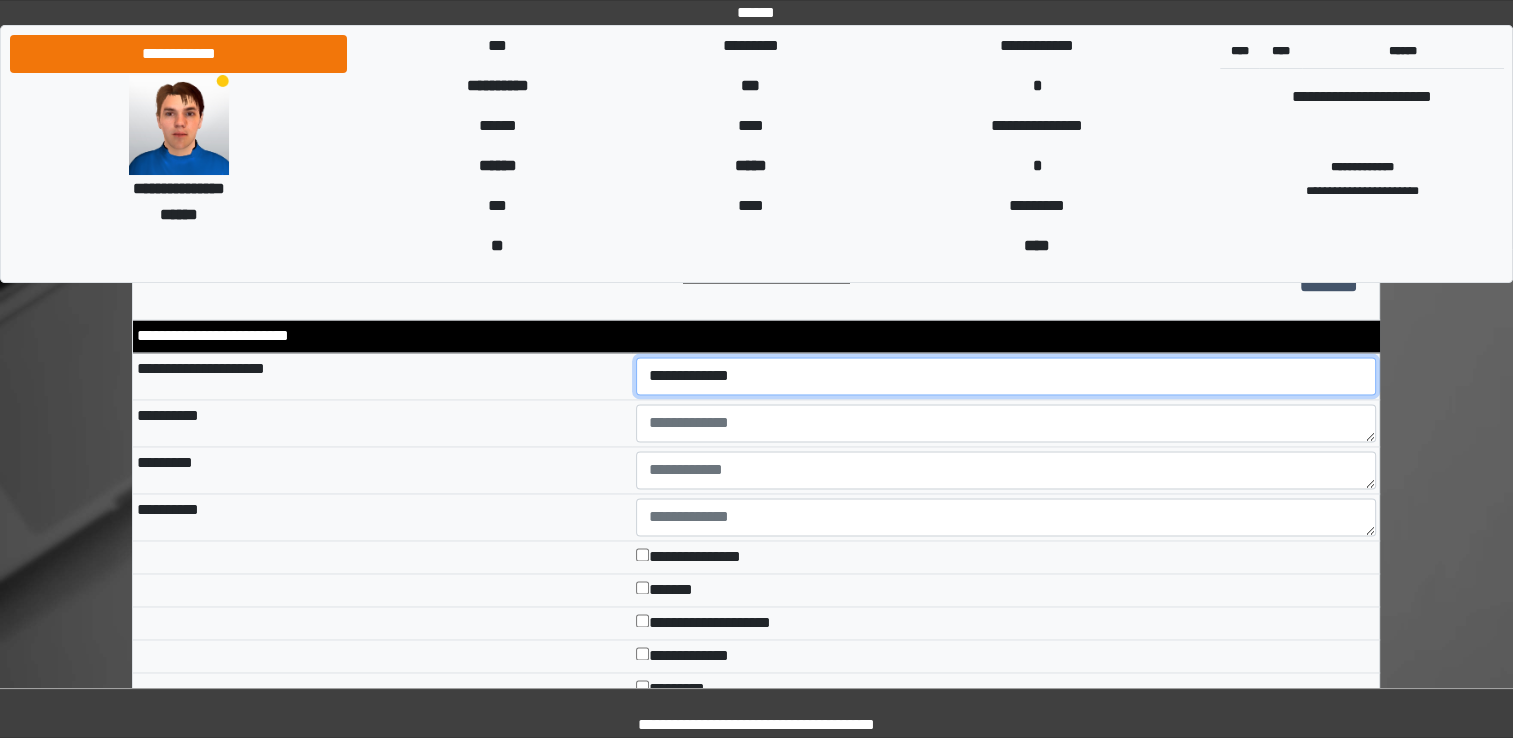 select on "*" 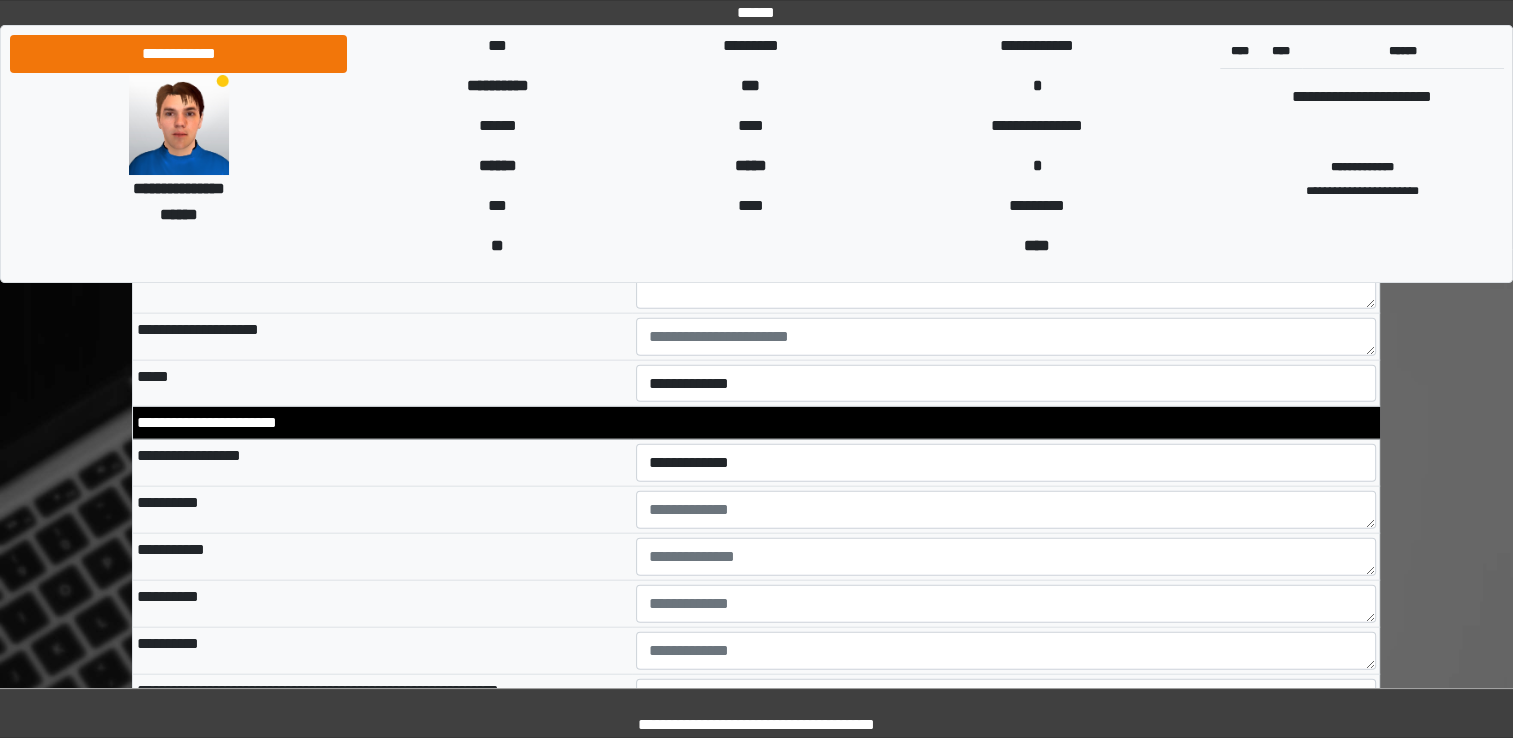 scroll, scrollTop: 4483, scrollLeft: 0, axis: vertical 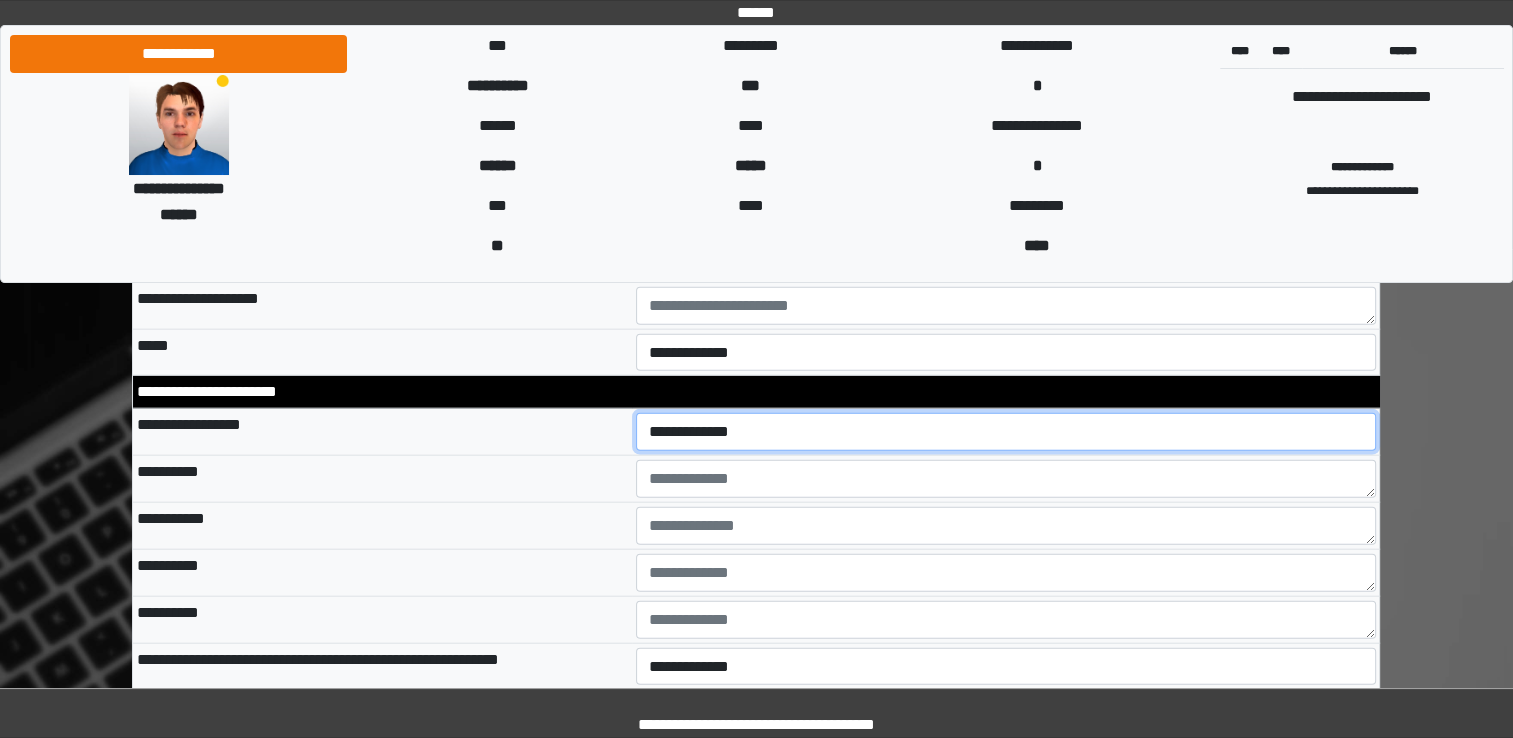 click on "**********" at bounding box center (1006, 432) 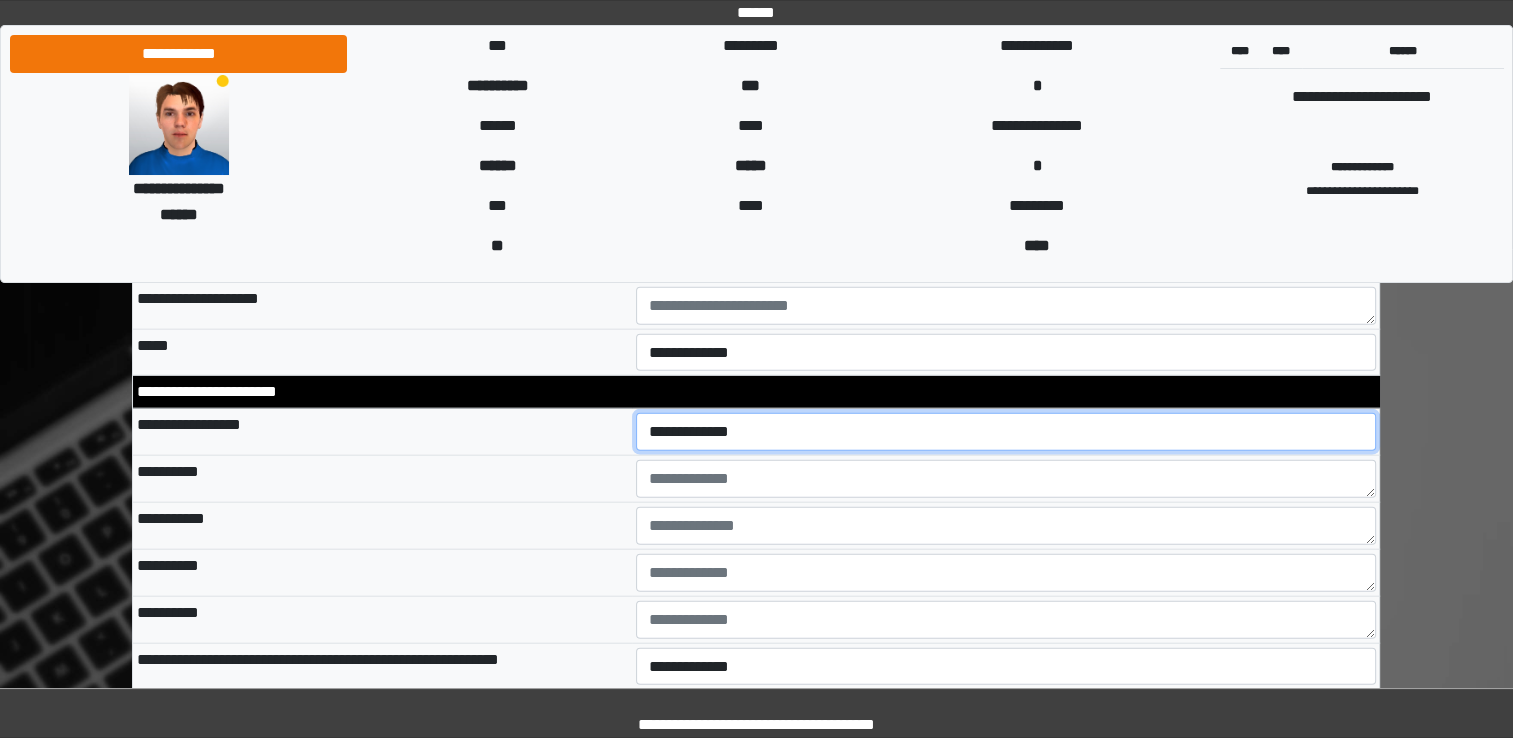 select on "*" 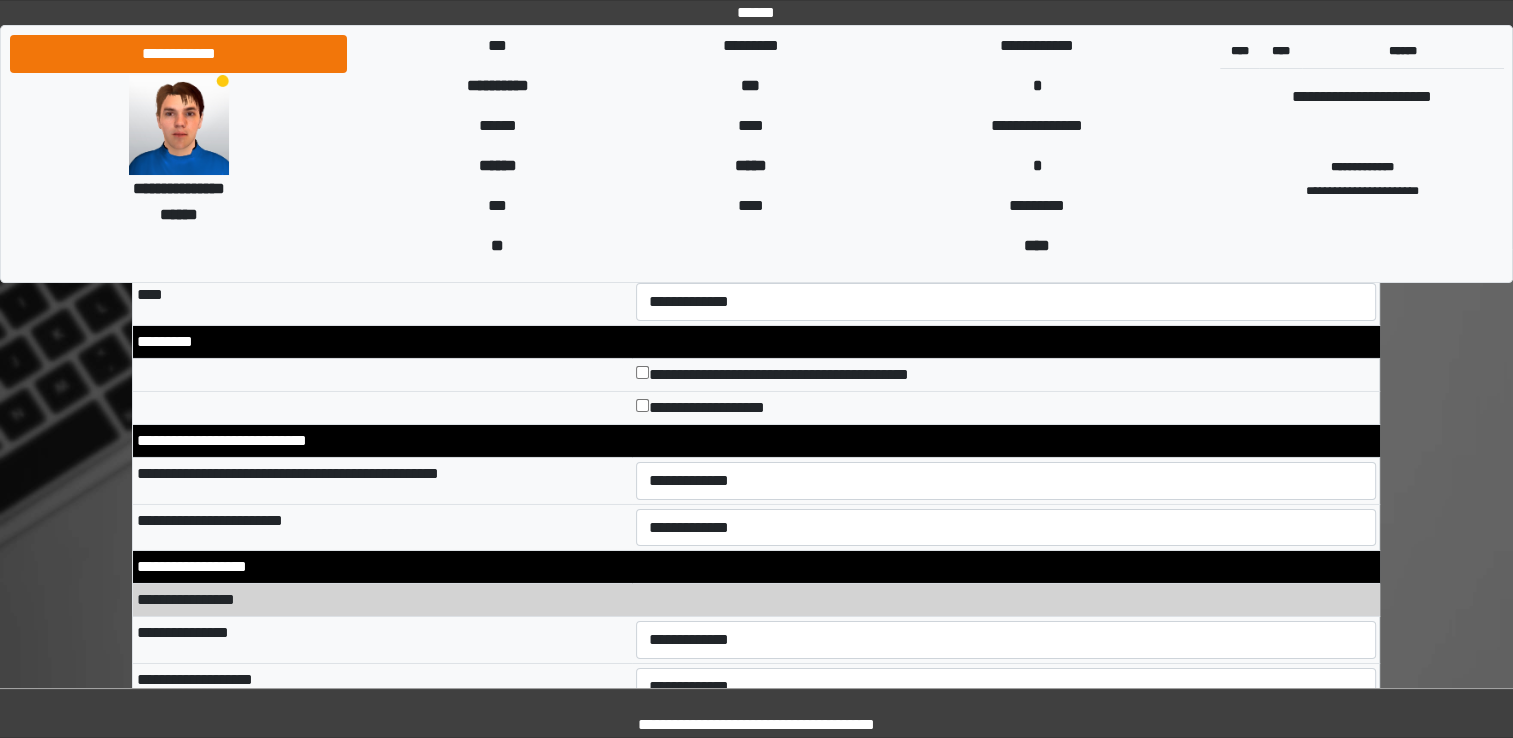 scroll, scrollTop: 6714, scrollLeft: 0, axis: vertical 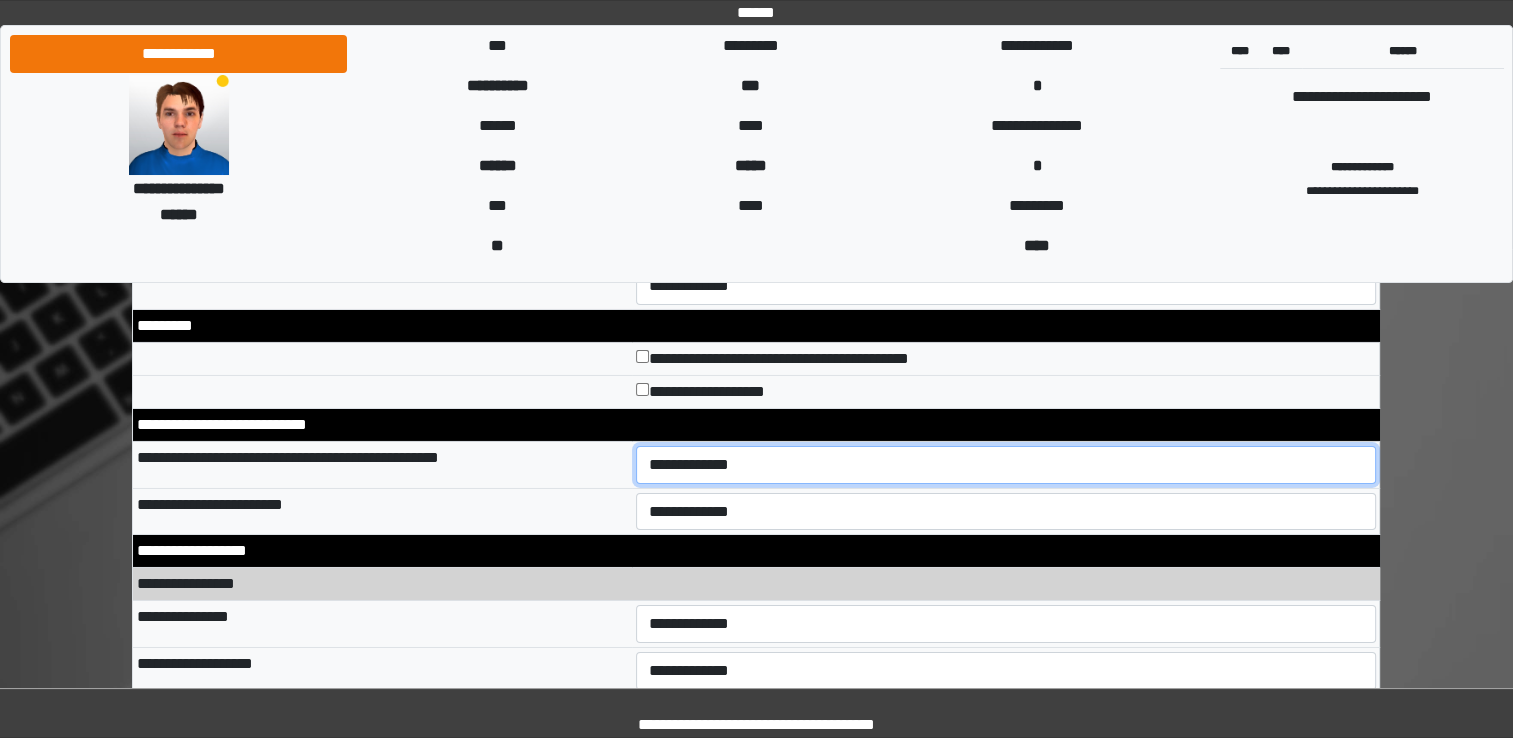 click on "**********" at bounding box center (1006, 465) 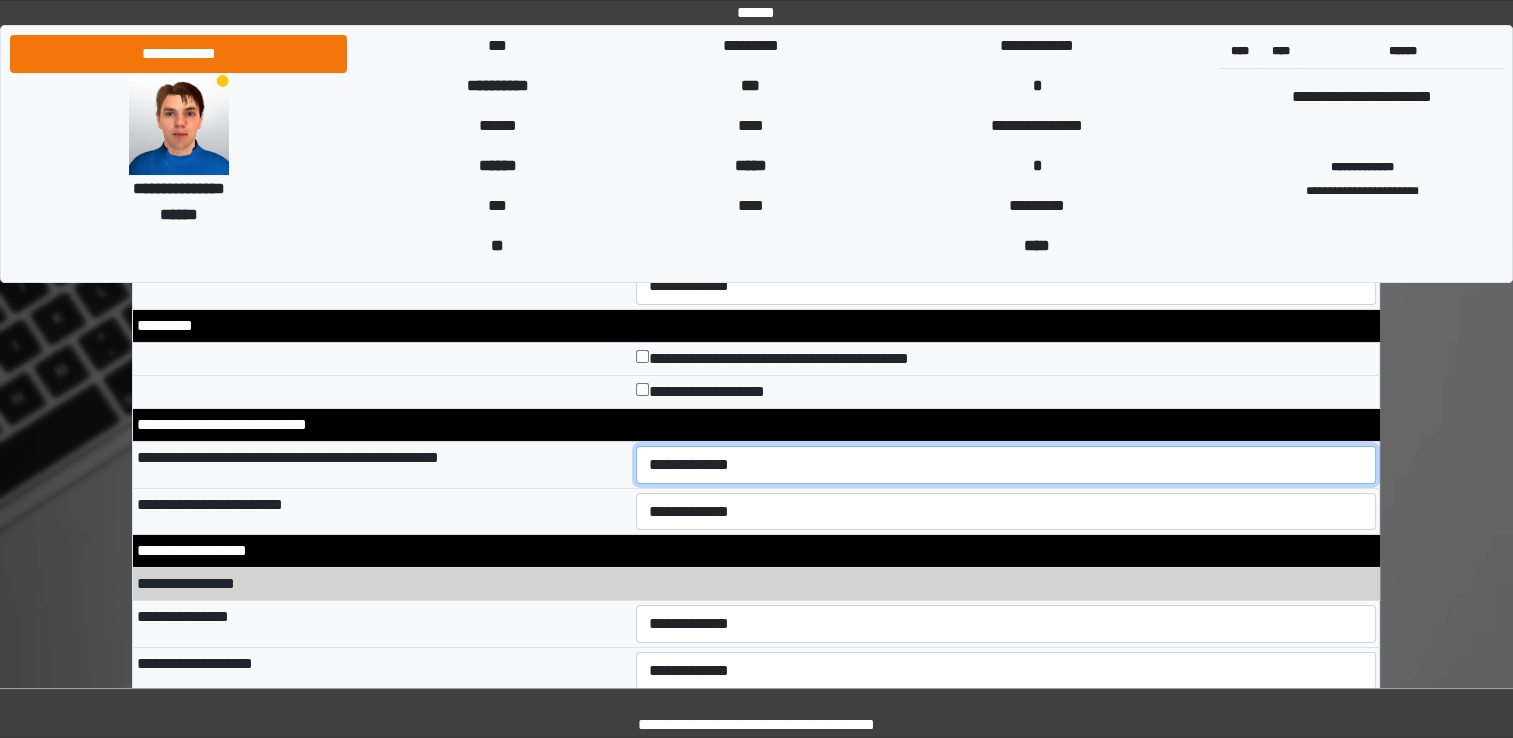 select on "*" 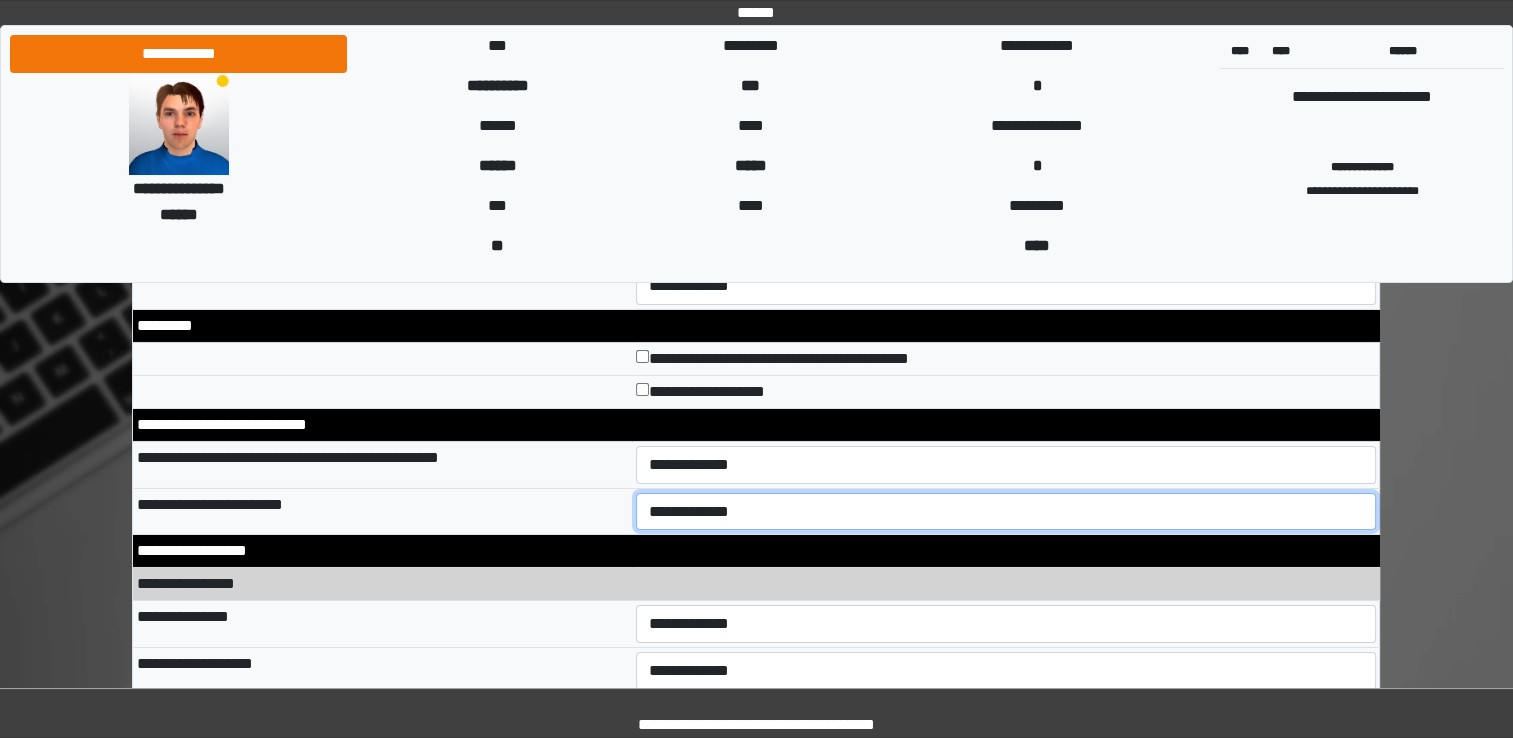 click on "**********" at bounding box center (1006, 512) 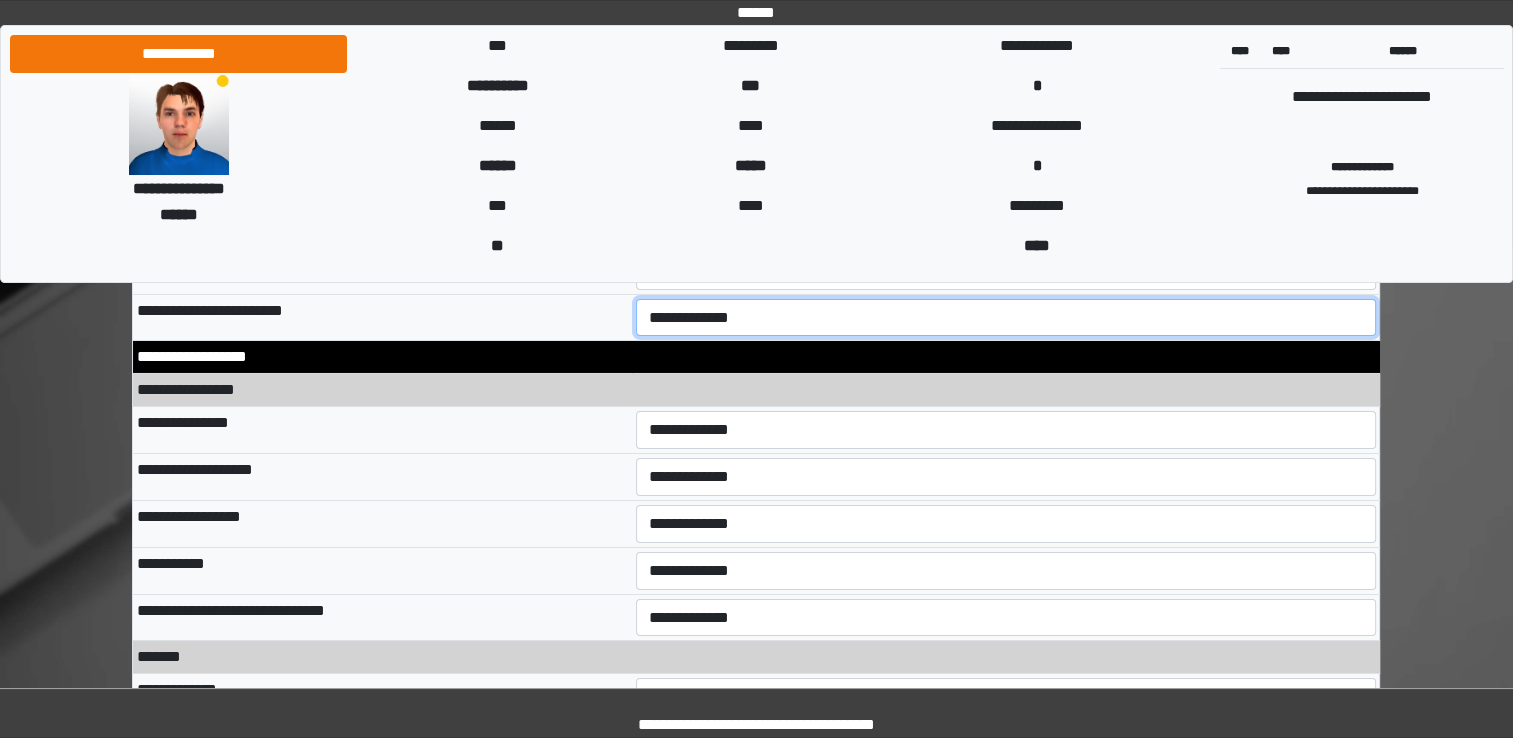 scroll, scrollTop: 6939, scrollLeft: 0, axis: vertical 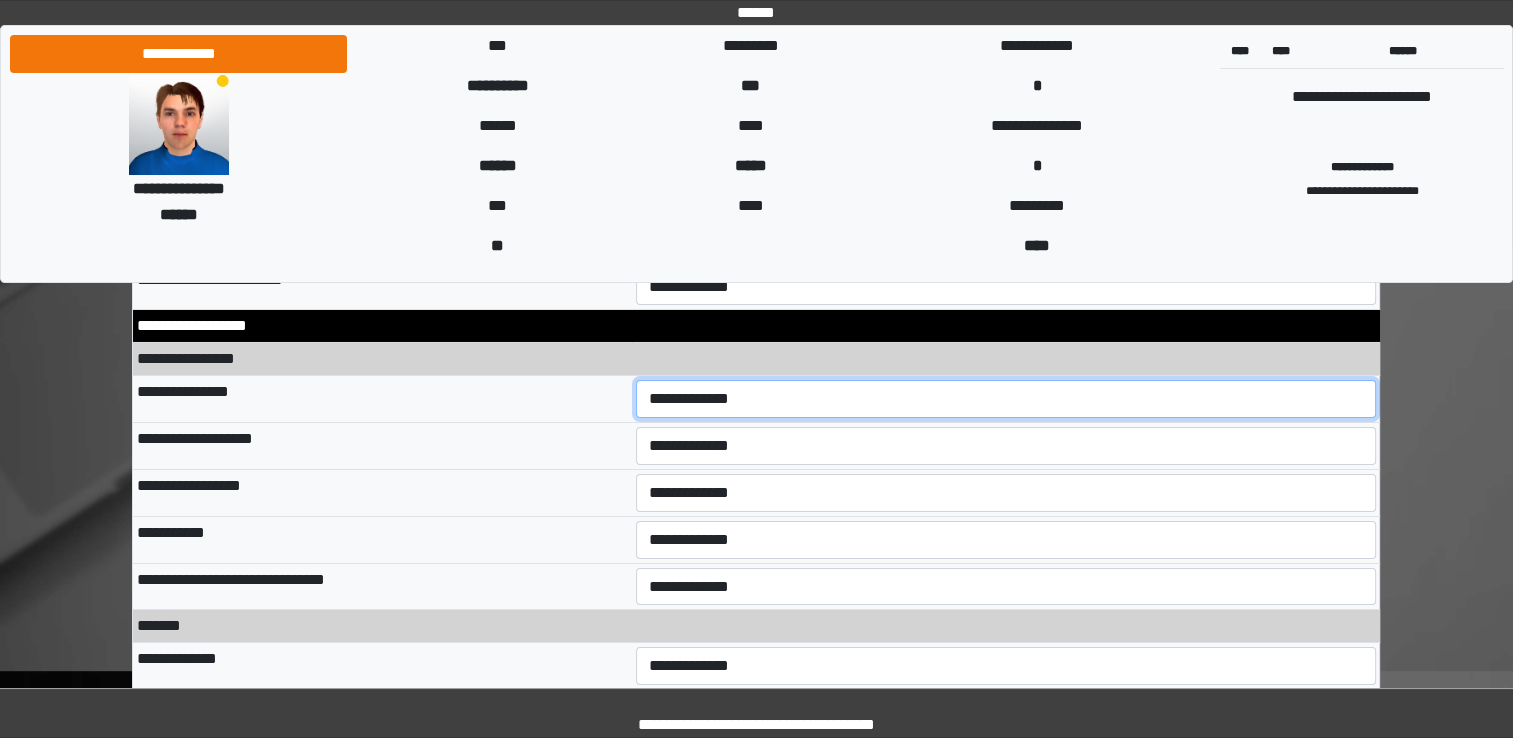 click on "**********" at bounding box center [1006, 399] 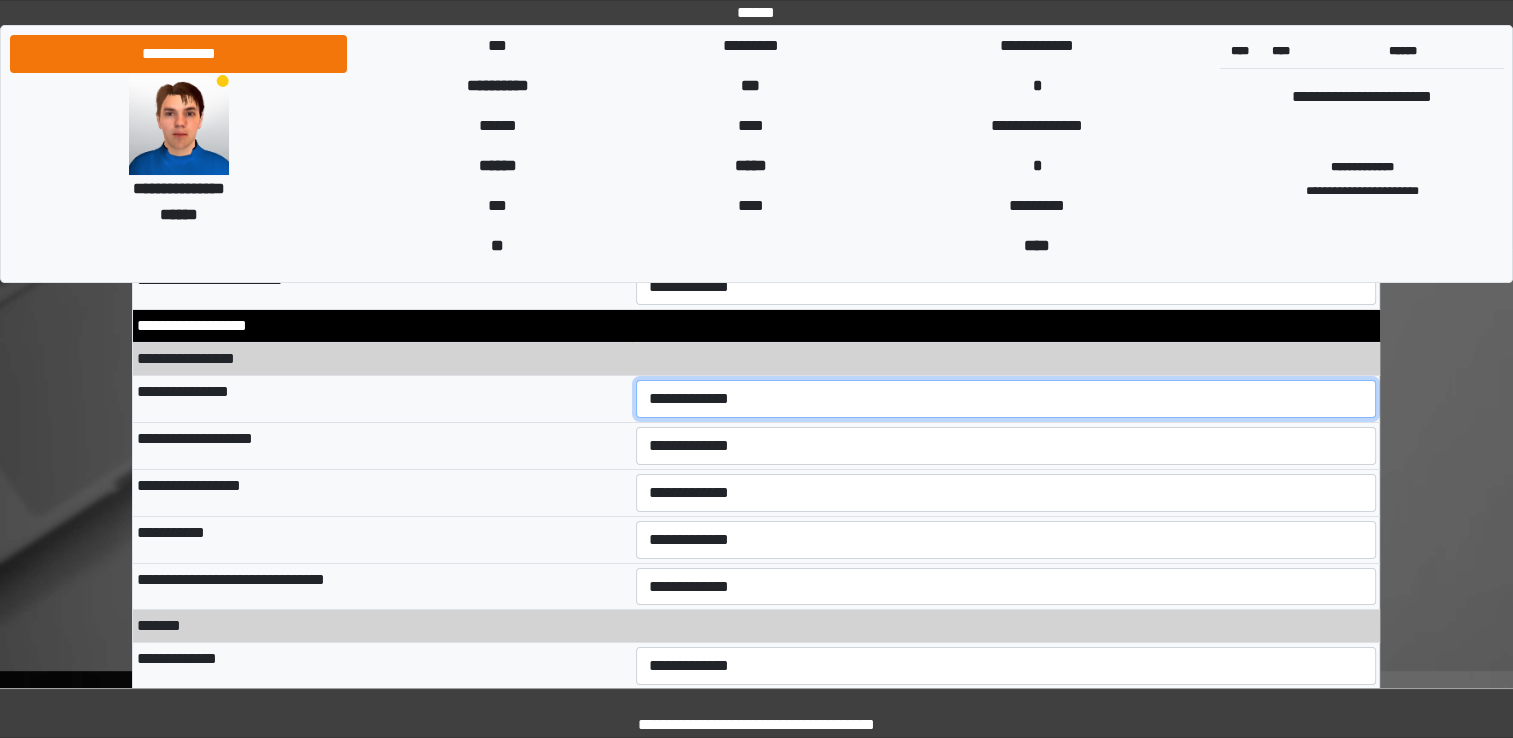 select on "*" 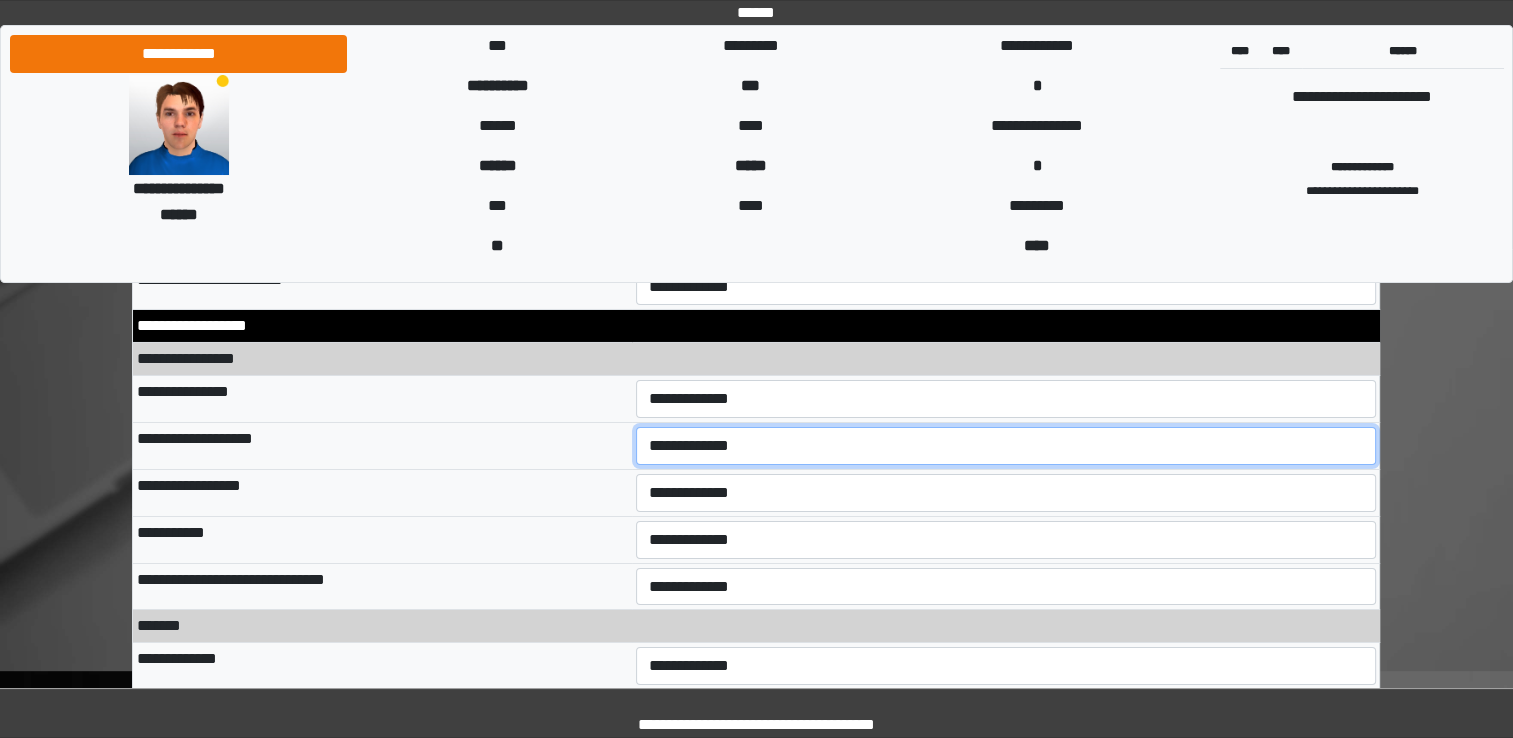 click on "[FIRST] [LAST] [STREET_TYPE] [STREET_TYPE] [STREET_TYPE]" at bounding box center [1006, 446] 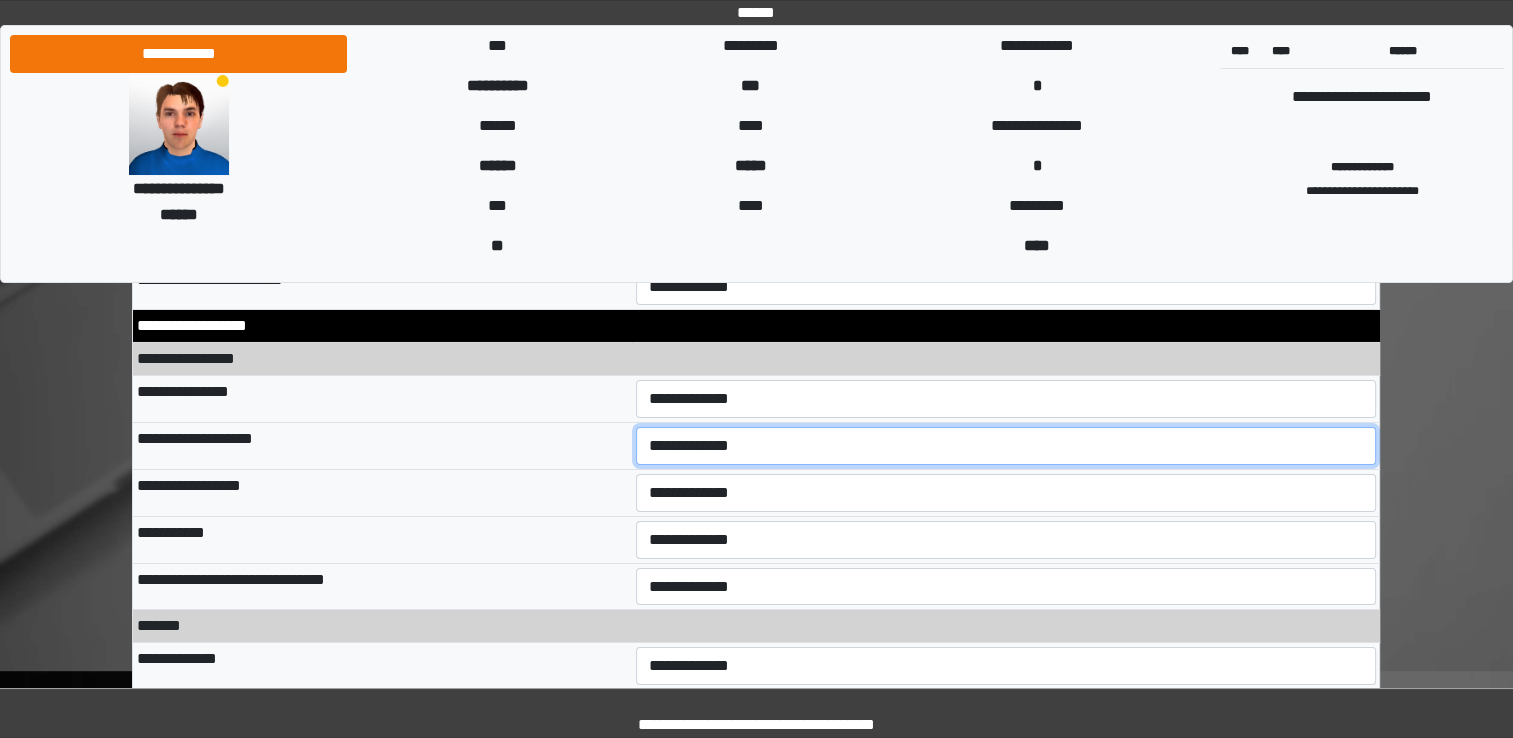 select on "**" 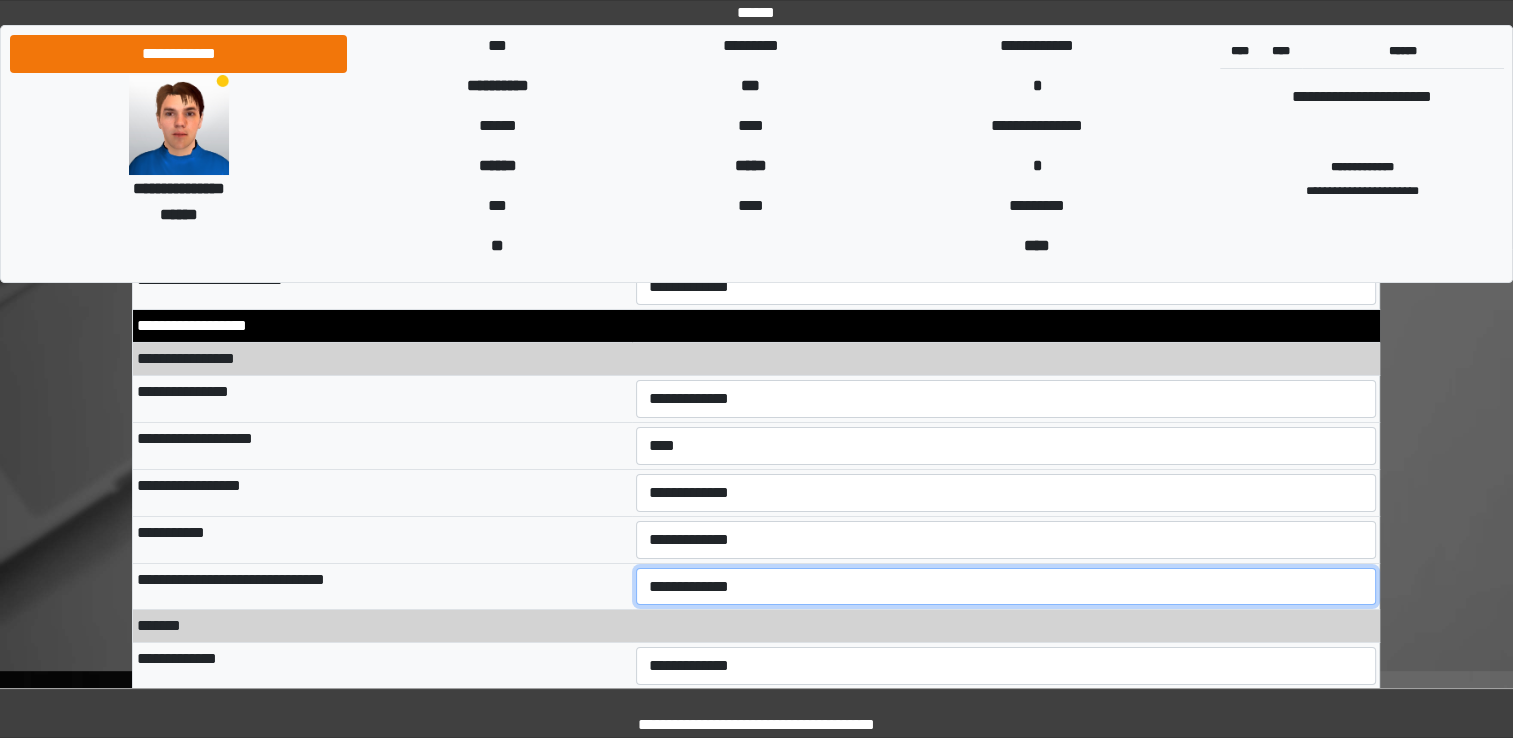 click on "**********" at bounding box center (1006, 587) 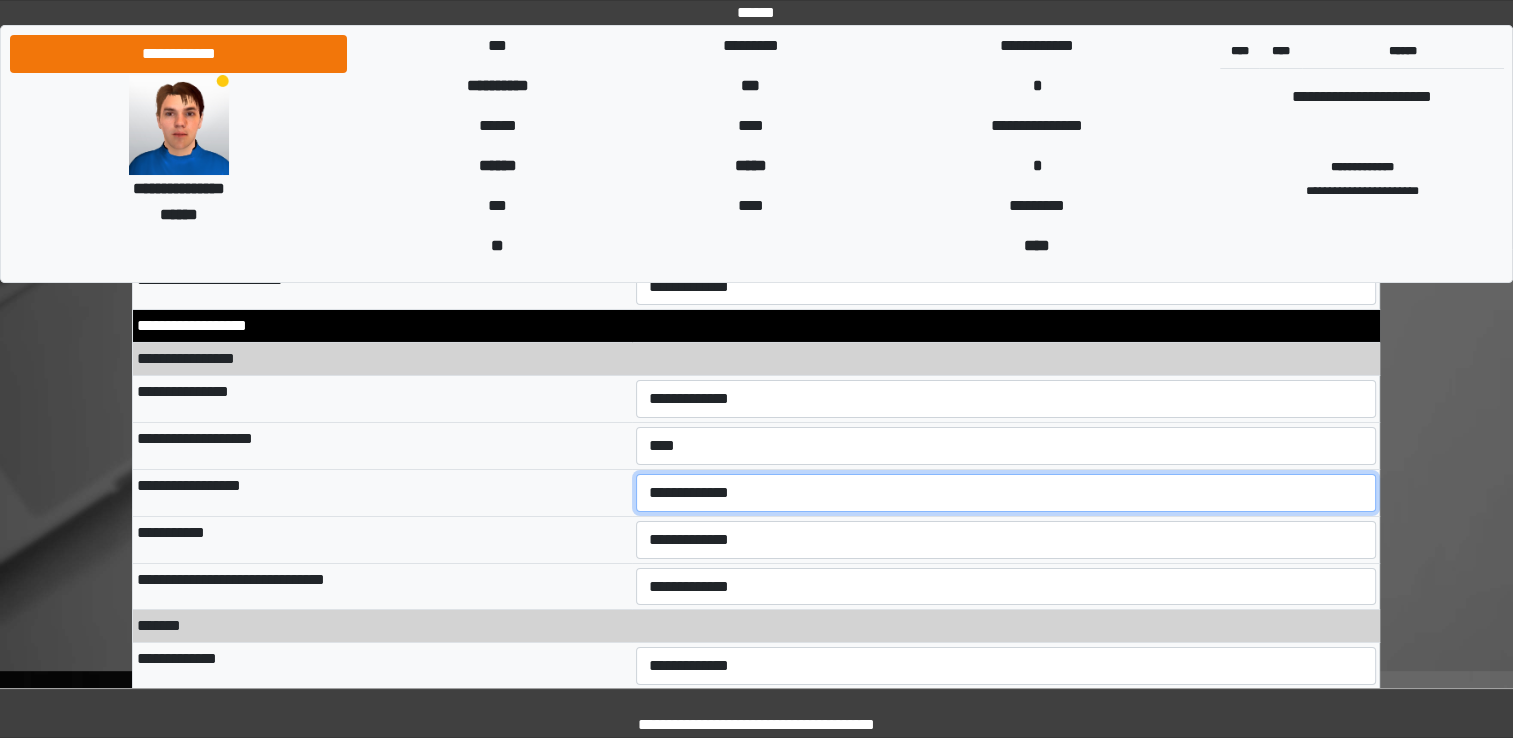 click on "[FIRST] [LAST] [STREET_TYPE] [STREET_TYPE]" at bounding box center (1006, 493) 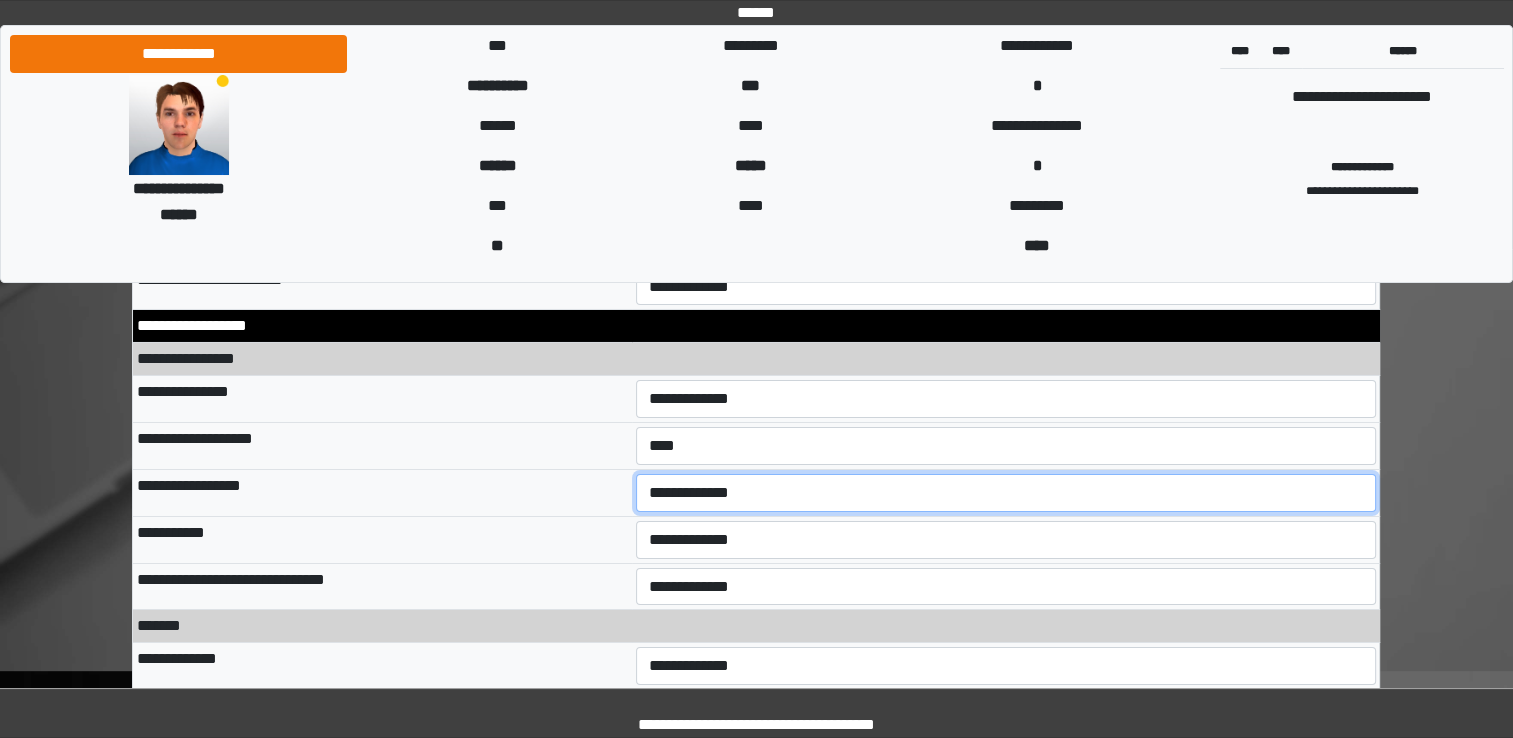 select on "**" 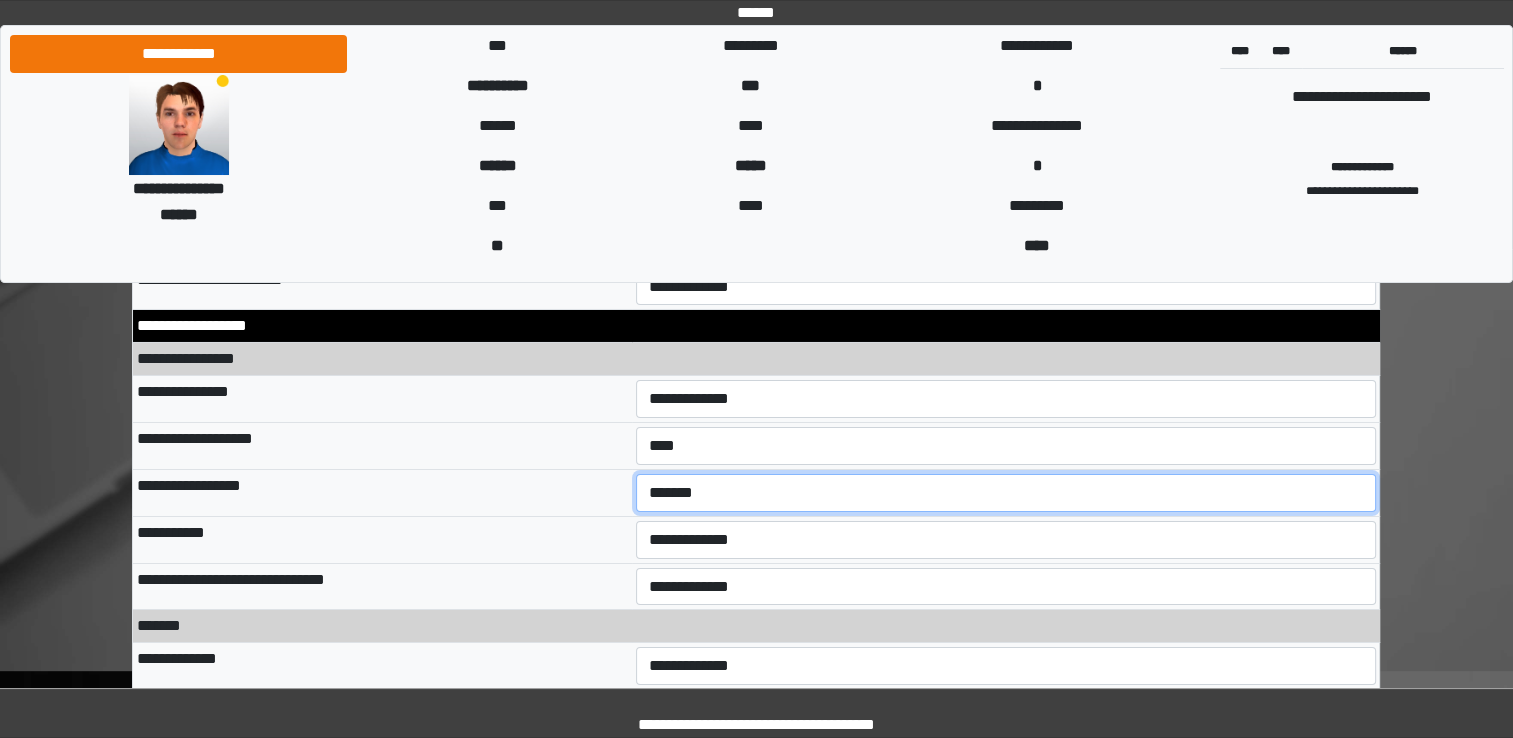 click on "[FIRST] [LAST] [STREET_TYPE] [STREET_TYPE]" at bounding box center [1006, 493] 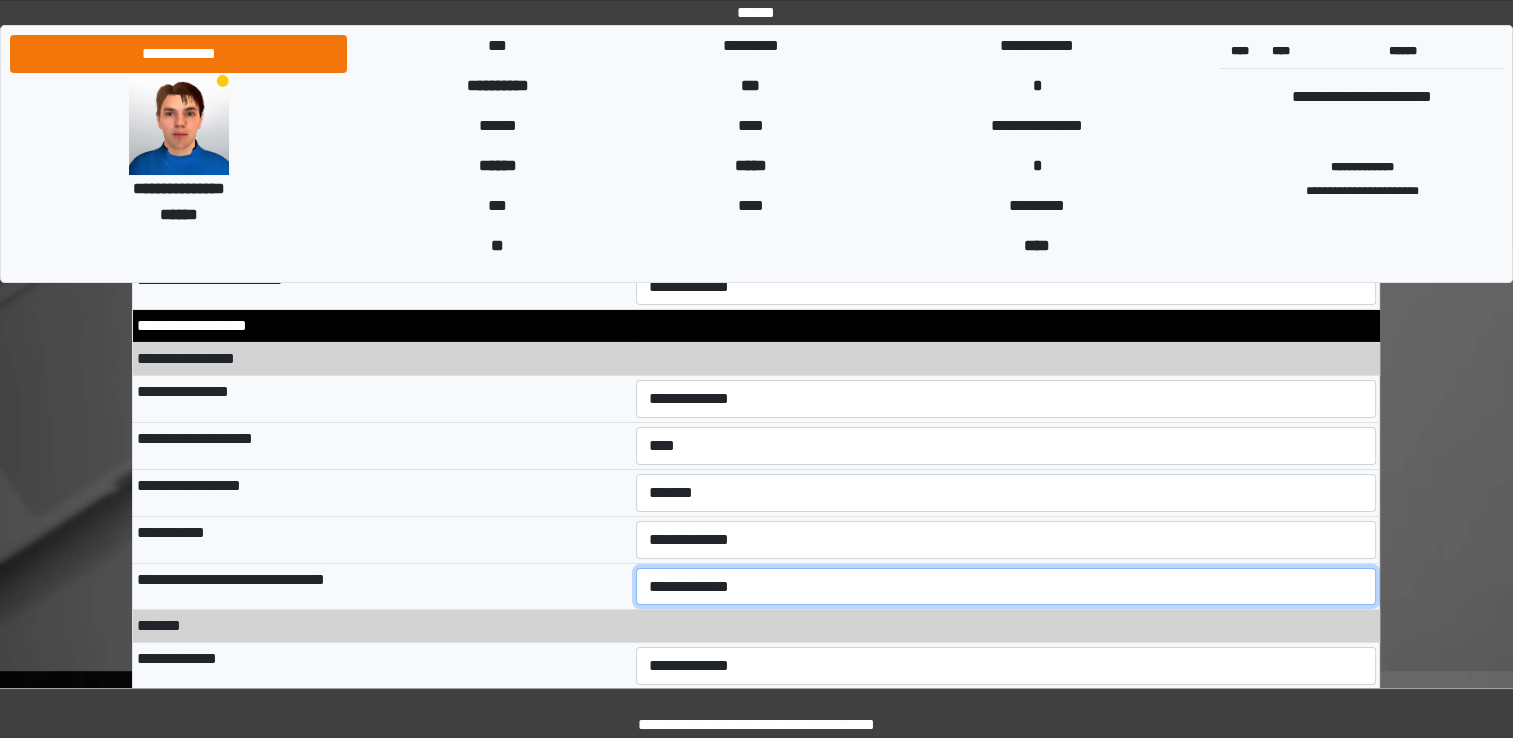 click on "**********" at bounding box center (1006, 587) 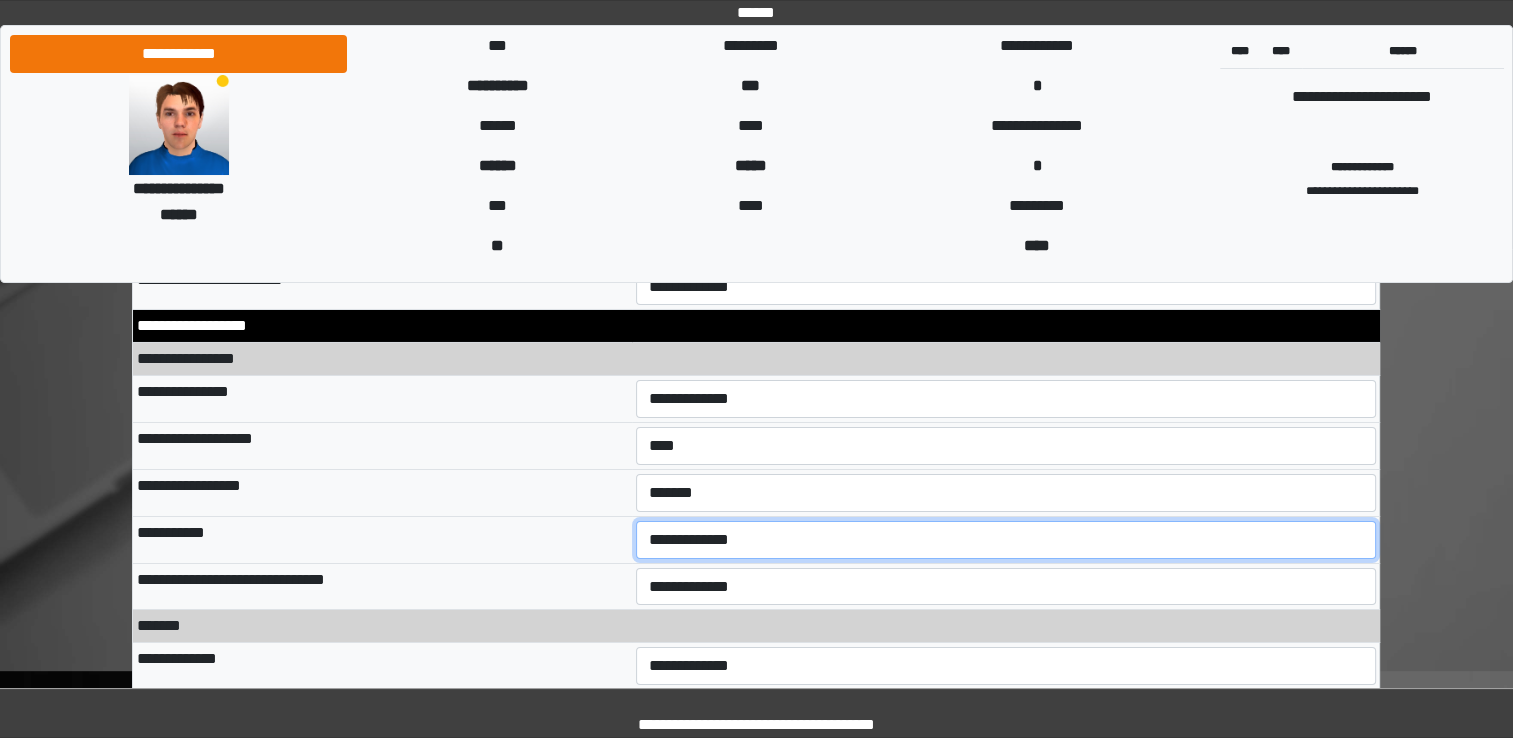 click on "[FIRST] [LAST] [STREET_NAME] [STREET_TYPE]" at bounding box center [1006, 540] 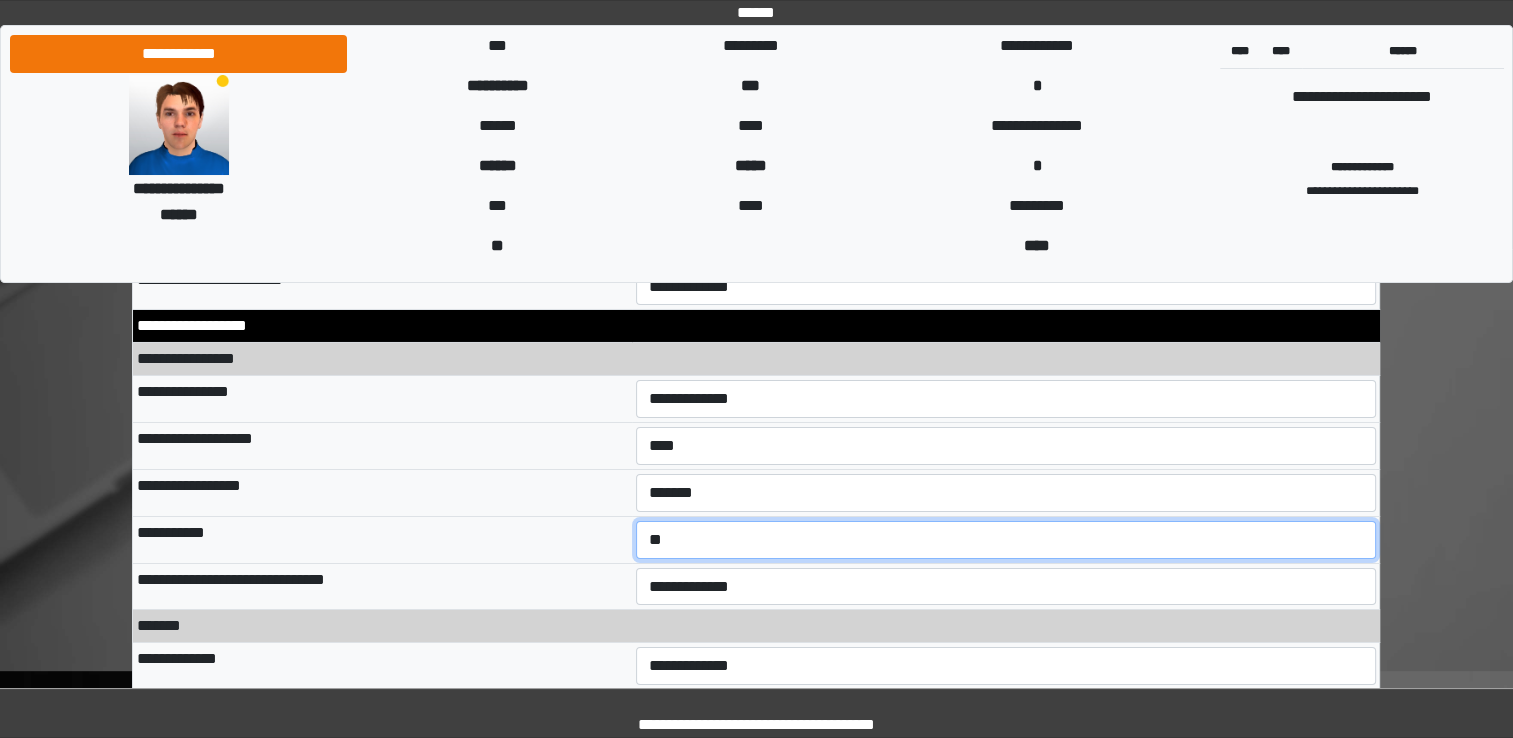 click on "[FIRST] [LAST] [STREET_NAME] [STREET_TYPE]" at bounding box center (1006, 540) 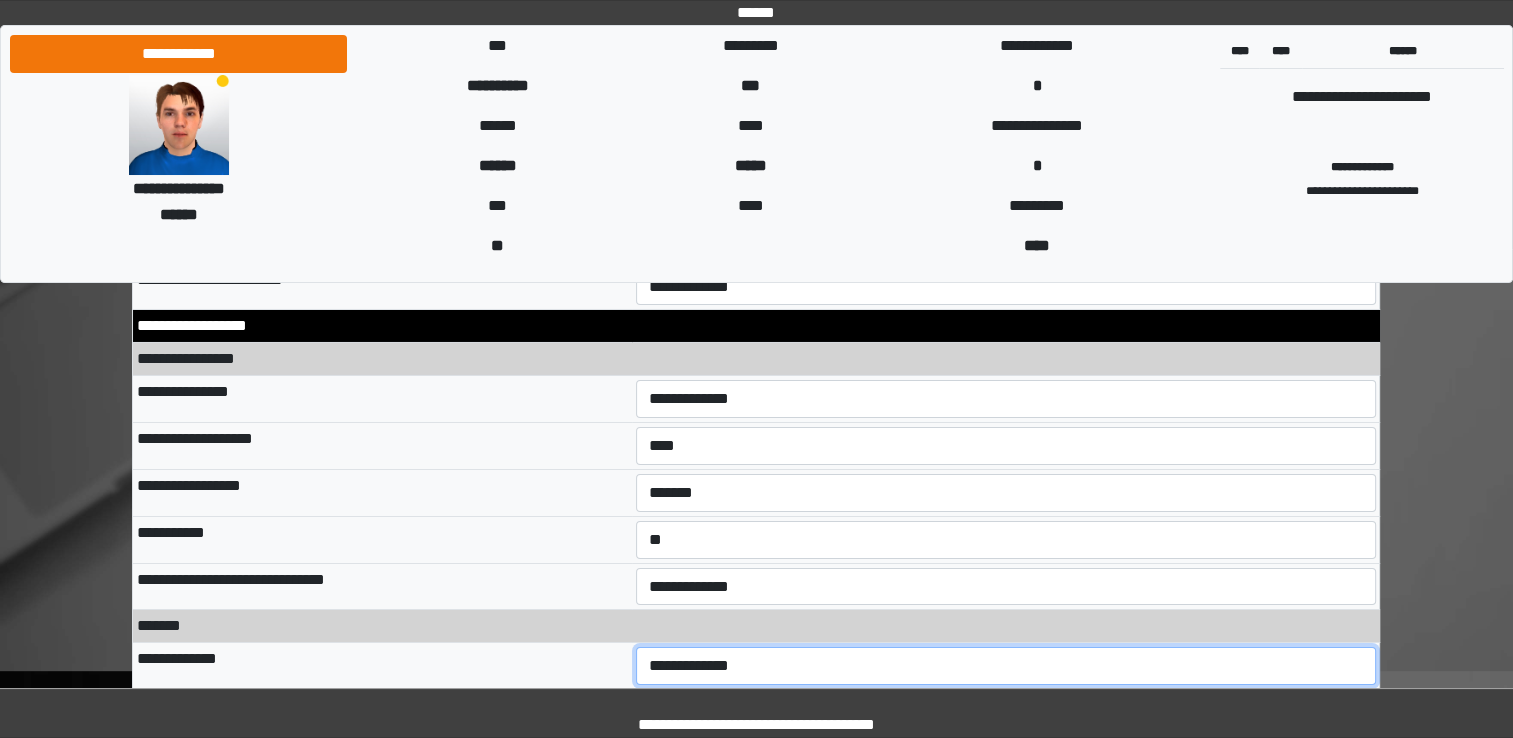 click on "**********" at bounding box center (1006, 666) 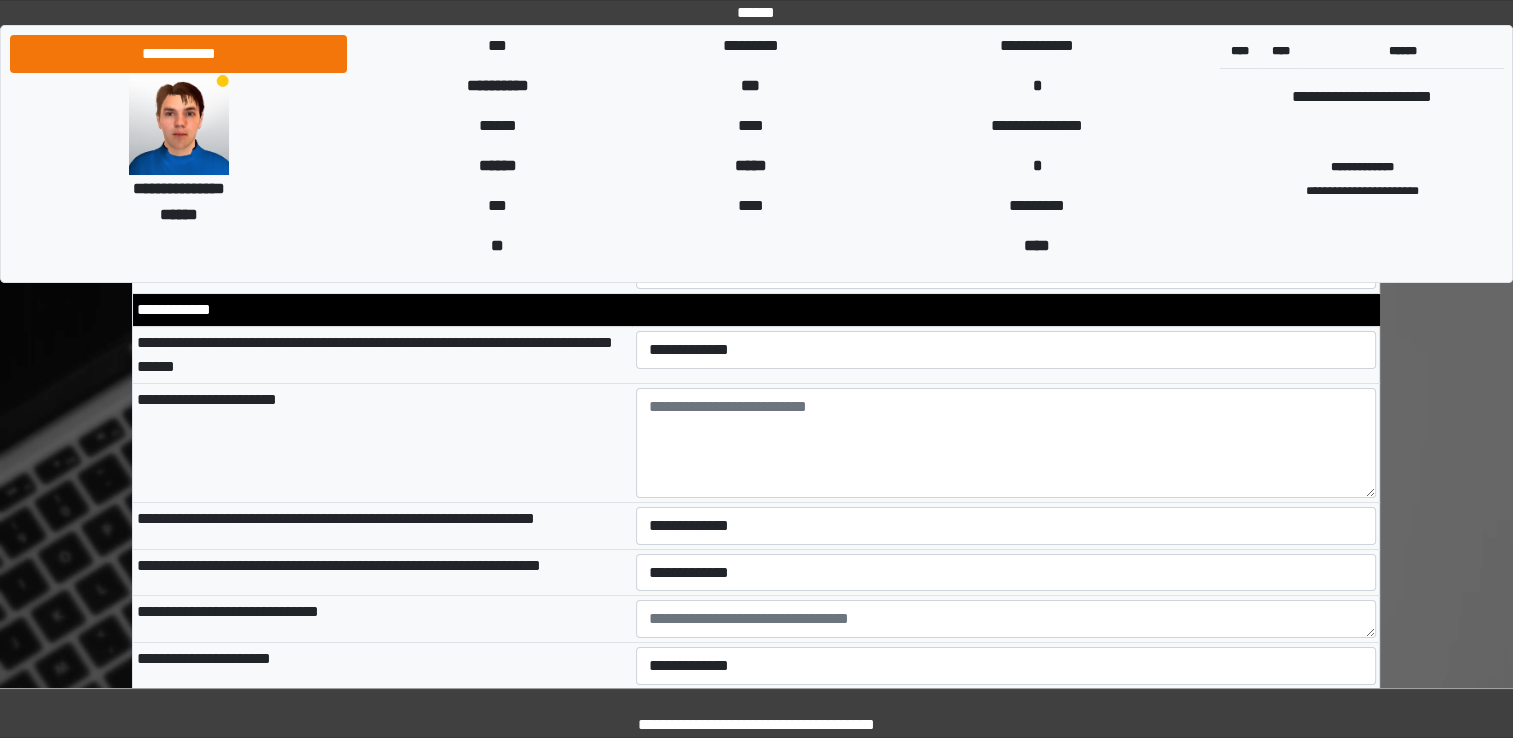 scroll, scrollTop: 7398, scrollLeft: 0, axis: vertical 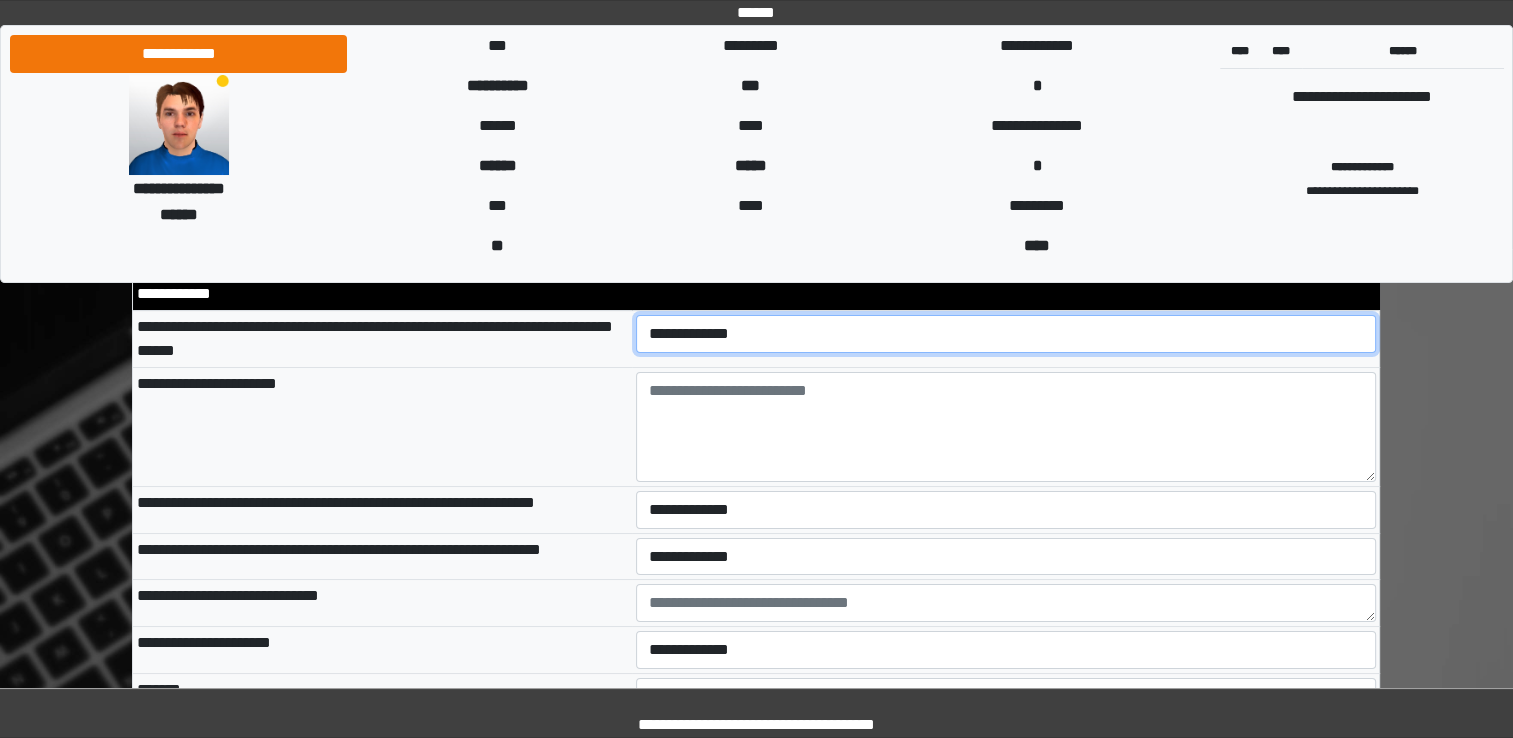 click on "**********" at bounding box center (1006, 334) 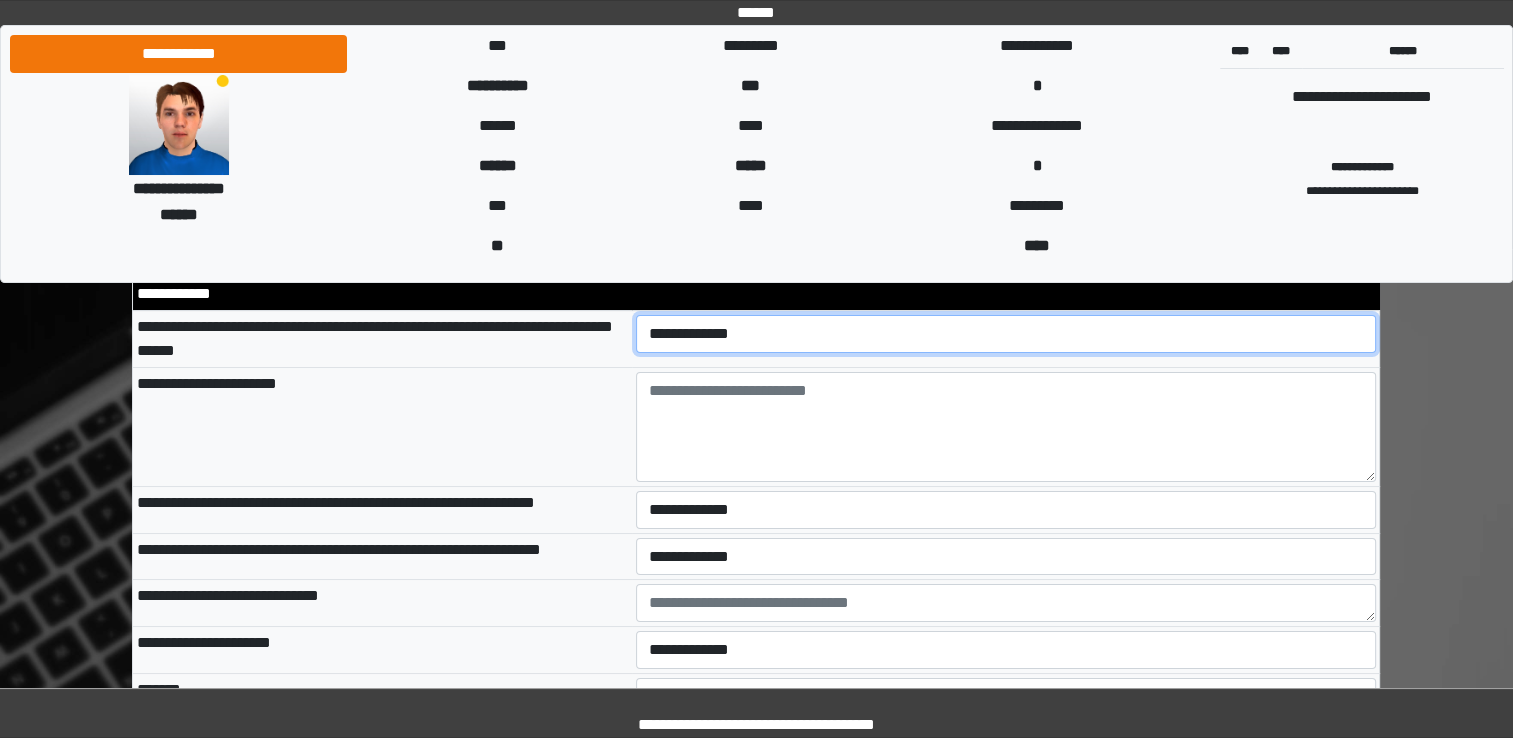 click on "**********" at bounding box center [1006, 334] 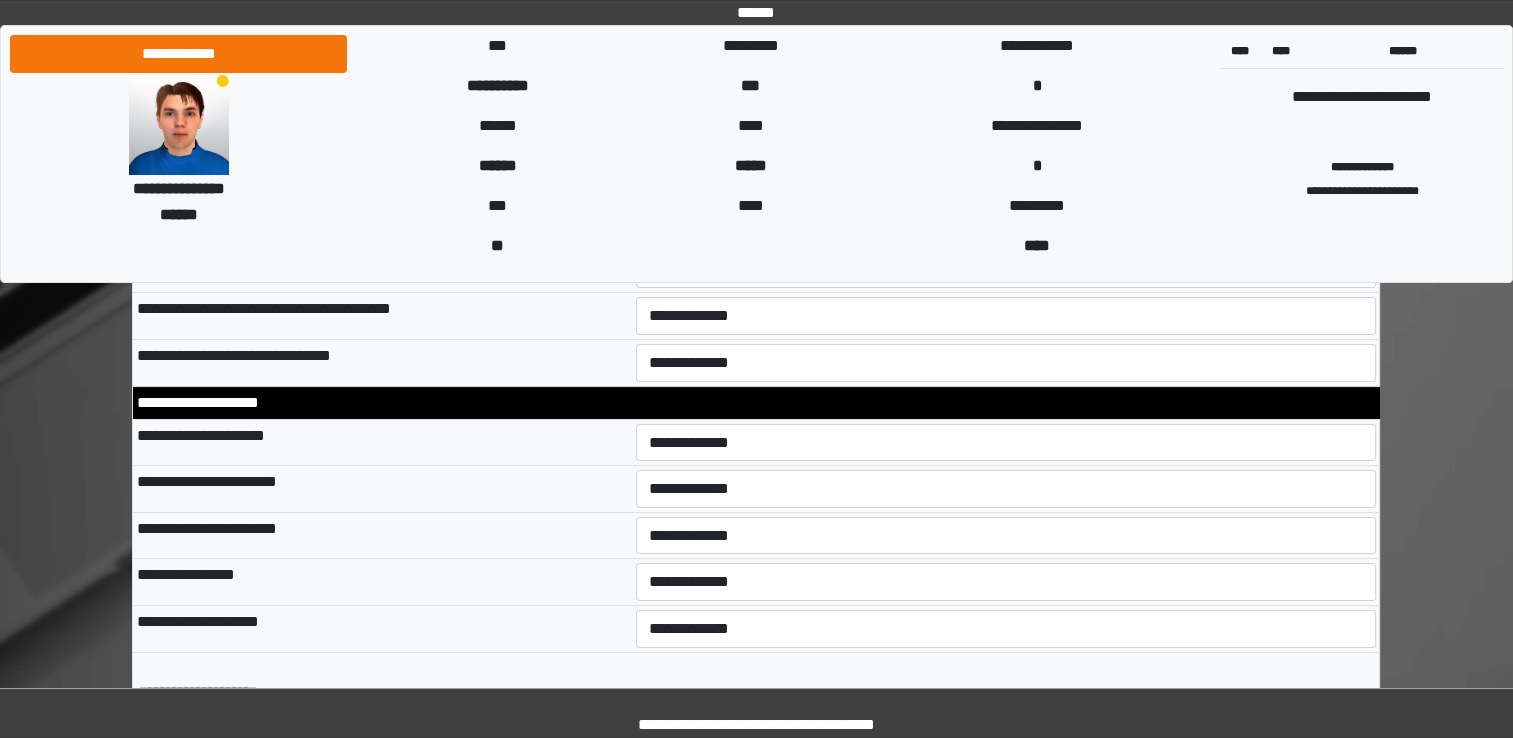scroll, scrollTop: 7856, scrollLeft: 0, axis: vertical 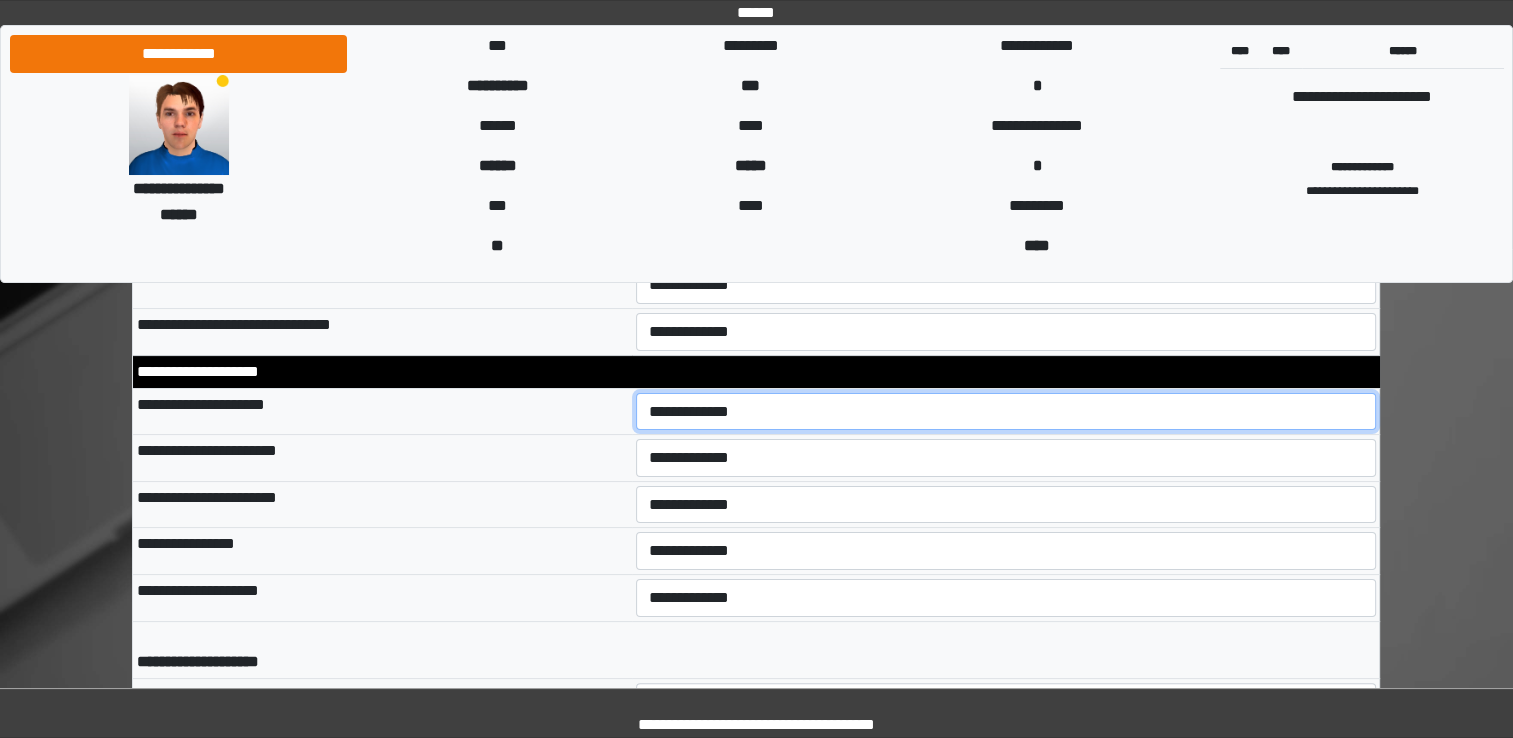 click on "**********" at bounding box center [1006, 412] 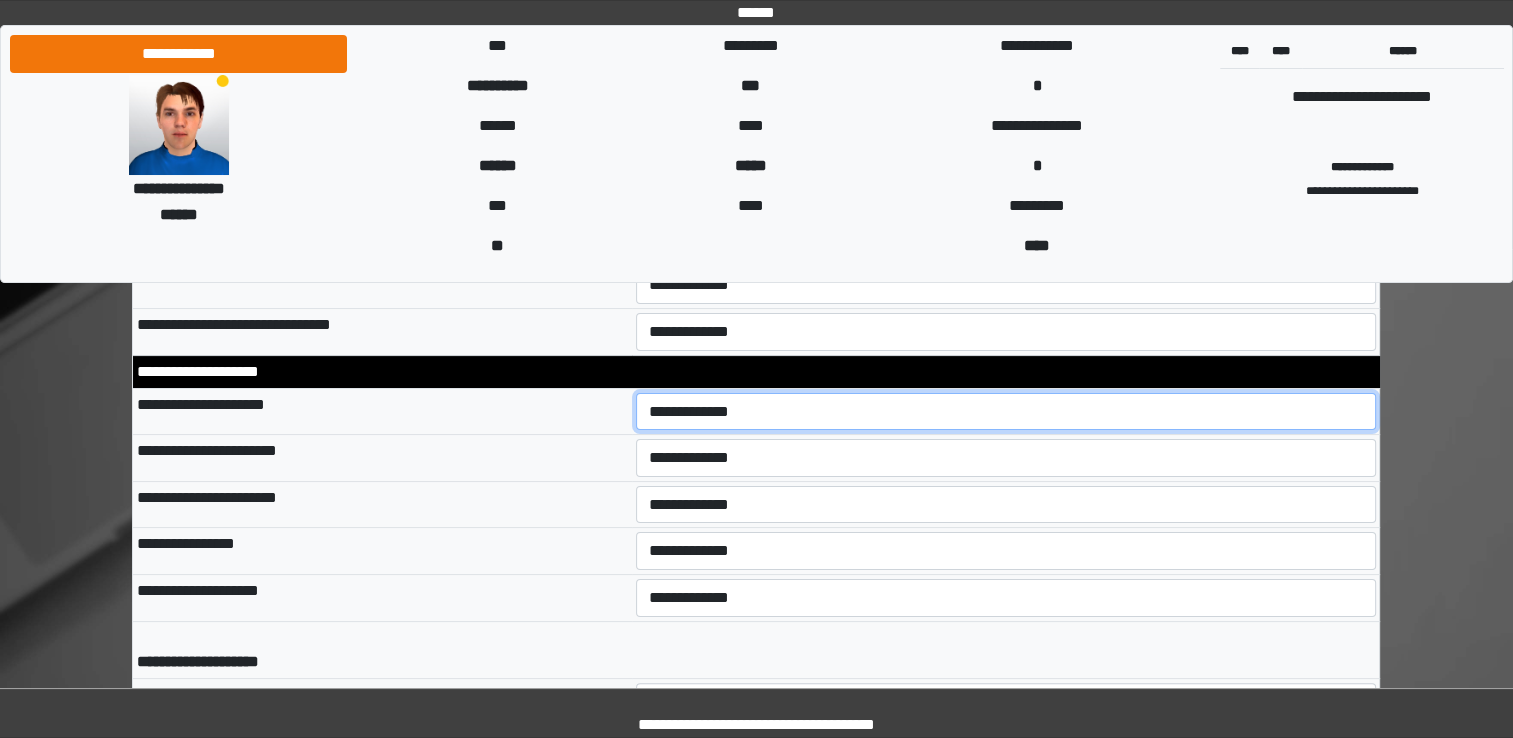 select on "*" 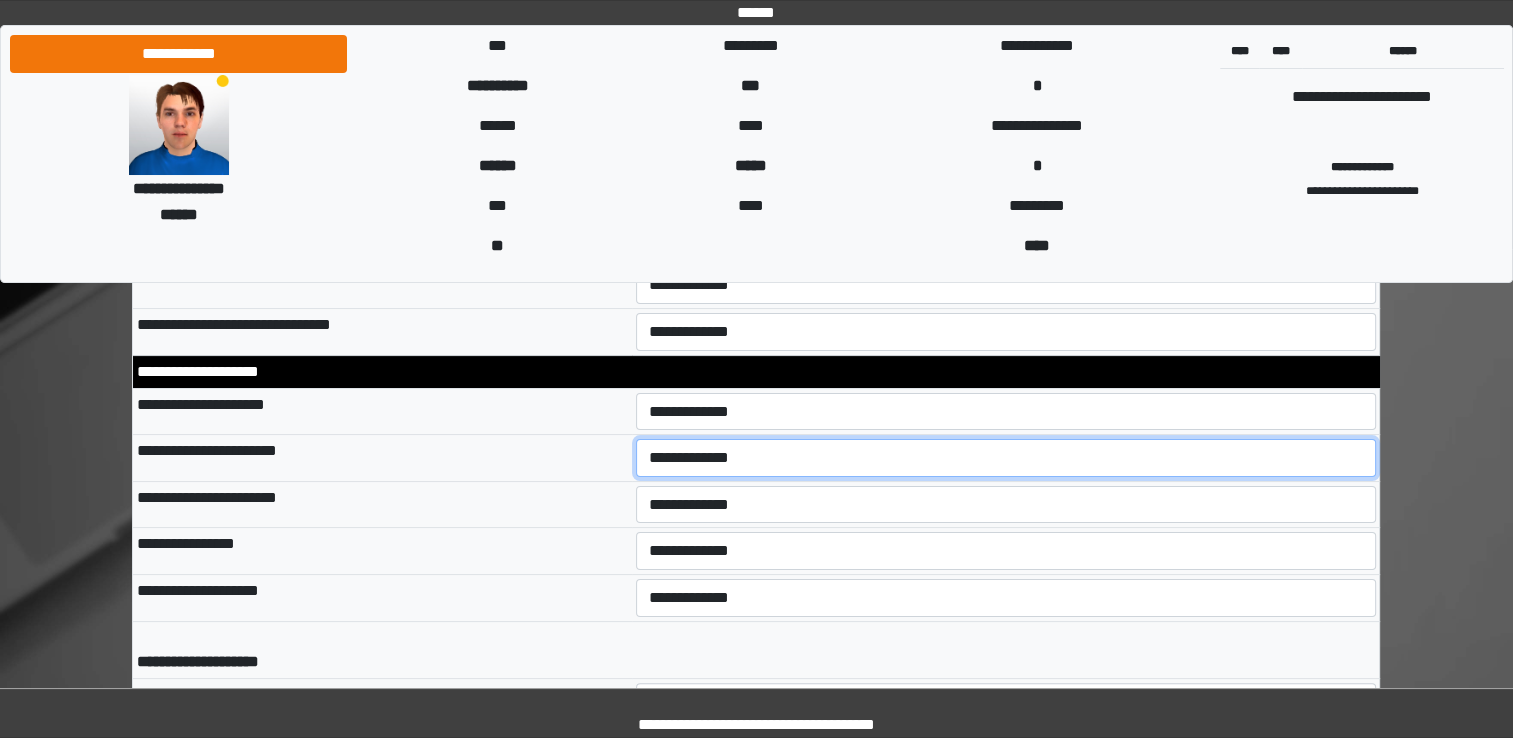 select on "*" 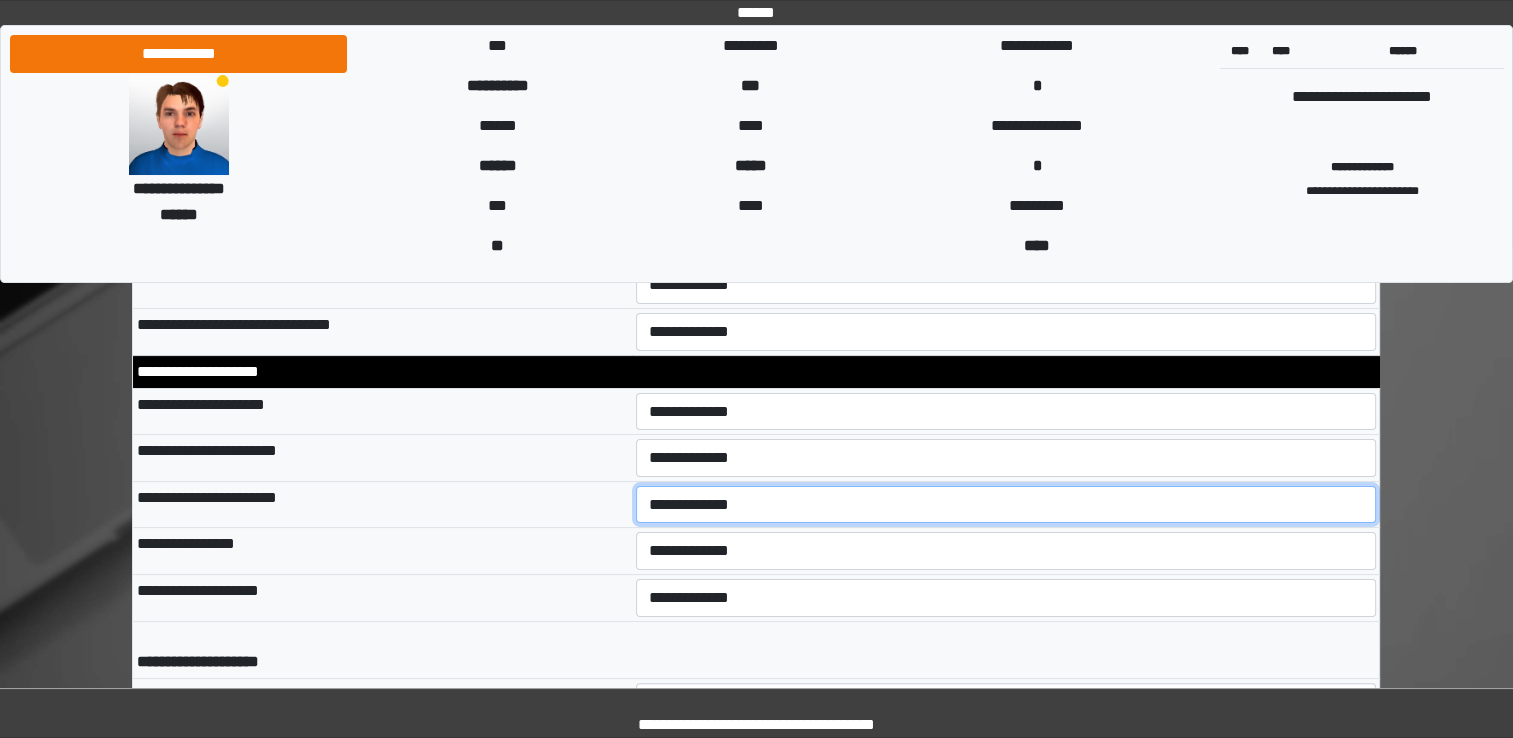 select on "*" 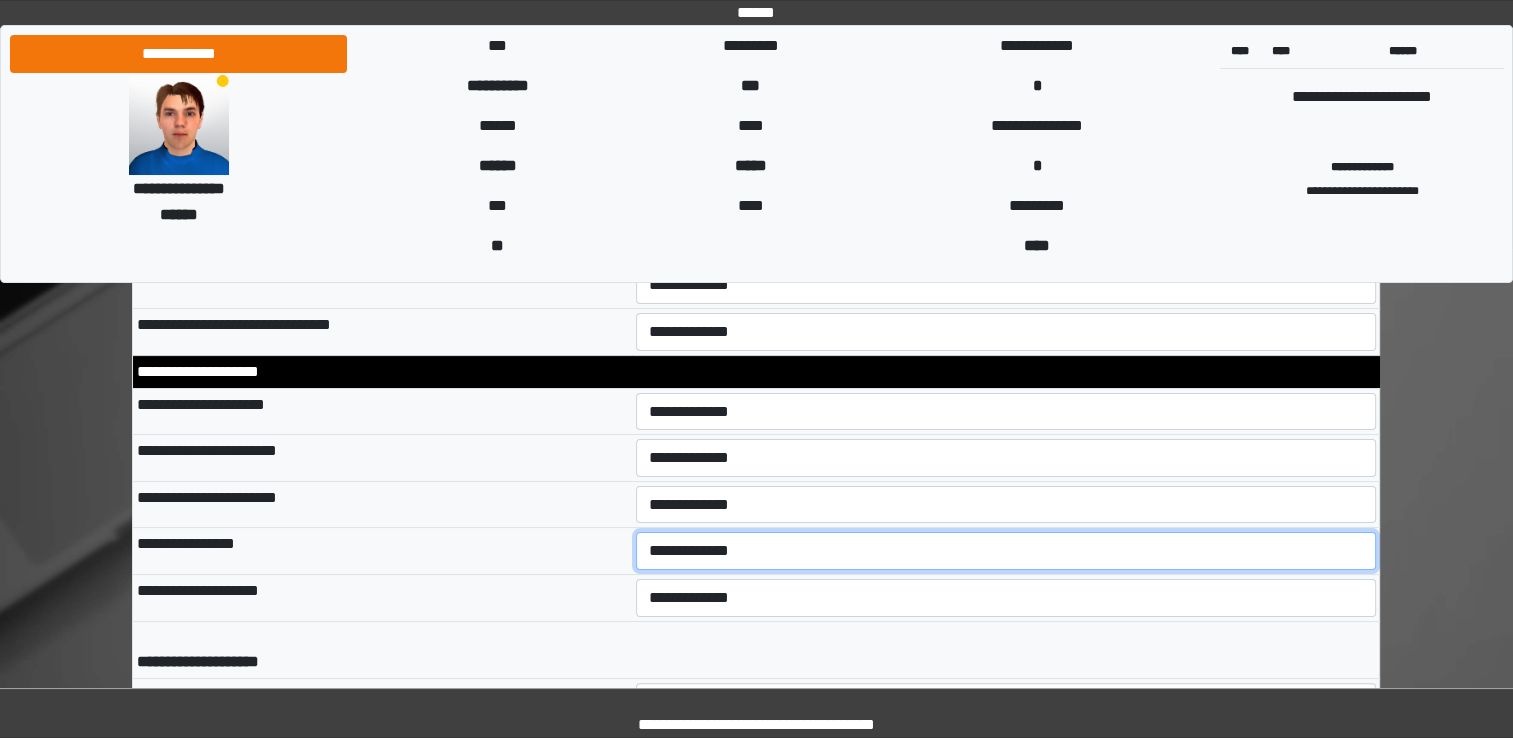 select on "*" 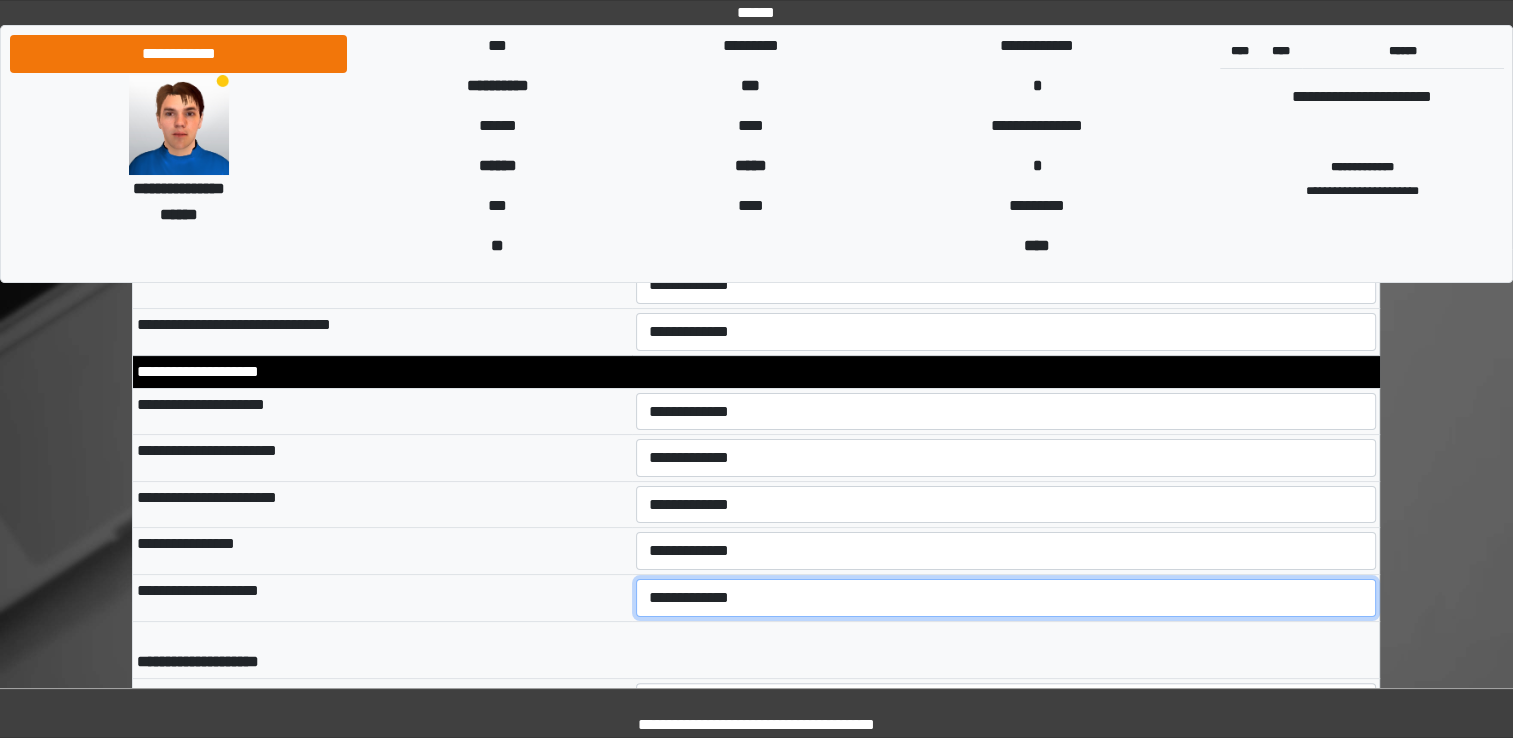 select on "*" 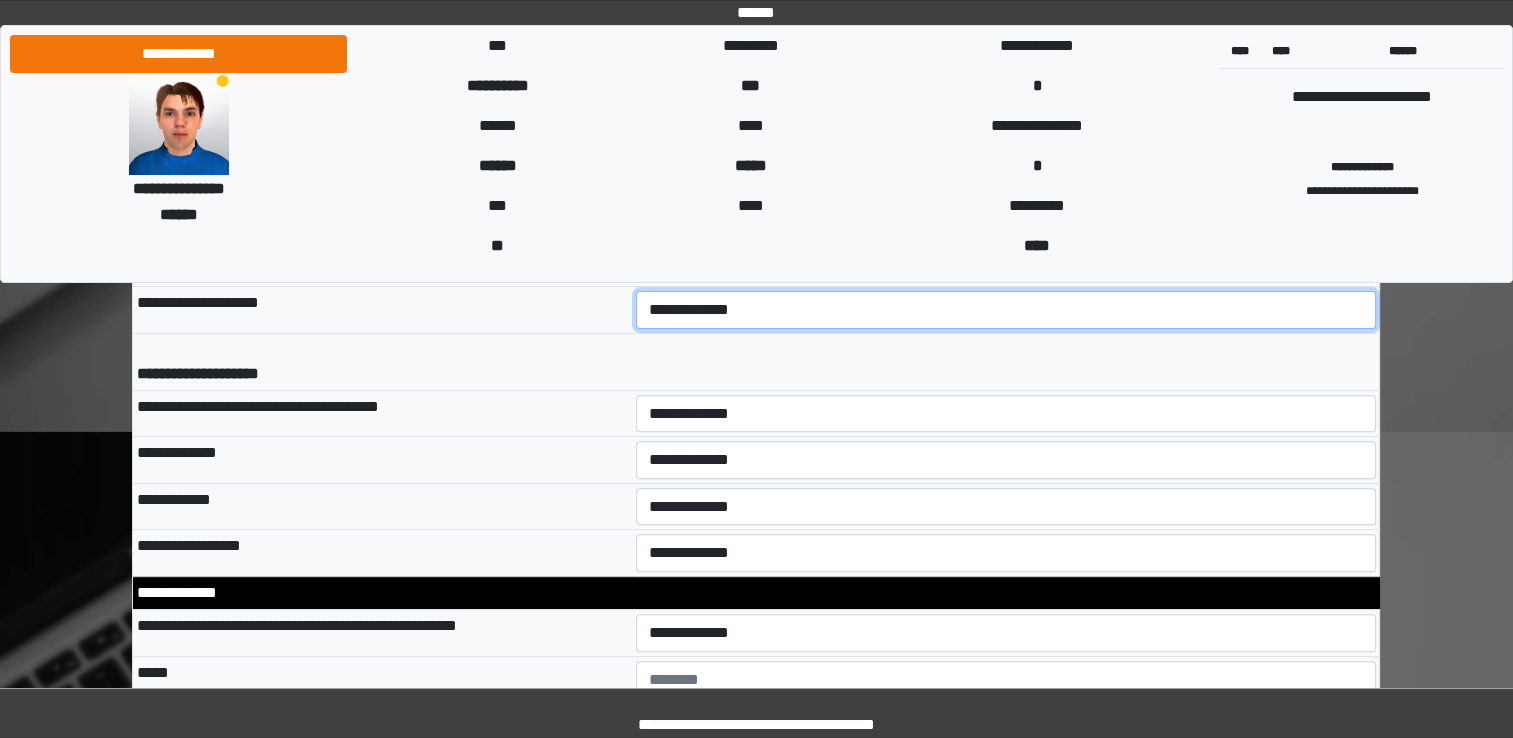 scroll, scrollTop: 8160, scrollLeft: 0, axis: vertical 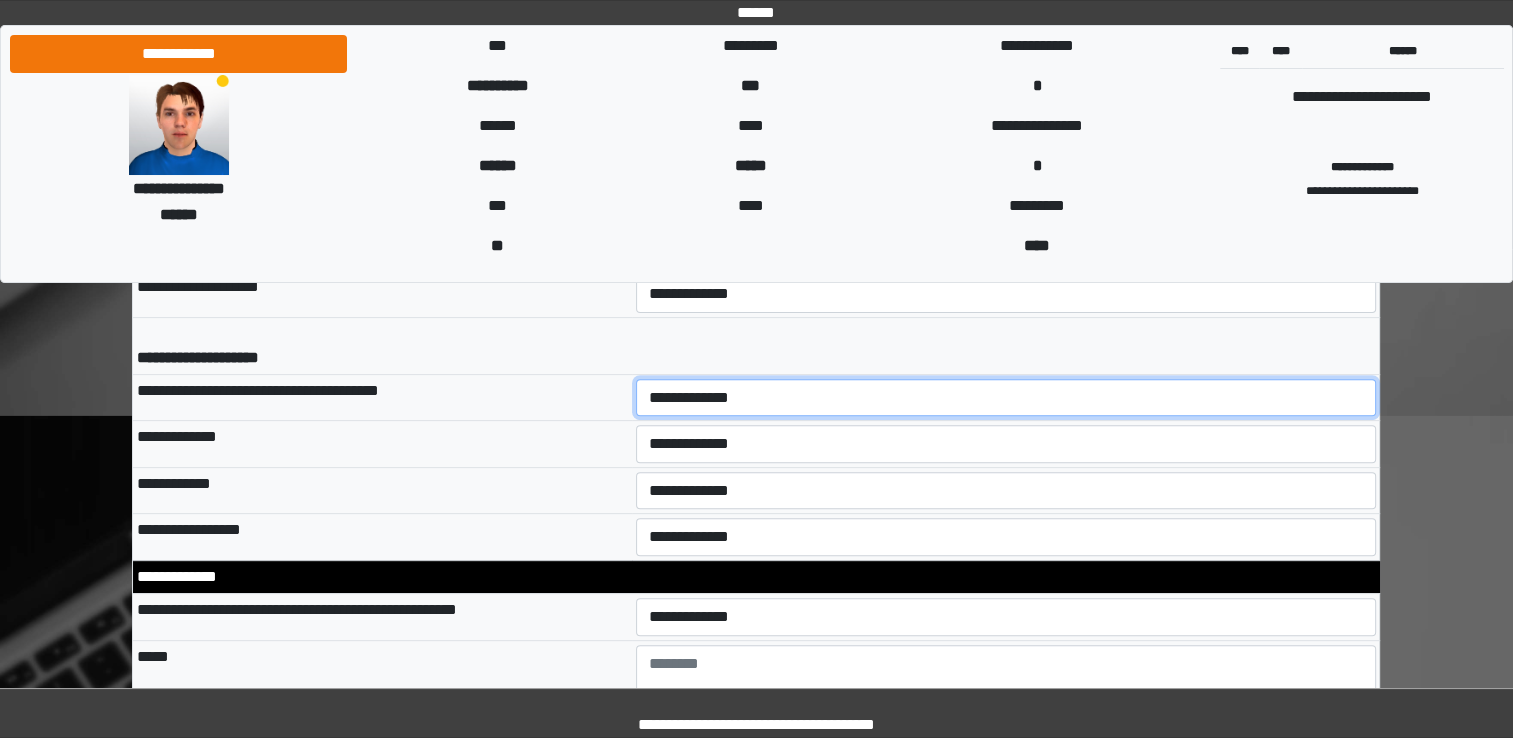click on "**********" at bounding box center (1006, 398) 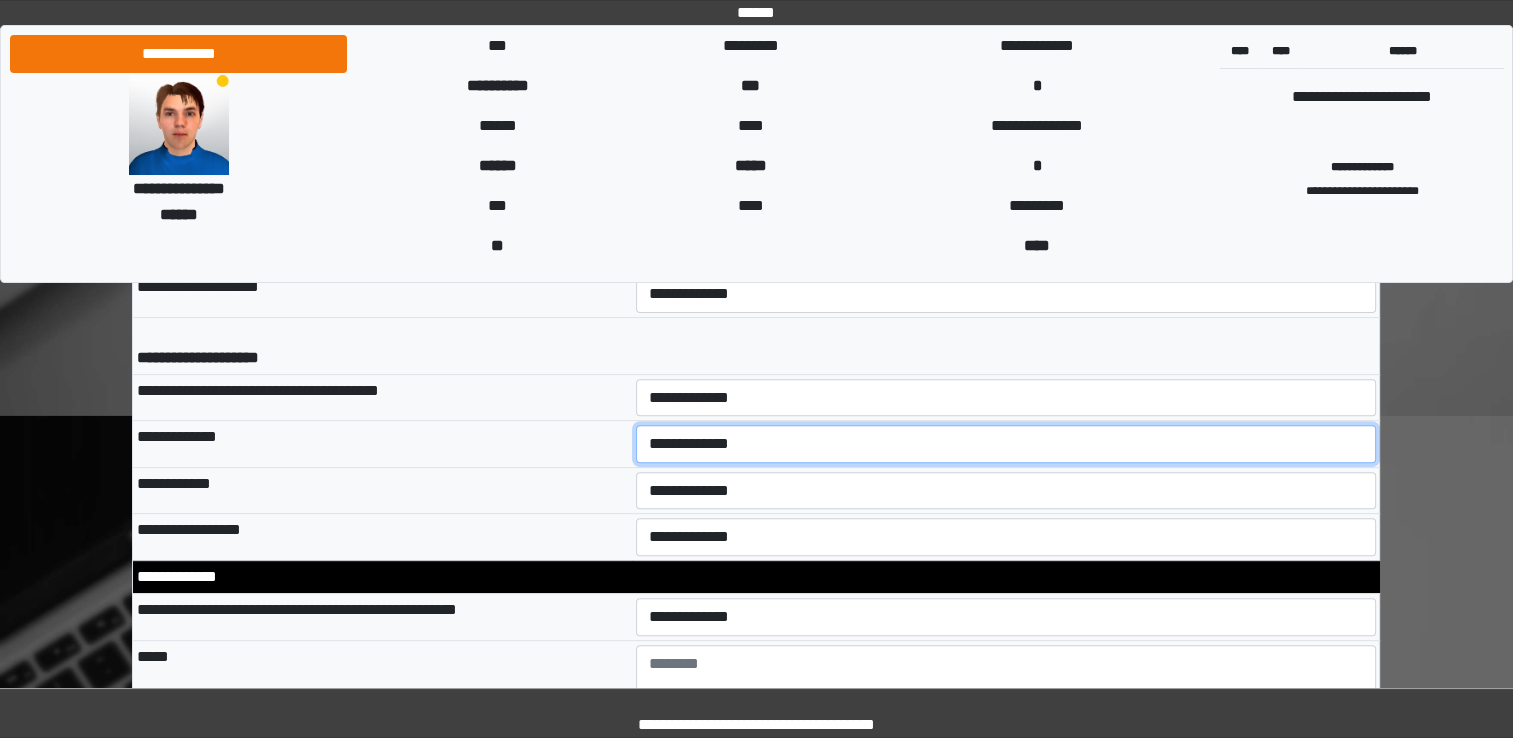 select on "*" 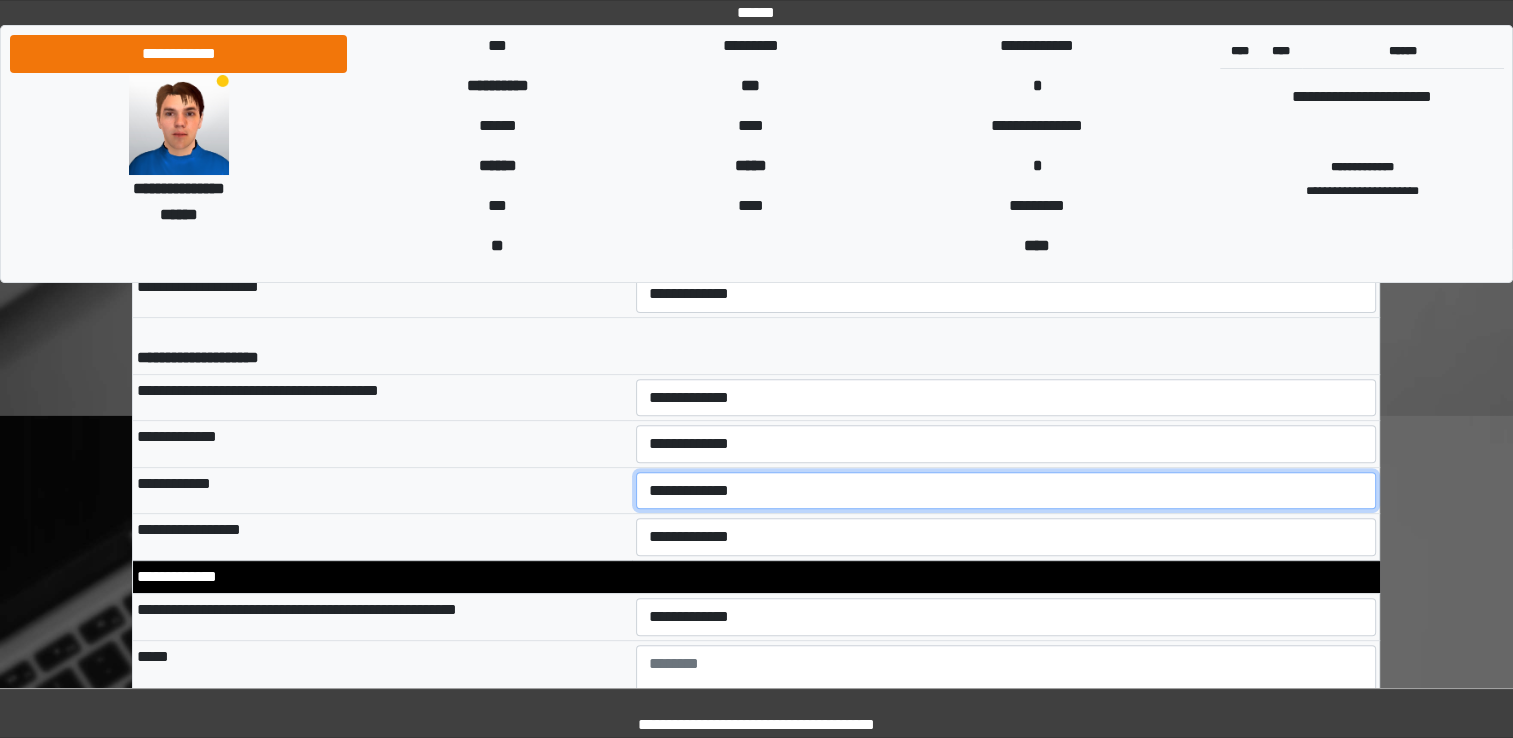 select on "*" 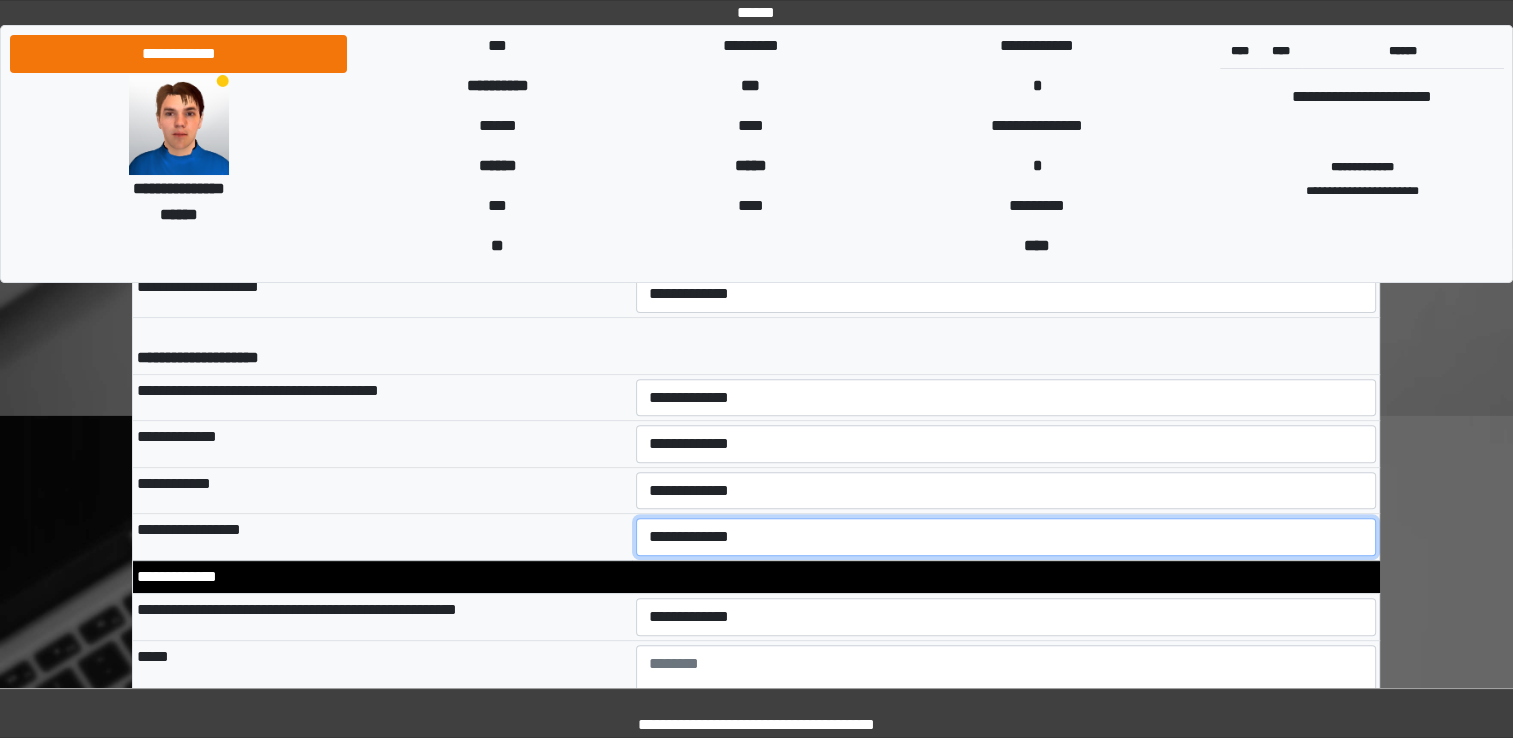 select on "*" 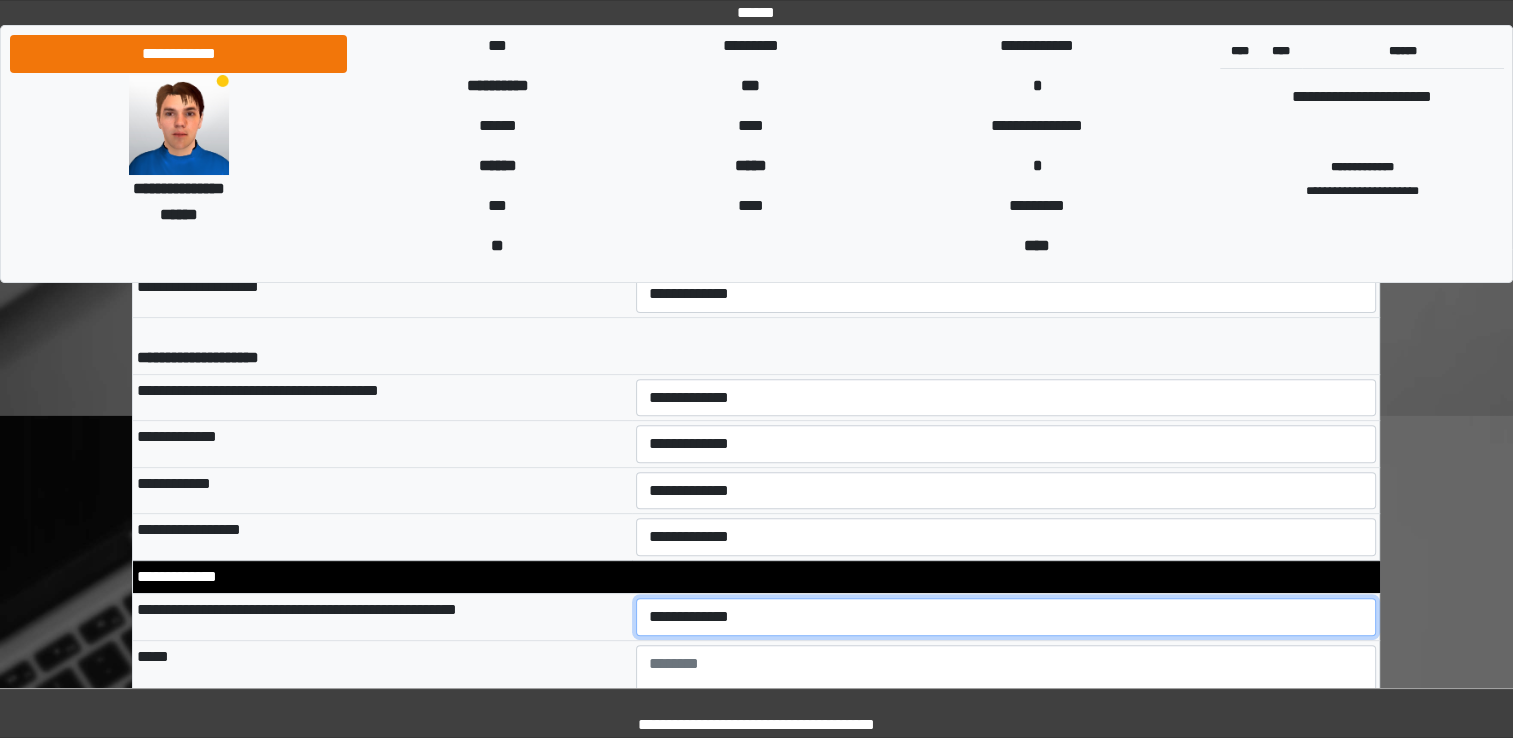 click on "**********" at bounding box center [1006, 617] 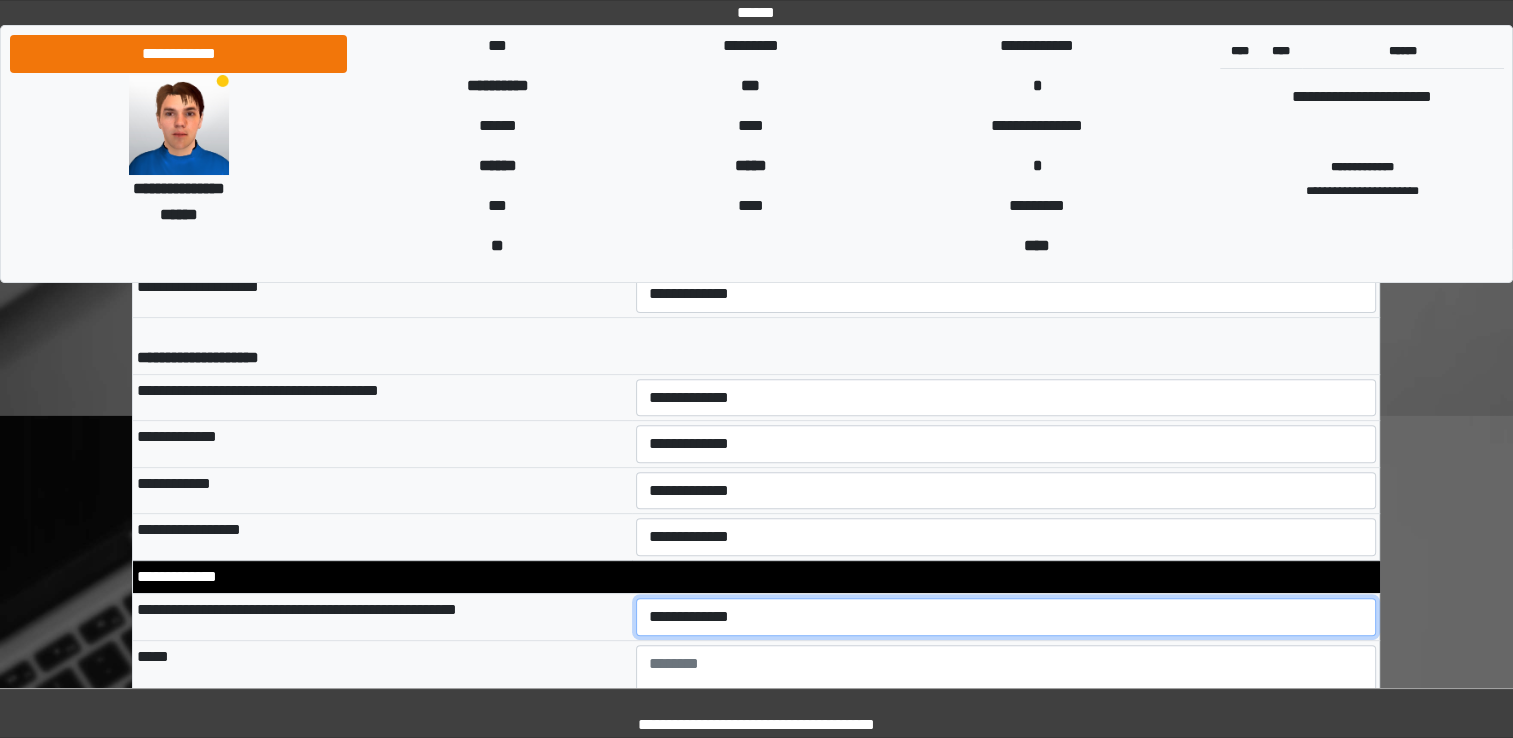 select on "*" 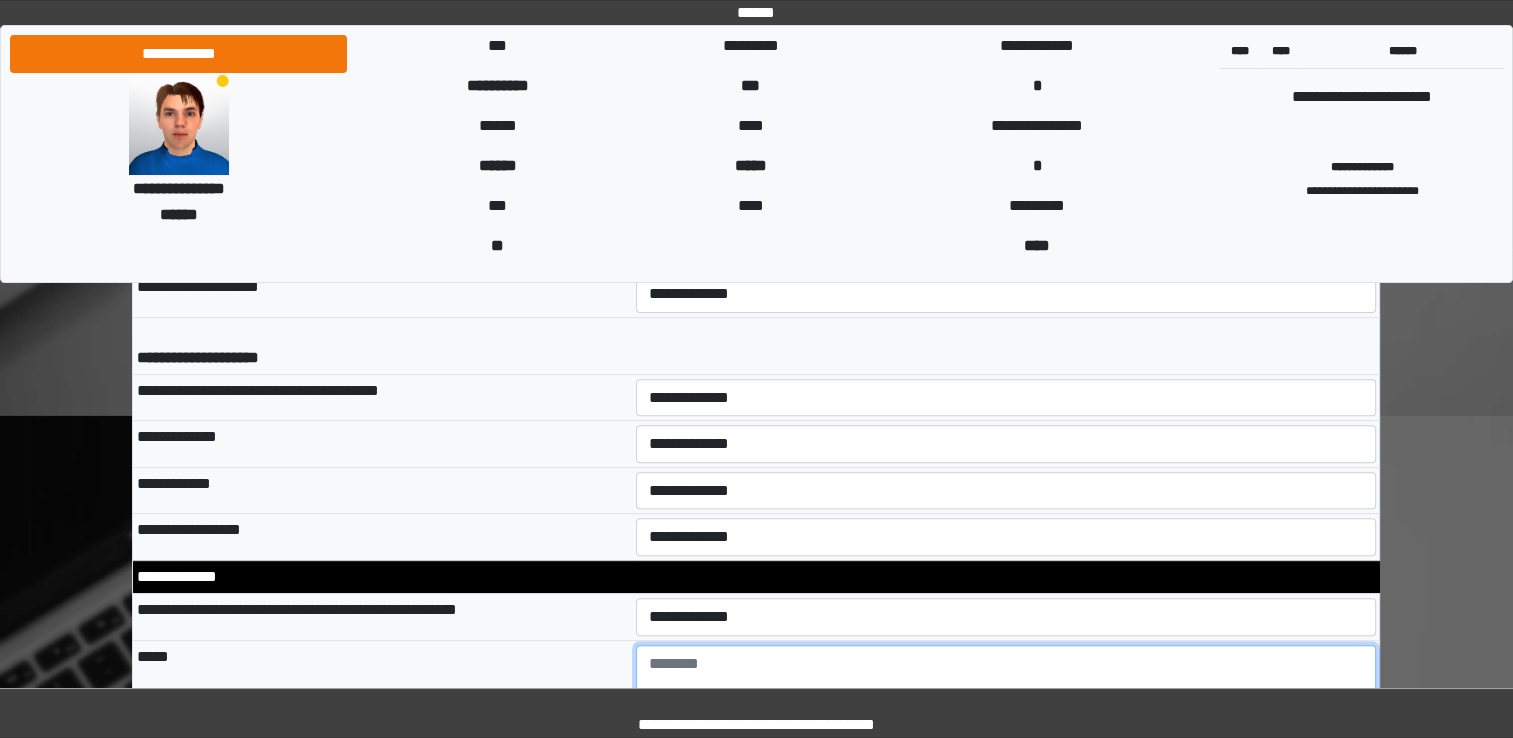 click at bounding box center [1006, 700] 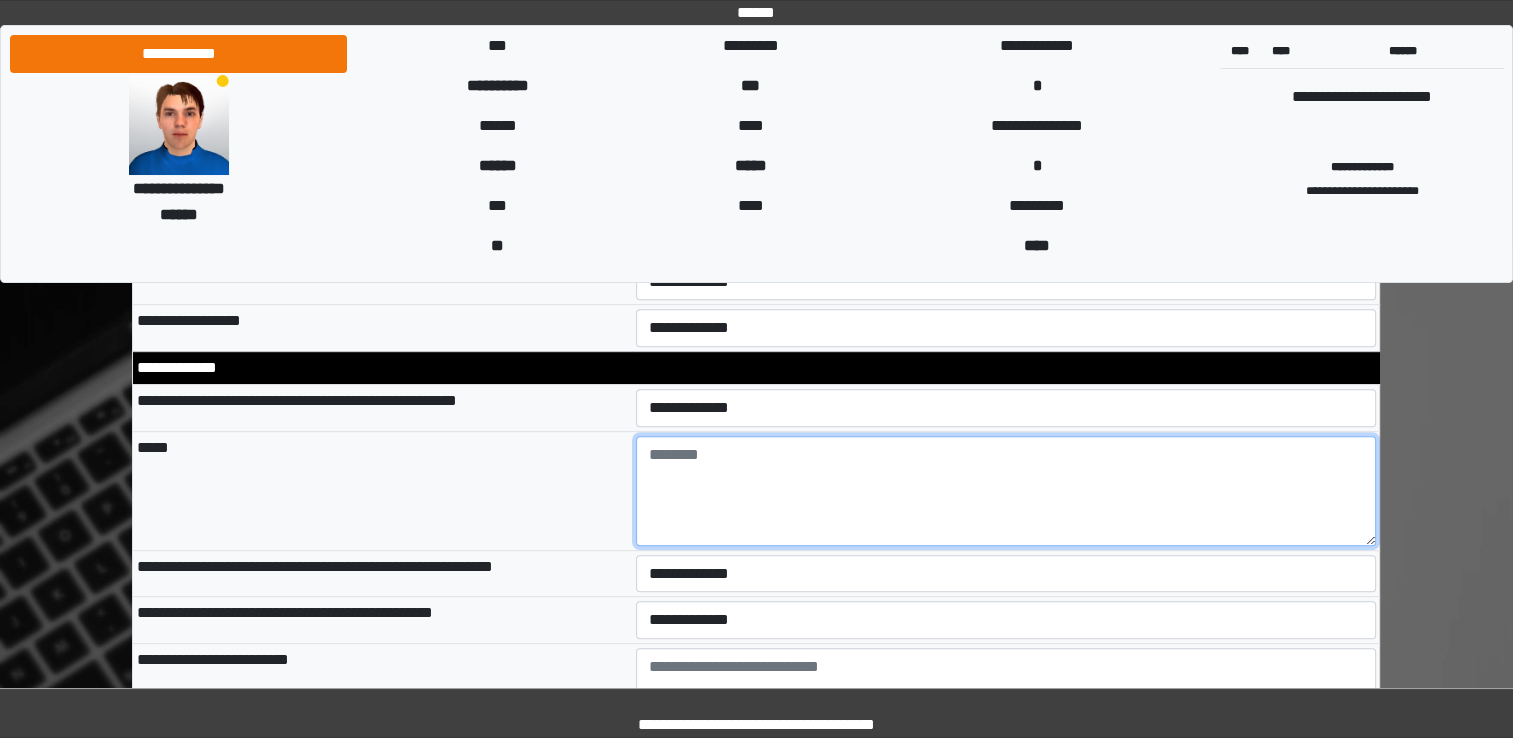 scroll, scrollTop: 8447, scrollLeft: 0, axis: vertical 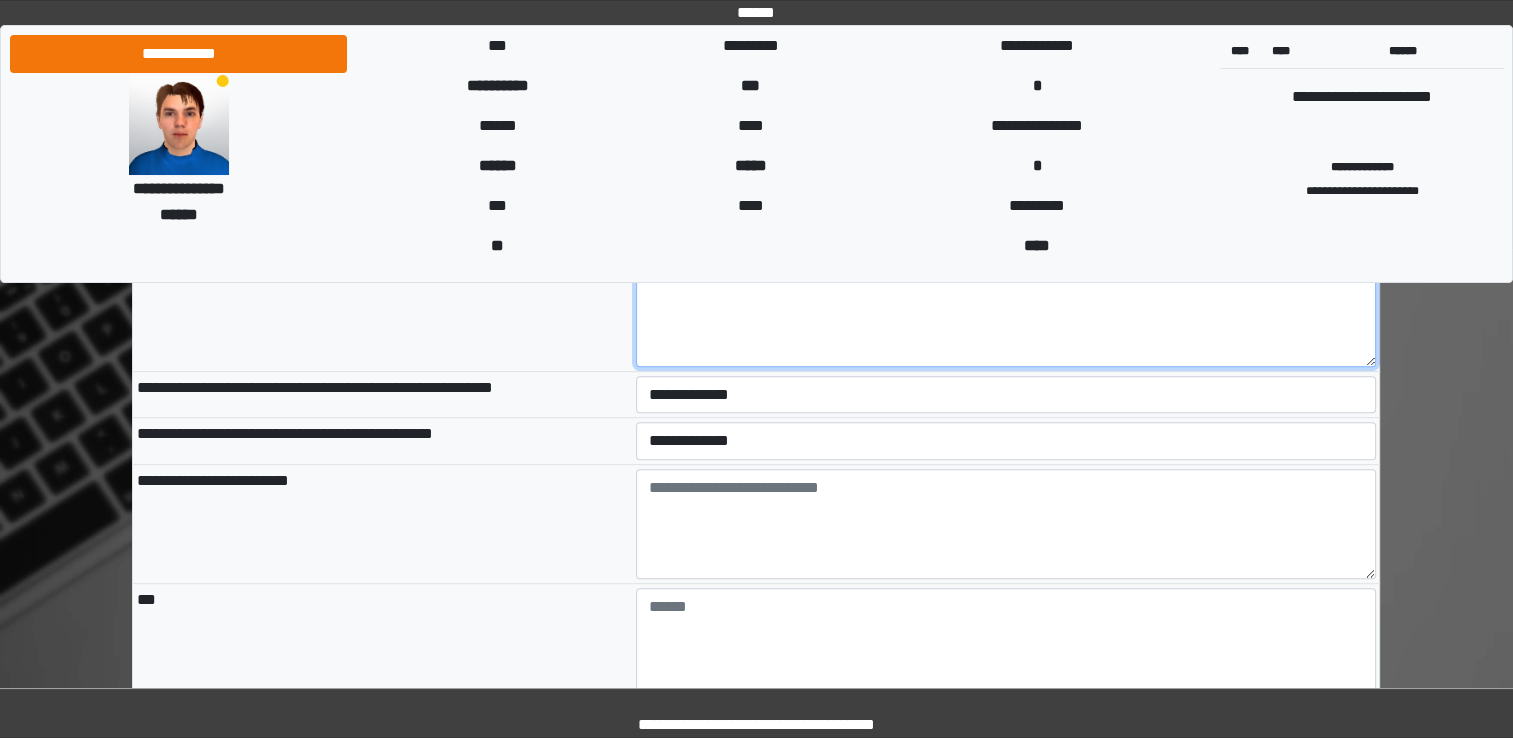 type on "[FULL_ADDRESS]" 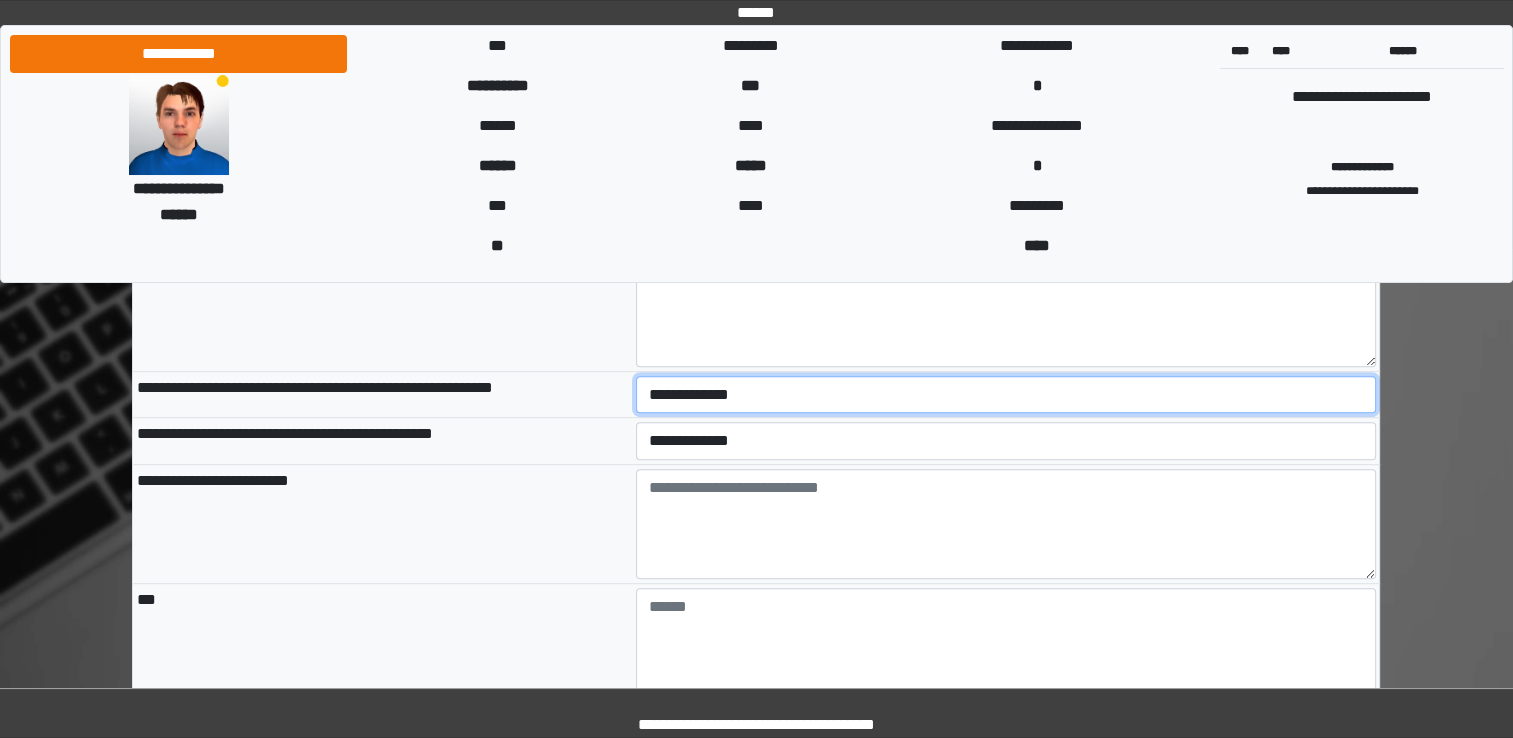 click on "**********" at bounding box center [1006, 395] 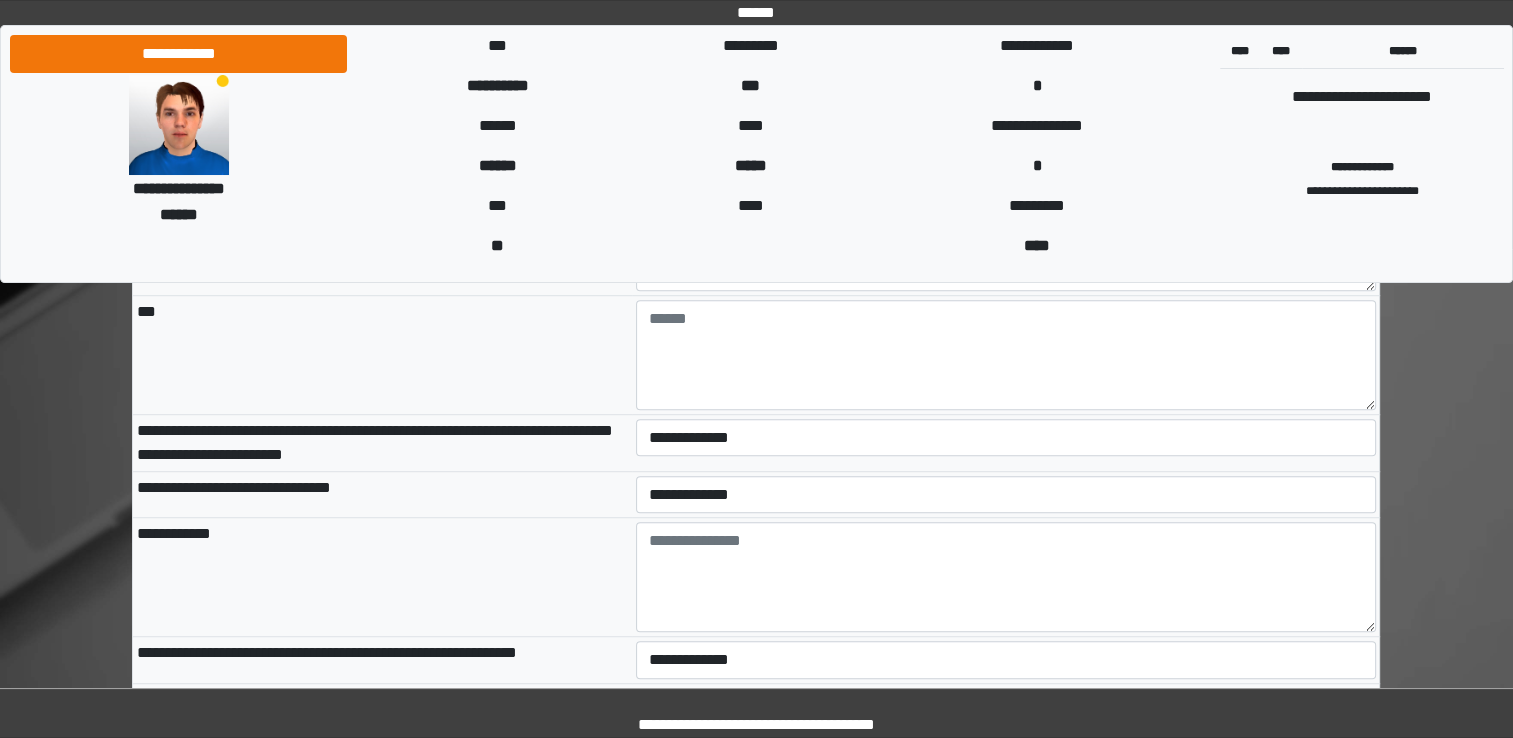 scroll, scrollTop: 8851, scrollLeft: 0, axis: vertical 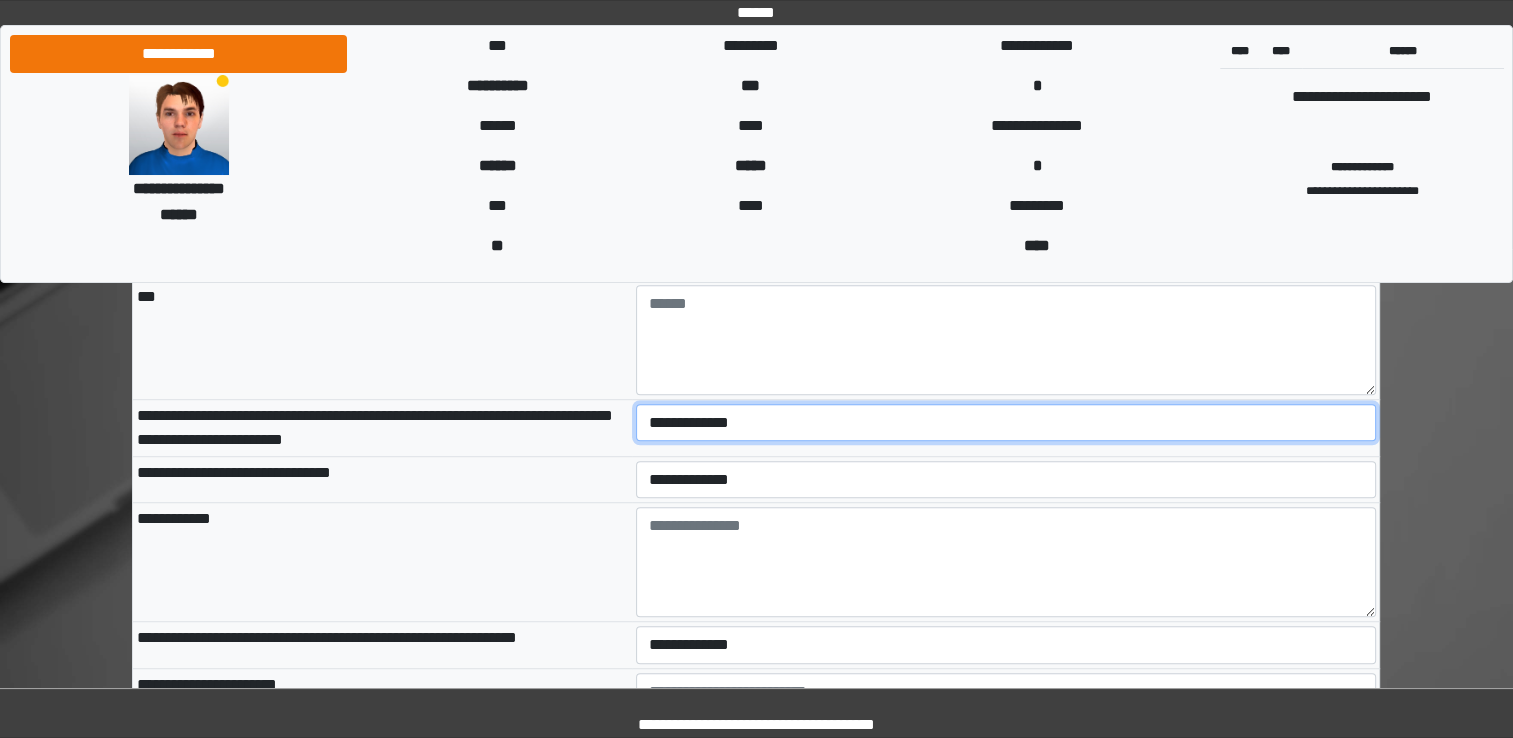 click on "**********" at bounding box center (1006, 423) 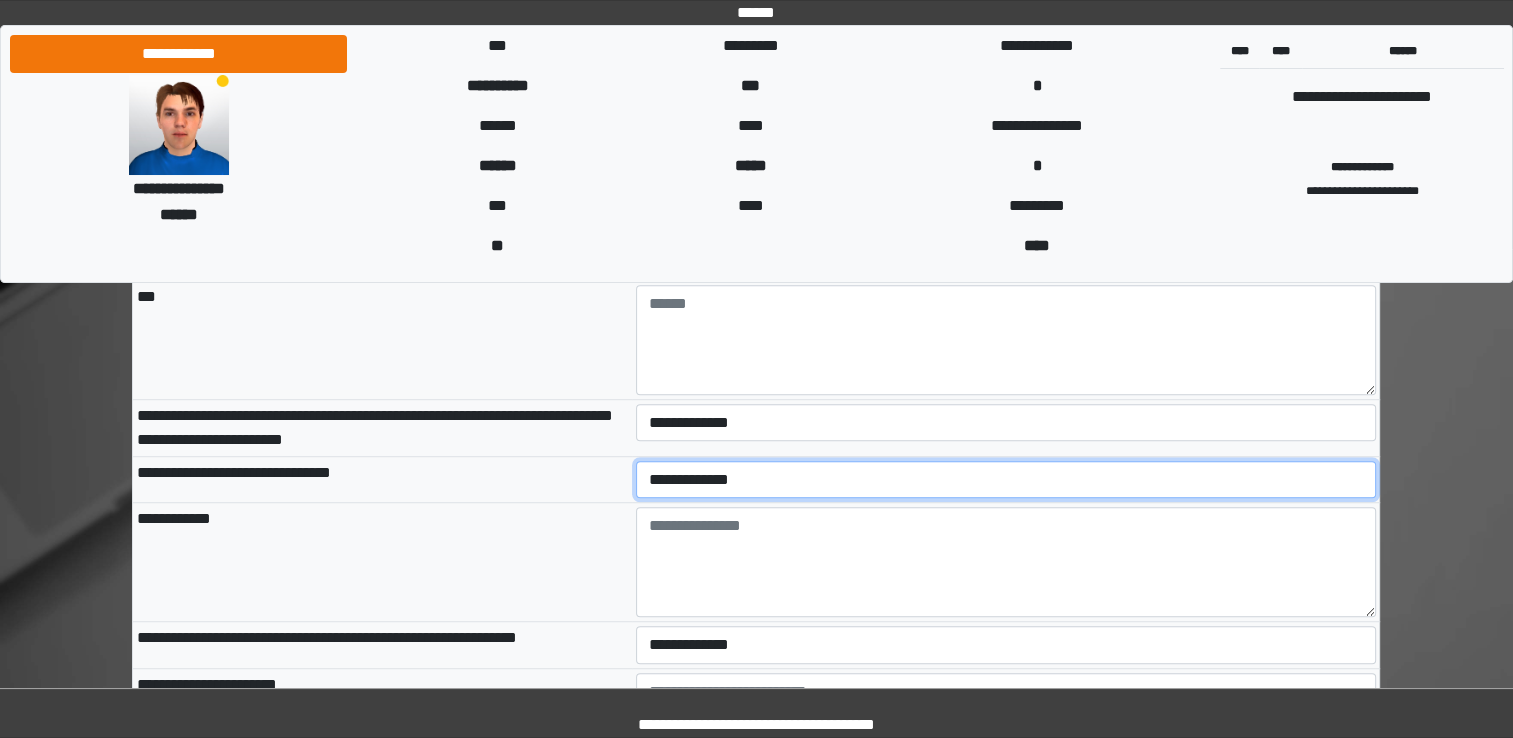 click on "**********" at bounding box center [1006, 480] 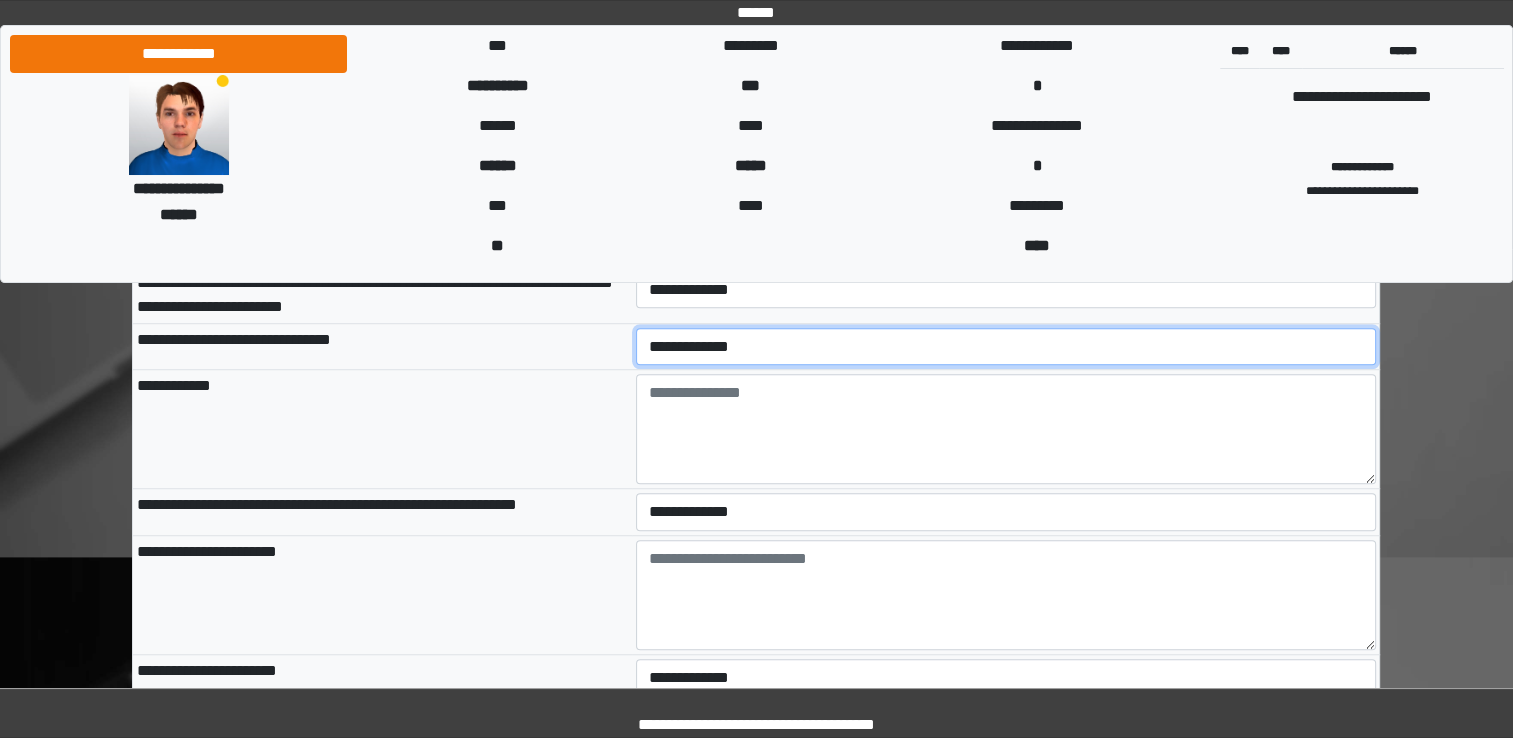 scroll, scrollTop: 8999, scrollLeft: 0, axis: vertical 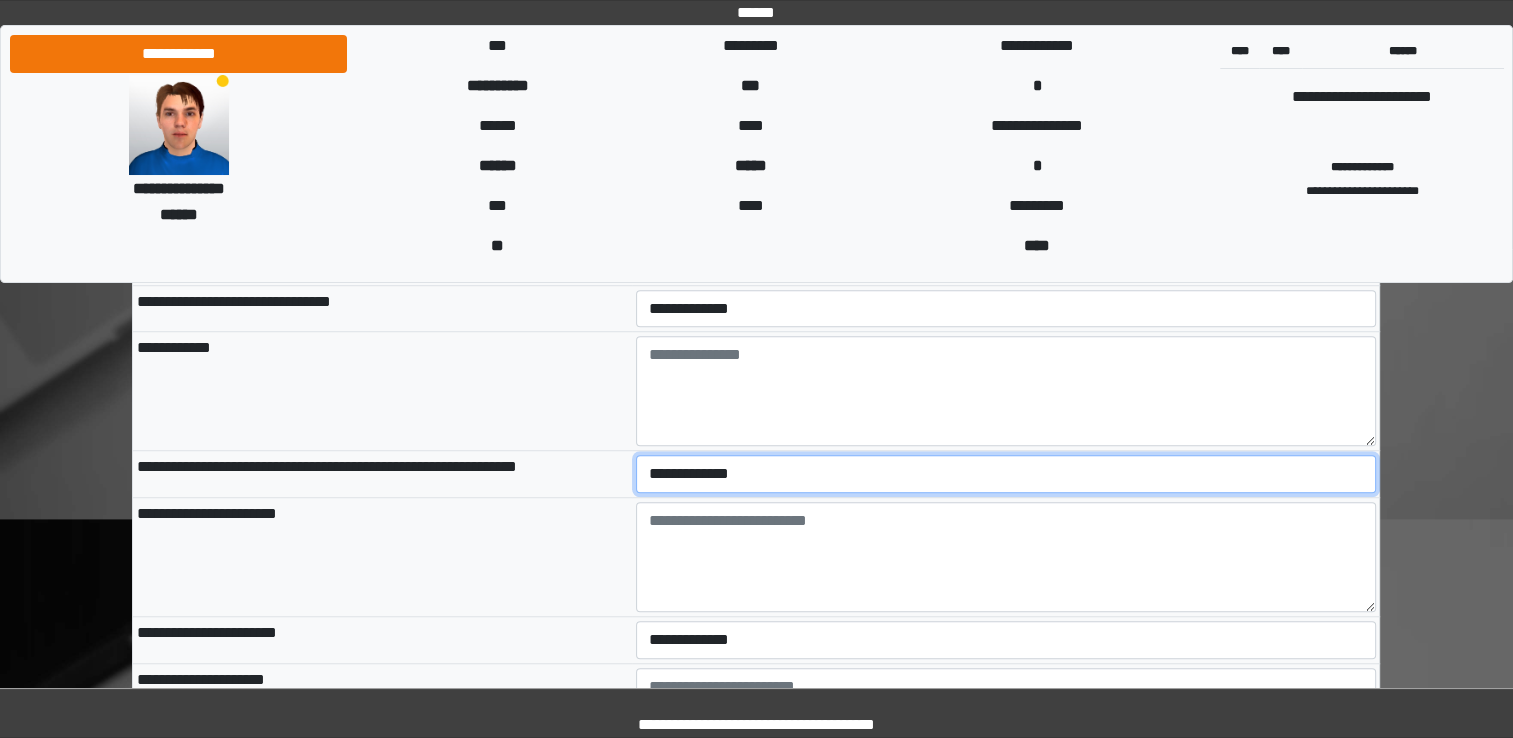 click on "**********" at bounding box center [1006, 474] 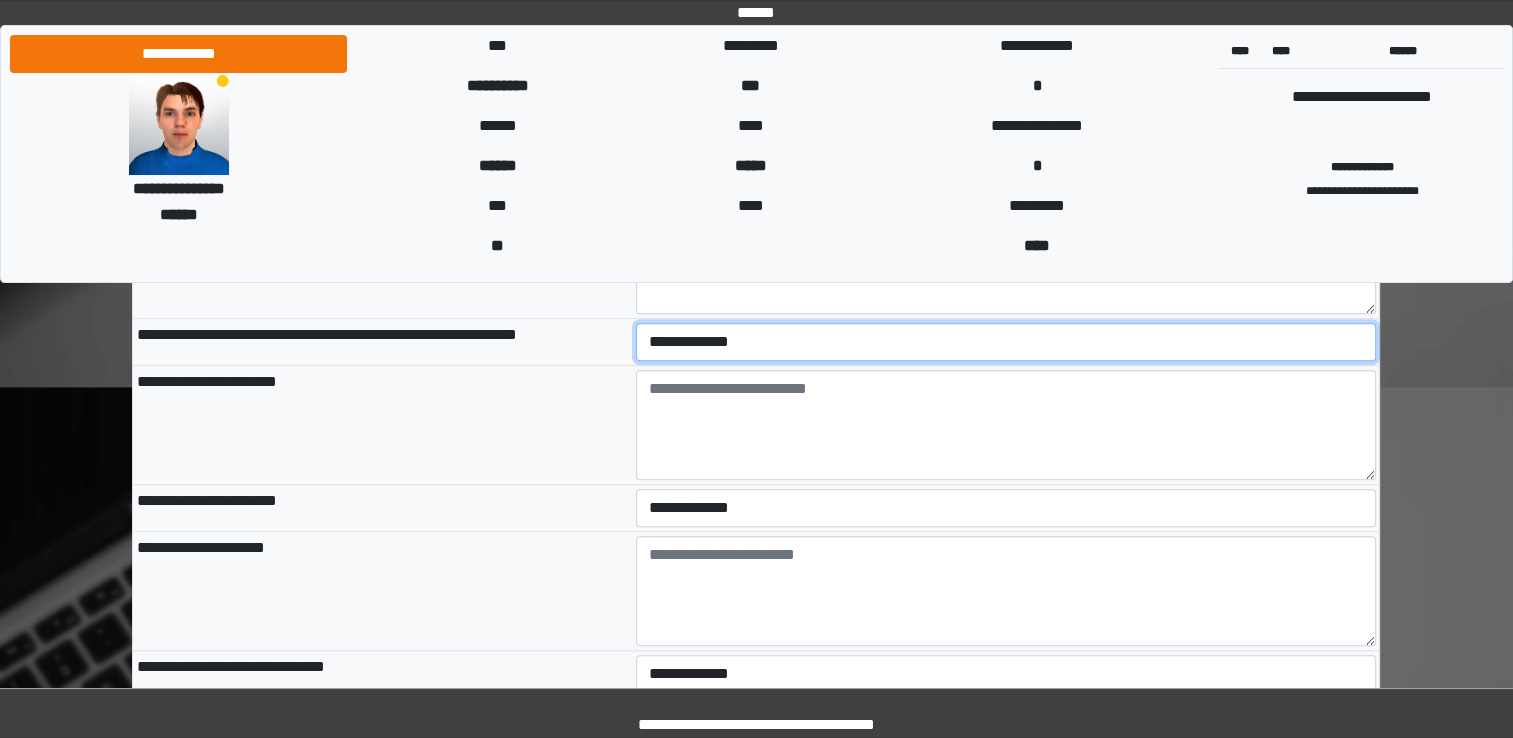 scroll, scrollTop: 9170, scrollLeft: 0, axis: vertical 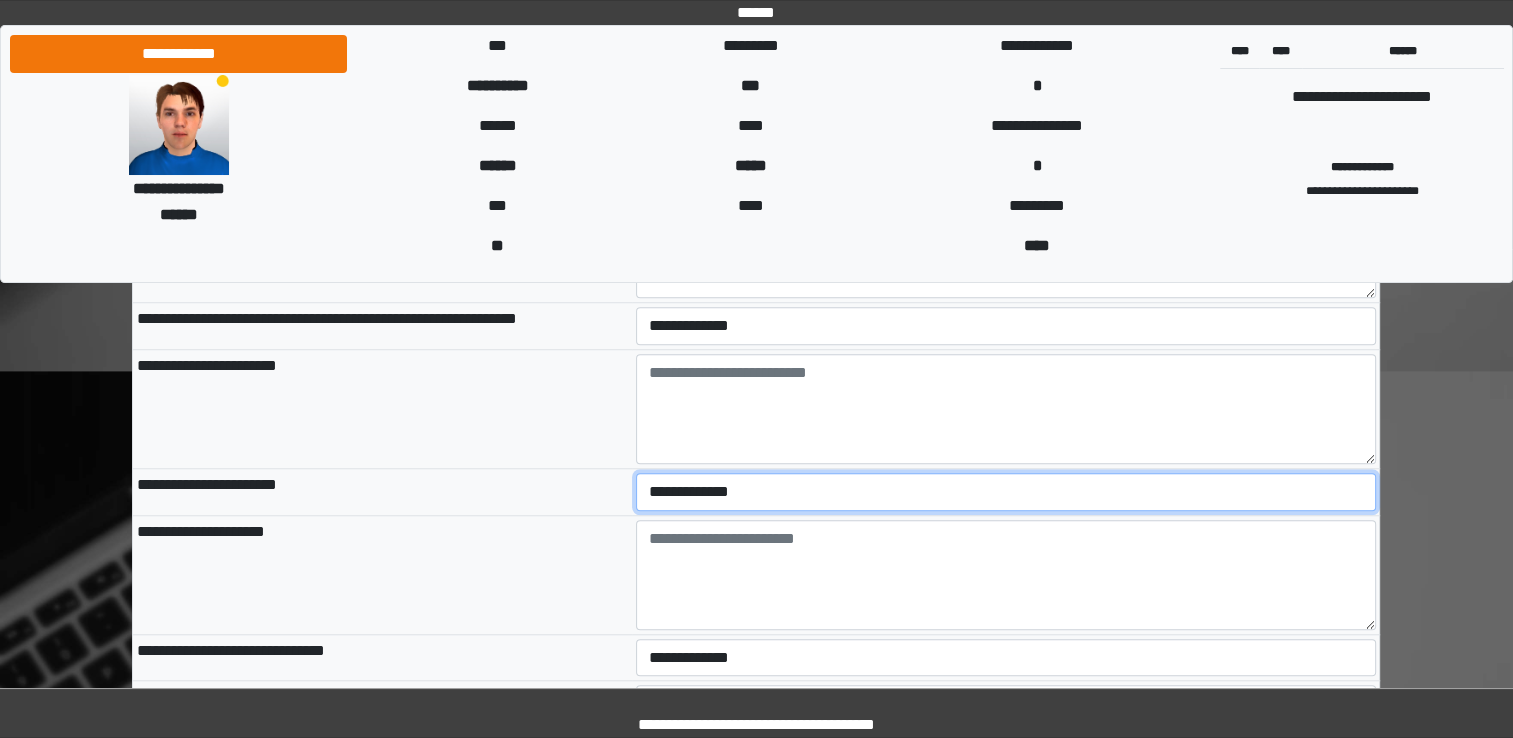 click on "**********" at bounding box center [1006, 492] 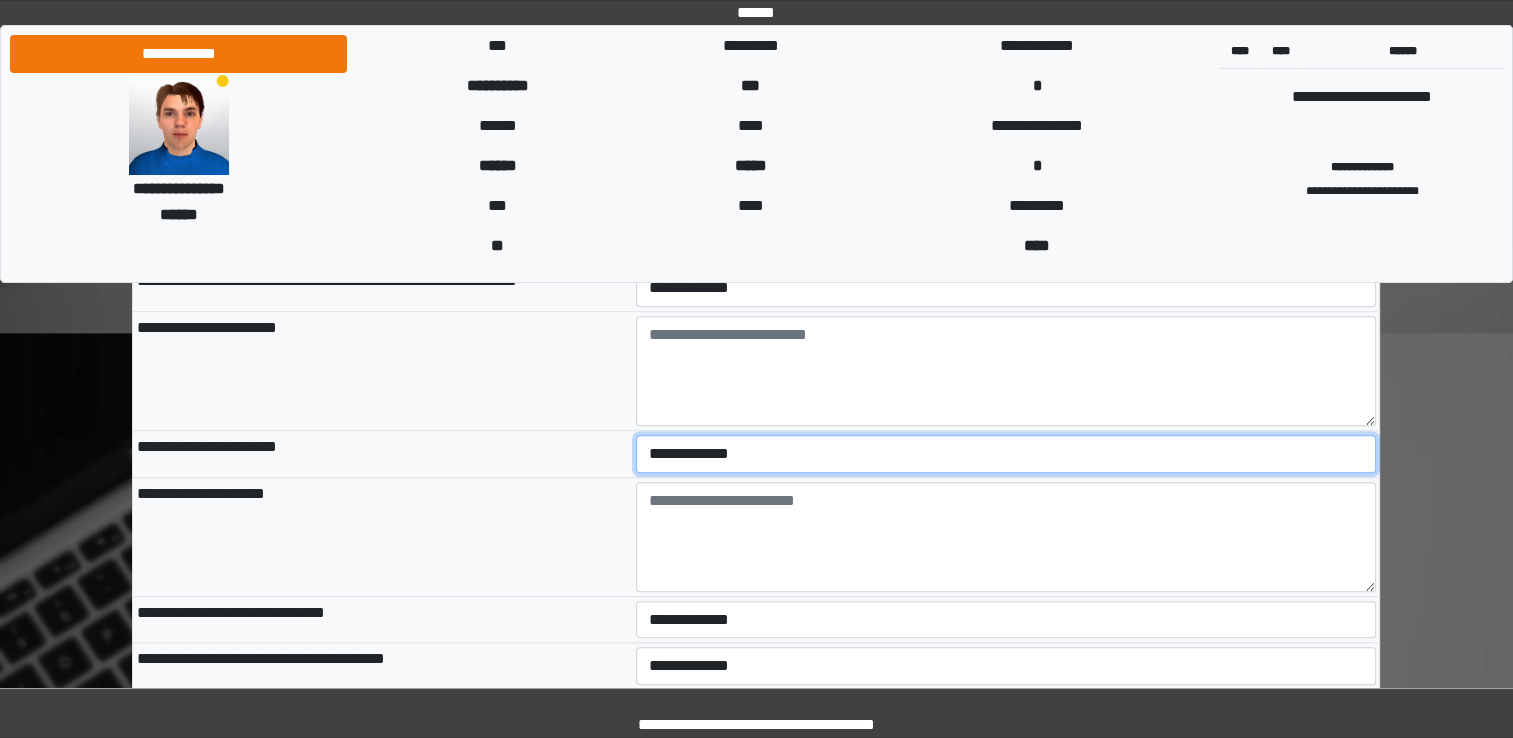 scroll, scrollTop: 9286, scrollLeft: 0, axis: vertical 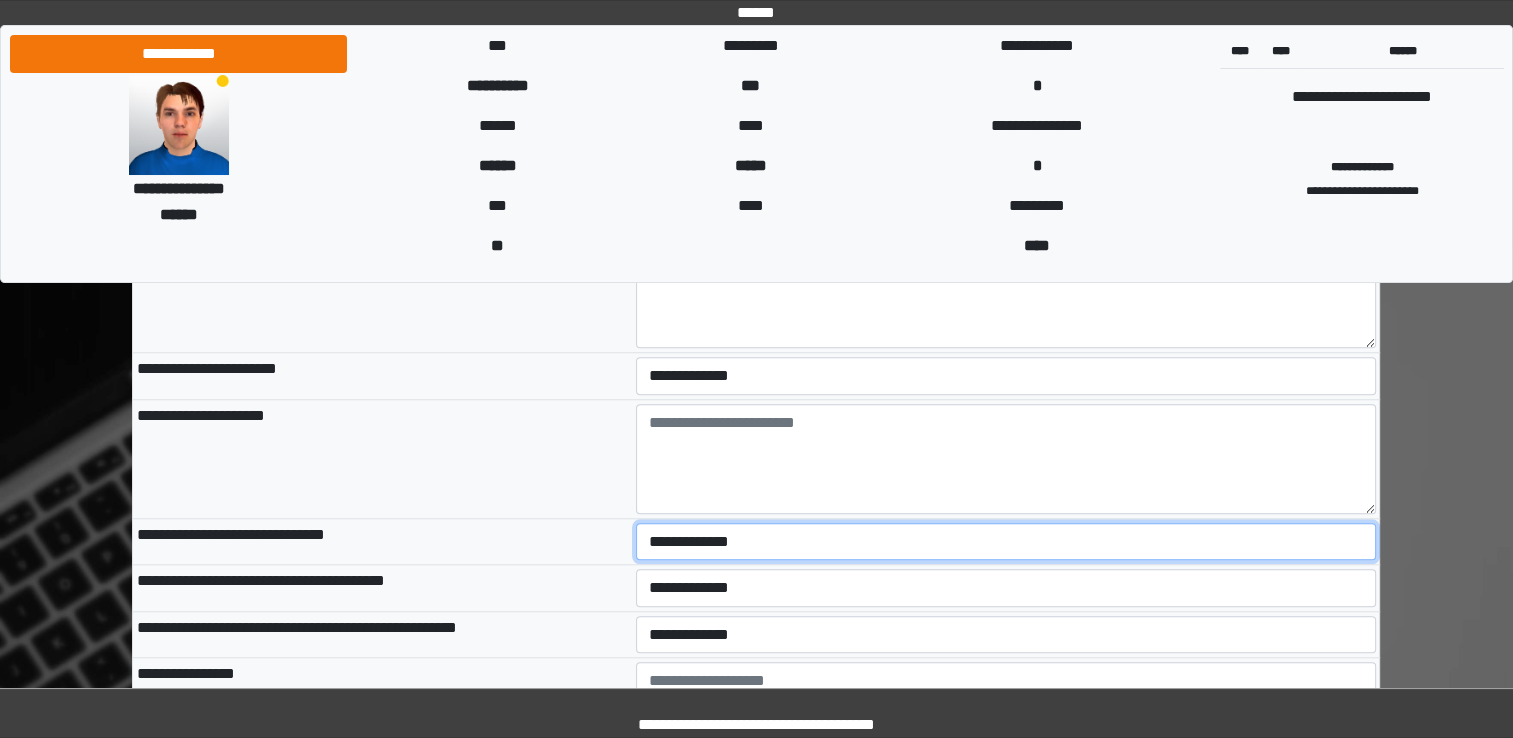 click on "**********" at bounding box center (1006, 542) 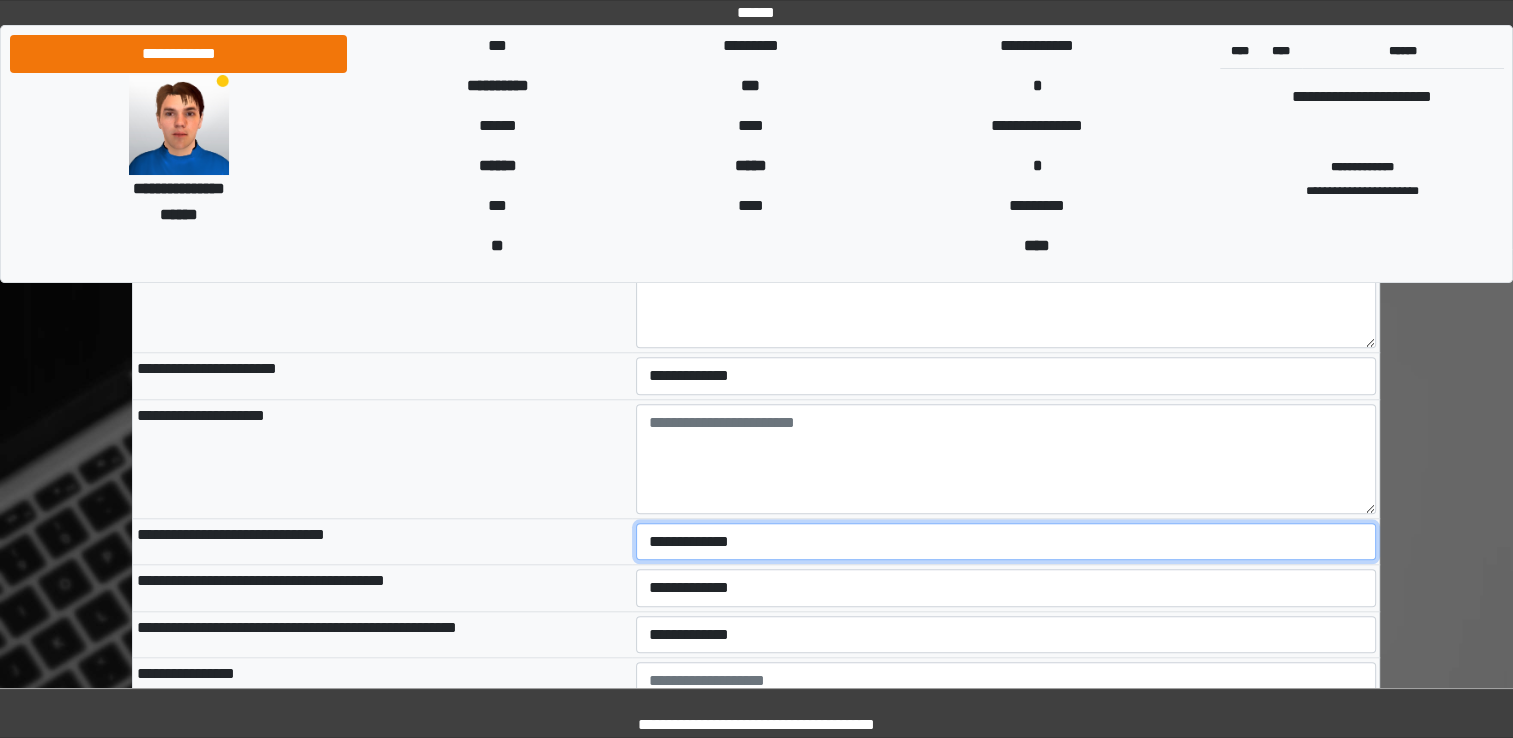 select on "*" 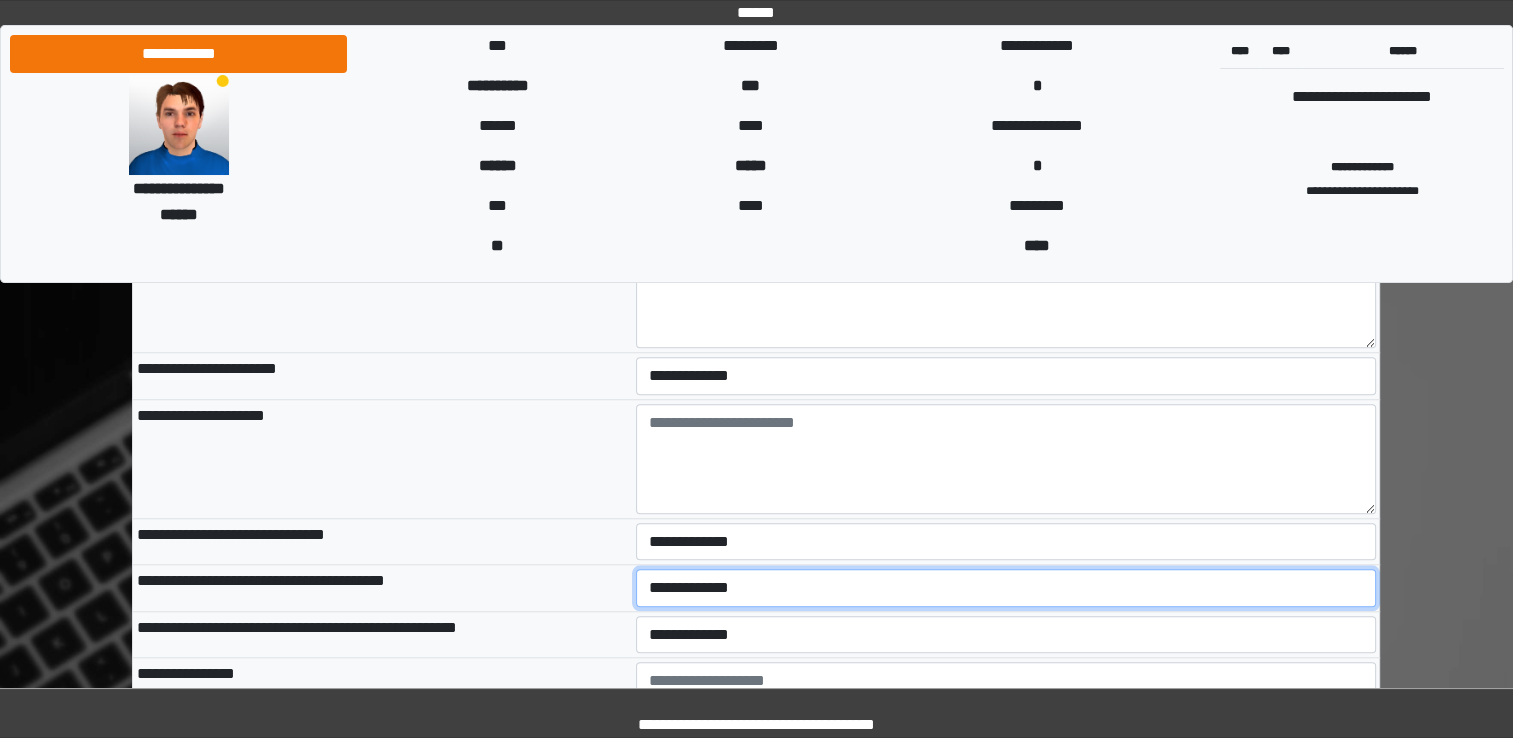click on "**********" at bounding box center (1006, 588) 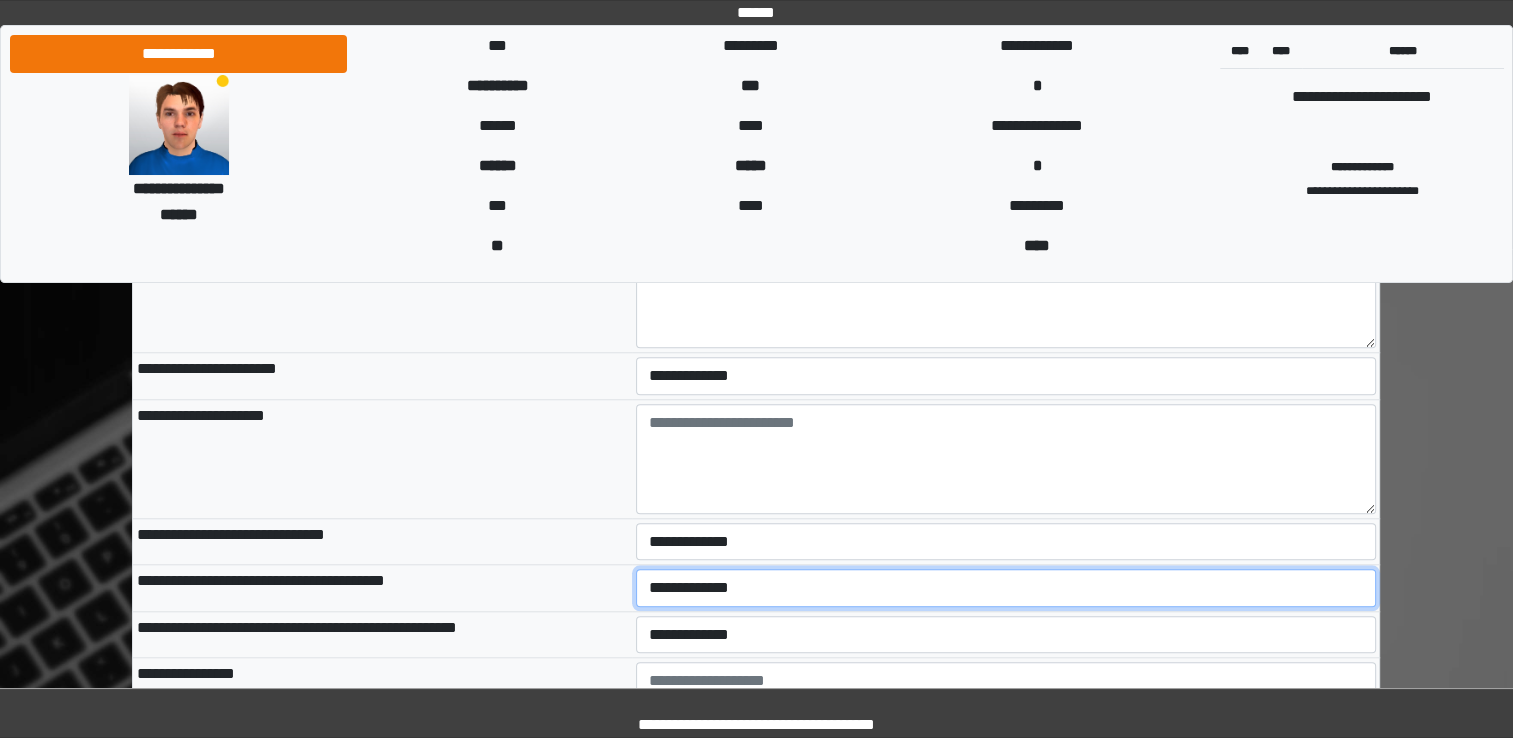 click on "**********" at bounding box center [1006, 588] 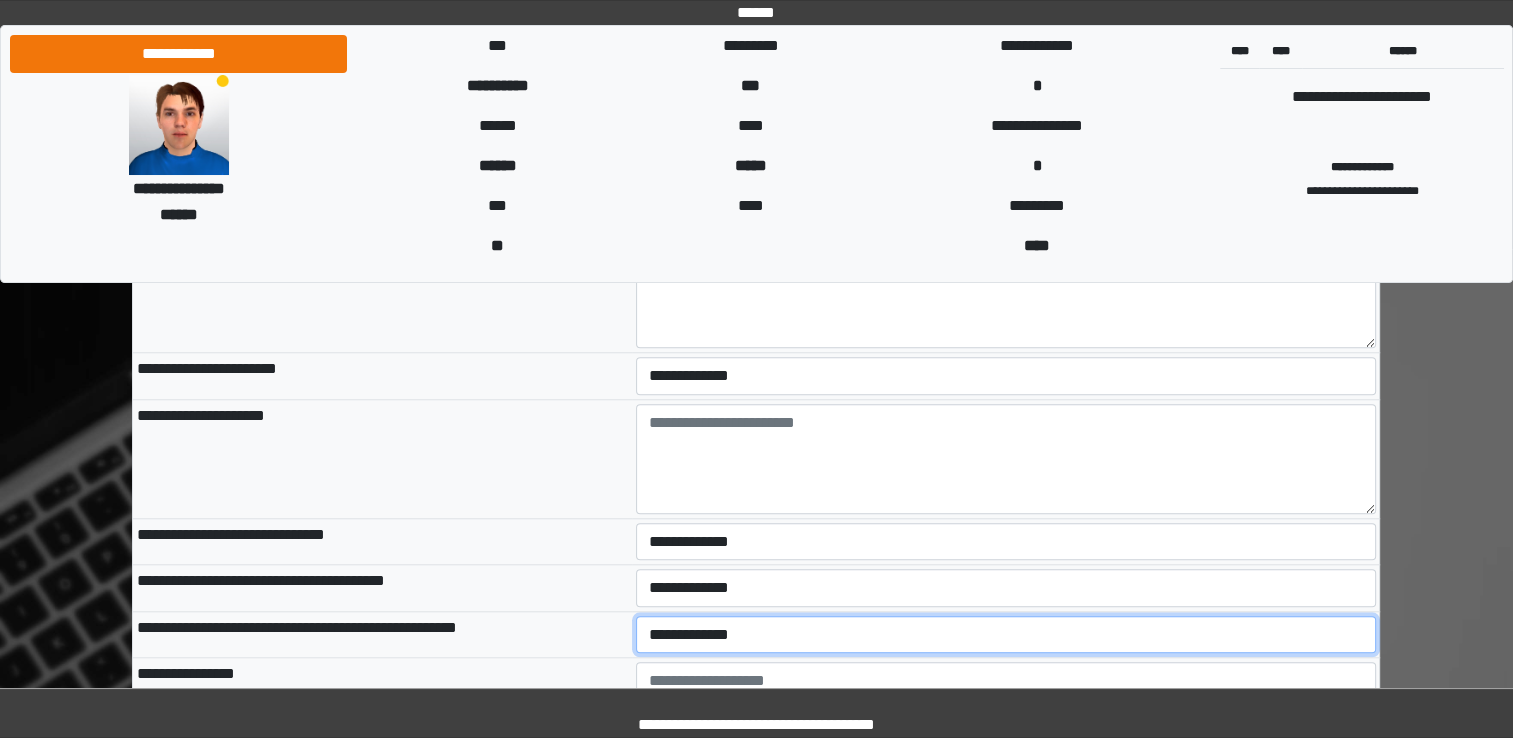 select on "*" 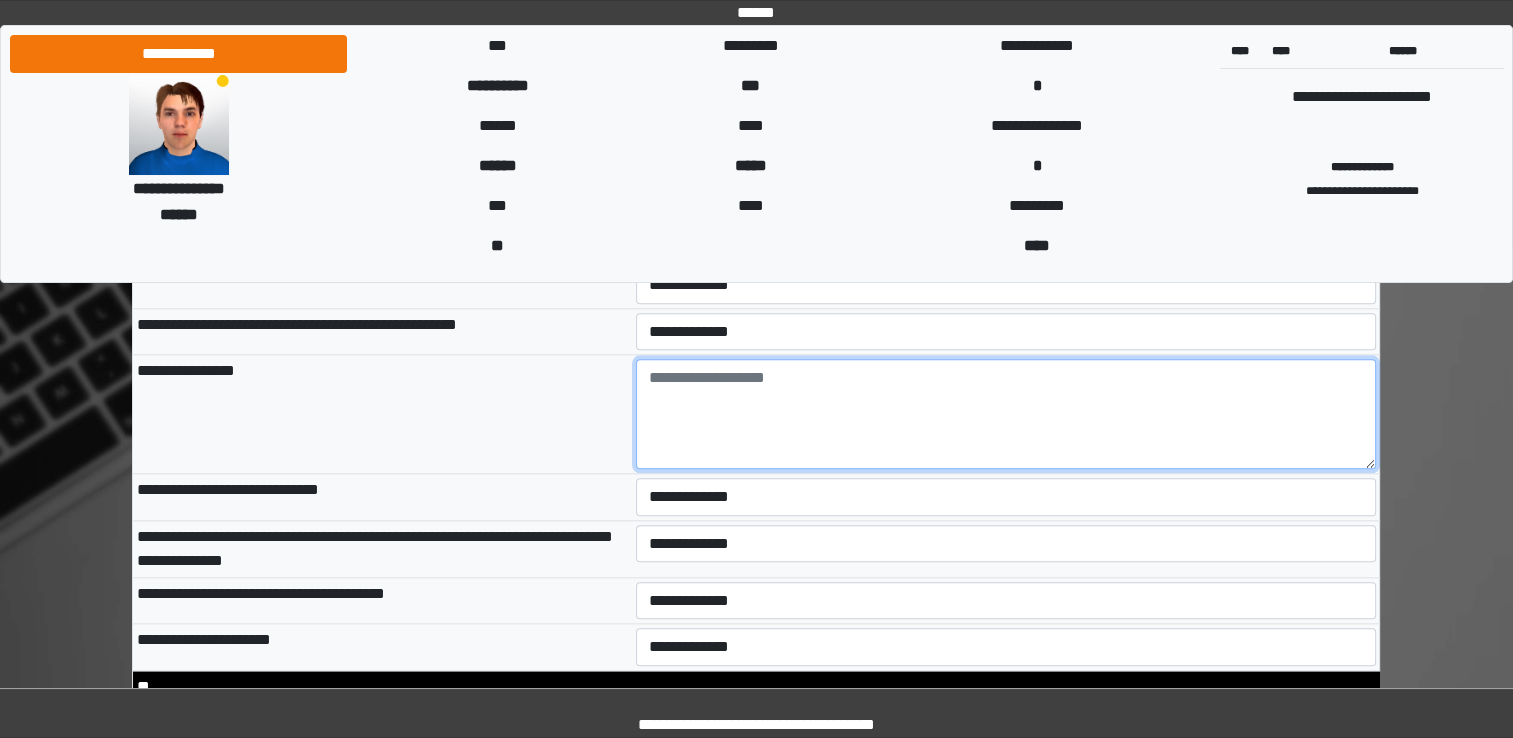 scroll, scrollTop: 9605, scrollLeft: 0, axis: vertical 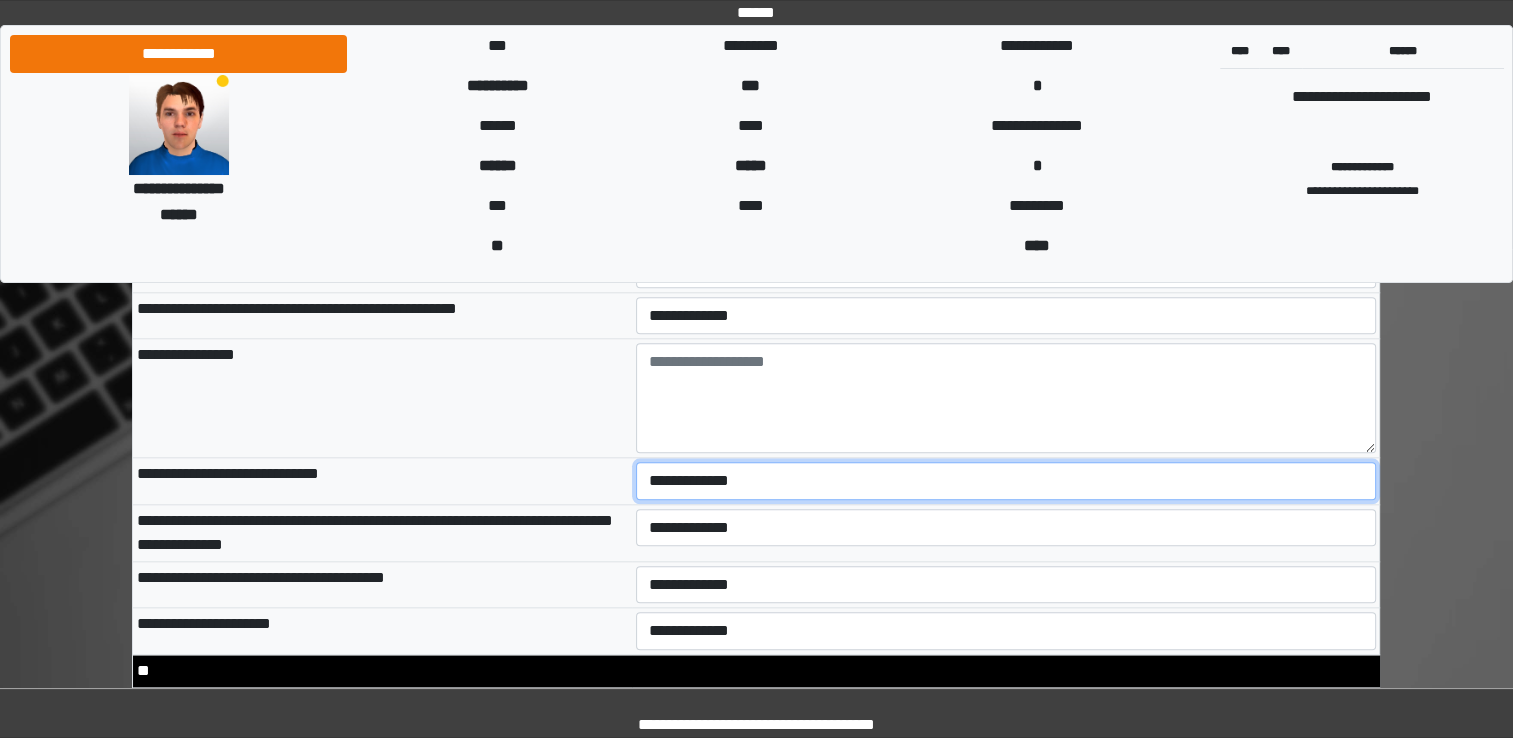 click on "**********" at bounding box center (1006, 481) 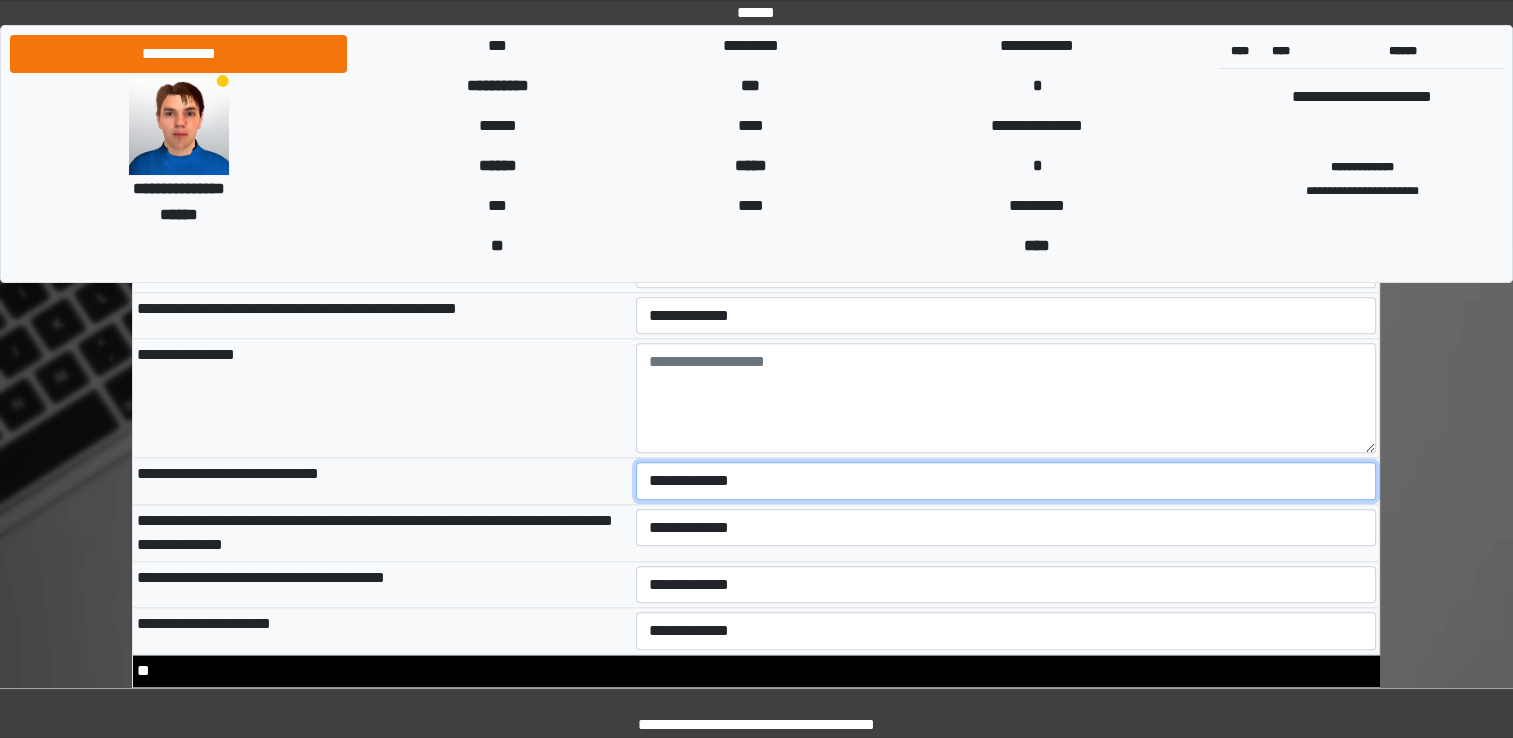 select on "*" 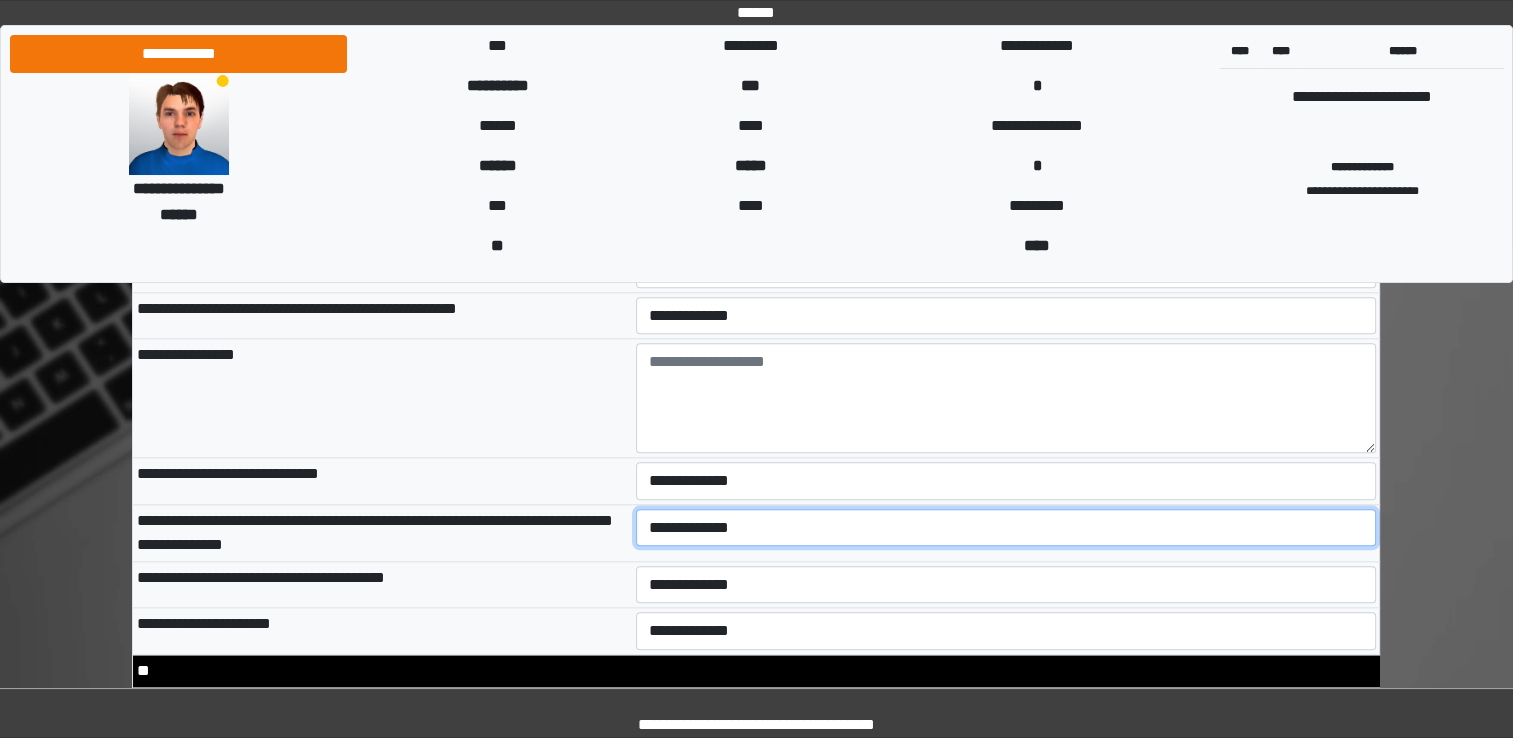 click on "**********" at bounding box center [1006, 528] 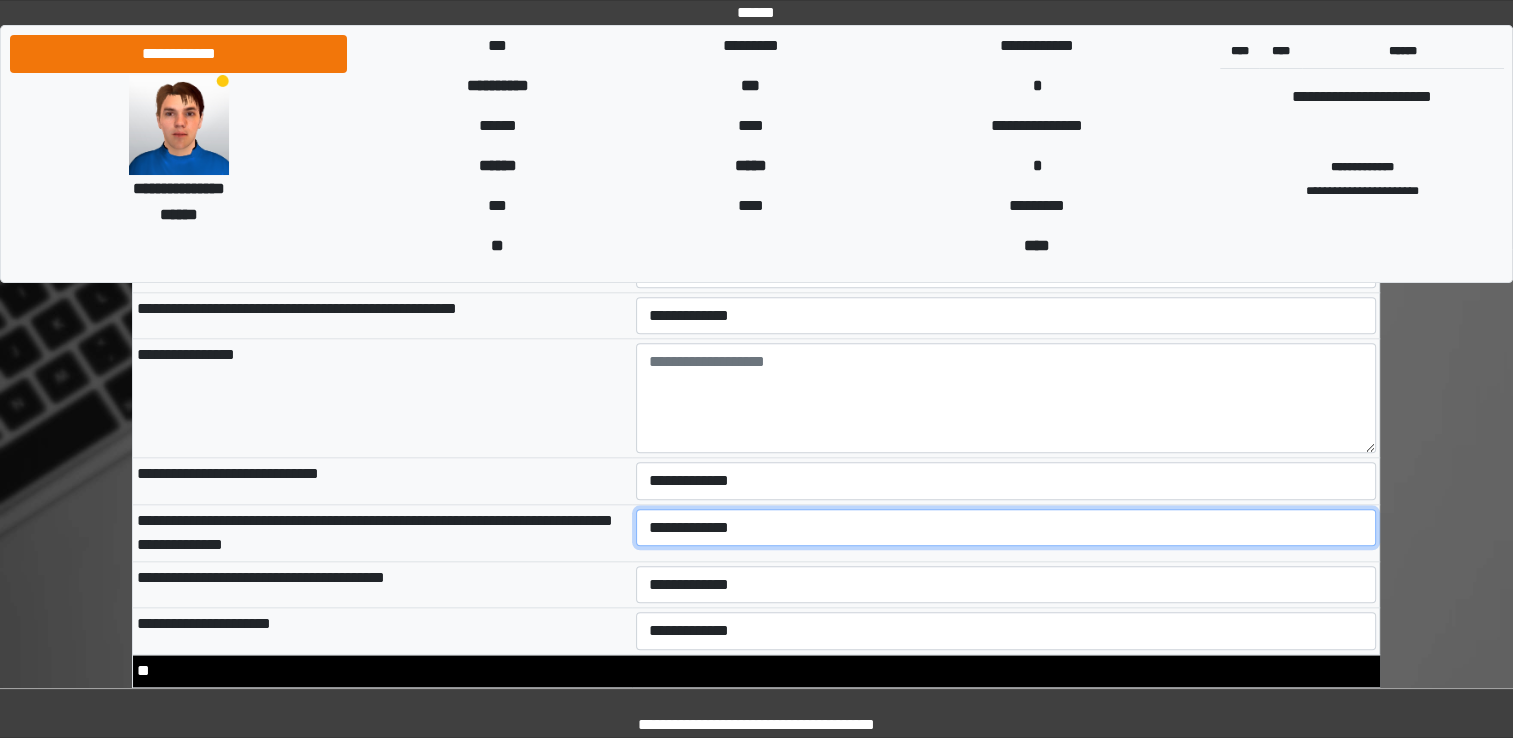 select on "*" 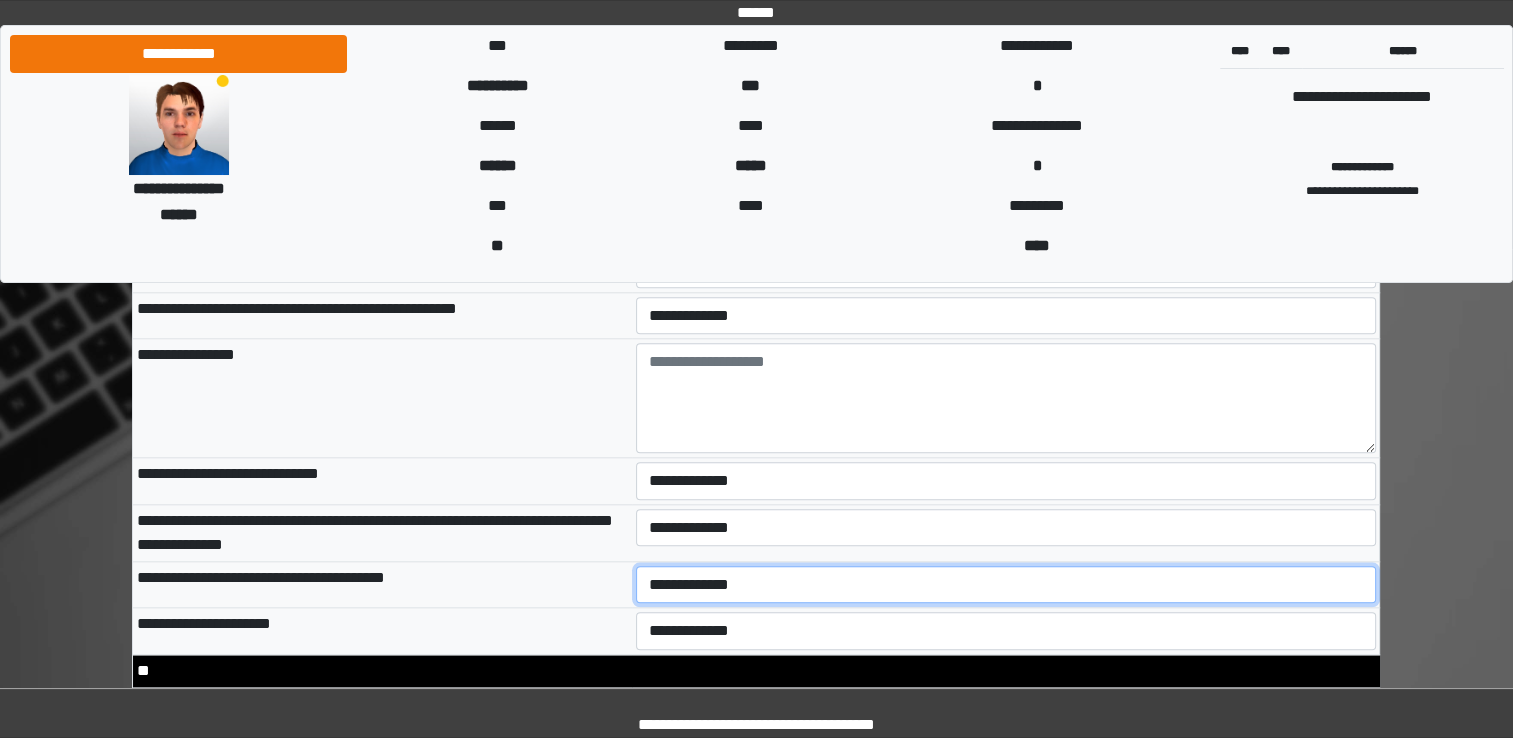 drag, startPoint x: 683, startPoint y: 551, endPoint x: 672, endPoint y: 643, distance: 92.65527 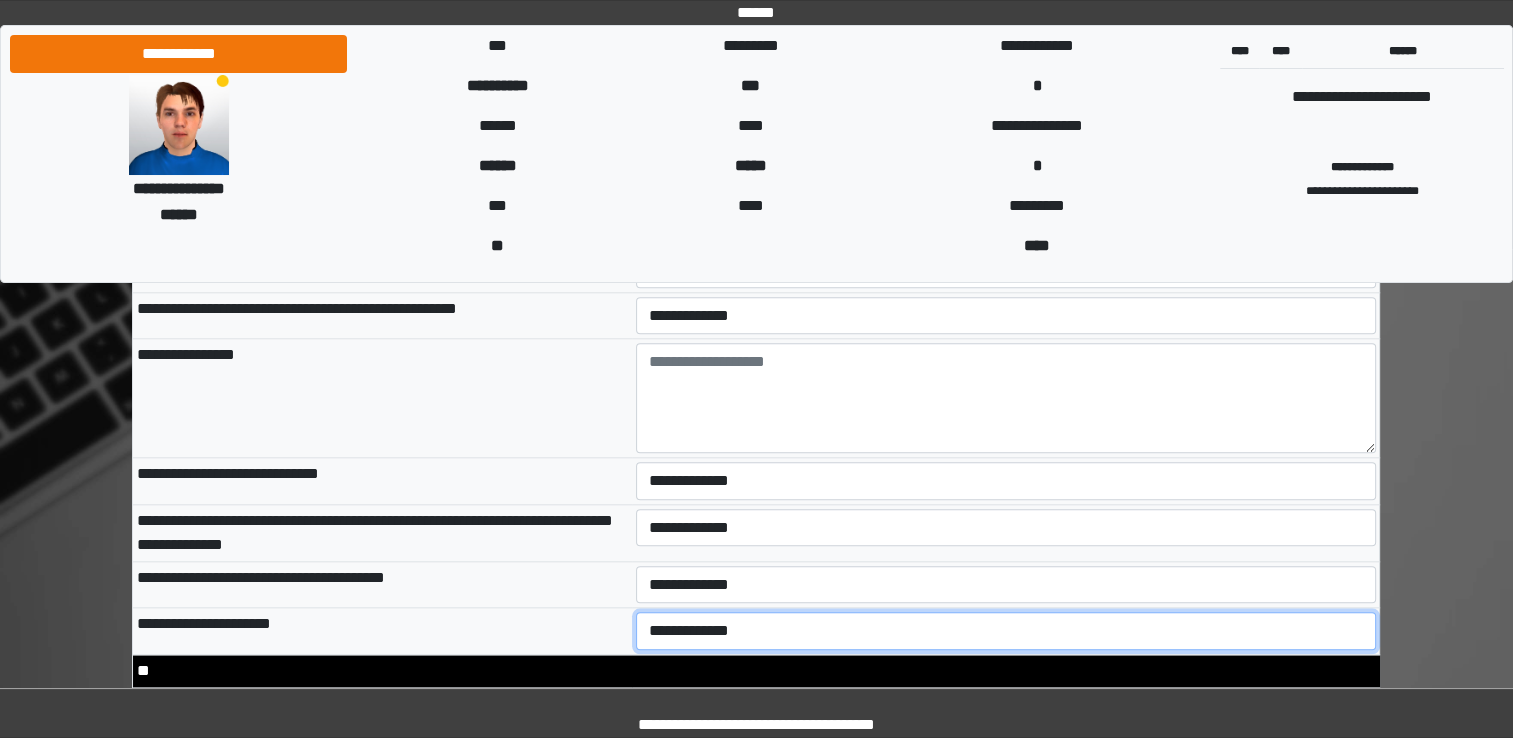 click on "**********" at bounding box center [1006, 631] 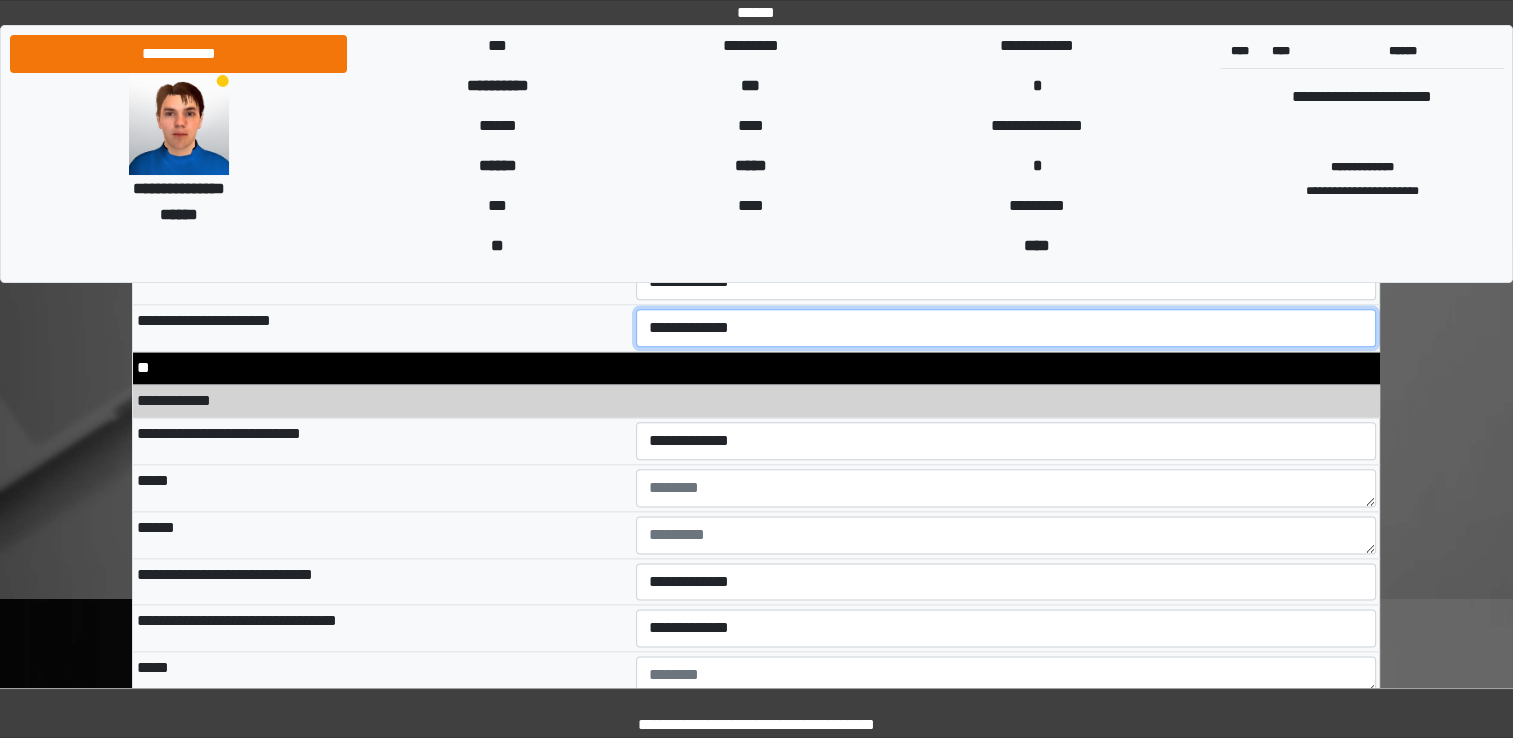 scroll, scrollTop: 10001, scrollLeft: 0, axis: vertical 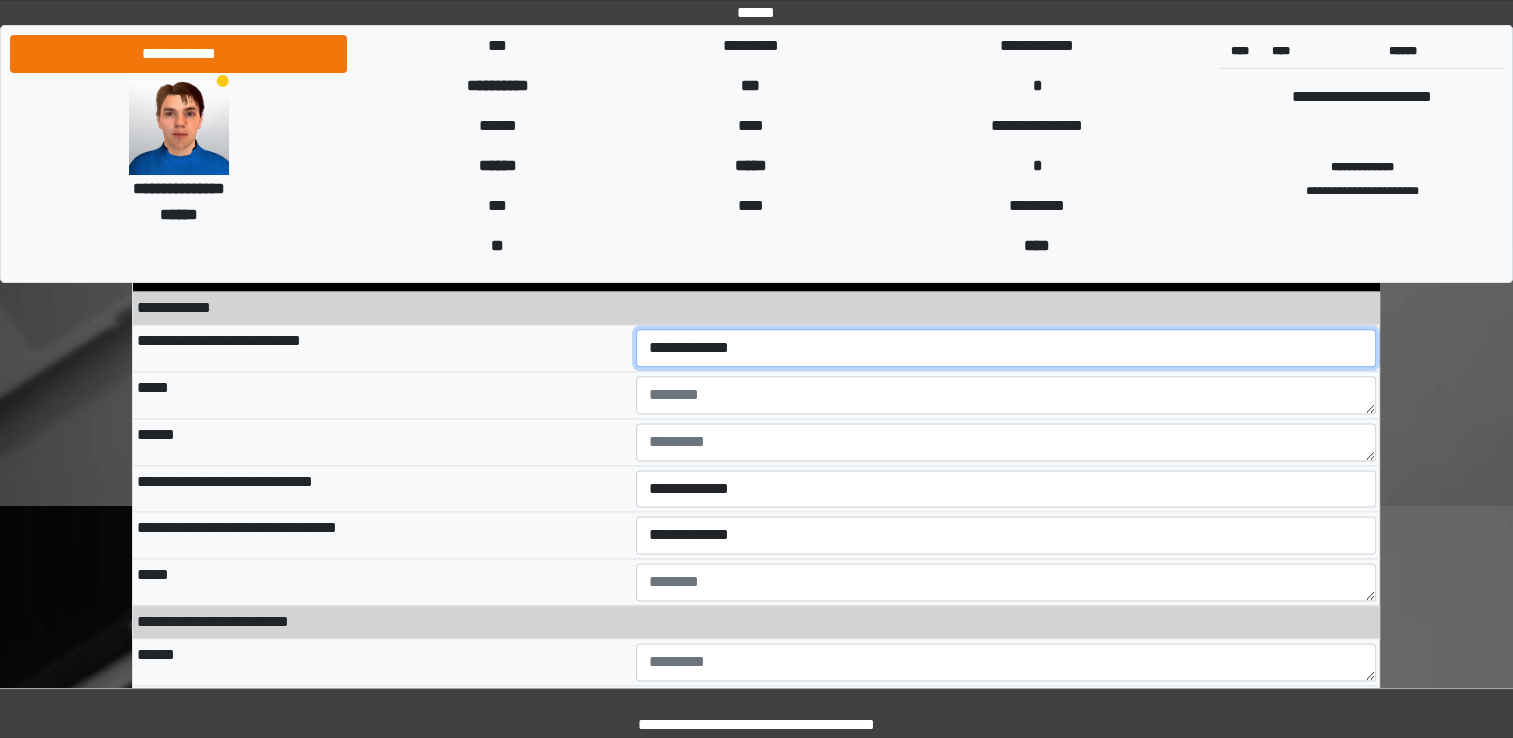 drag, startPoint x: 753, startPoint y: 335, endPoint x: 708, endPoint y: 412, distance: 89.1852 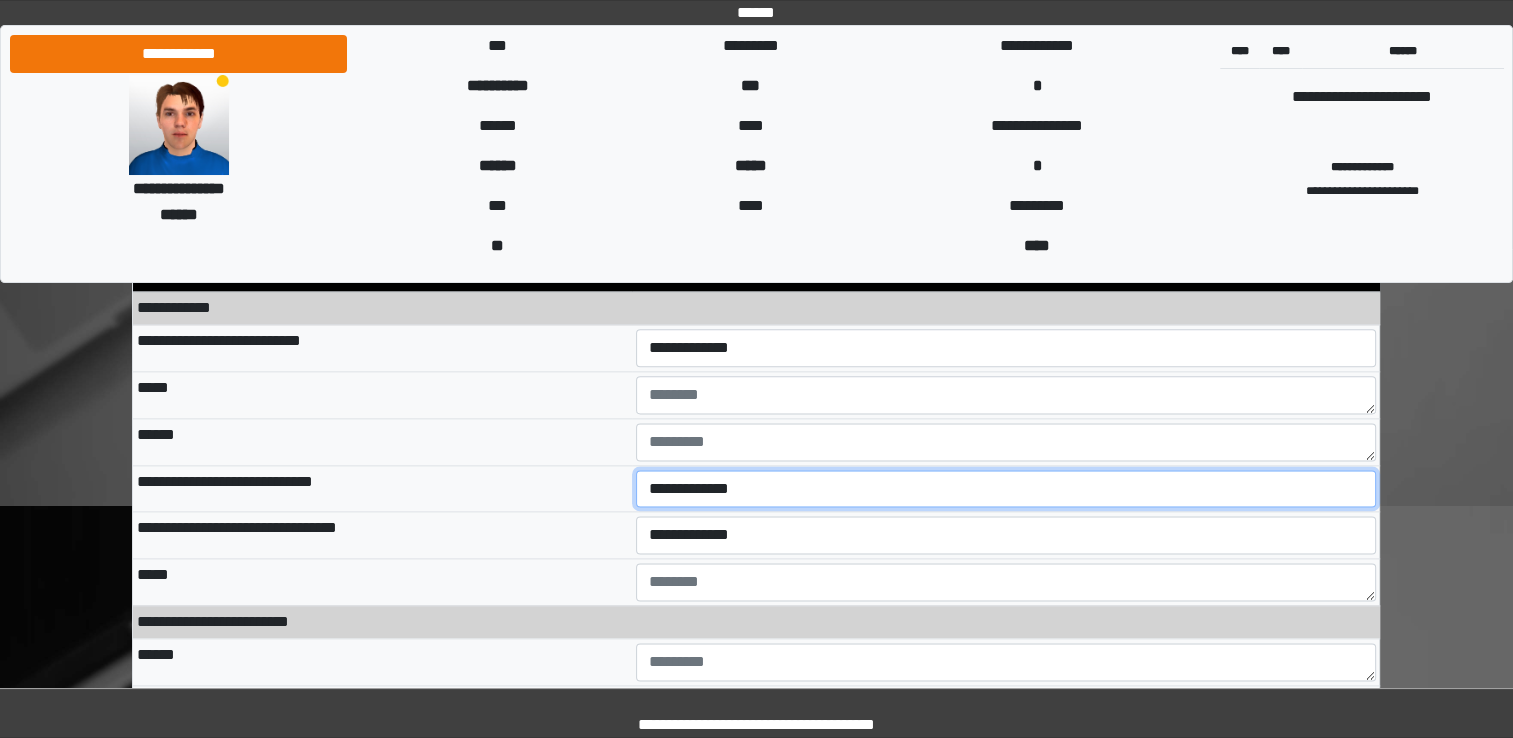 drag, startPoint x: 677, startPoint y: 473, endPoint x: 677, endPoint y: 544, distance: 71 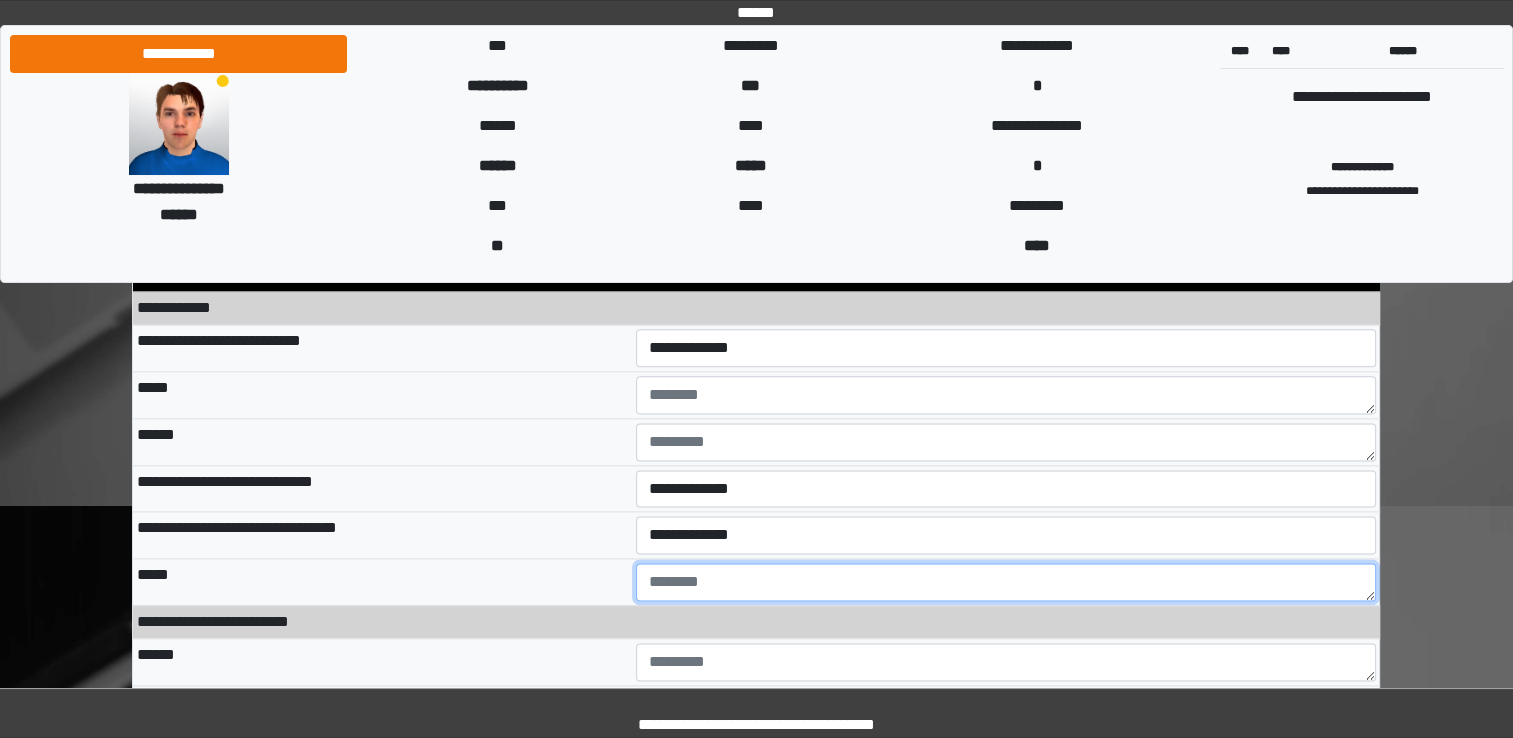 click at bounding box center [1006, 582] 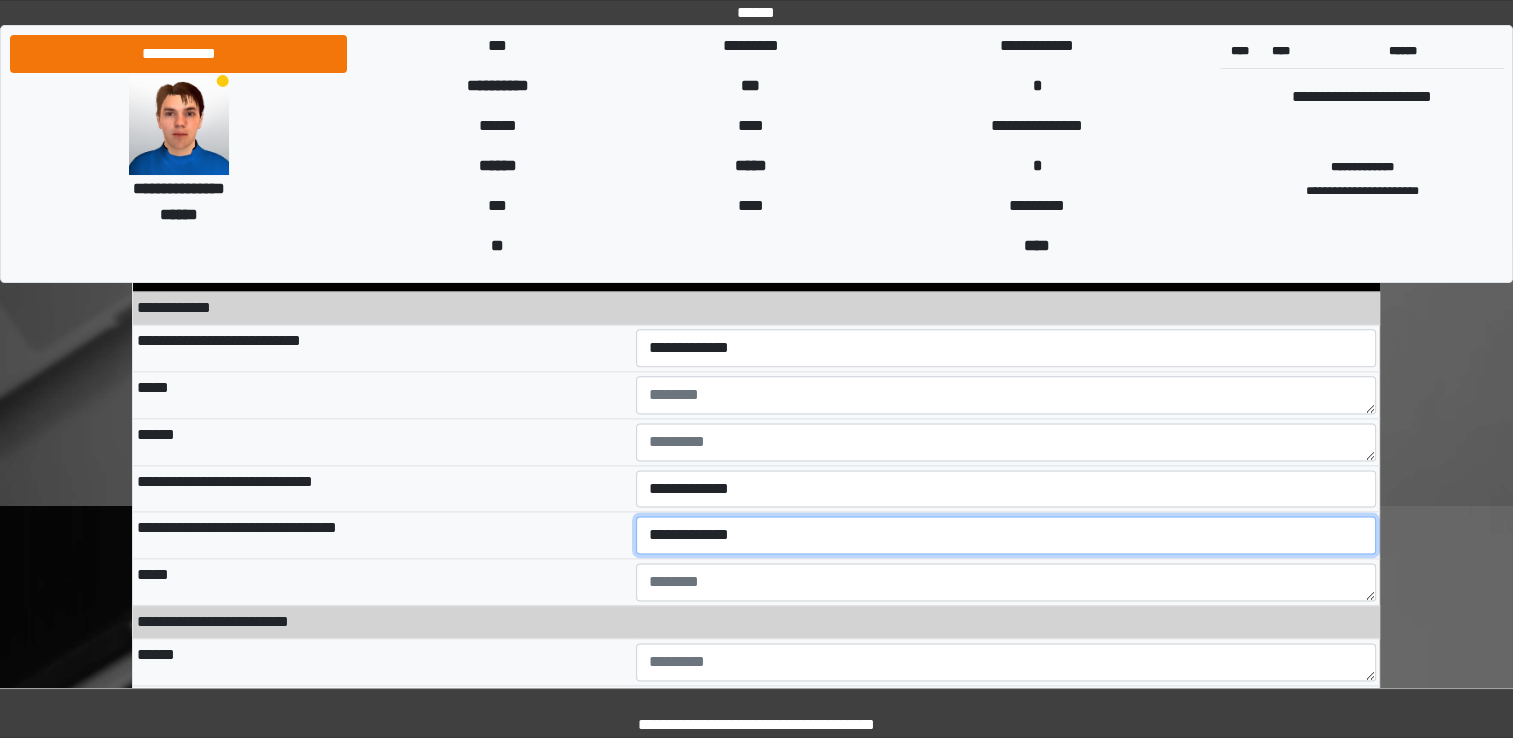 drag, startPoint x: 668, startPoint y: 526, endPoint x: 668, endPoint y: 601, distance: 75 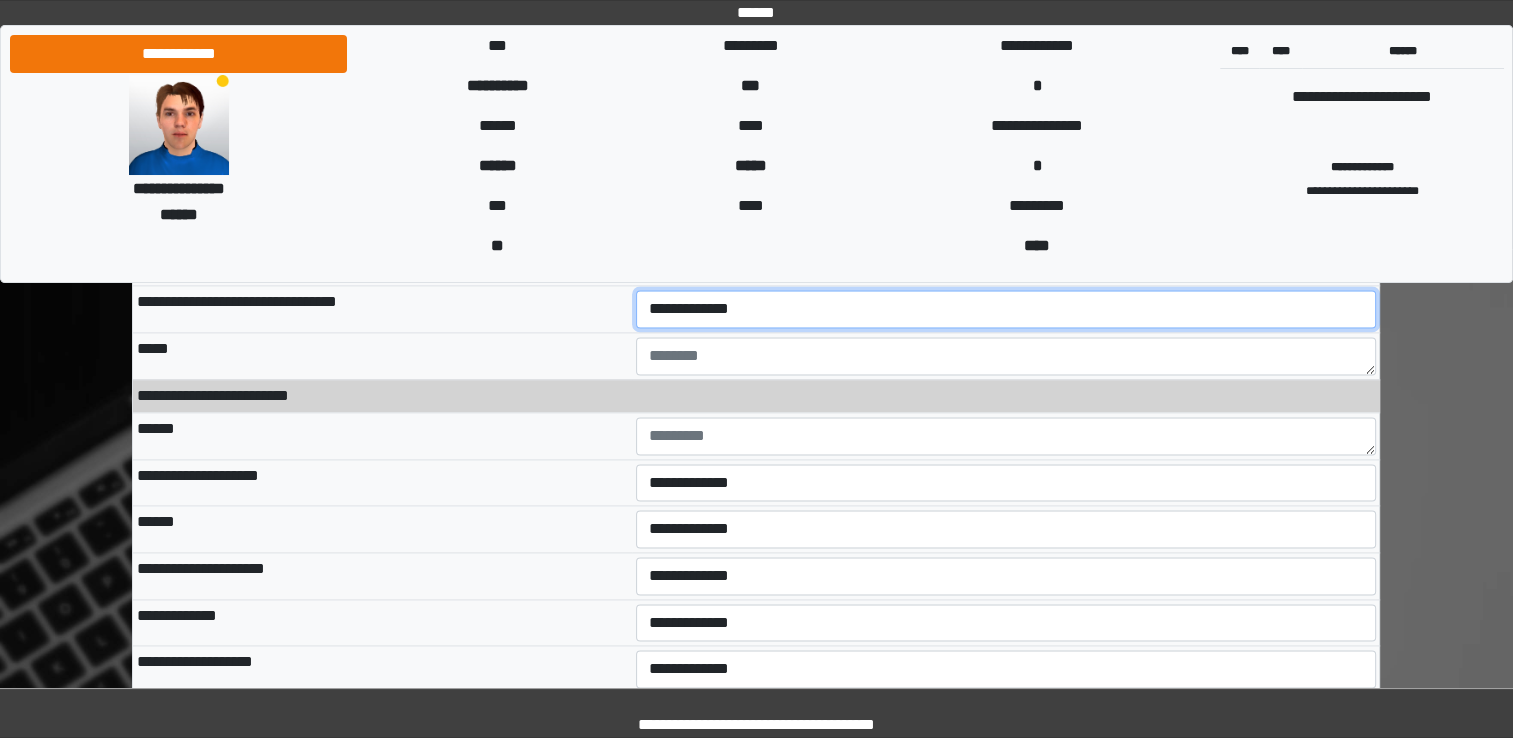 scroll, scrollTop: 10289, scrollLeft: 0, axis: vertical 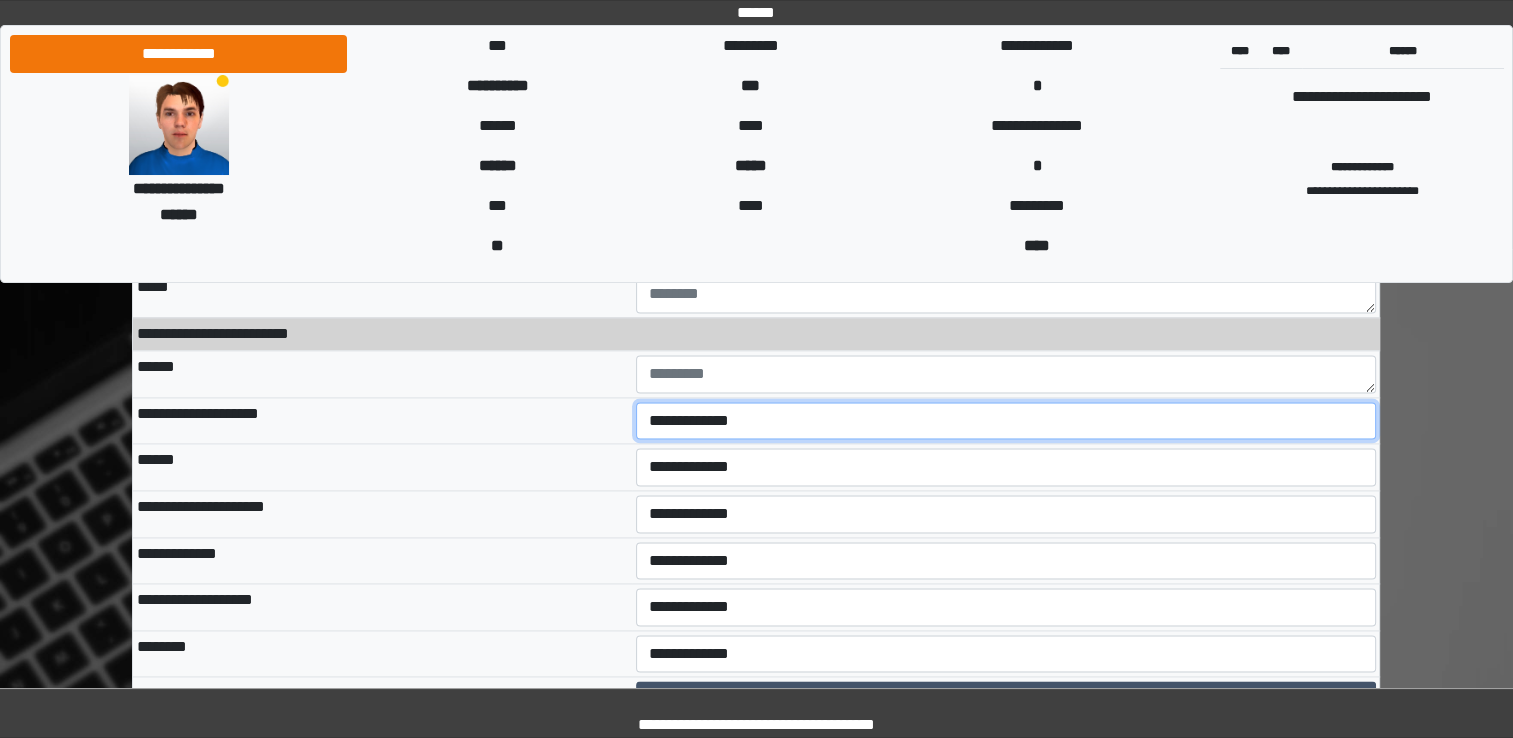 click on "**********" at bounding box center (1006, 421) 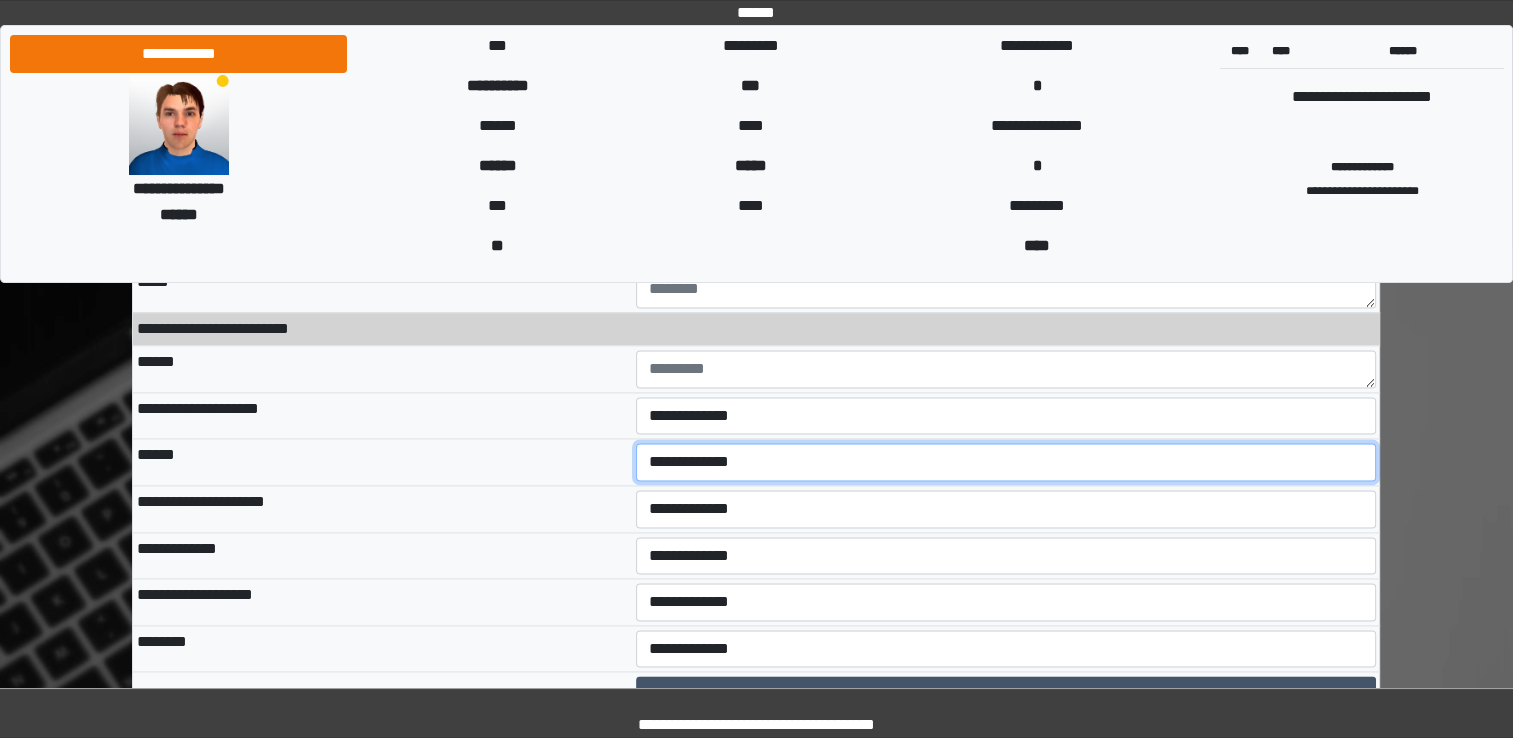 click on "**********" at bounding box center (1006, 462) 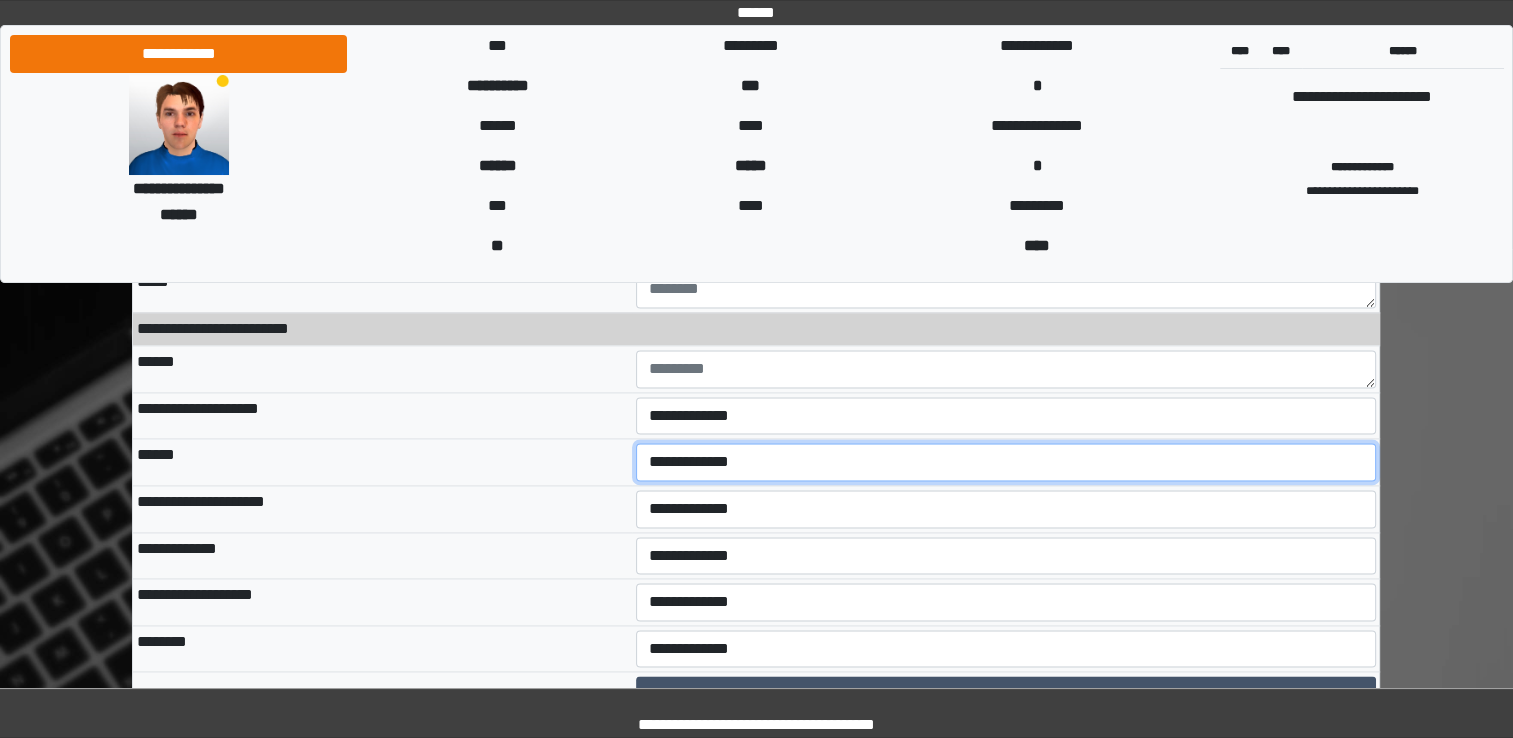 select on "*" 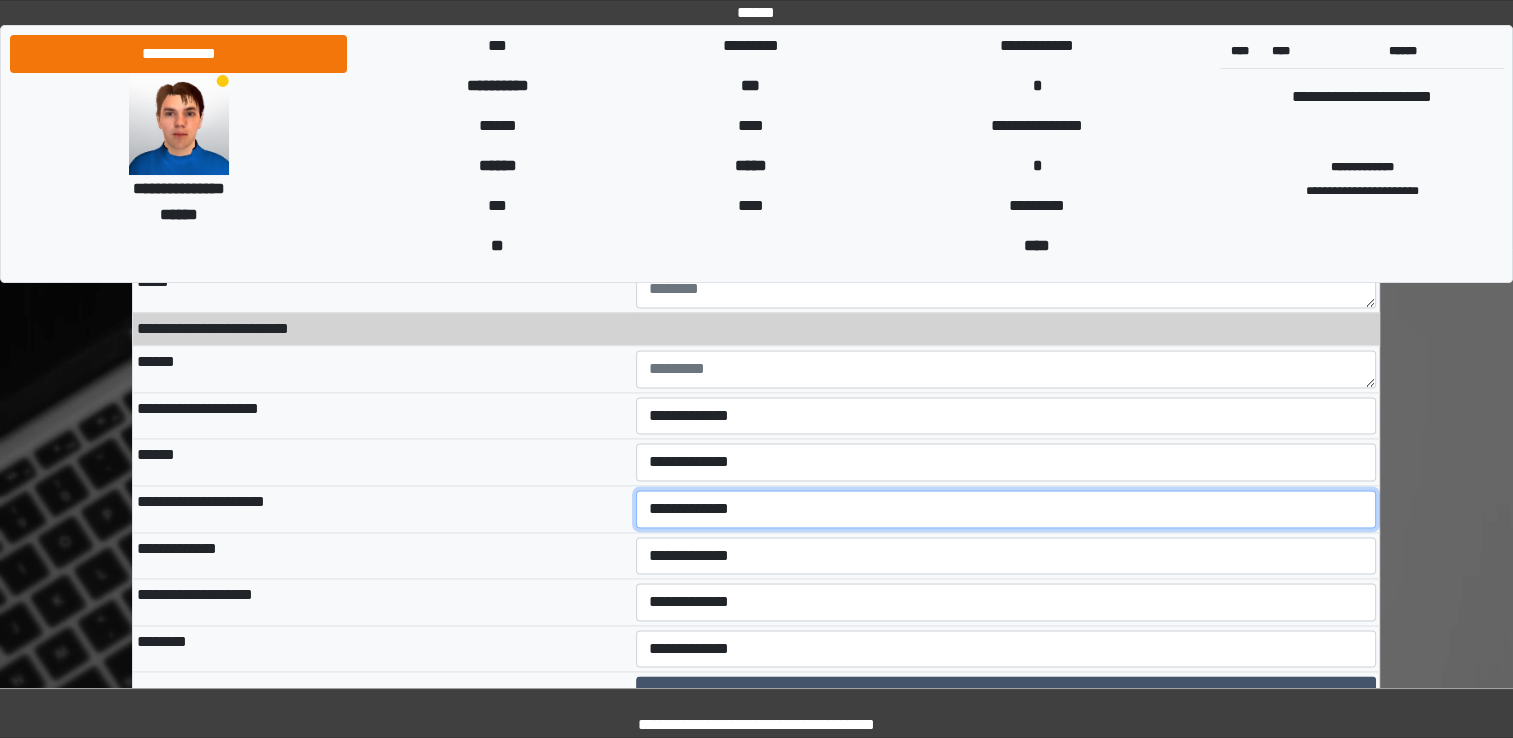 select on "*" 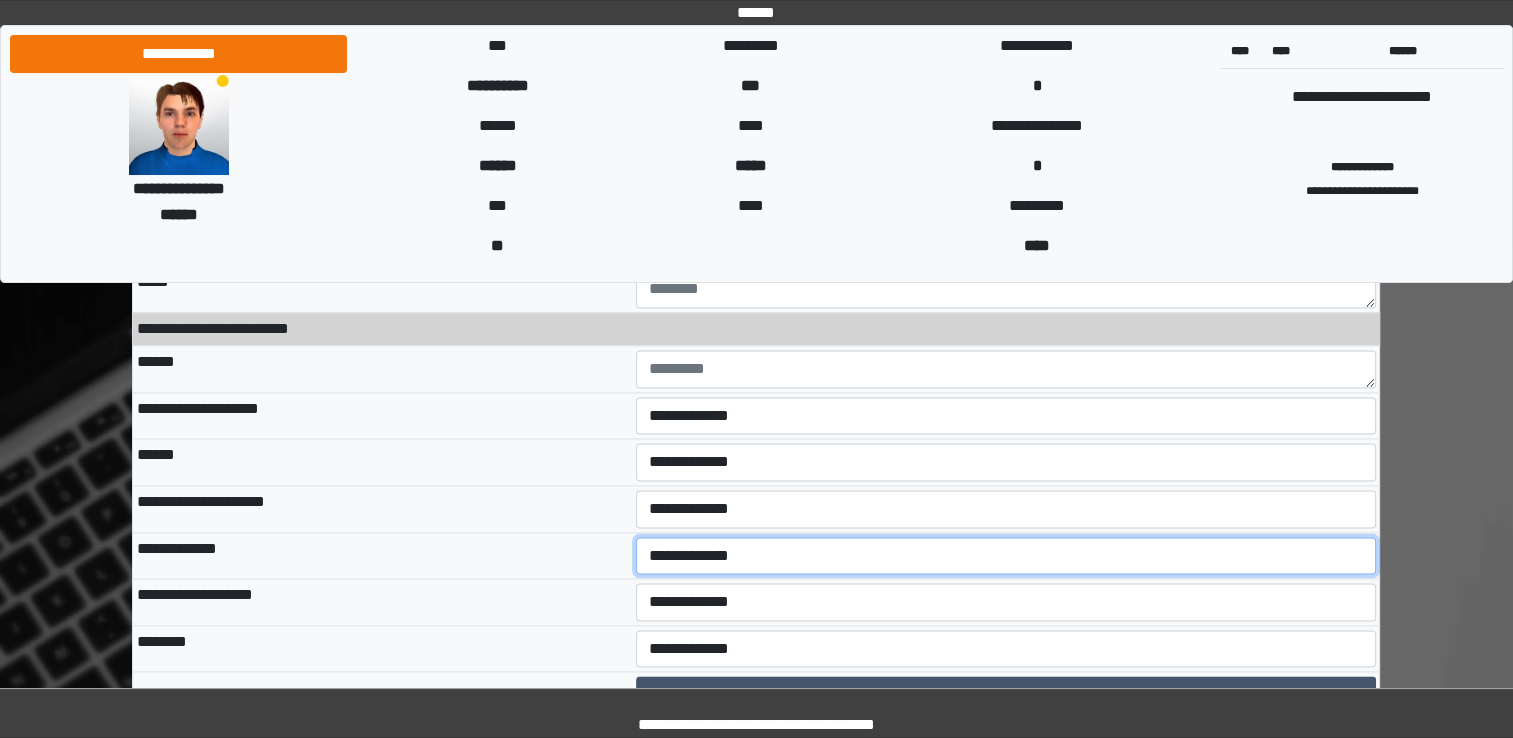 select on "*" 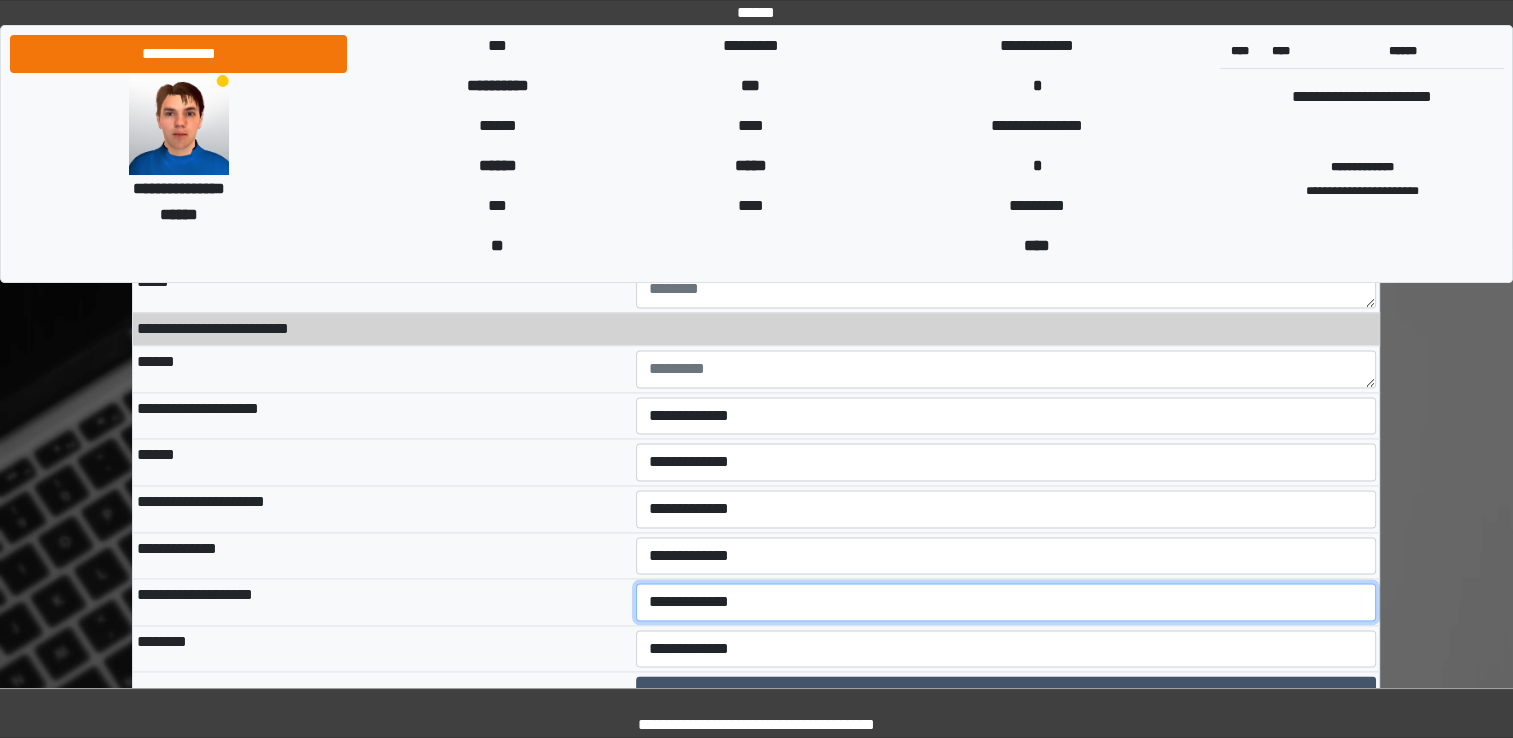 select on "*" 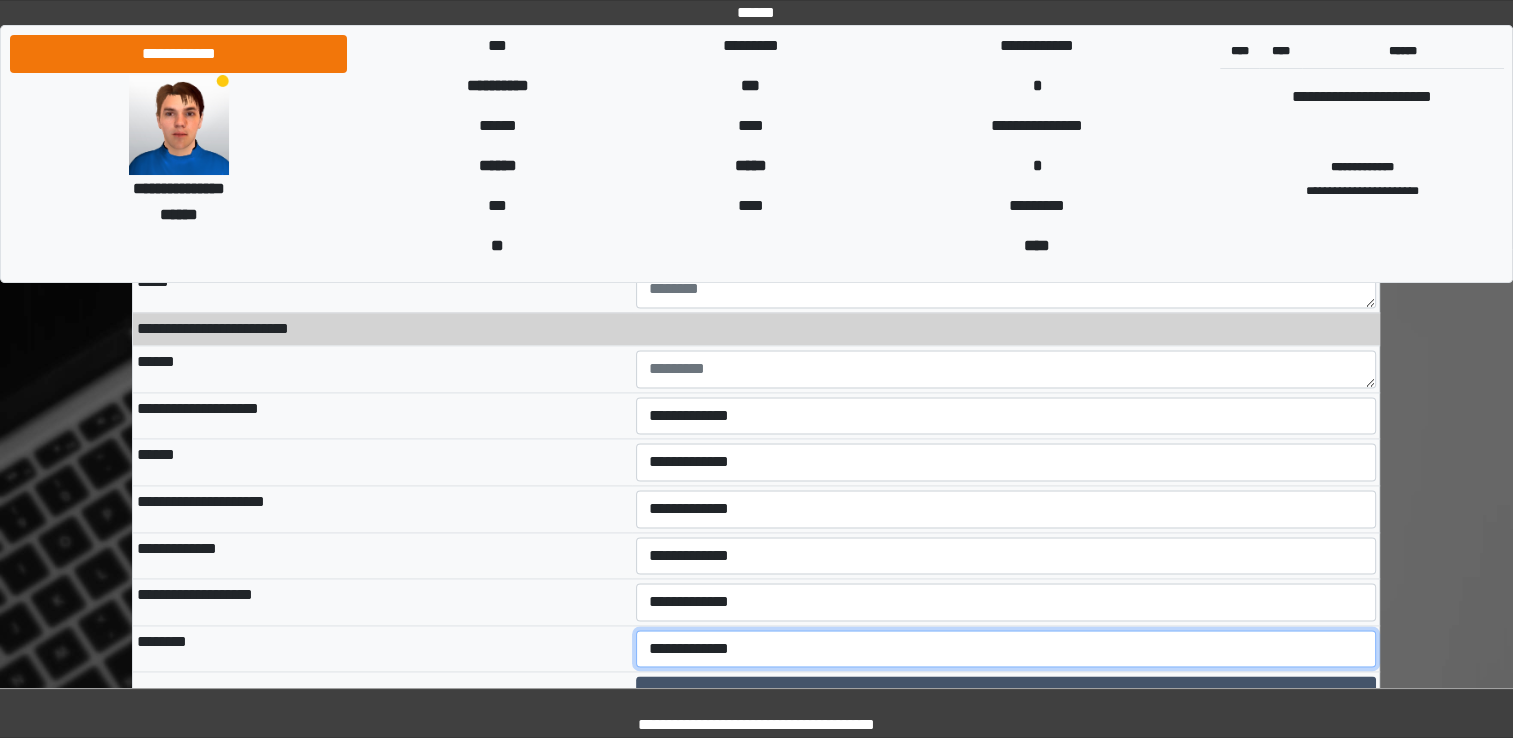 select on "*" 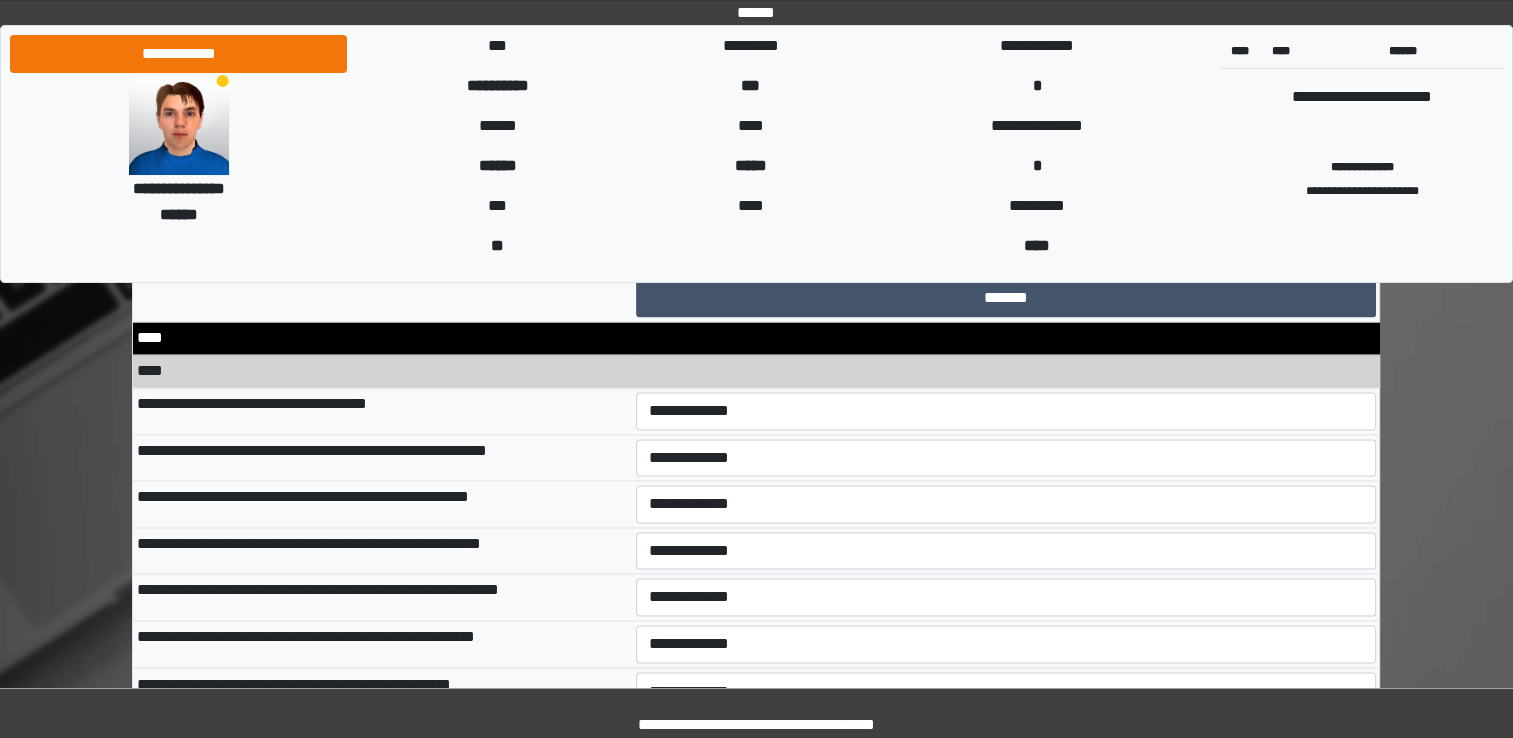 scroll, scrollTop: 10721, scrollLeft: 0, axis: vertical 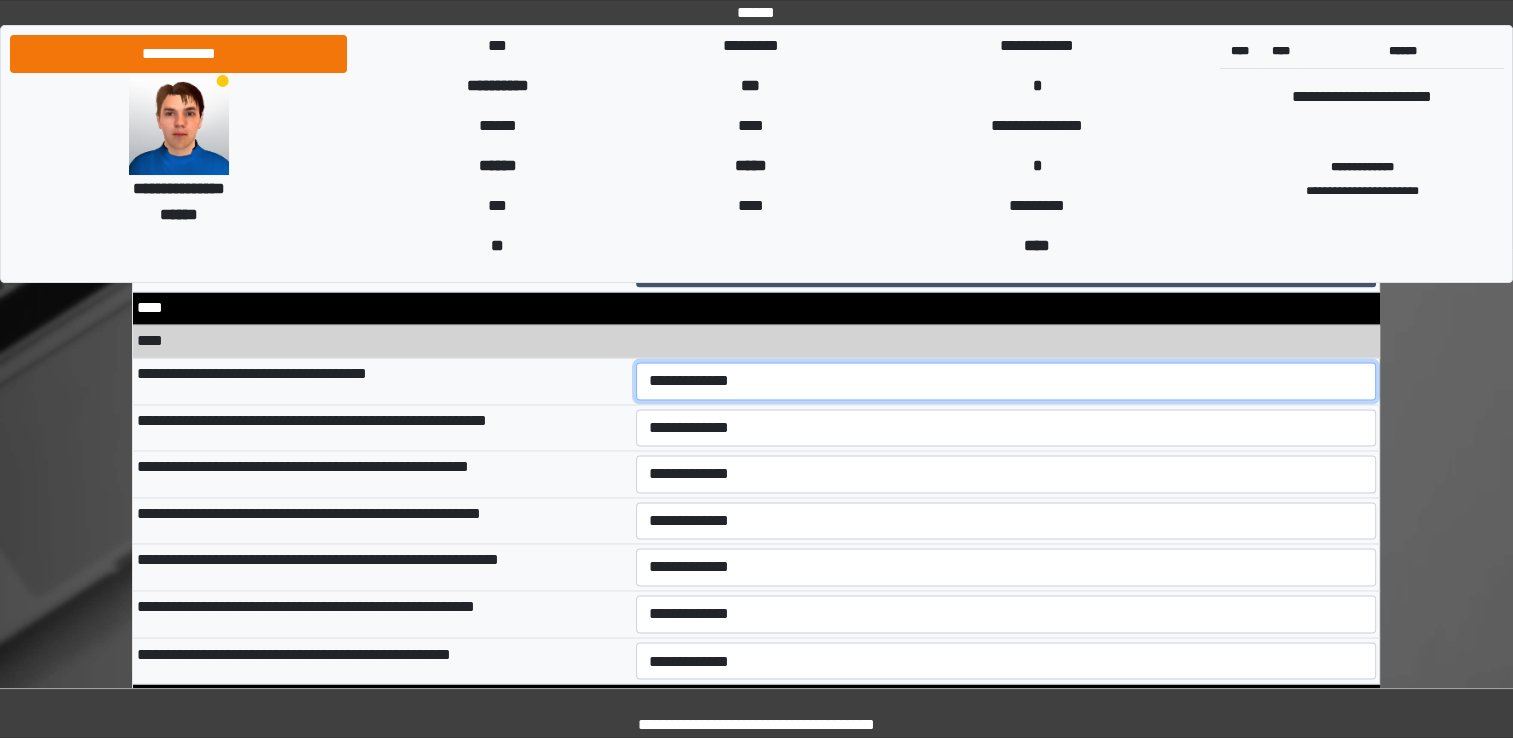 click on "**********" at bounding box center (1006, 381) 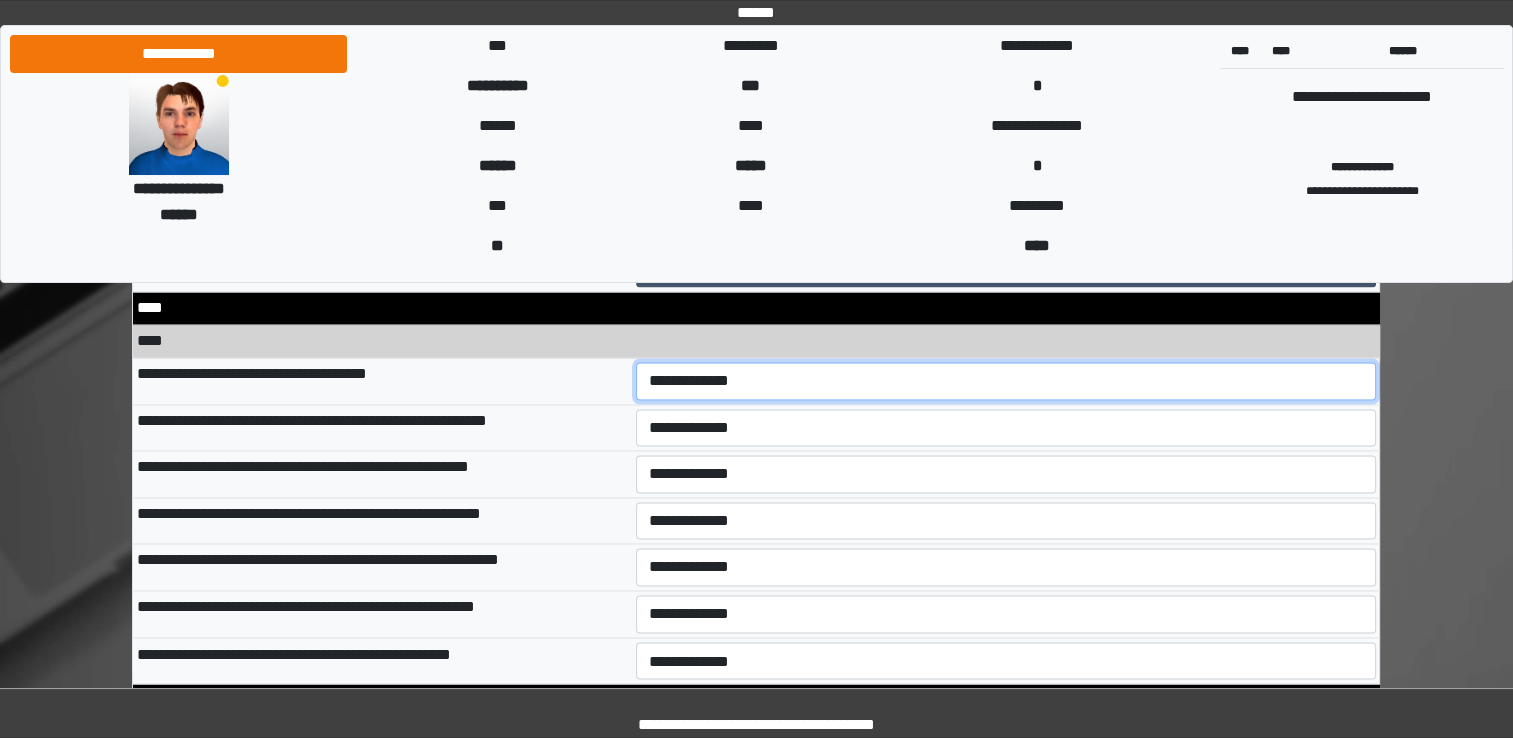 select on "*" 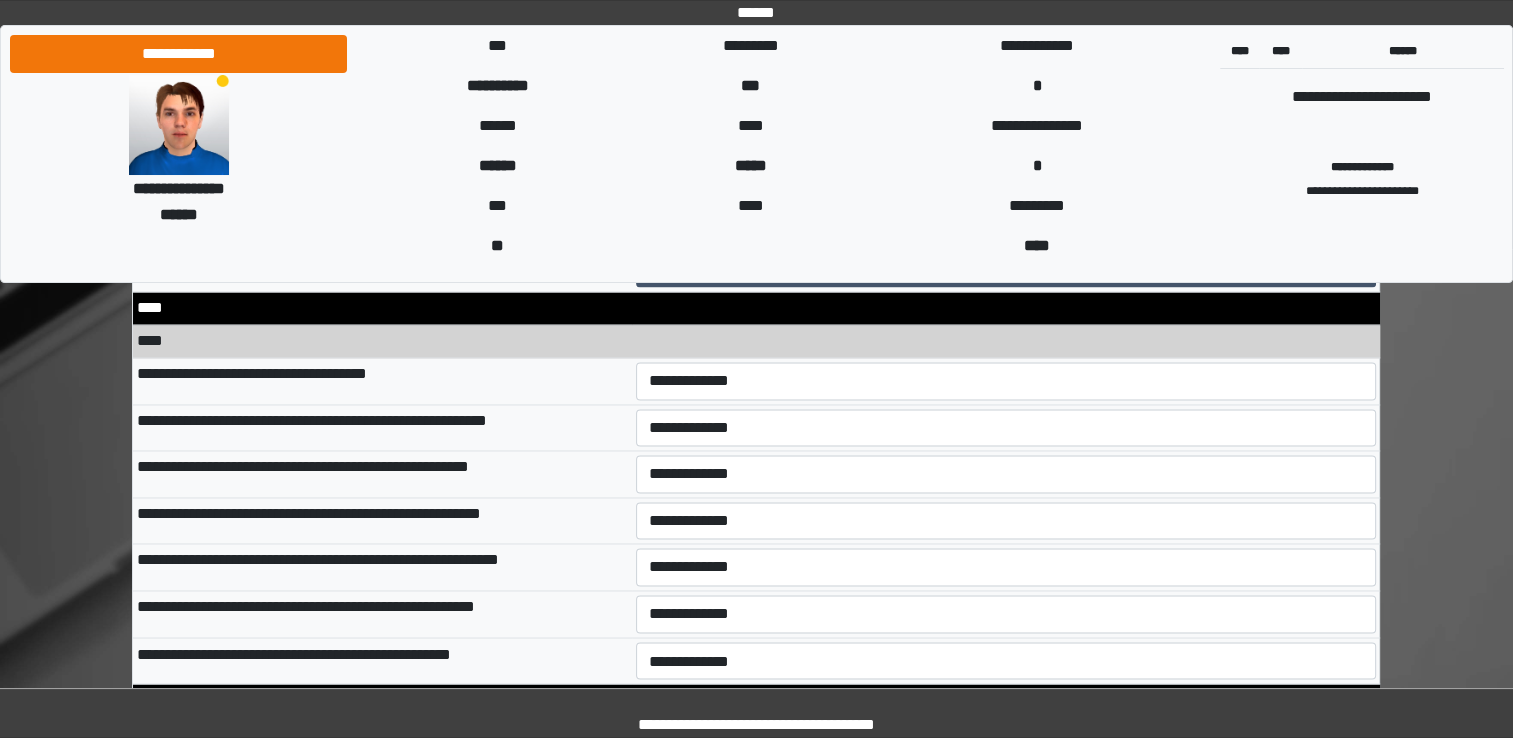 click on "**********" at bounding box center [1006, 427] 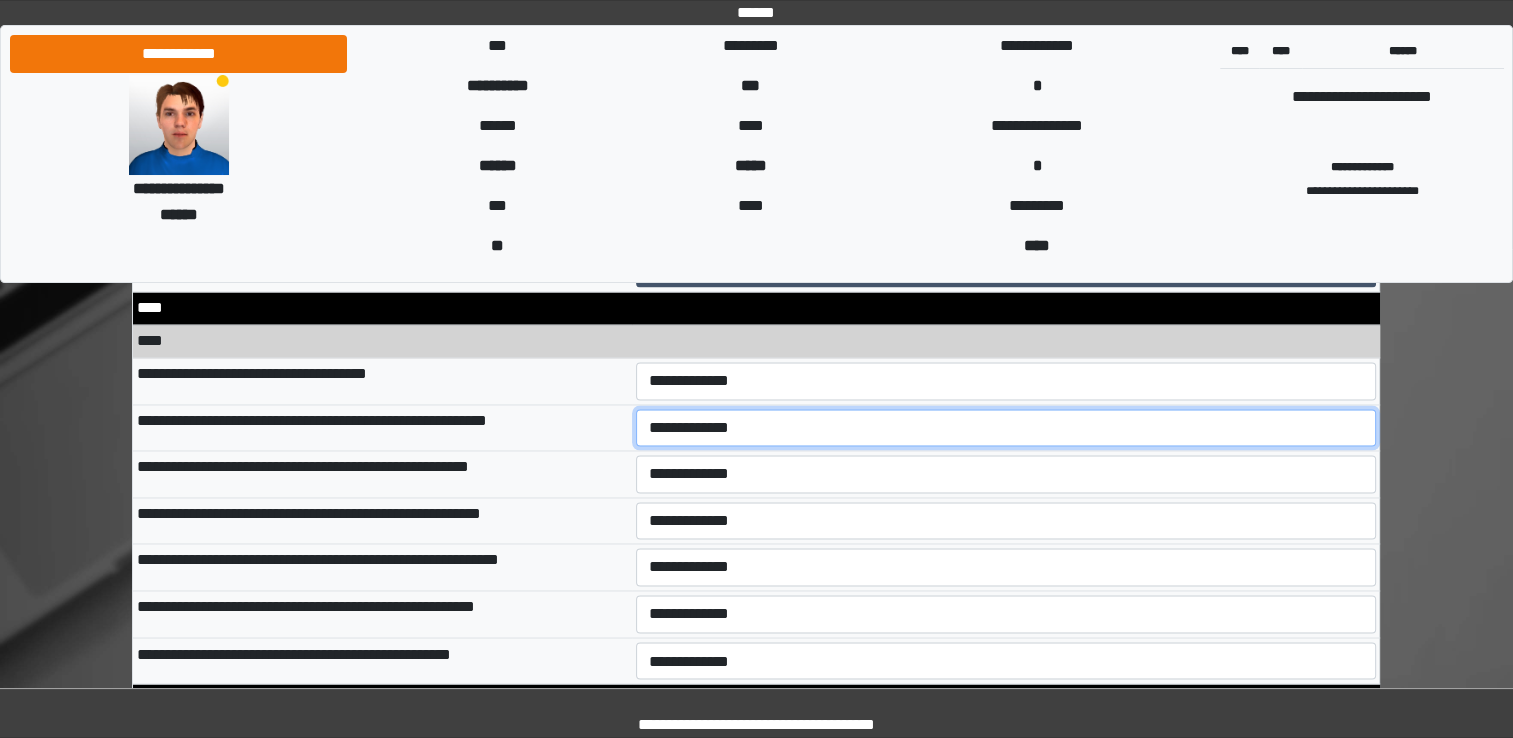 drag, startPoint x: 740, startPoint y: 426, endPoint x: 668, endPoint y: 399, distance: 76.896034 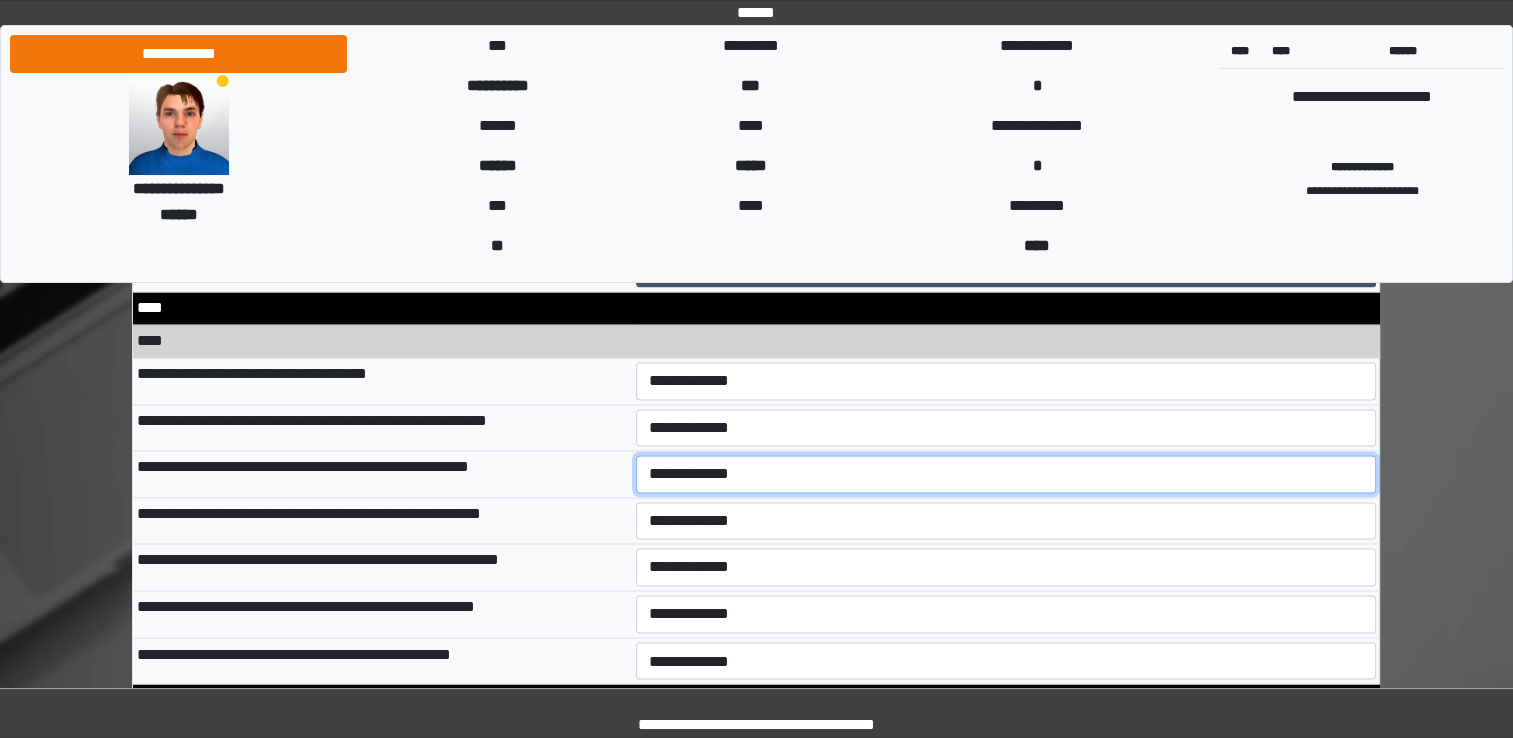 select on "*" 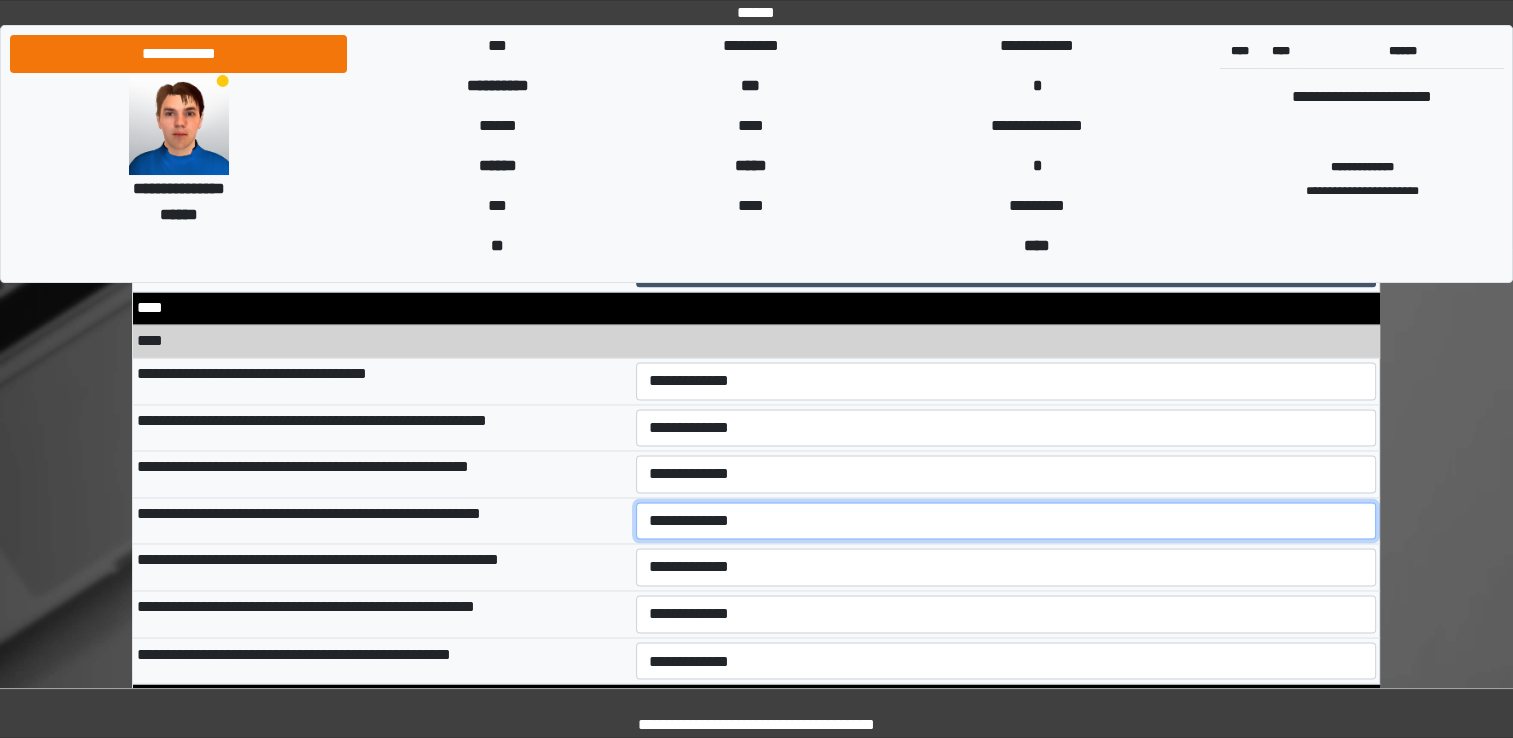 select on "*" 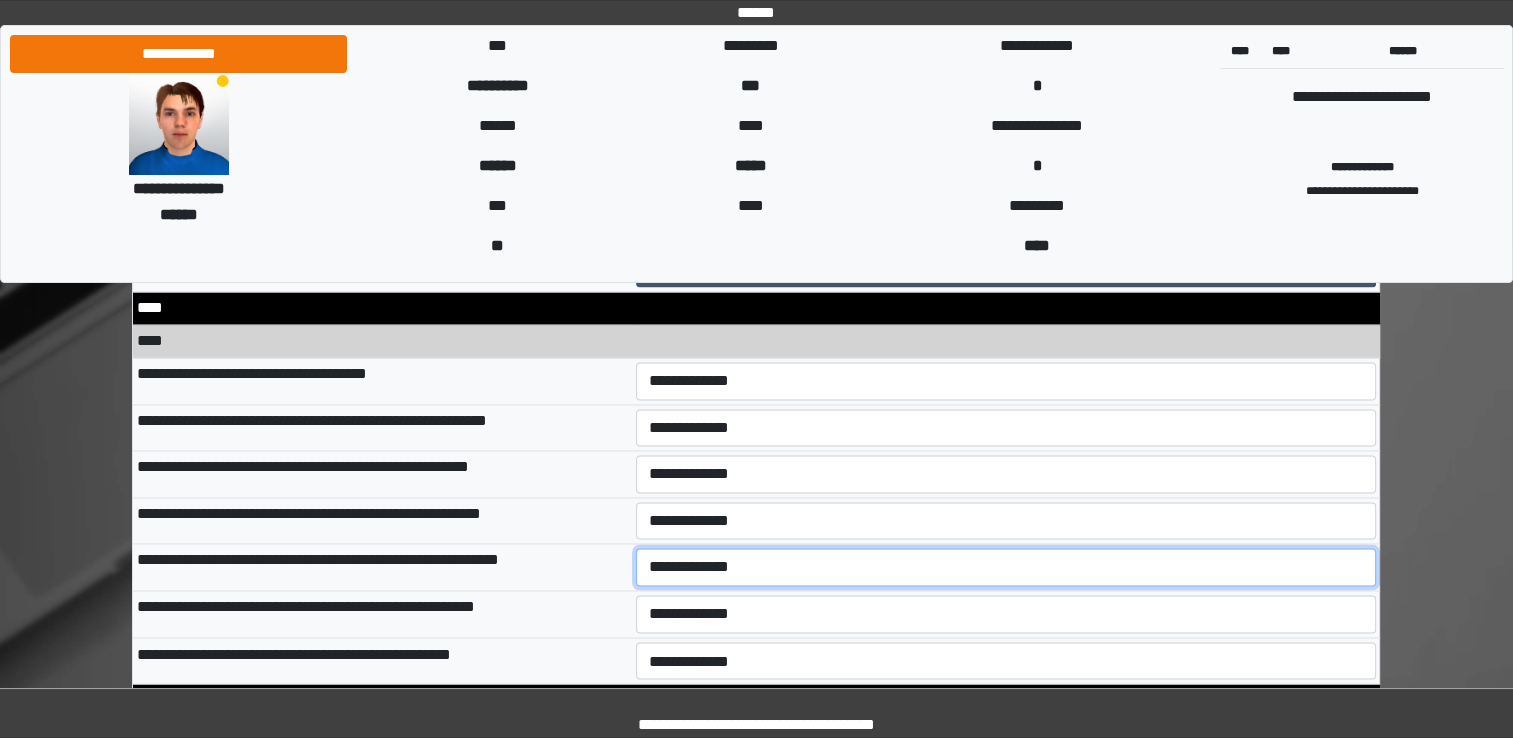 select on "*" 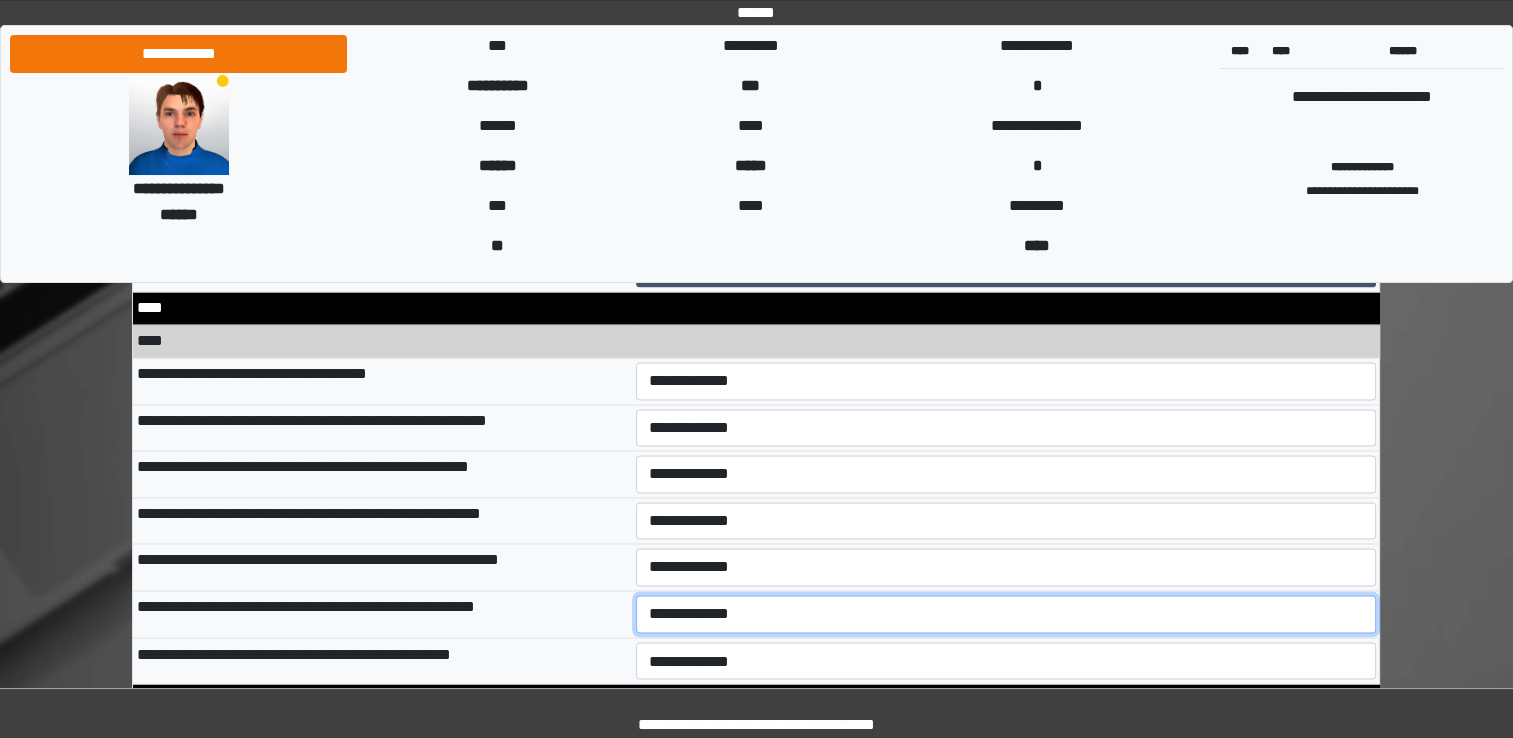 select on "*" 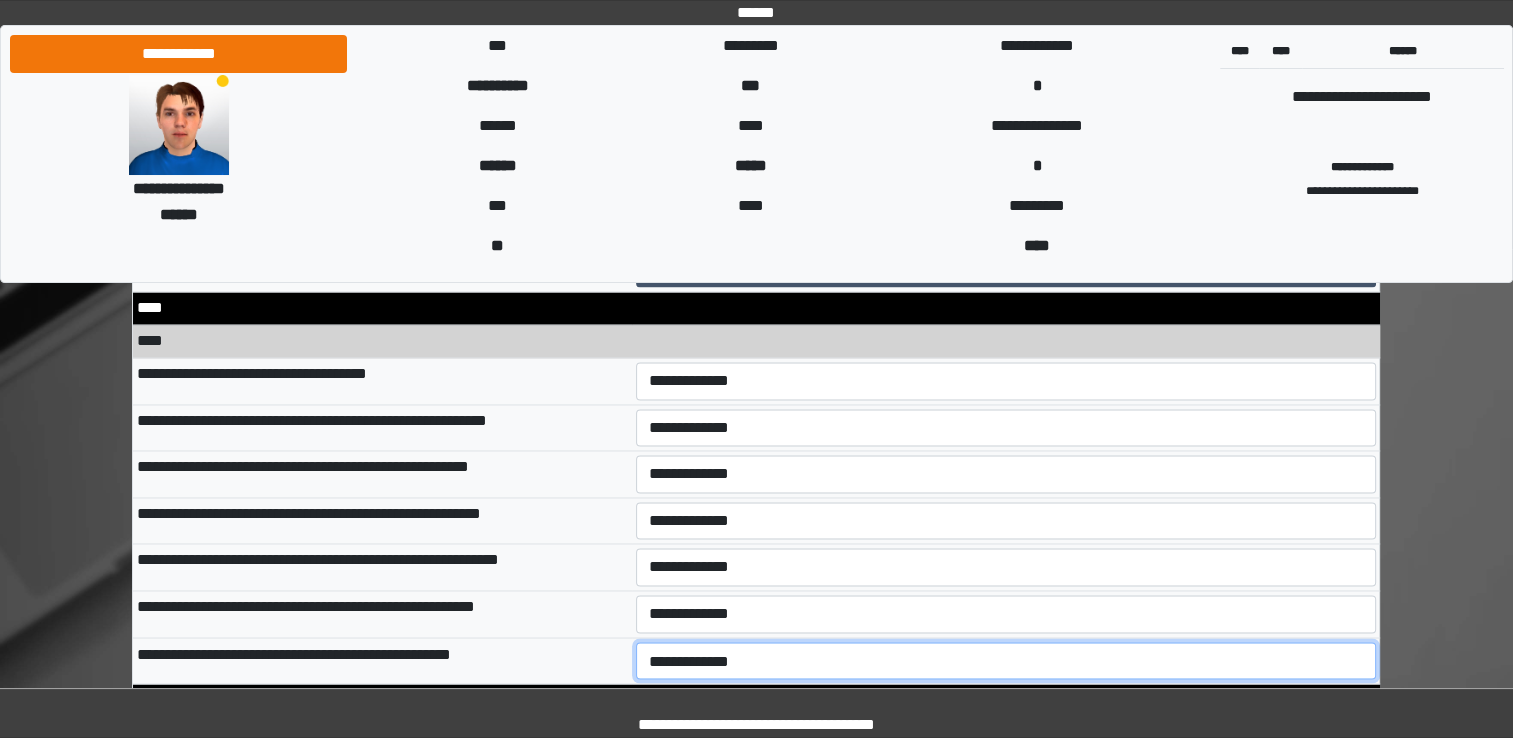 select on "*" 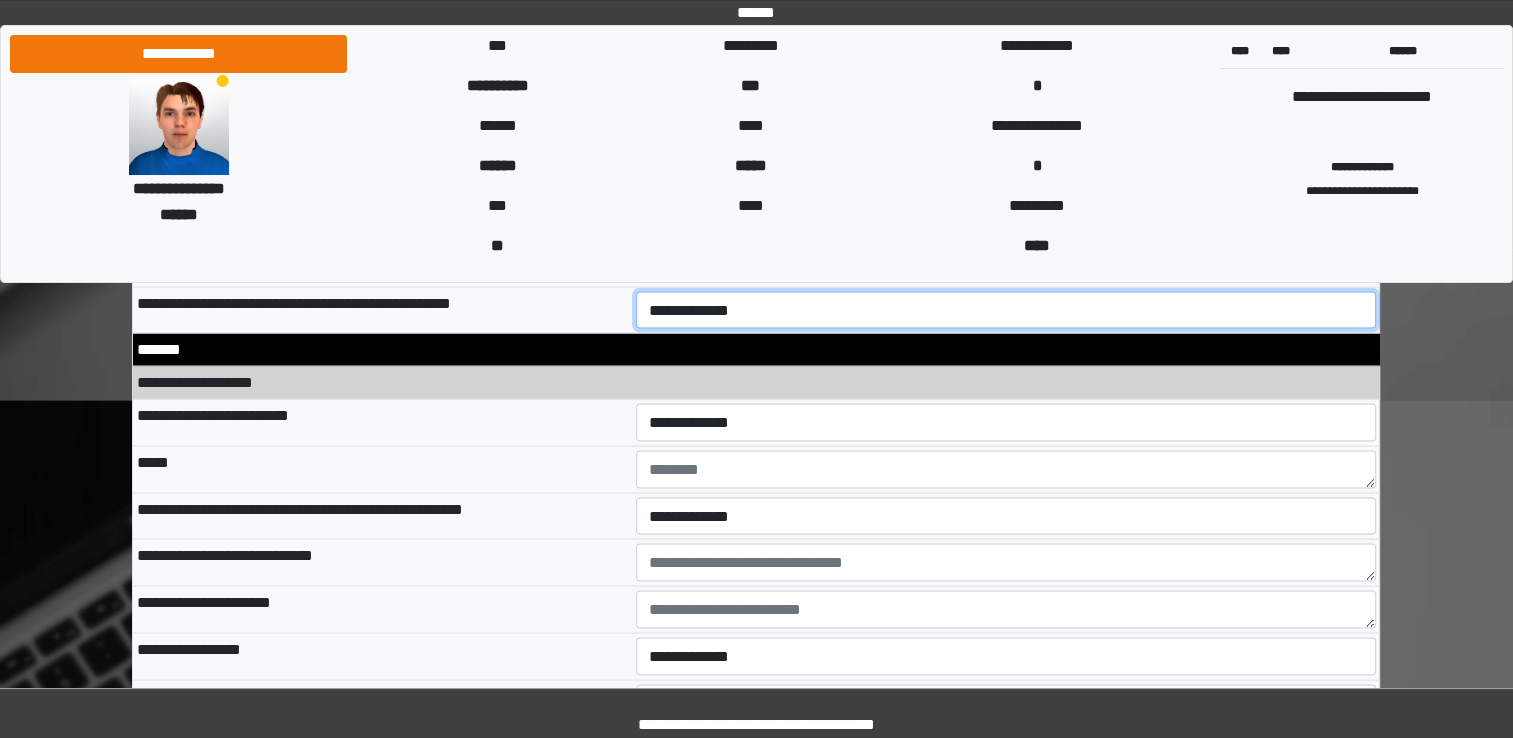 scroll, scrollTop: 11133, scrollLeft: 0, axis: vertical 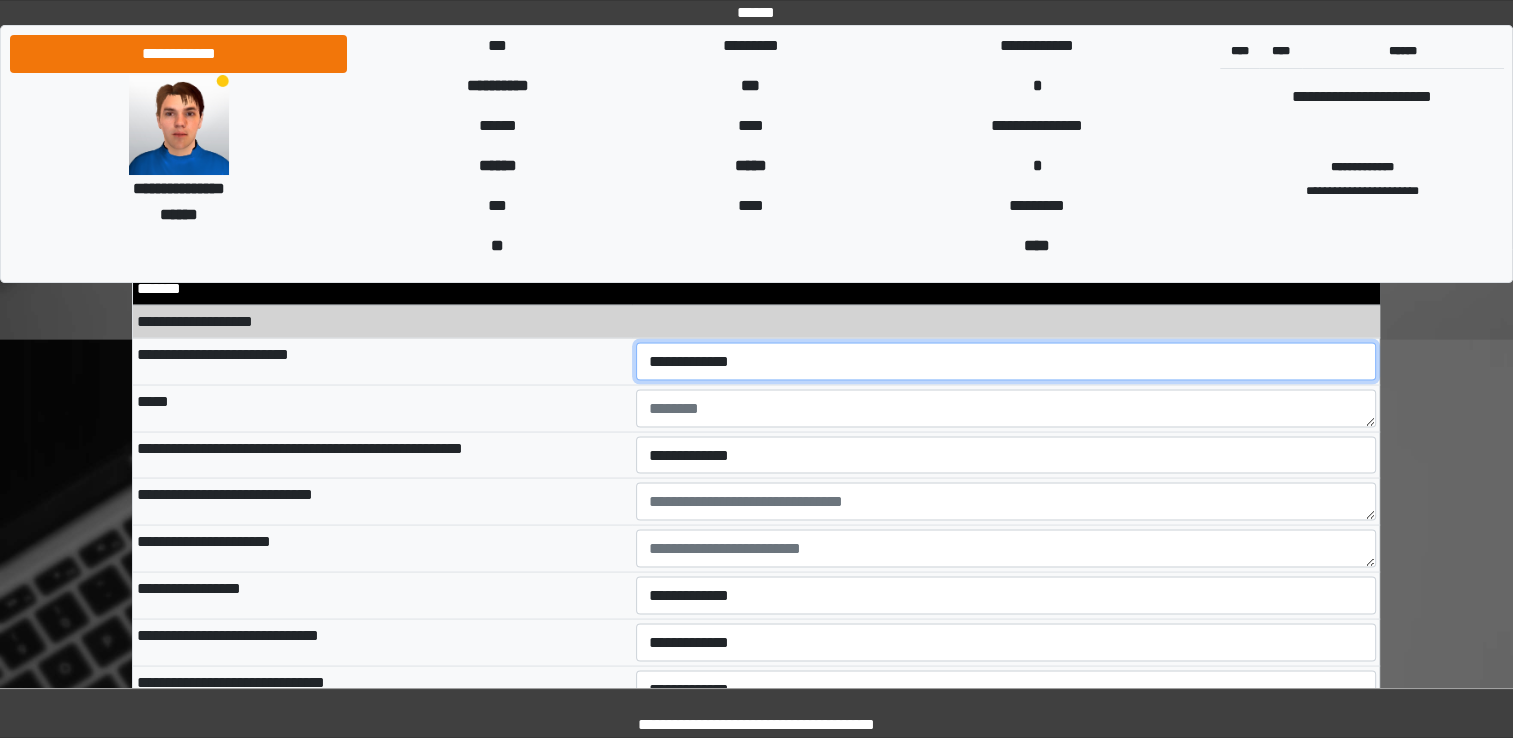 click on "**********" at bounding box center (1006, 361) 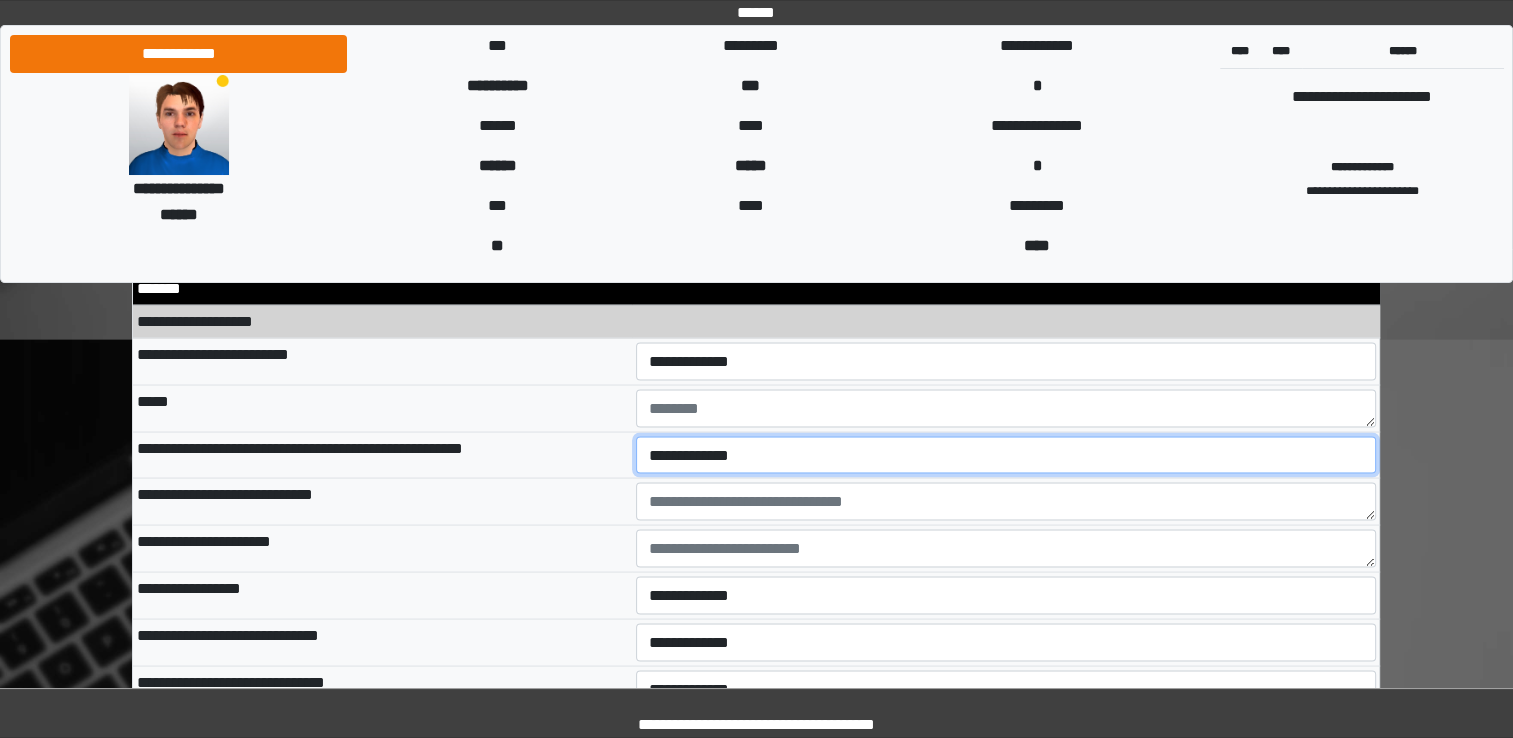 drag, startPoint x: 687, startPoint y: 429, endPoint x: 678, endPoint y: 507, distance: 78.51752 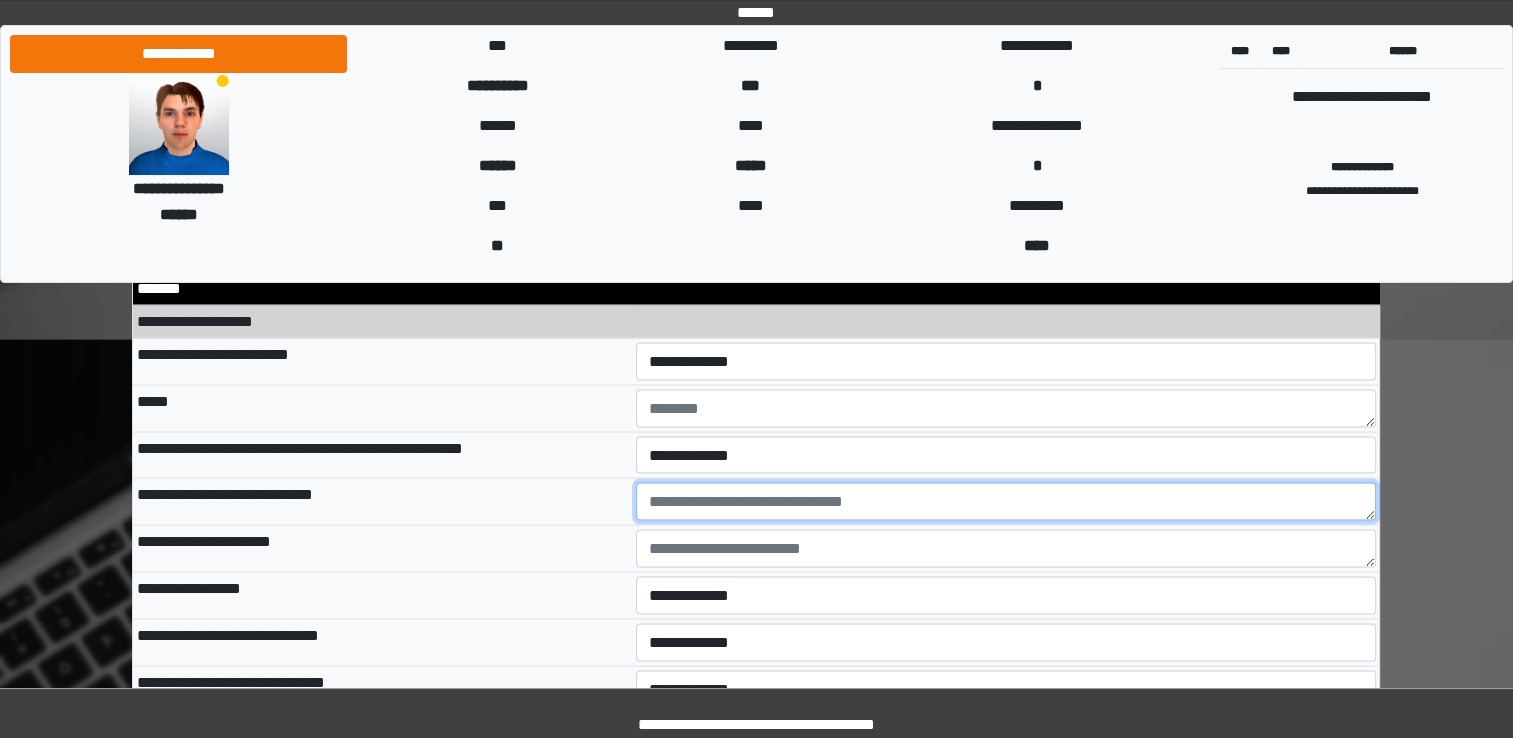 click at bounding box center [1006, 501] 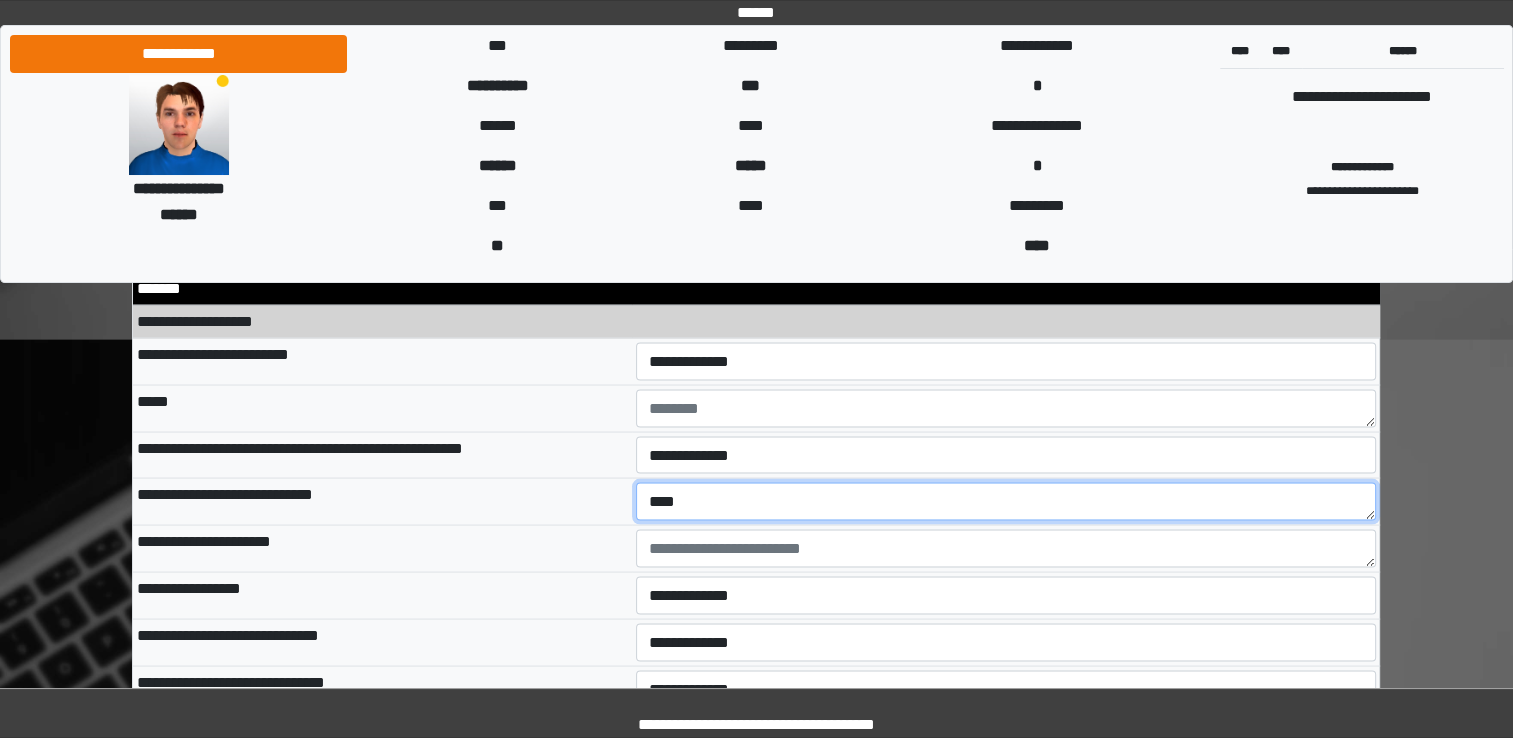 type on "****" 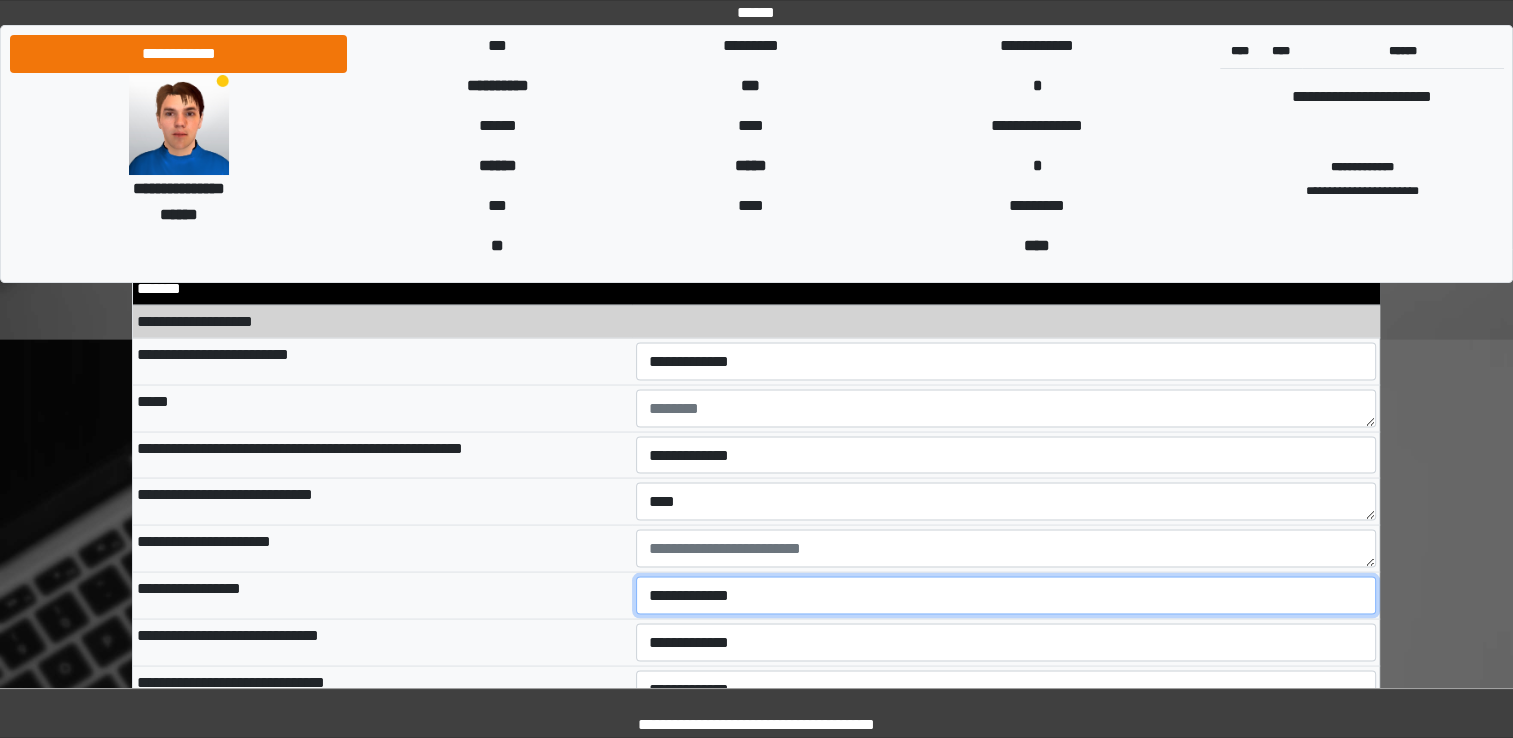 click on "**********" at bounding box center [1006, 595] 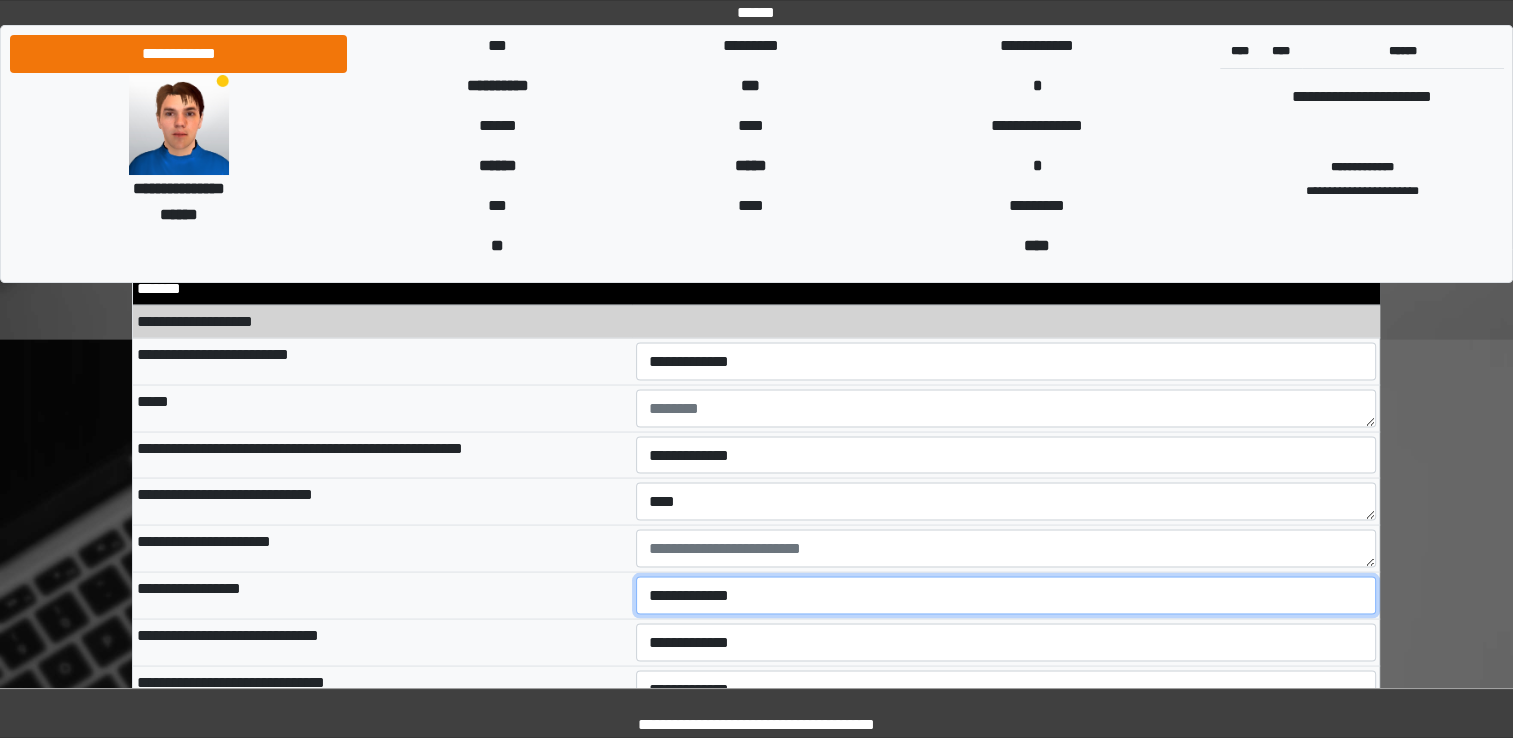 select on "*" 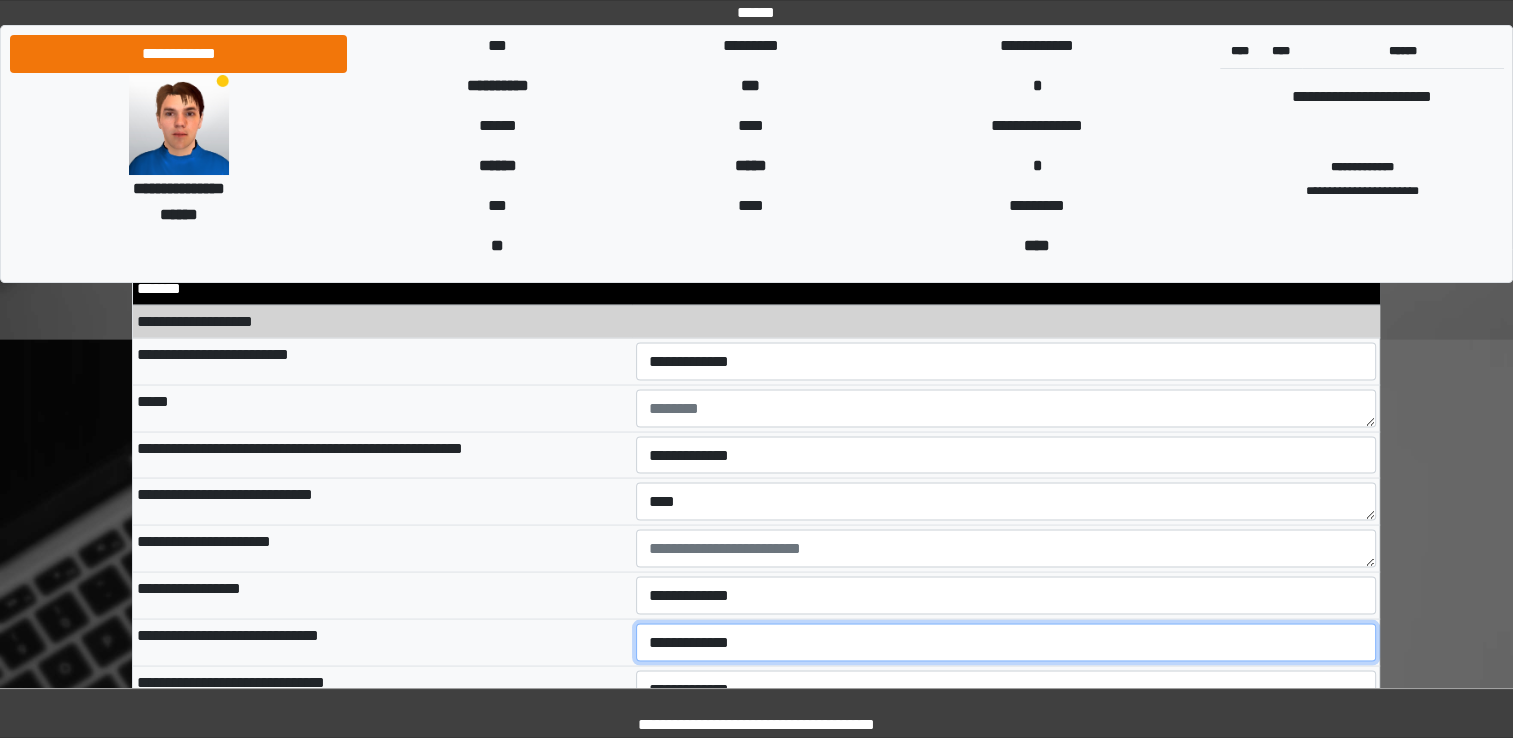 click on "**********" at bounding box center (1006, 642) 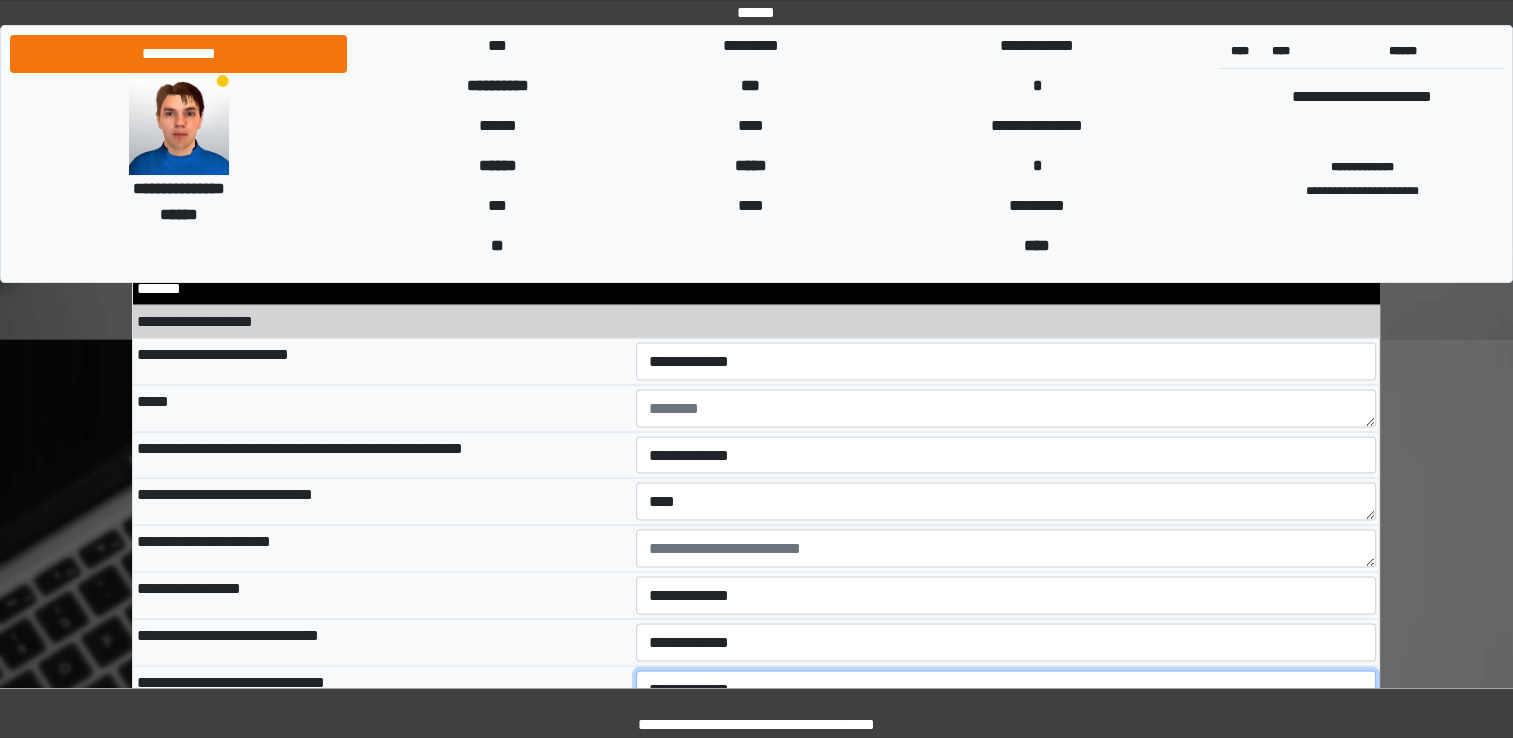 click on "**********" at bounding box center [1006, 689] 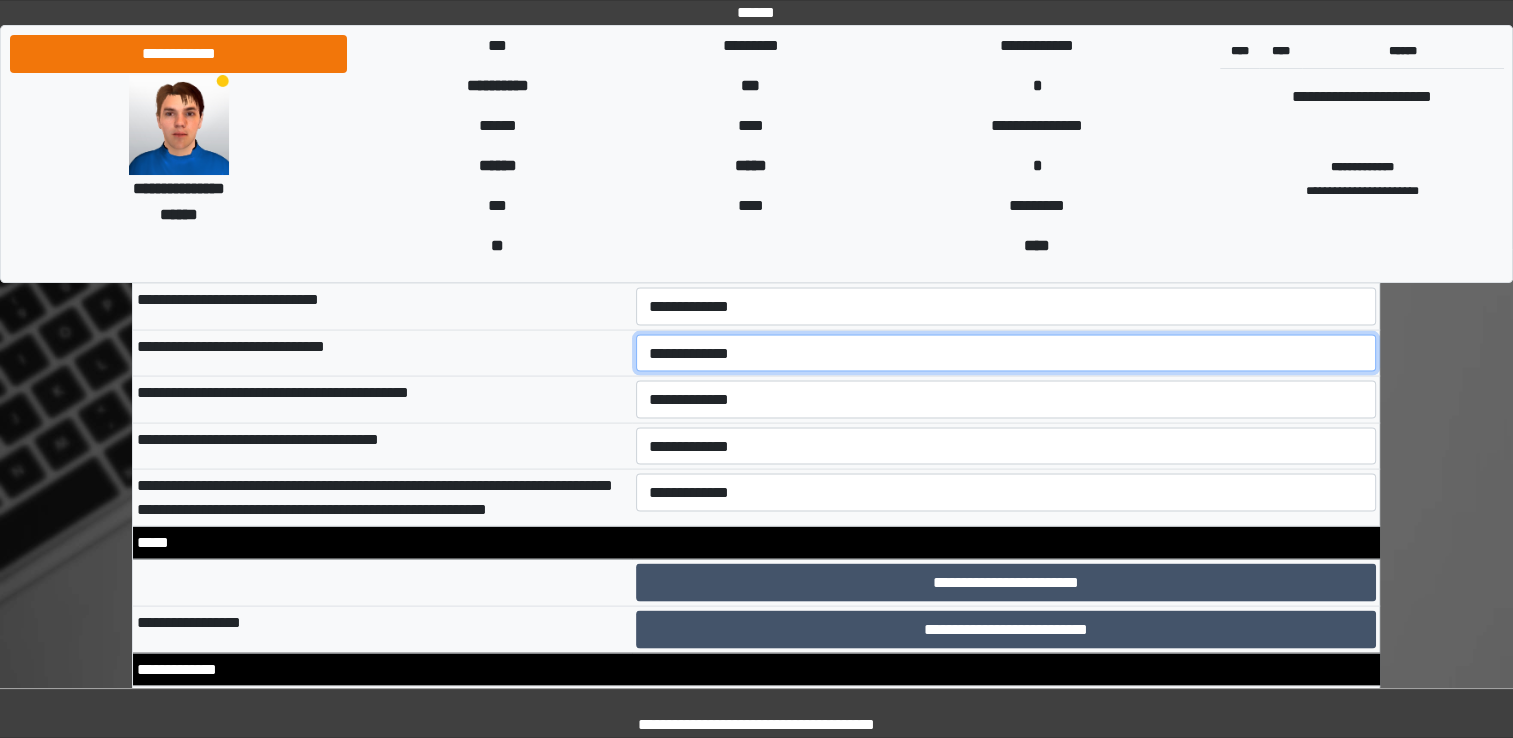 scroll, scrollTop: 11484, scrollLeft: 0, axis: vertical 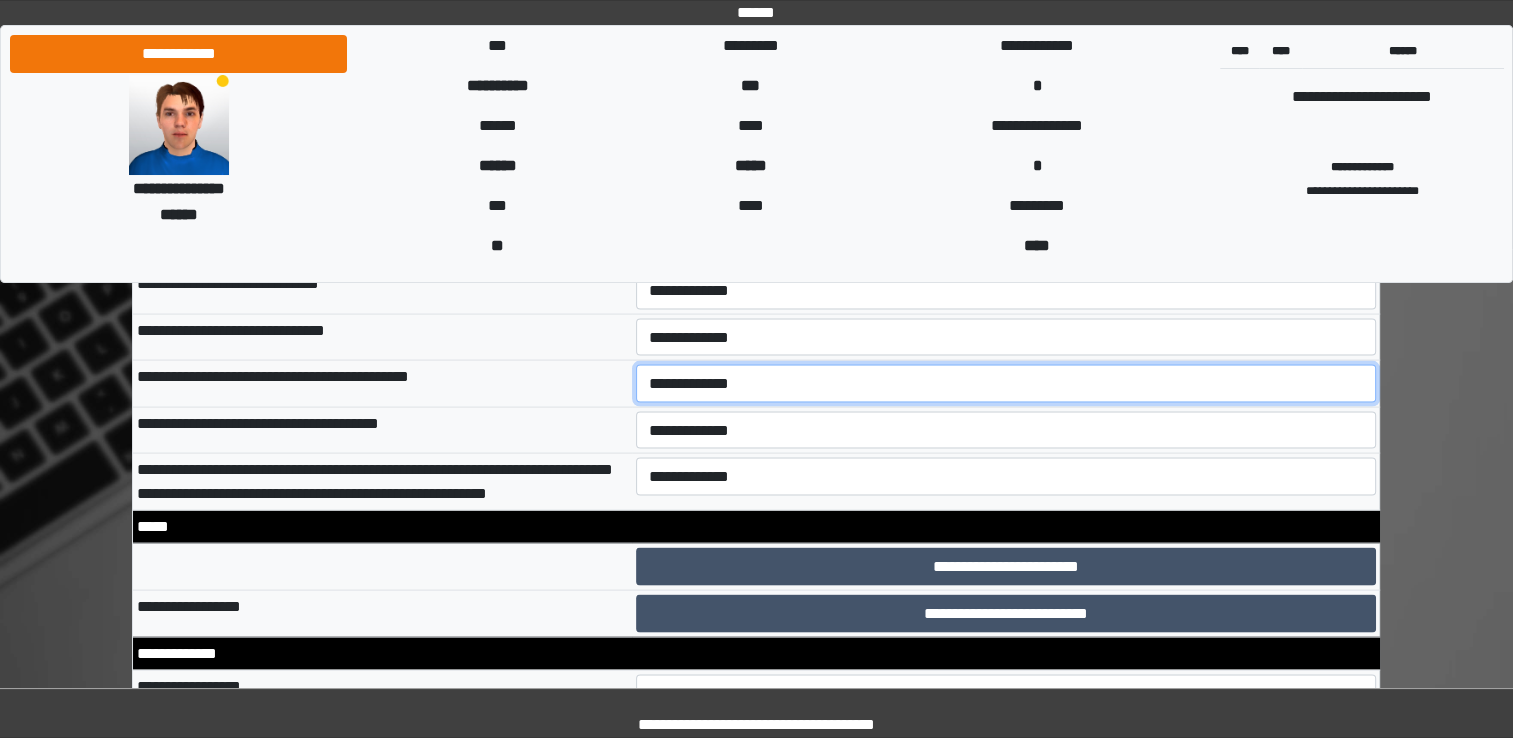 click on "**********" at bounding box center [1006, 384] 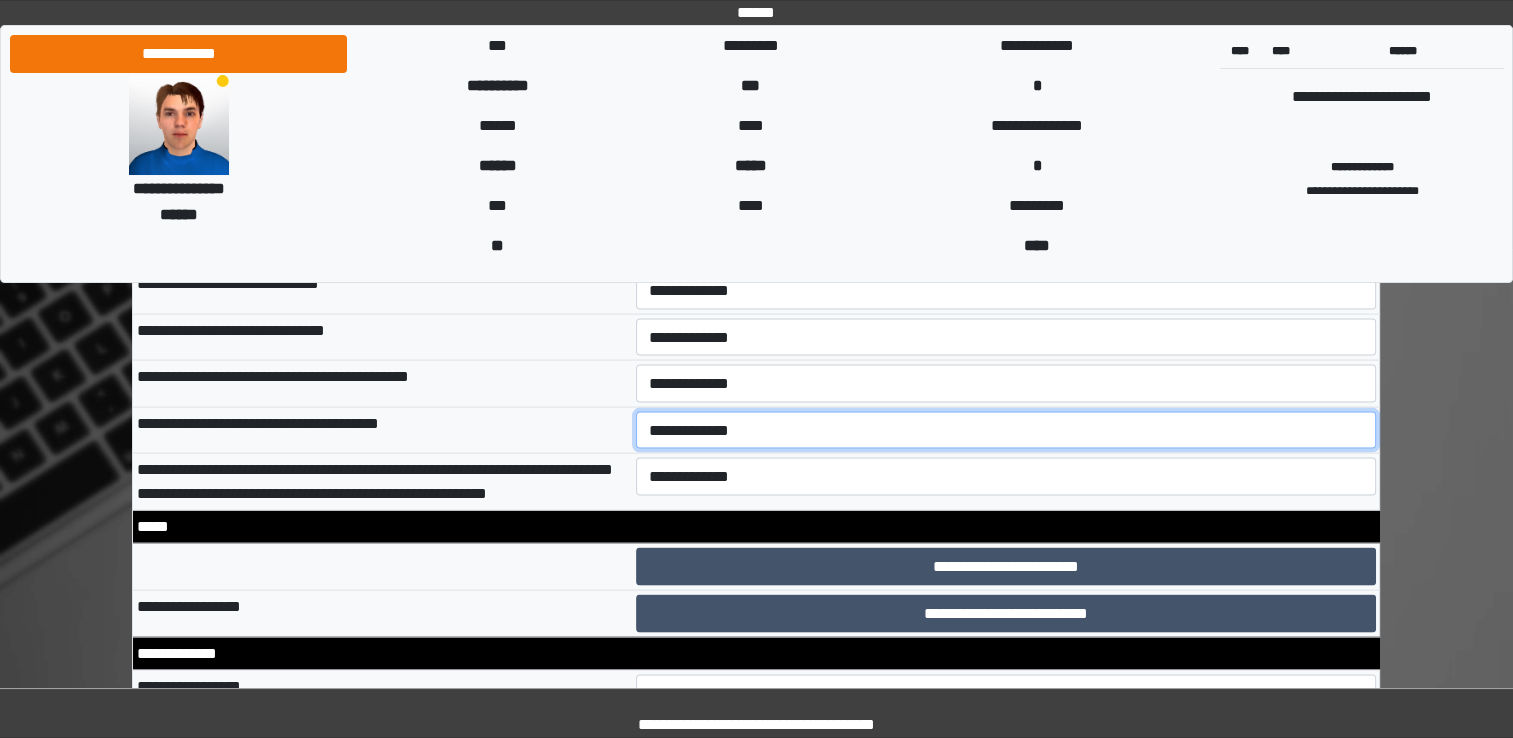 click on "**********" at bounding box center [1006, 431] 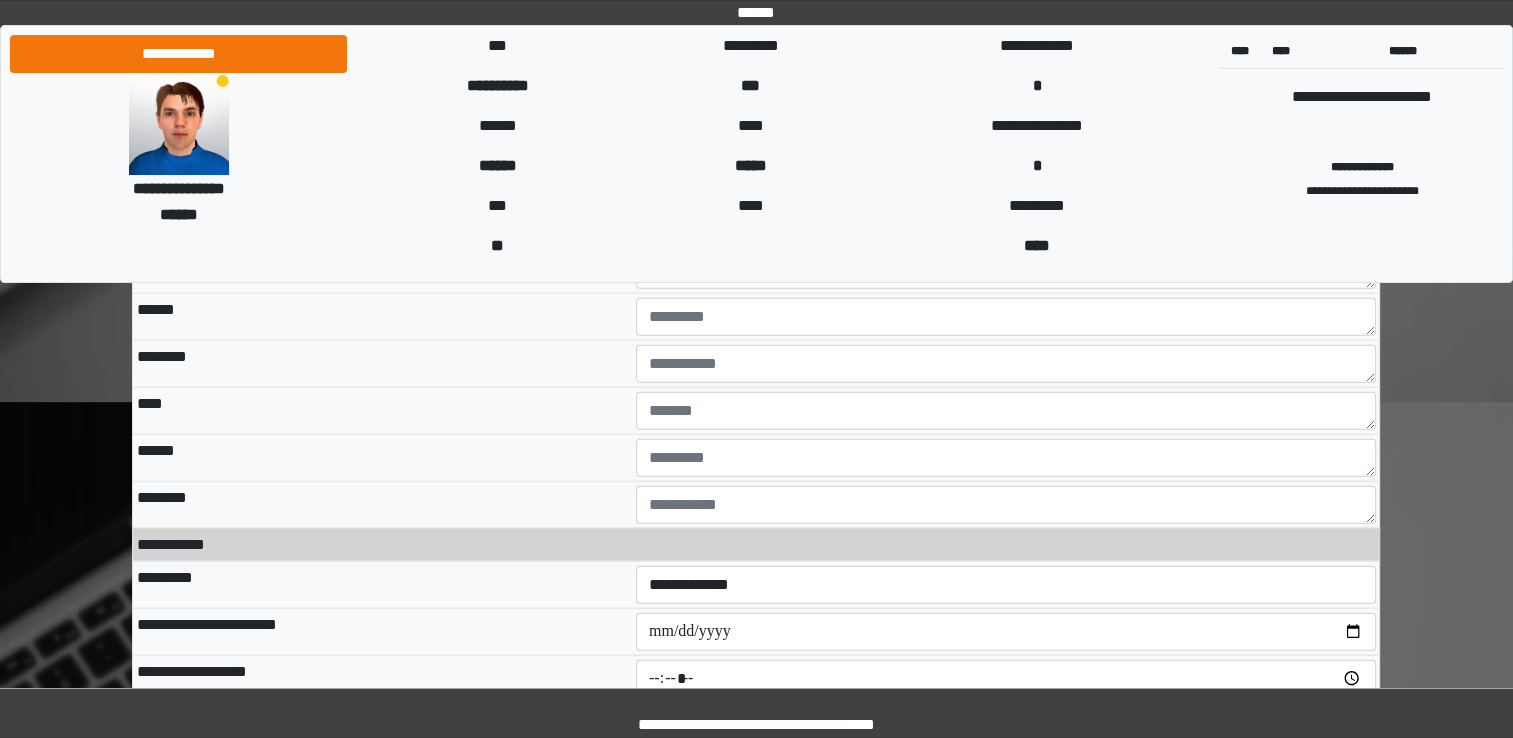 scroll, scrollTop: 12160, scrollLeft: 0, axis: vertical 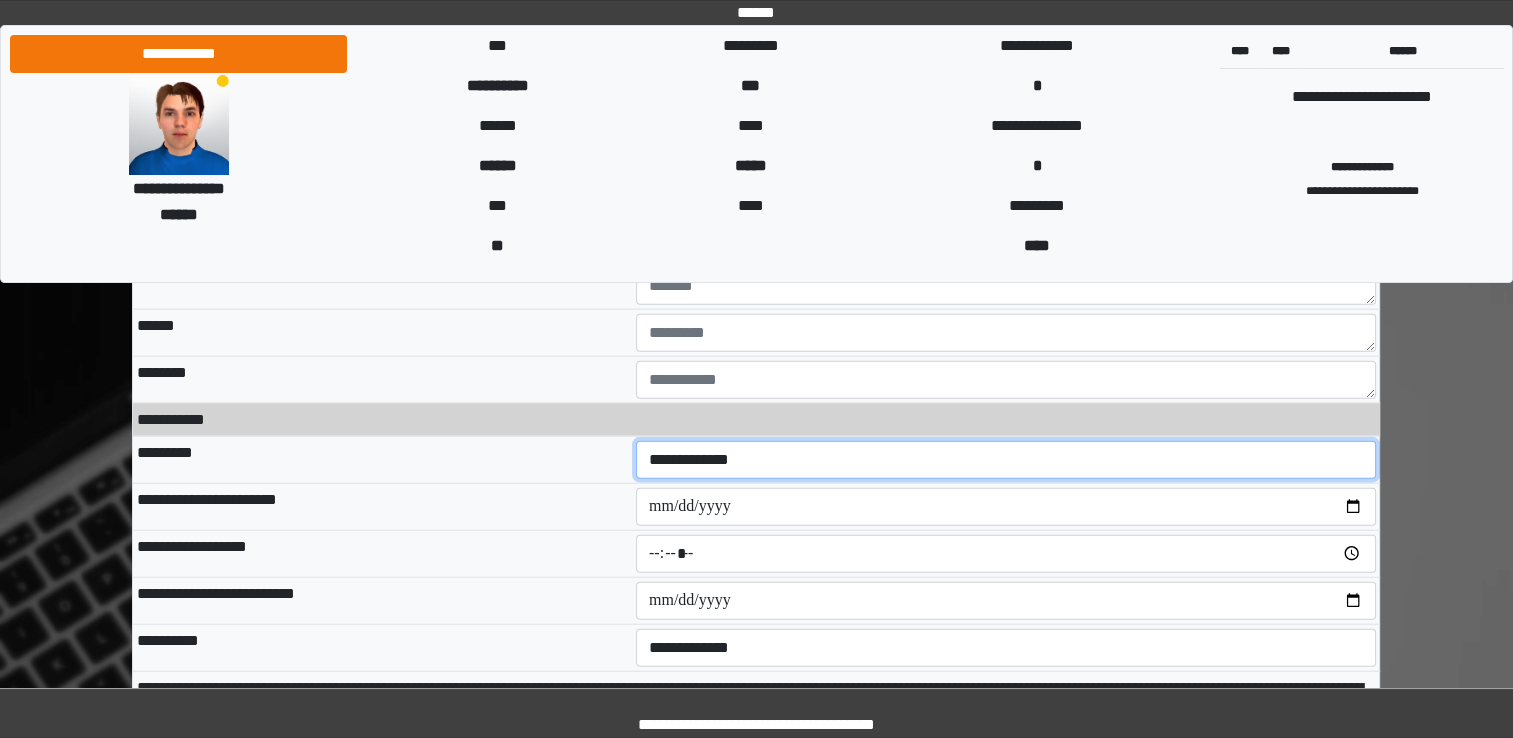 click on "[FIRST] [LAST] [STREET_NAME] [STREET_TYPE] [ADDRESS_LINE_1] [ADDRESS_LINE_2] [ADDRESS_LINE_3] [CITY] [STATE] [ZIP] [COUNTRY] [CONTINENT]" at bounding box center (1006, 460) 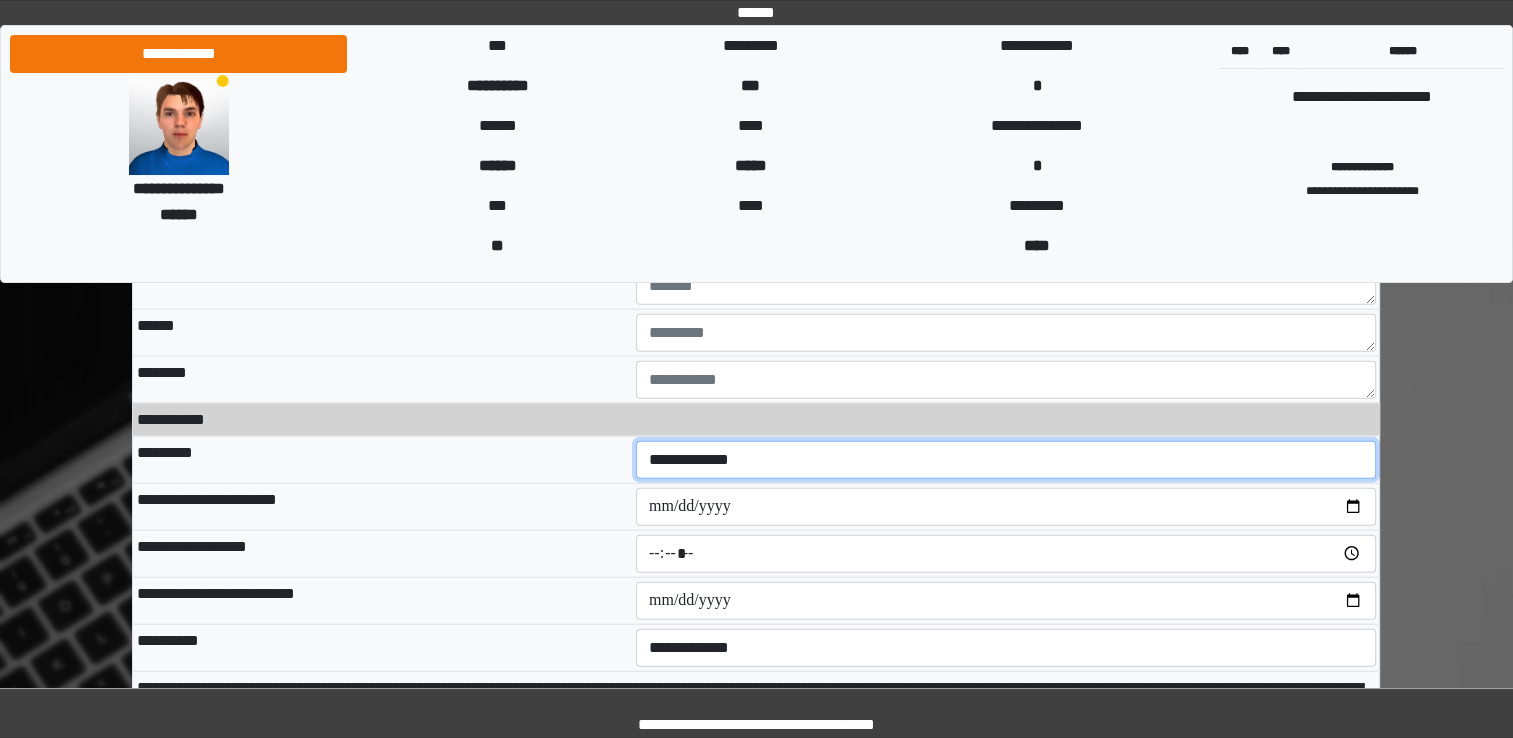 select on "**" 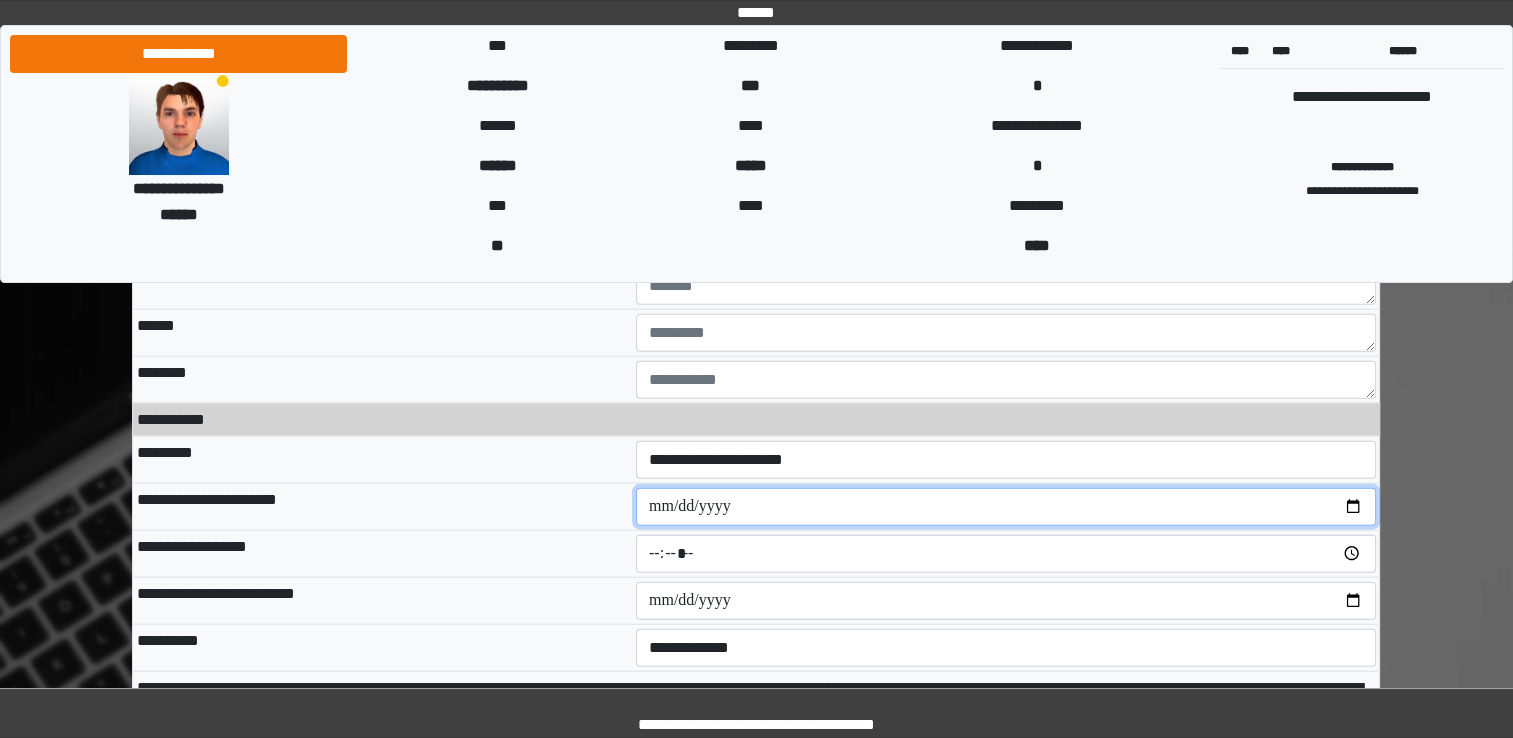click at bounding box center [1006, 507] 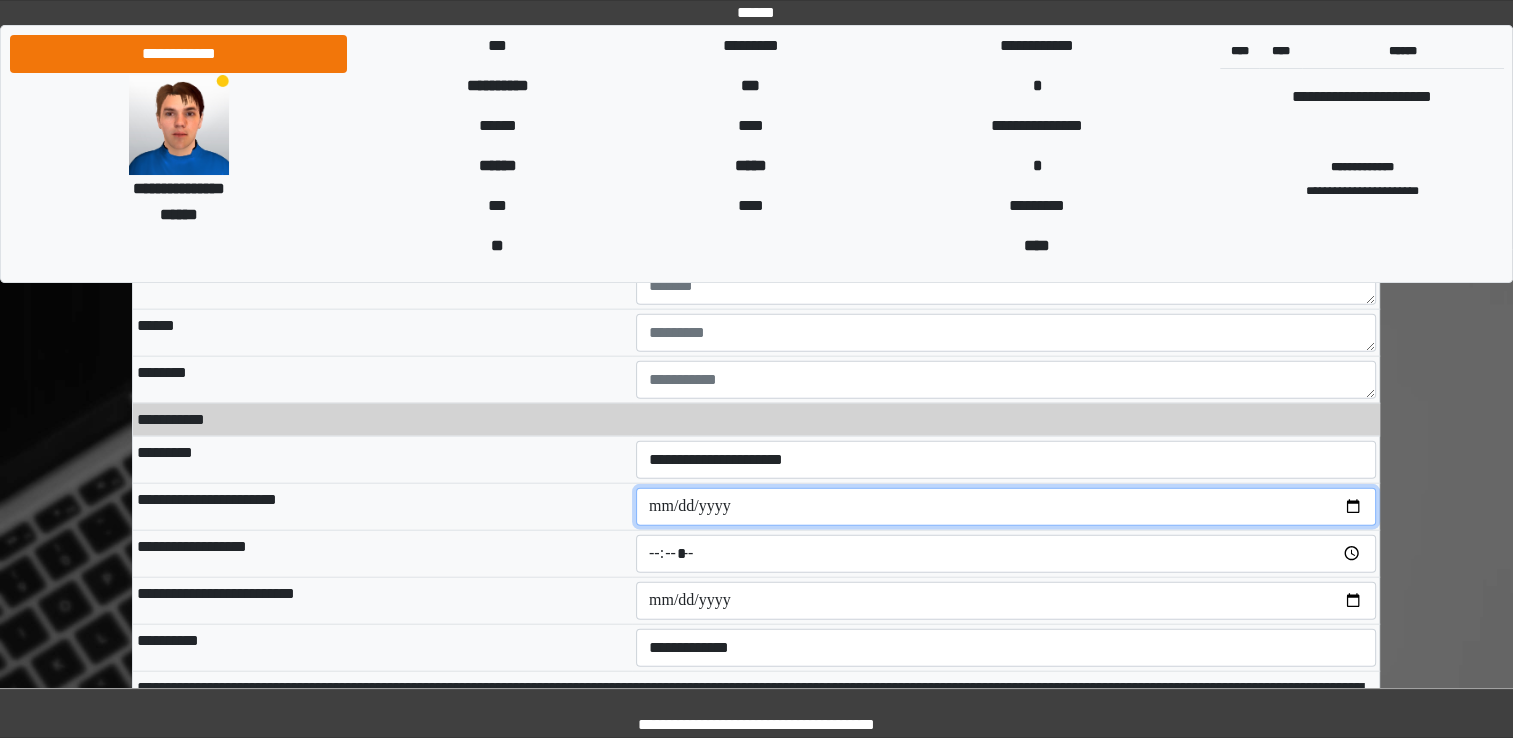 type on "**********" 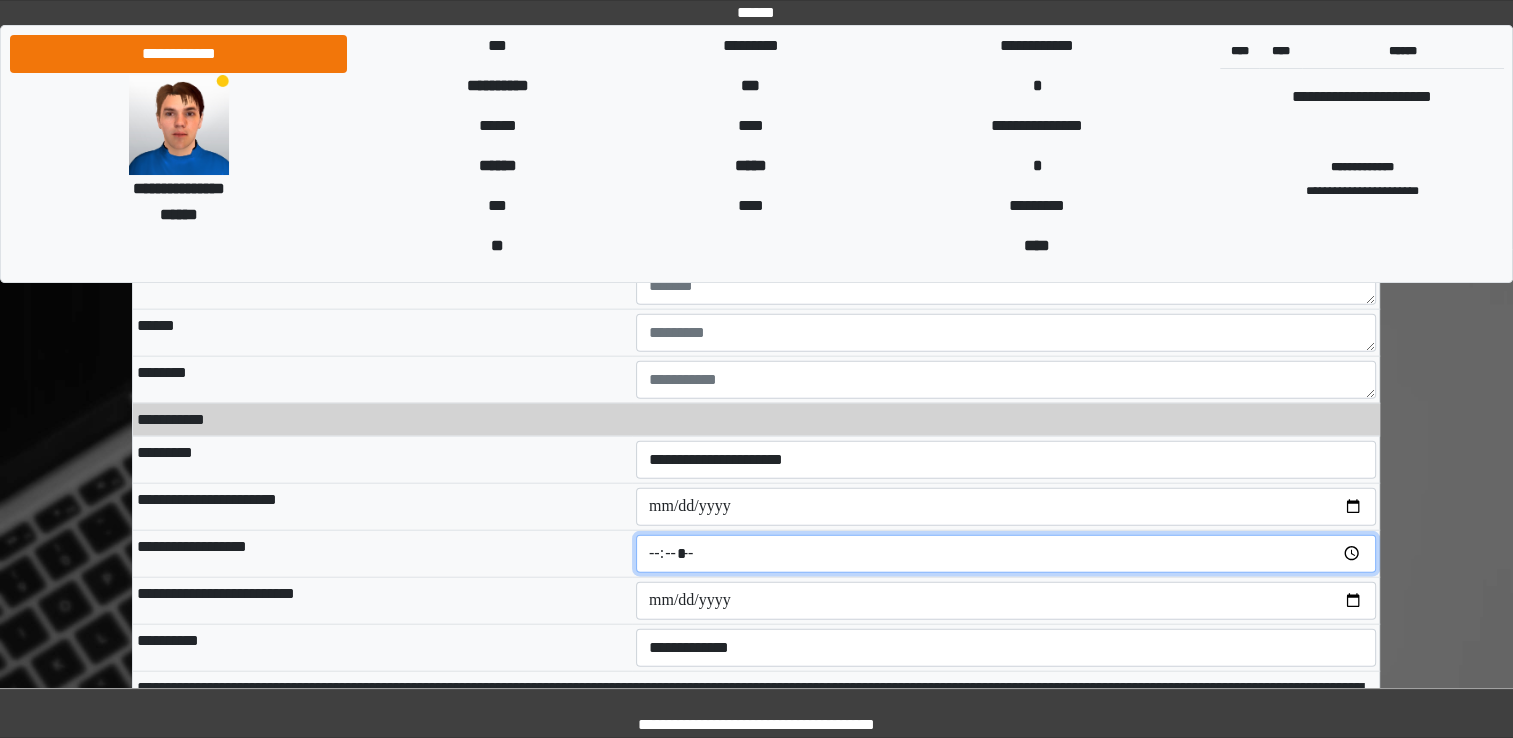 click at bounding box center (1006, 554) 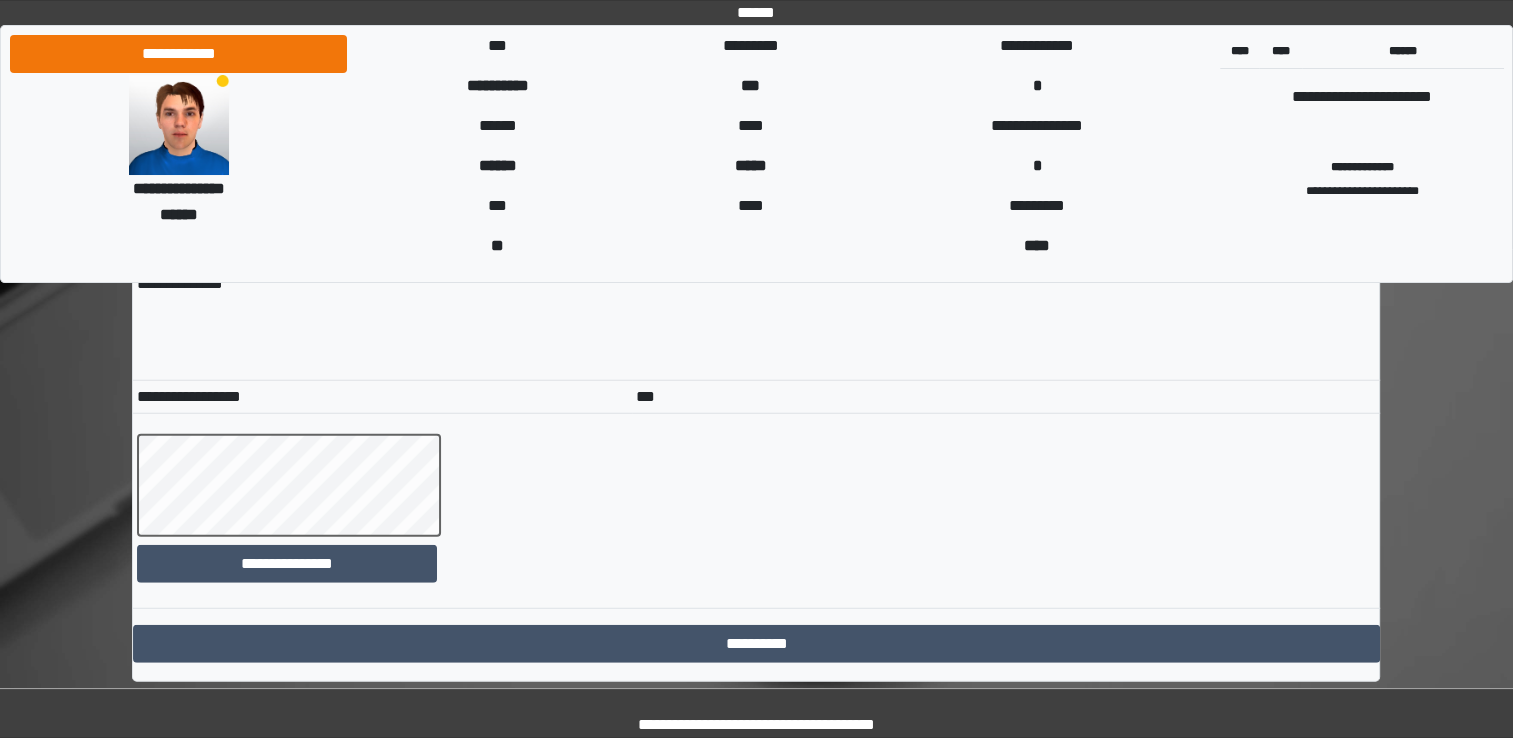 scroll, scrollTop: 12716, scrollLeft: 0, axis: vertical 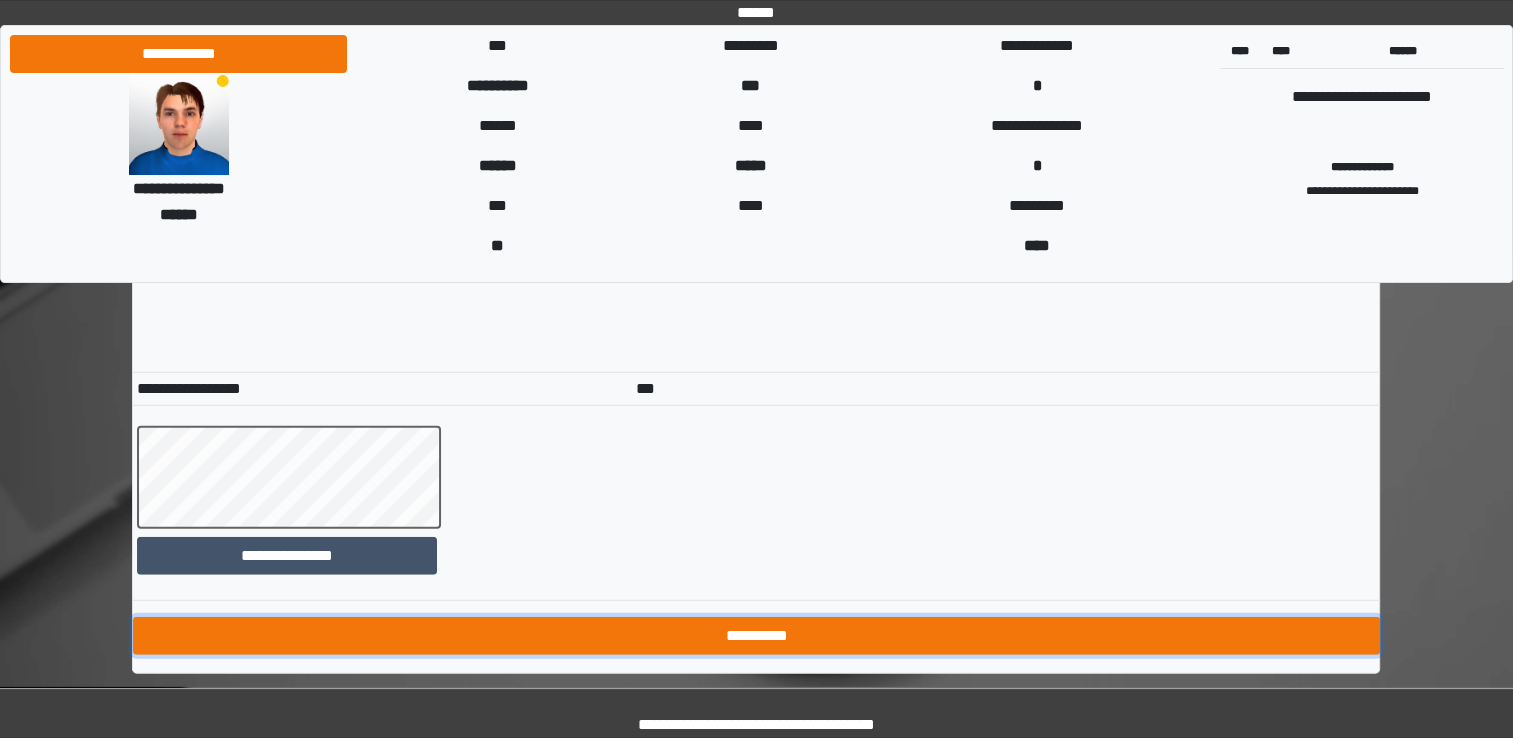 click on "**********" at bounding box center [756, 636] 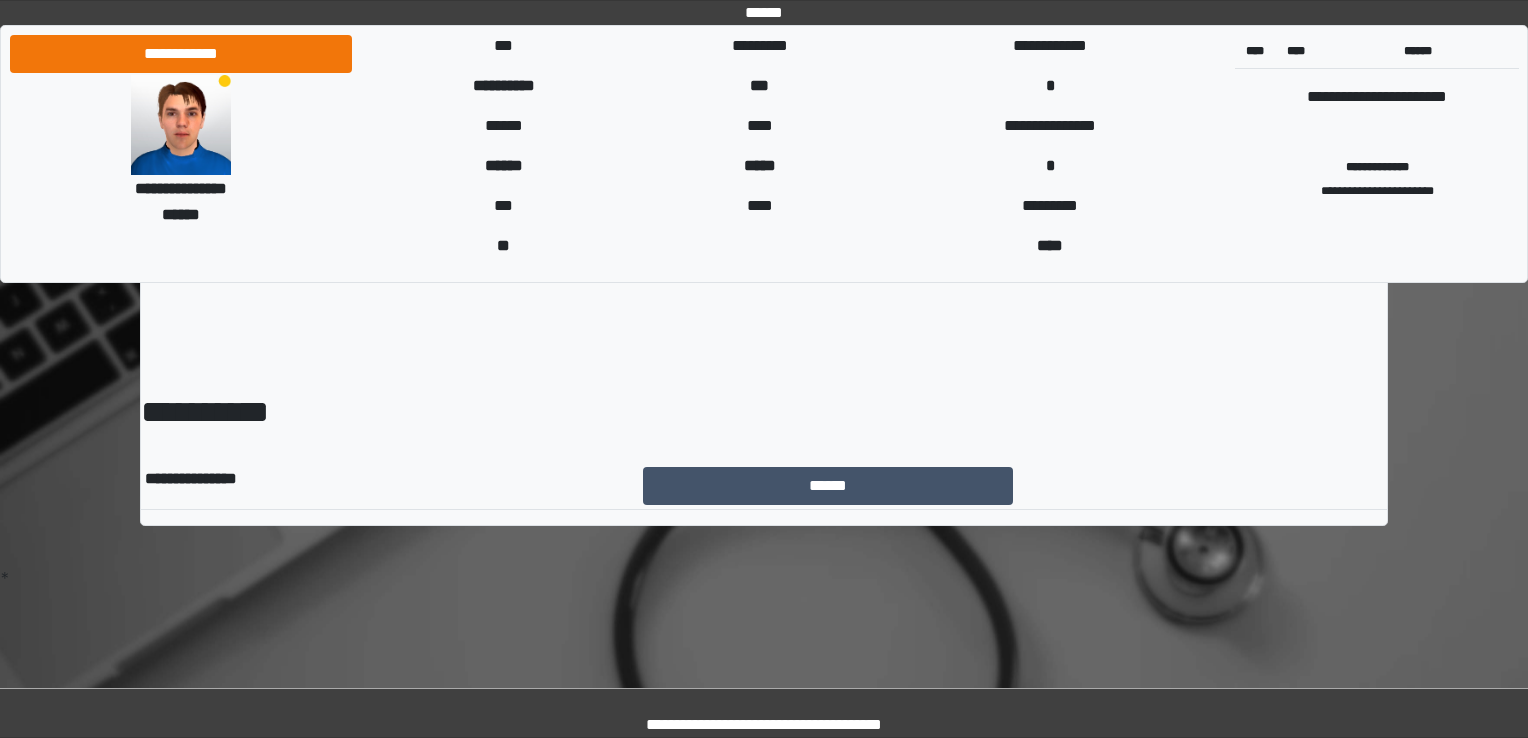 scroll, scrollTop: 0, scrollLeft: 0, axis: both 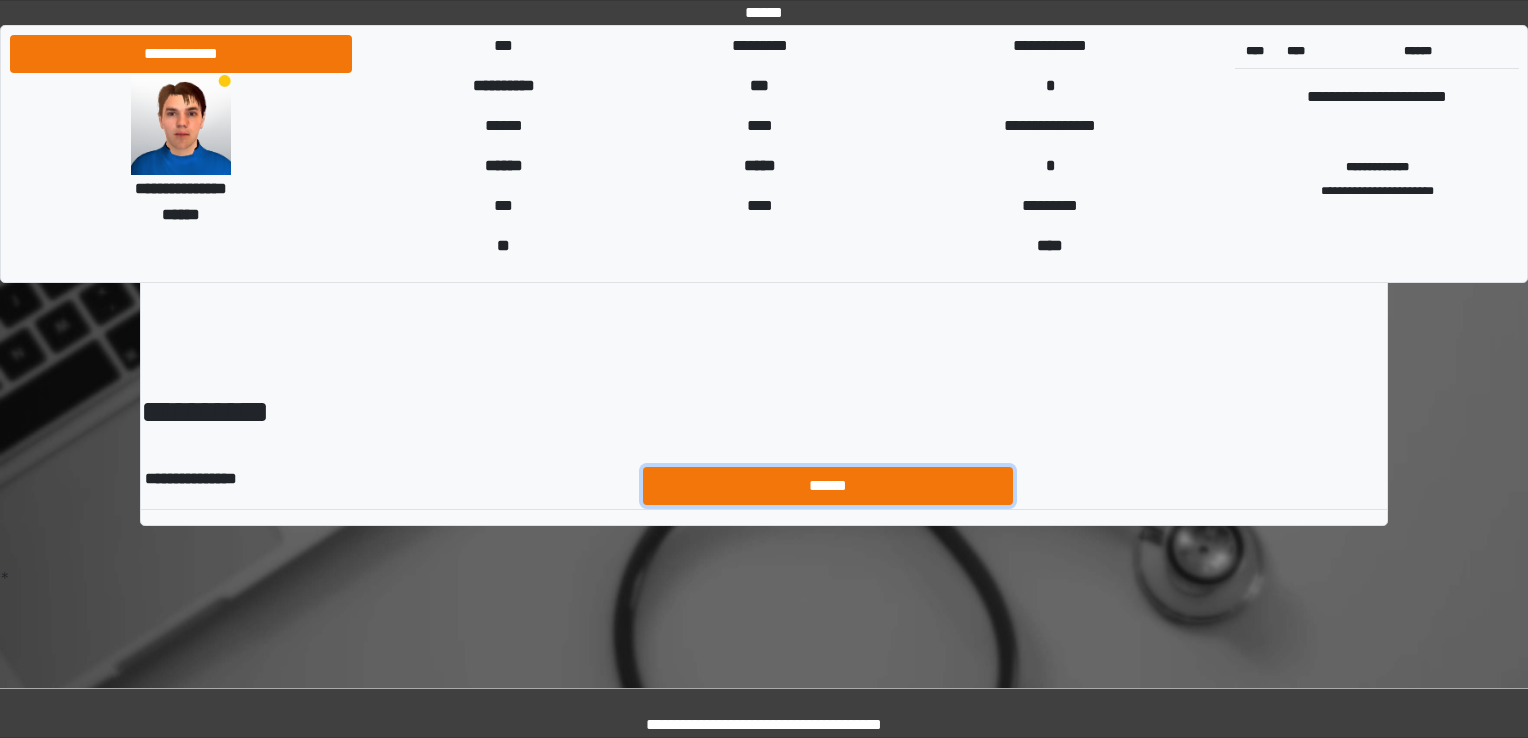 click on "******" at bounding box center (828, 486) 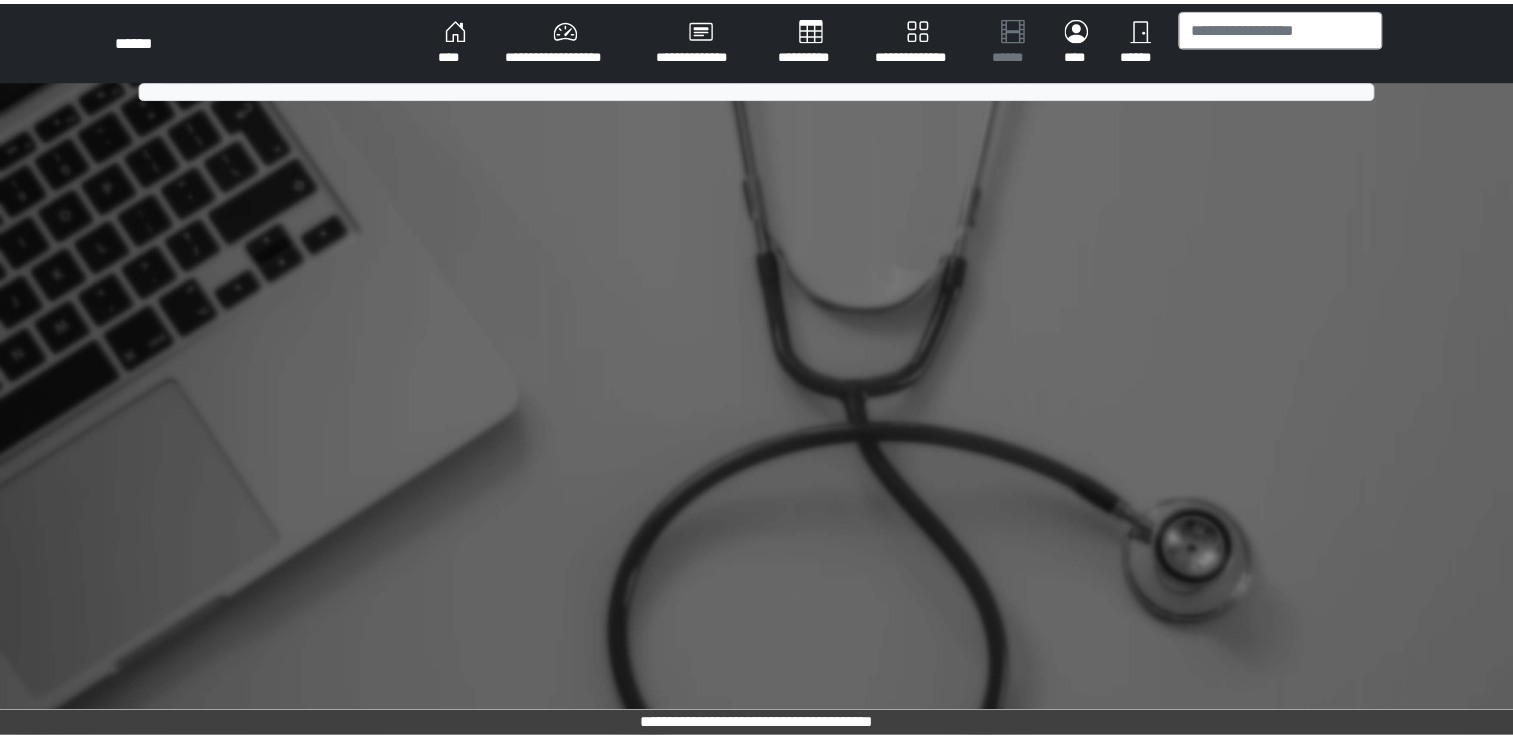 scroll, scrollTop: 0, scrollLeft: 0, axis: both 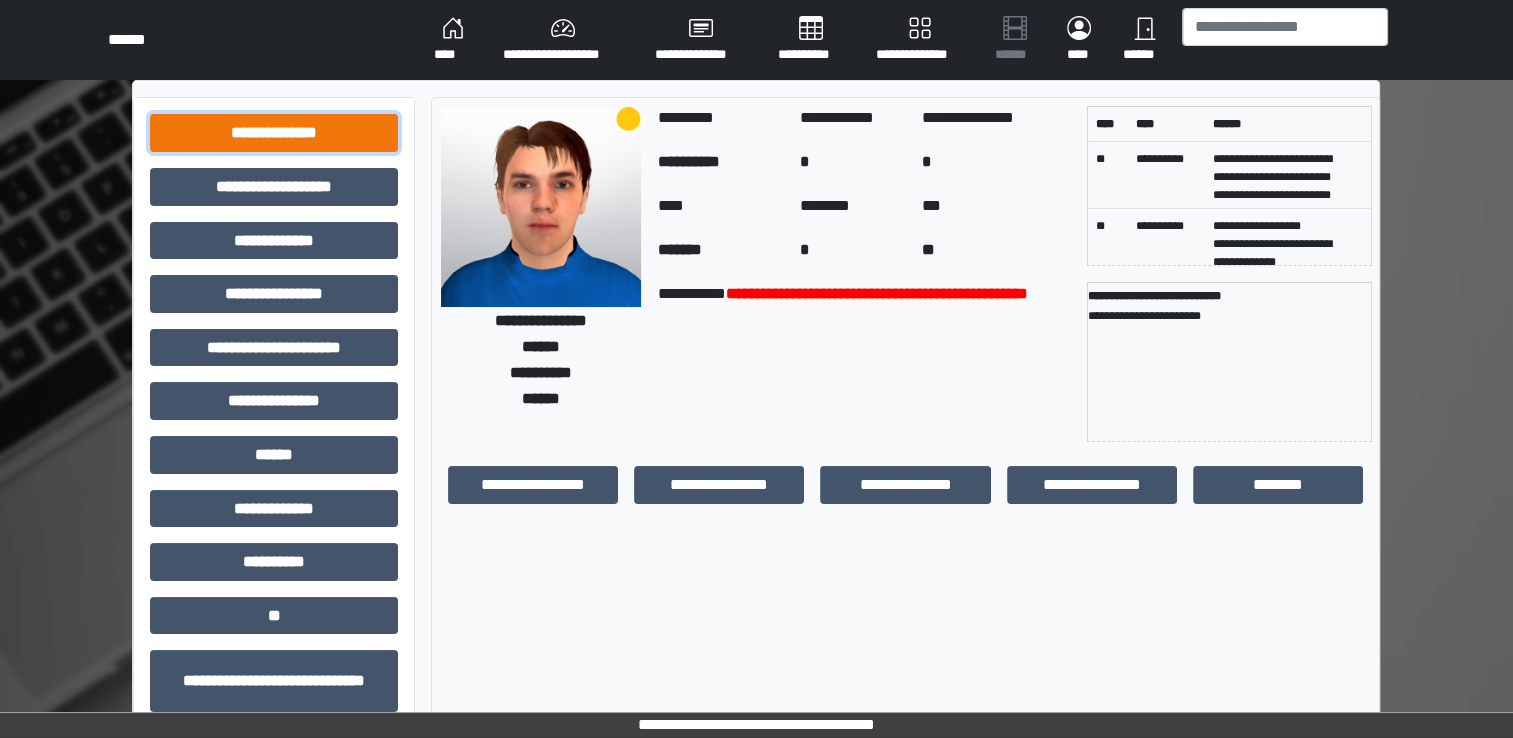 drag, startPoint x: 230, startPoint y: 129, endPoint x: 295, endPoint y: 170, distance: 76.8505 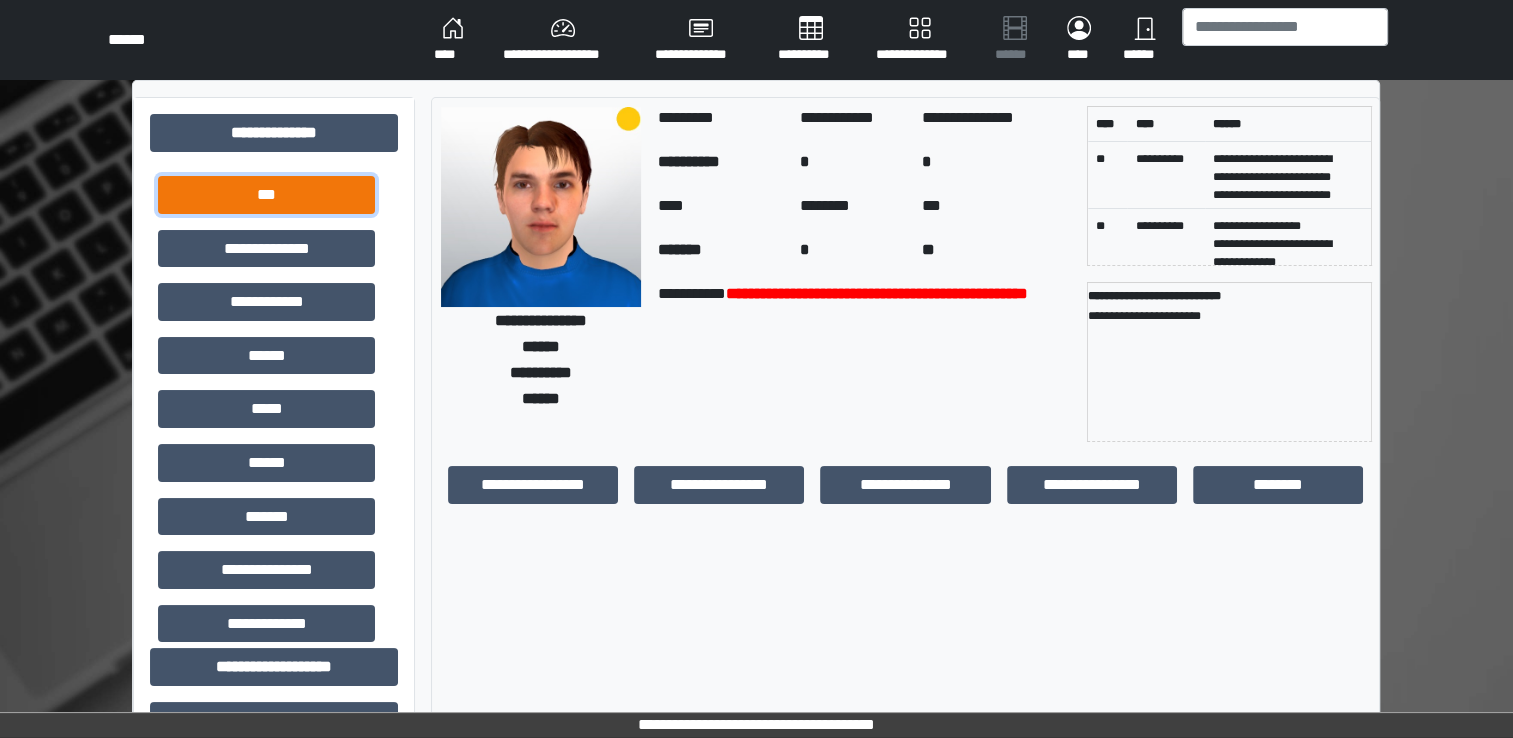 click on "***" at bounding box center [266, 195] 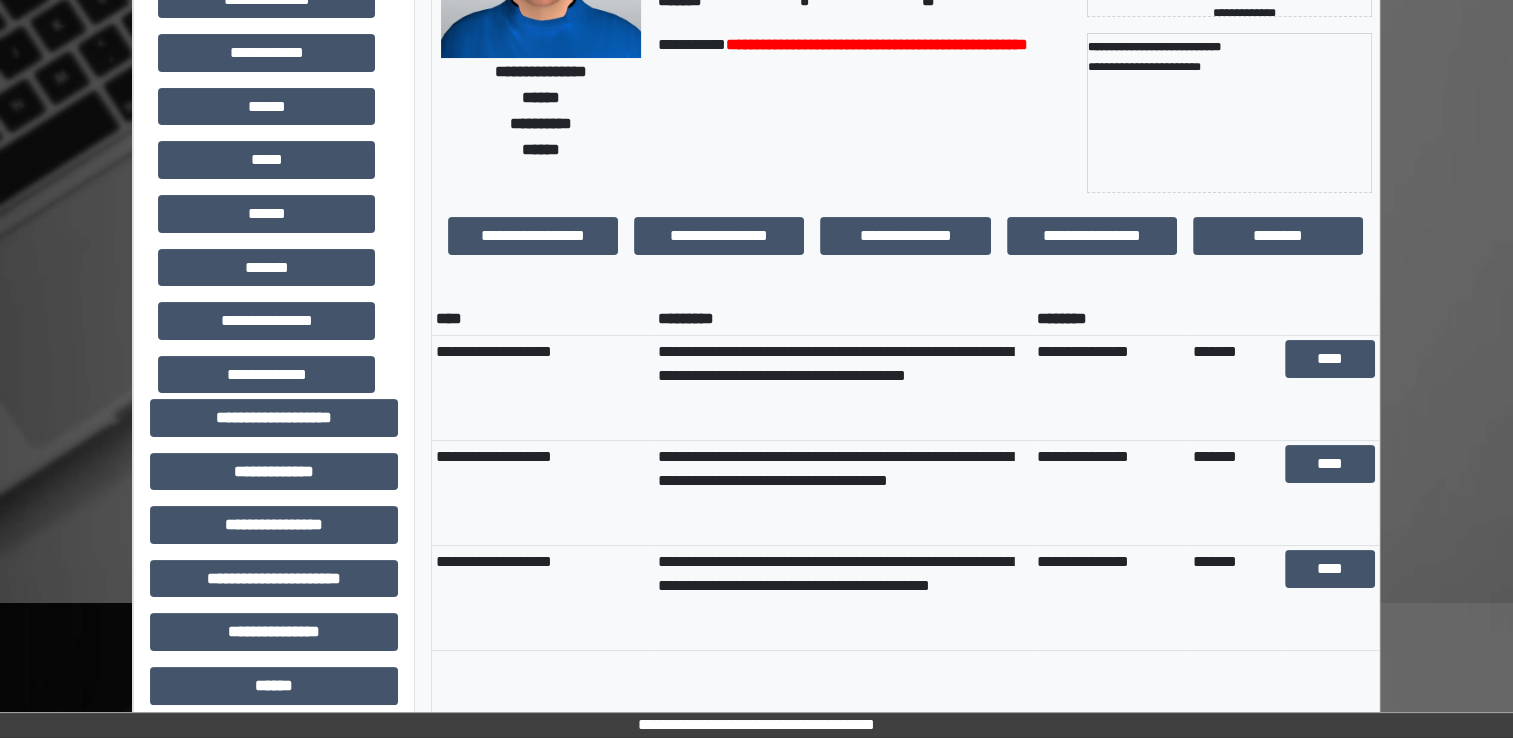 scroll, scrollTop: 0, scrollLeft: 0, axis: both 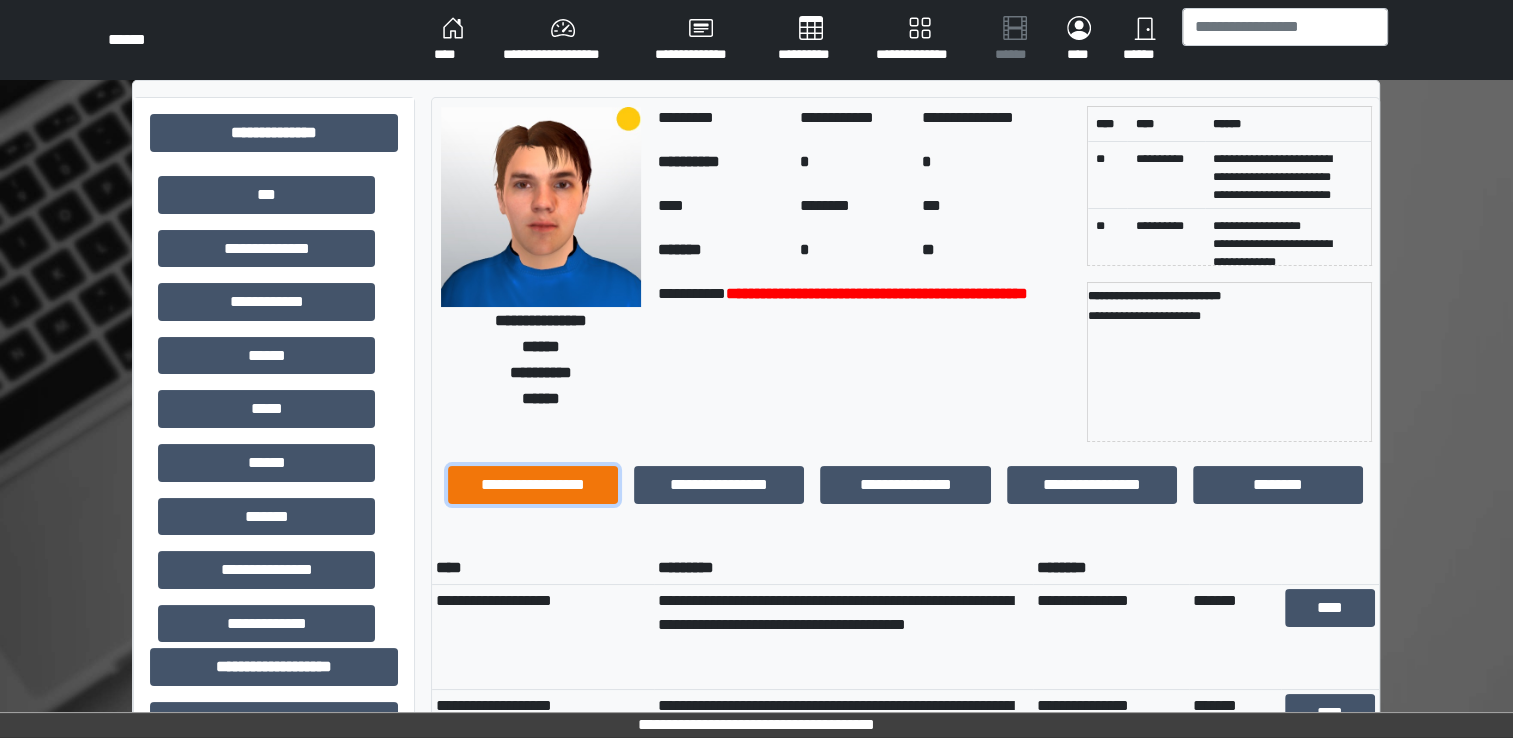 click on "**********" at bounding box center (533, 485) 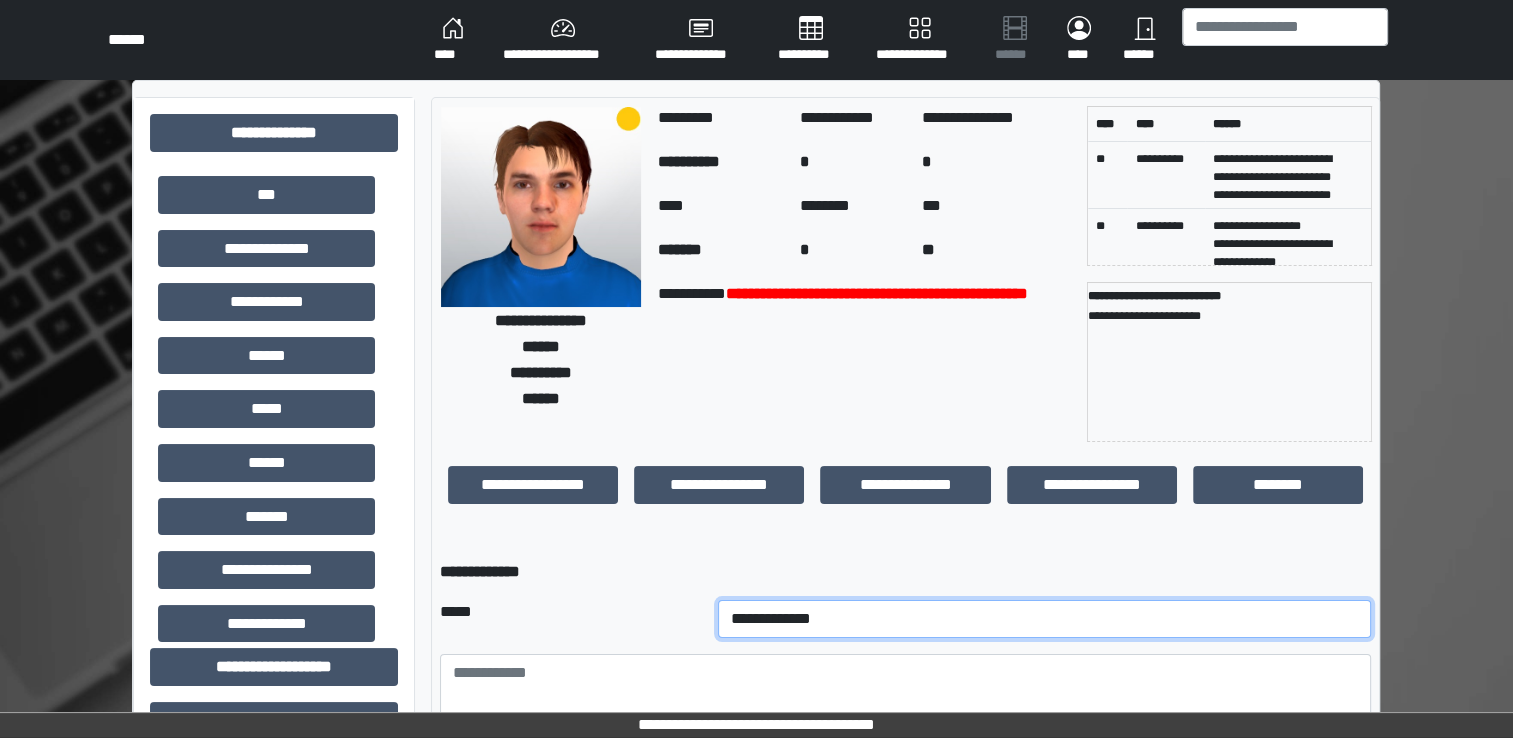 click on "**********" at bounding box center [1045, 619] 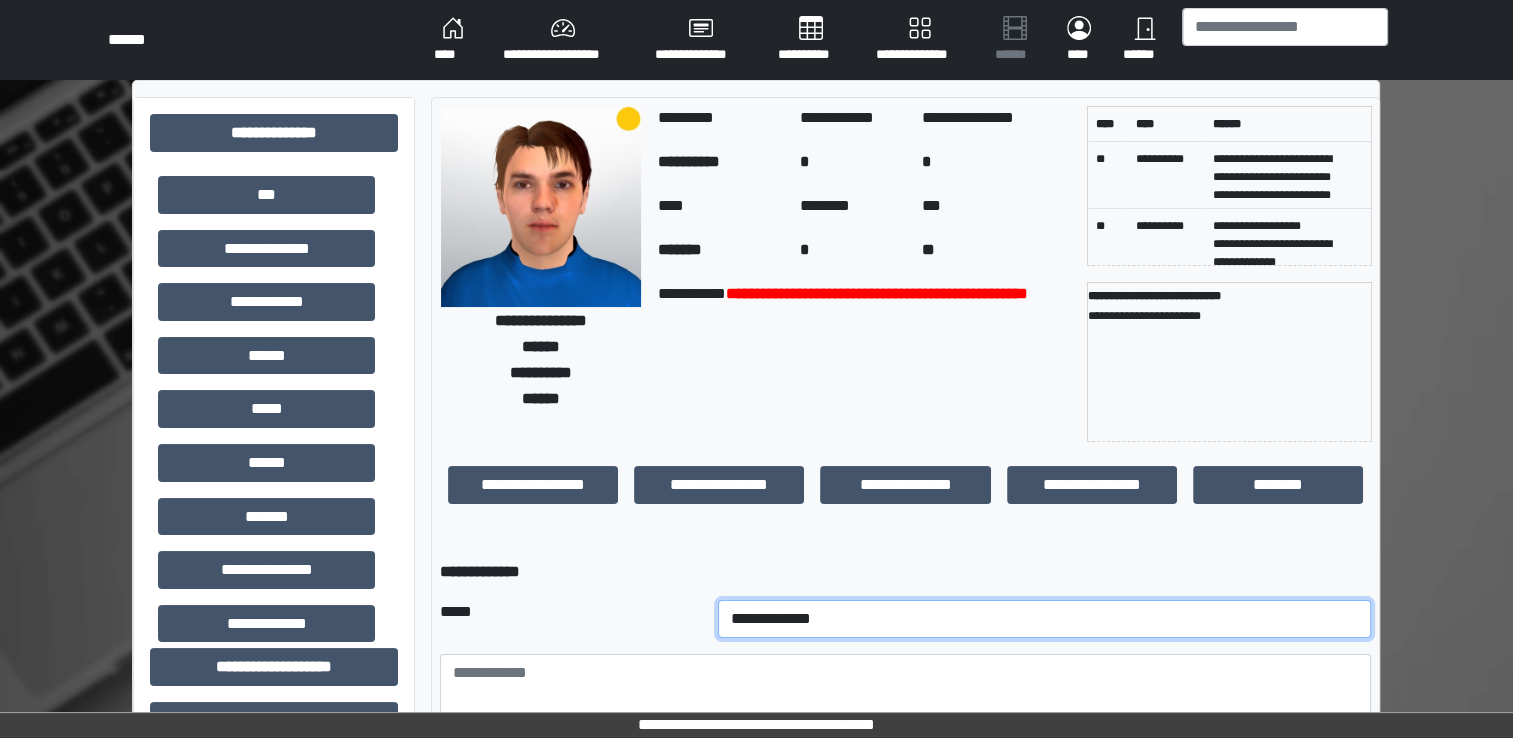 select on "*" 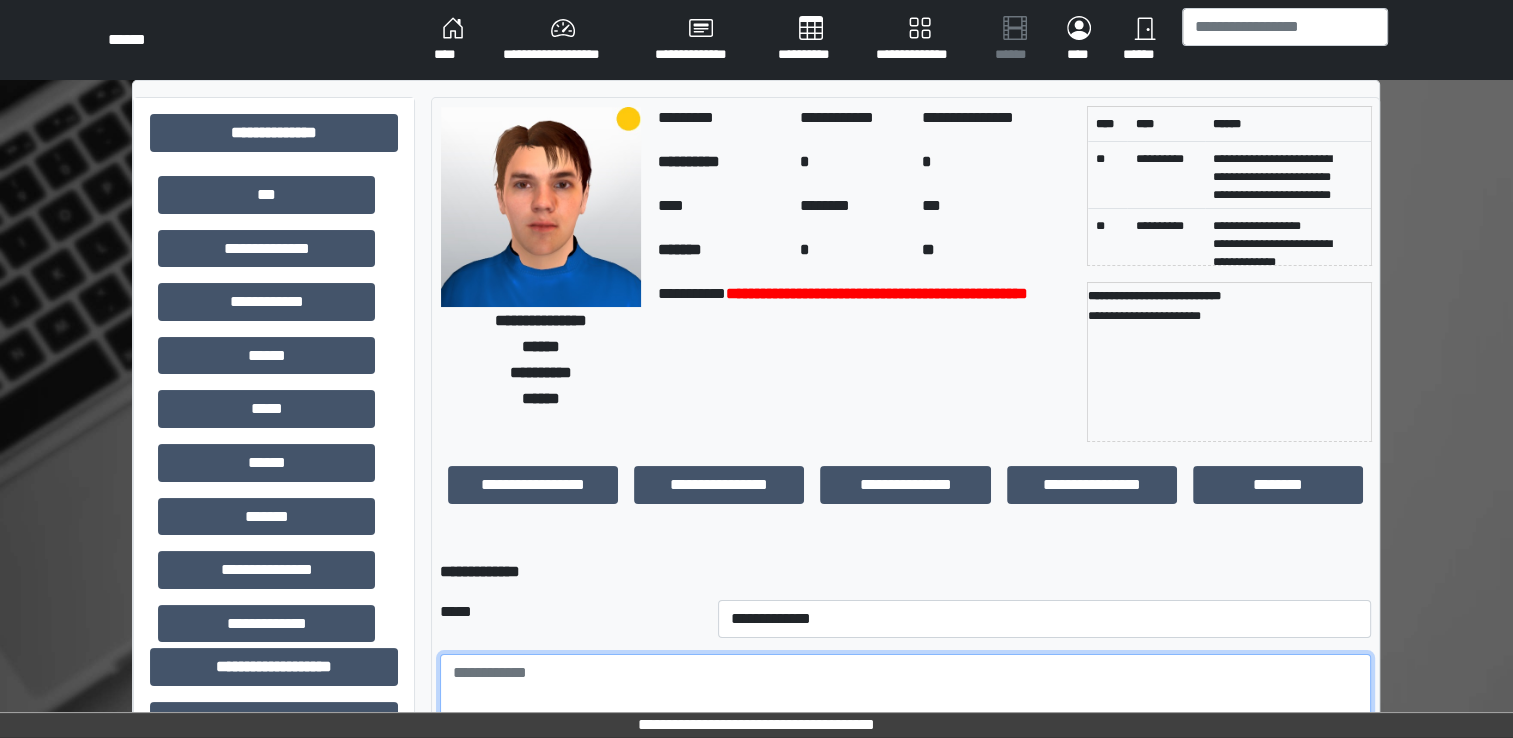 click at bounding box center [905, 709] 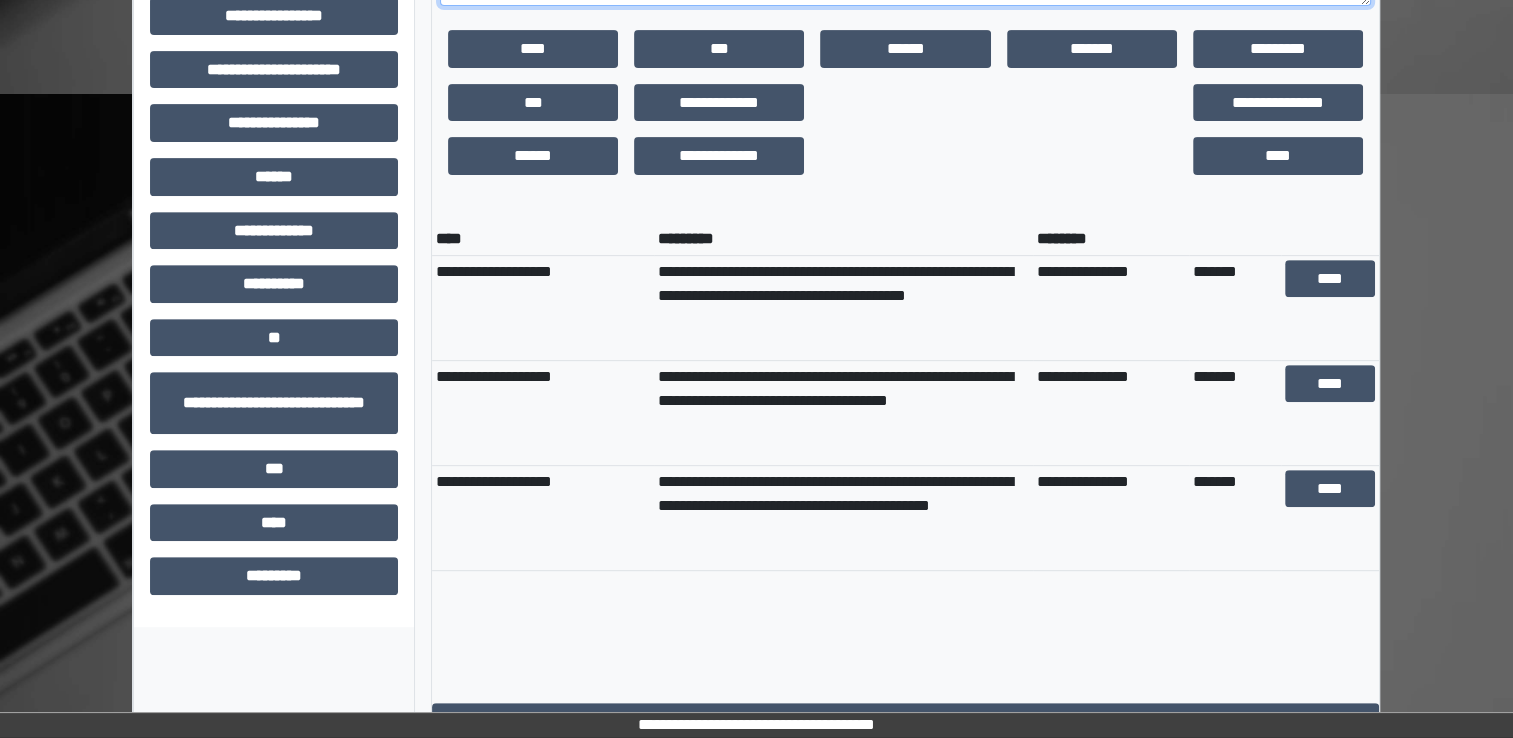 scroll, scrollTop: 776, scrollLeft: 0, axis: vertical 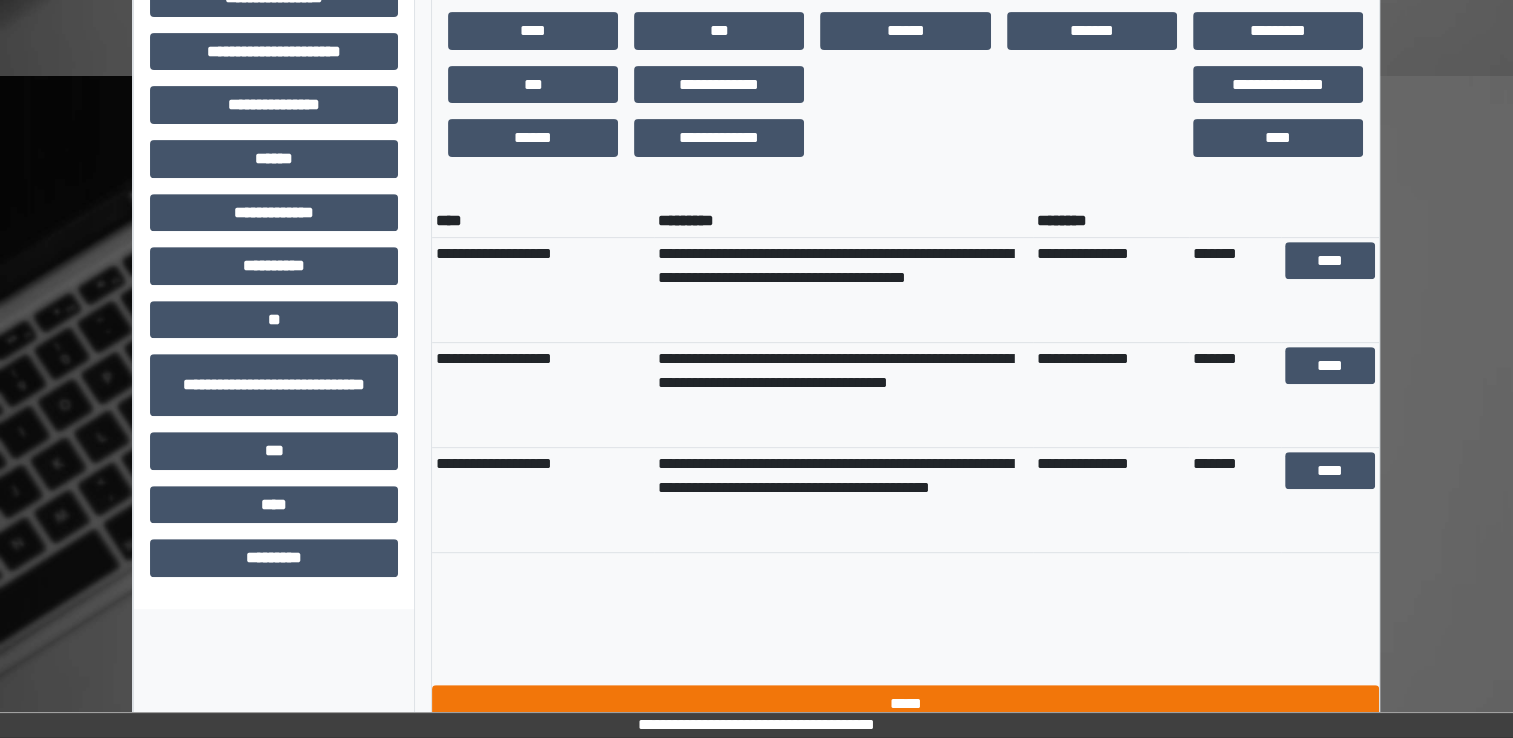 type on "**********" 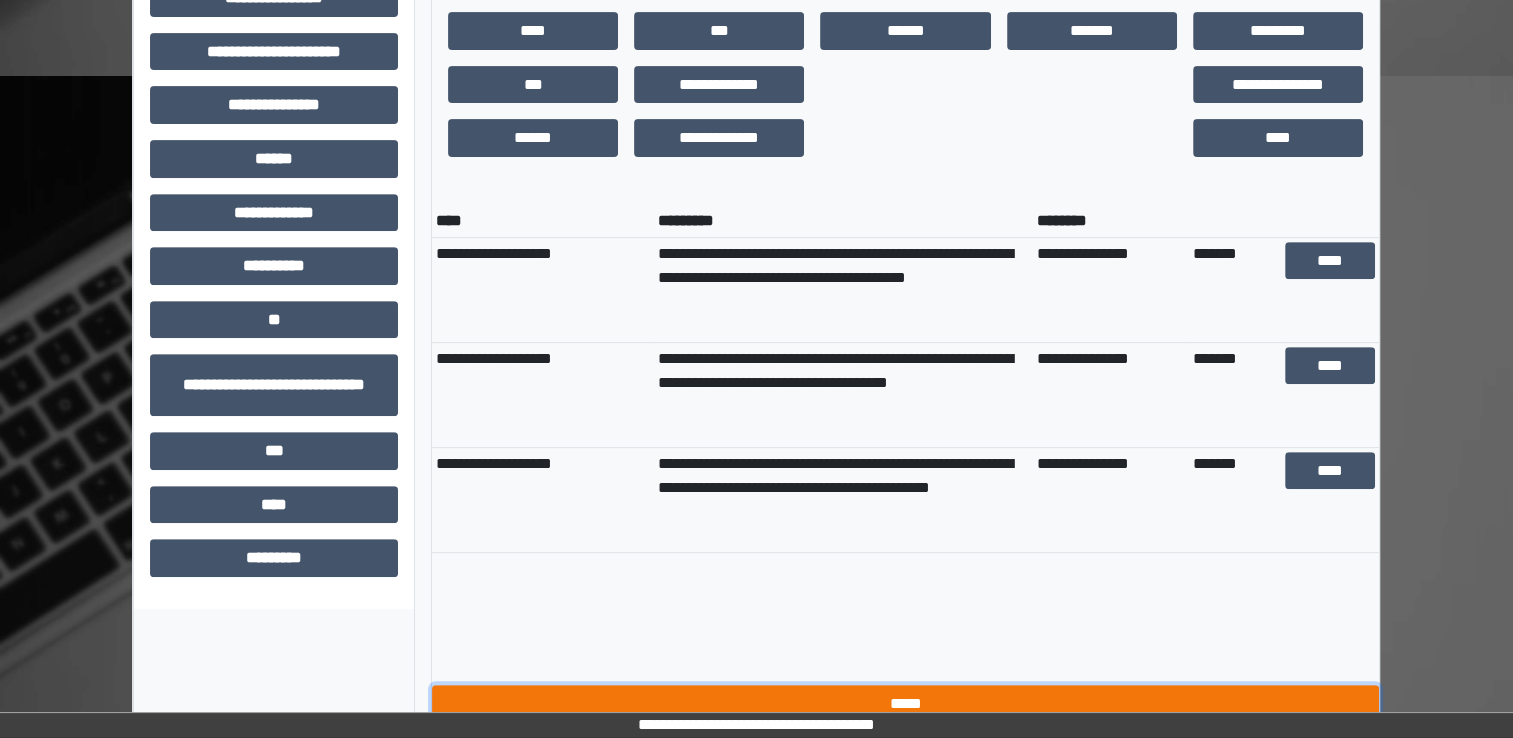 click on "*****" at bounding box center [905, 704] 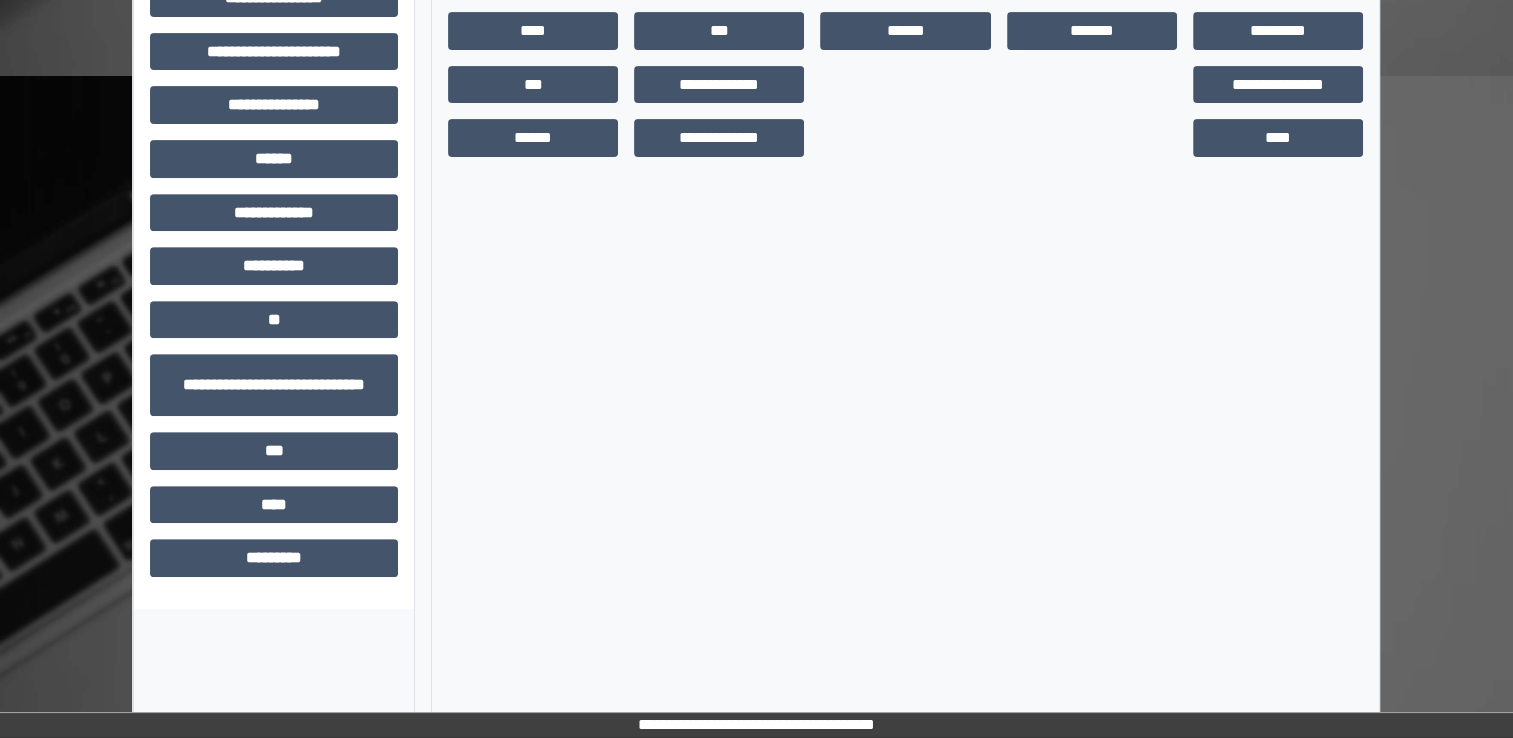 scroll, scrollTop: 664, scrollLeft: 0, axis: vertical 